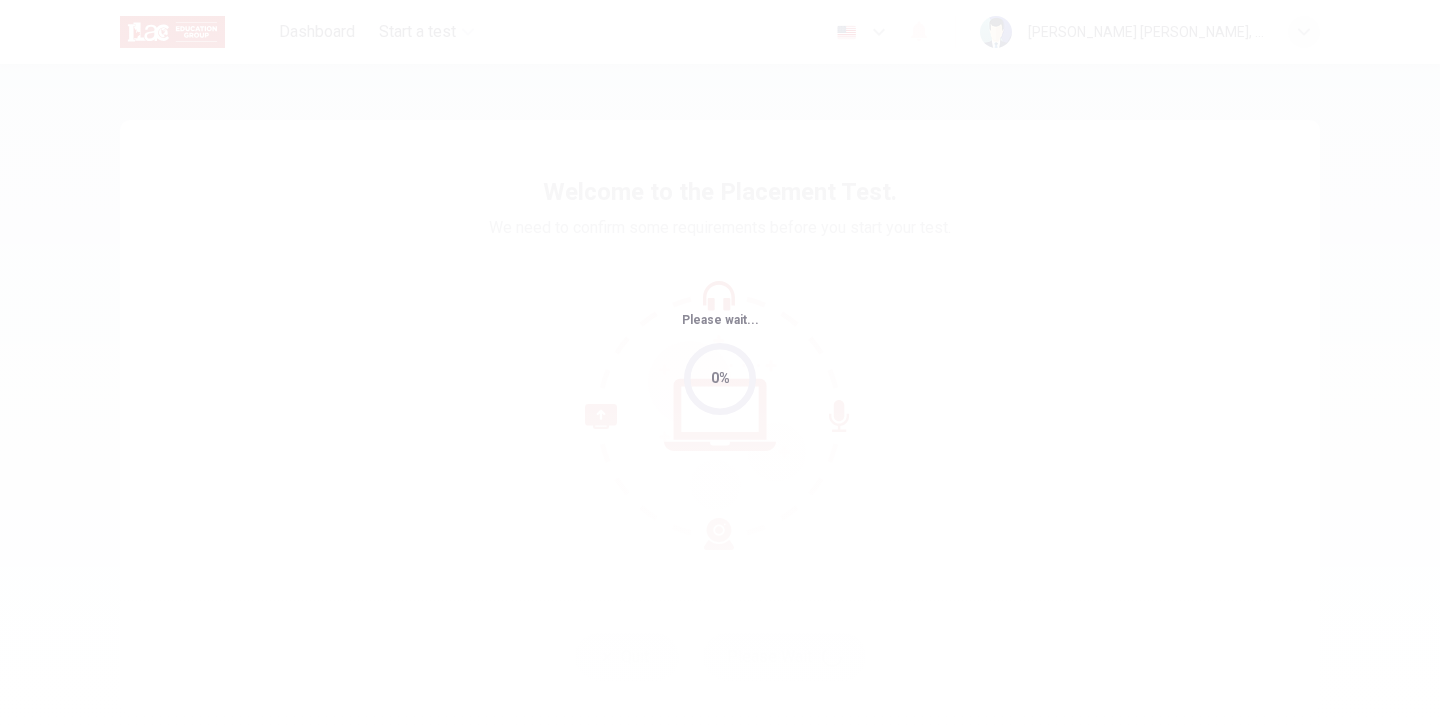 scroll, scrollTop: 0, scrollLeft: 0, axis: both 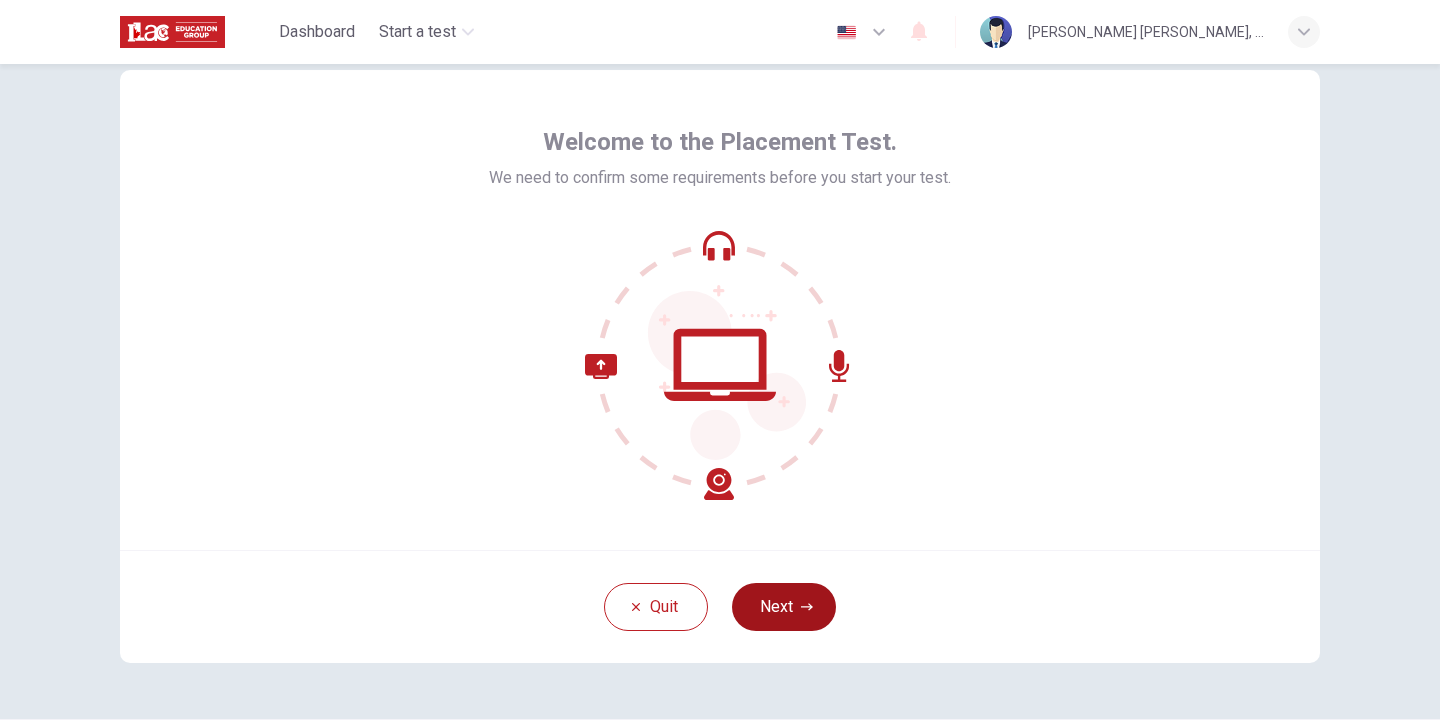 click 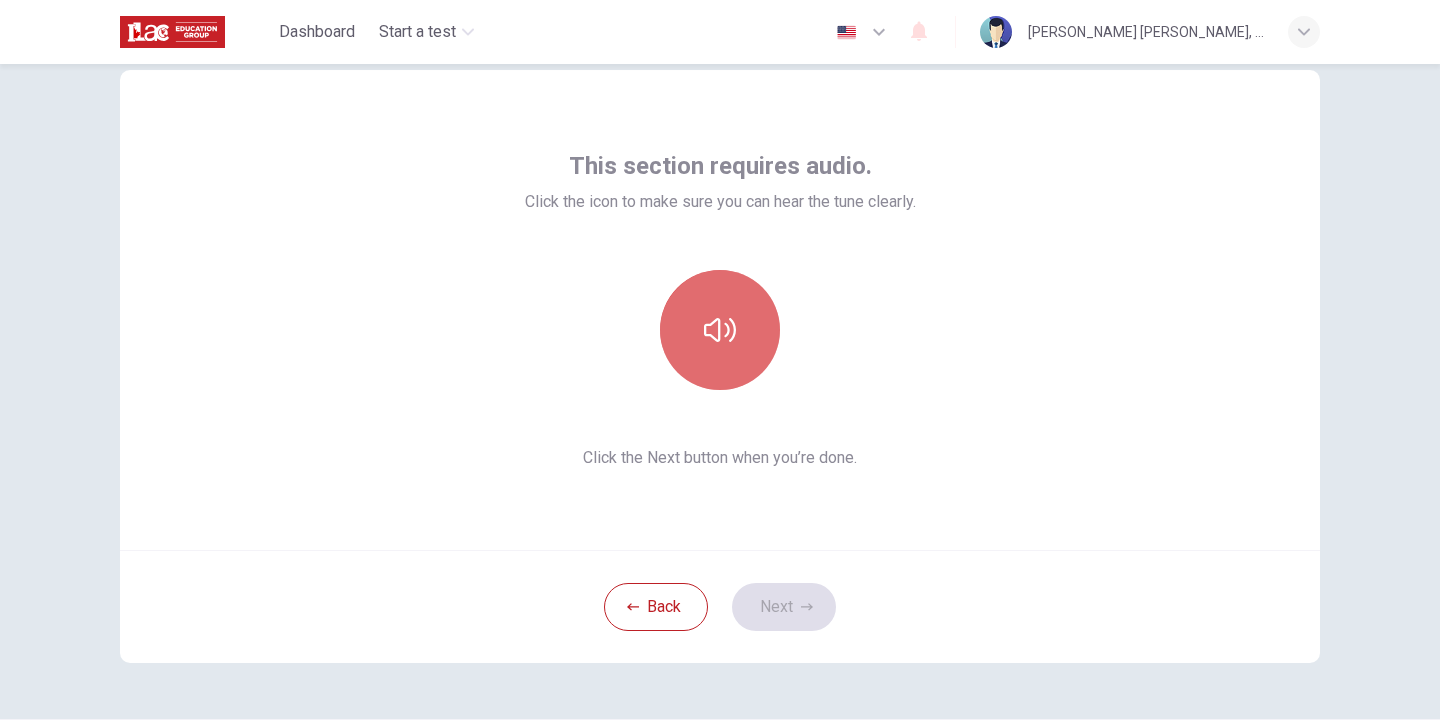 click 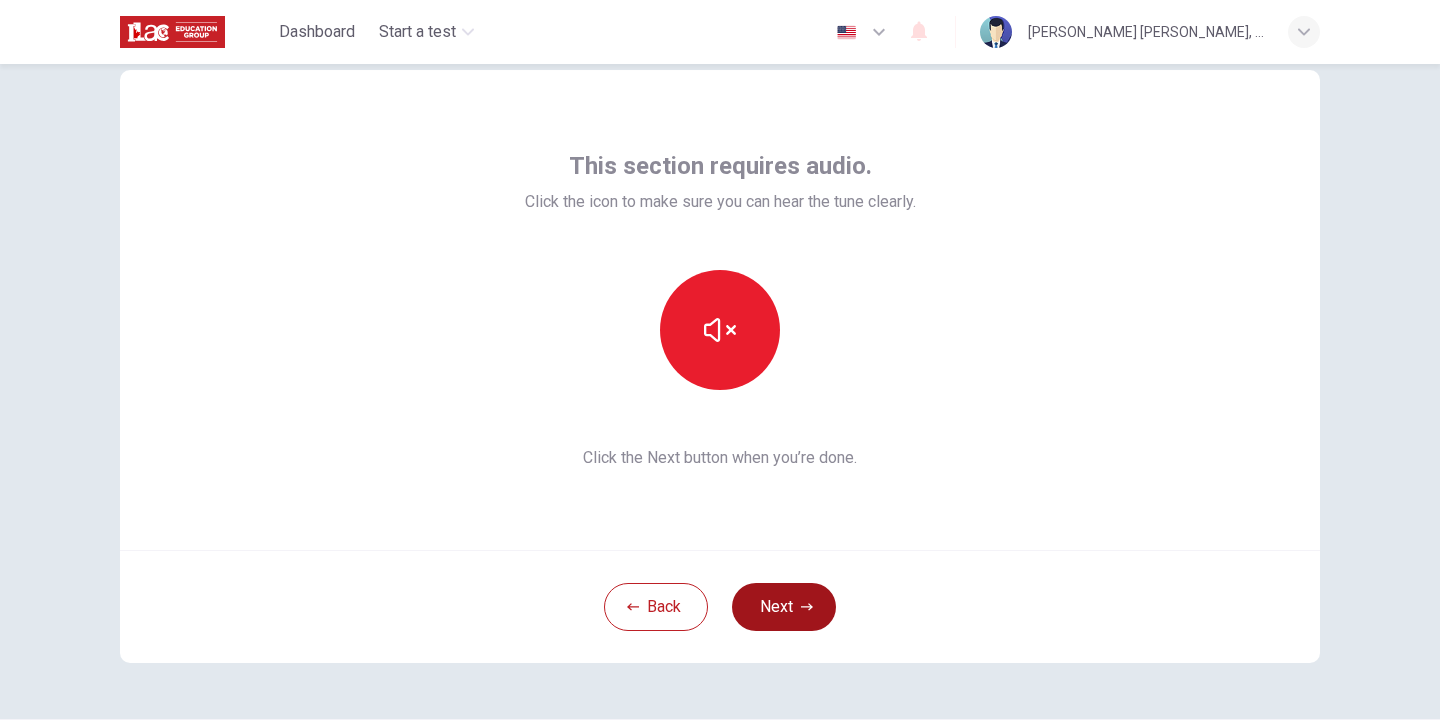 click on "Next" at bounding box center (784, 607) 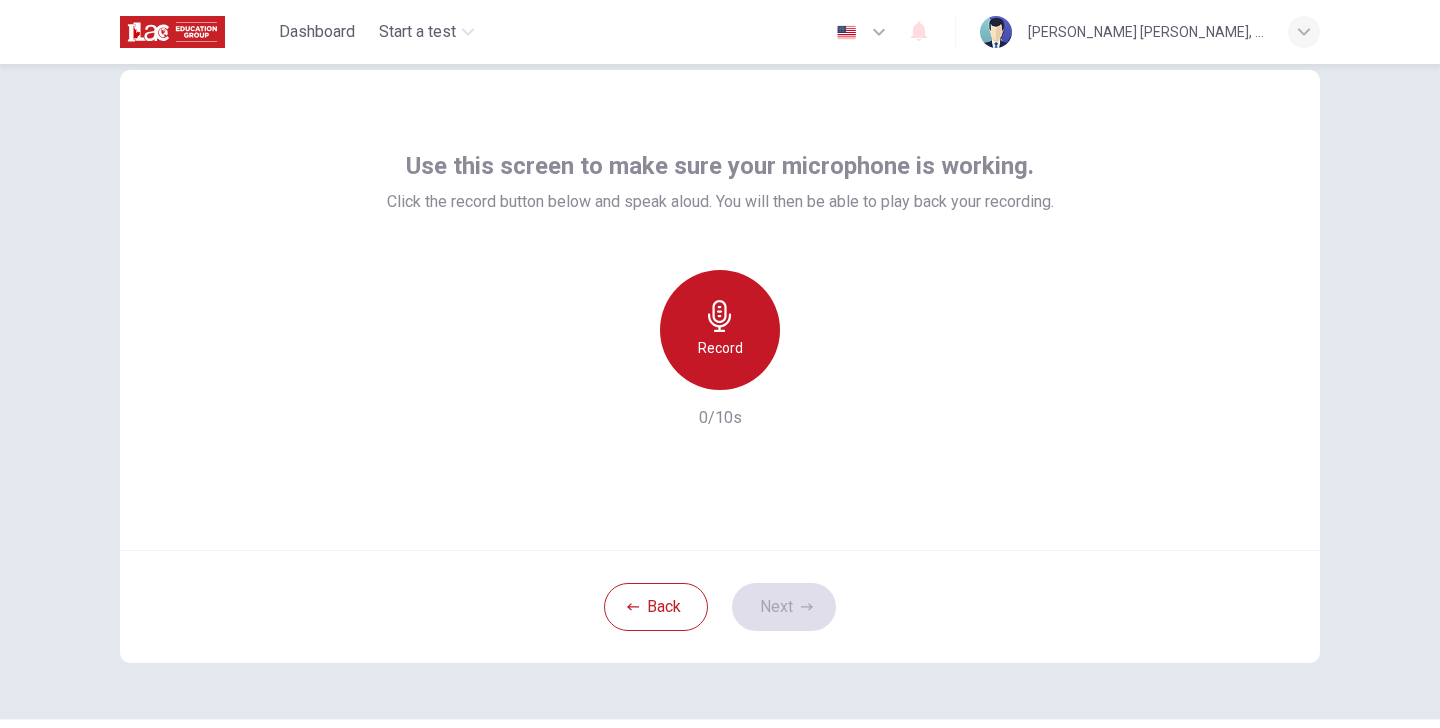 click on "Record" at bounding box center [720, 348] 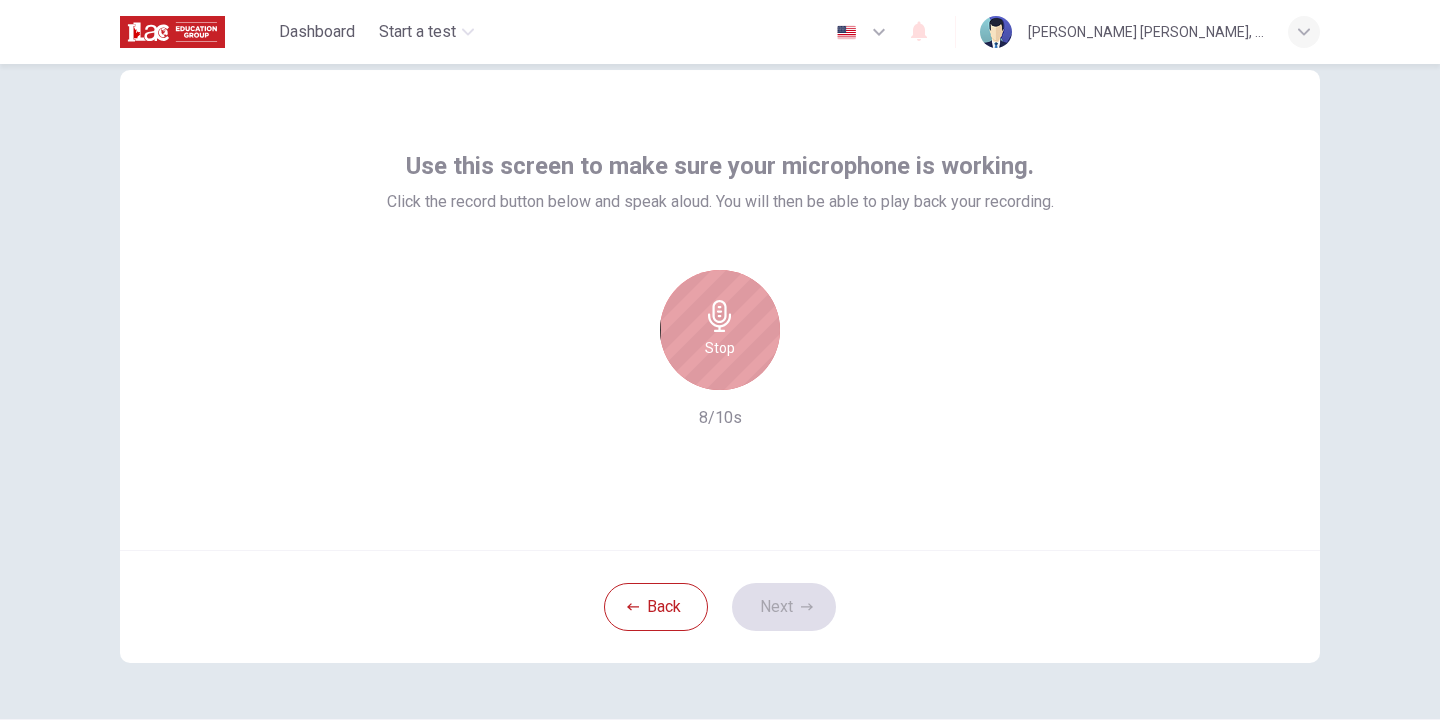 click on "Stop" at bounding box center (720, 348) 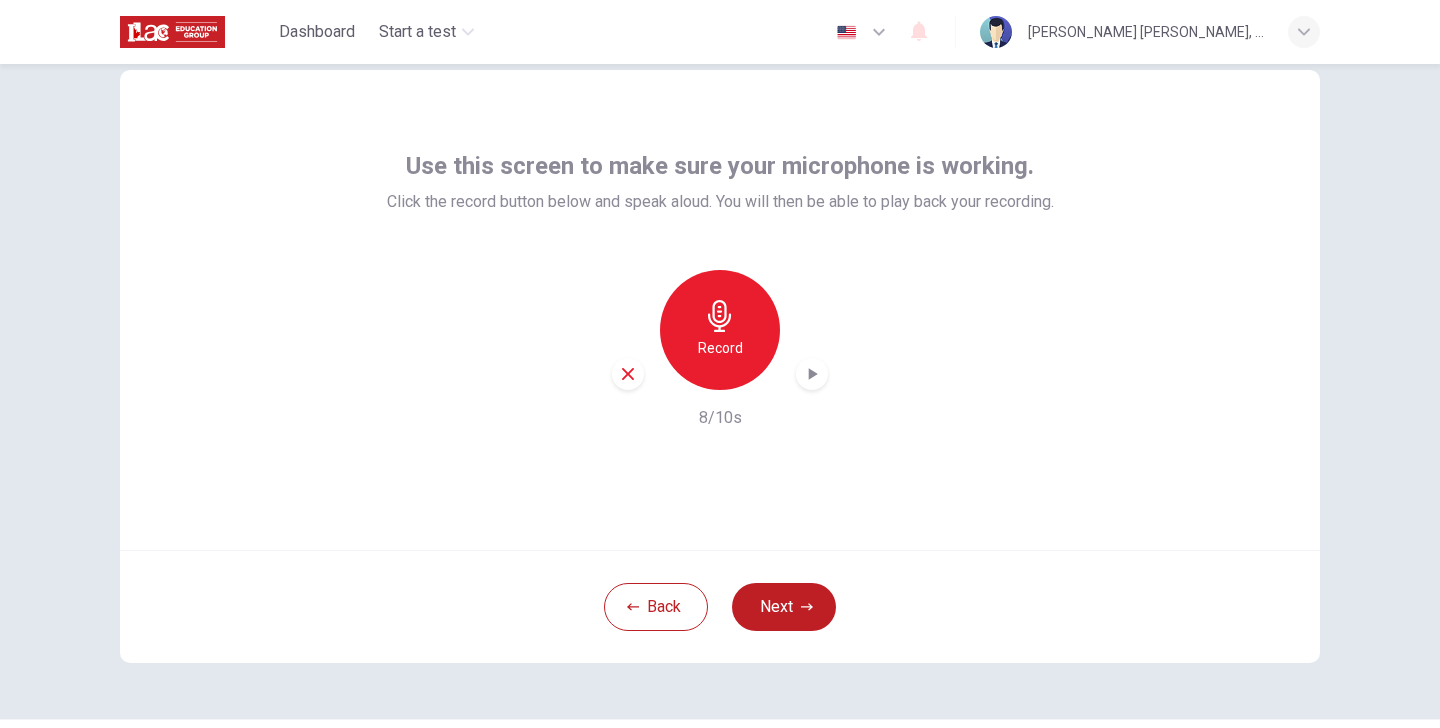 click 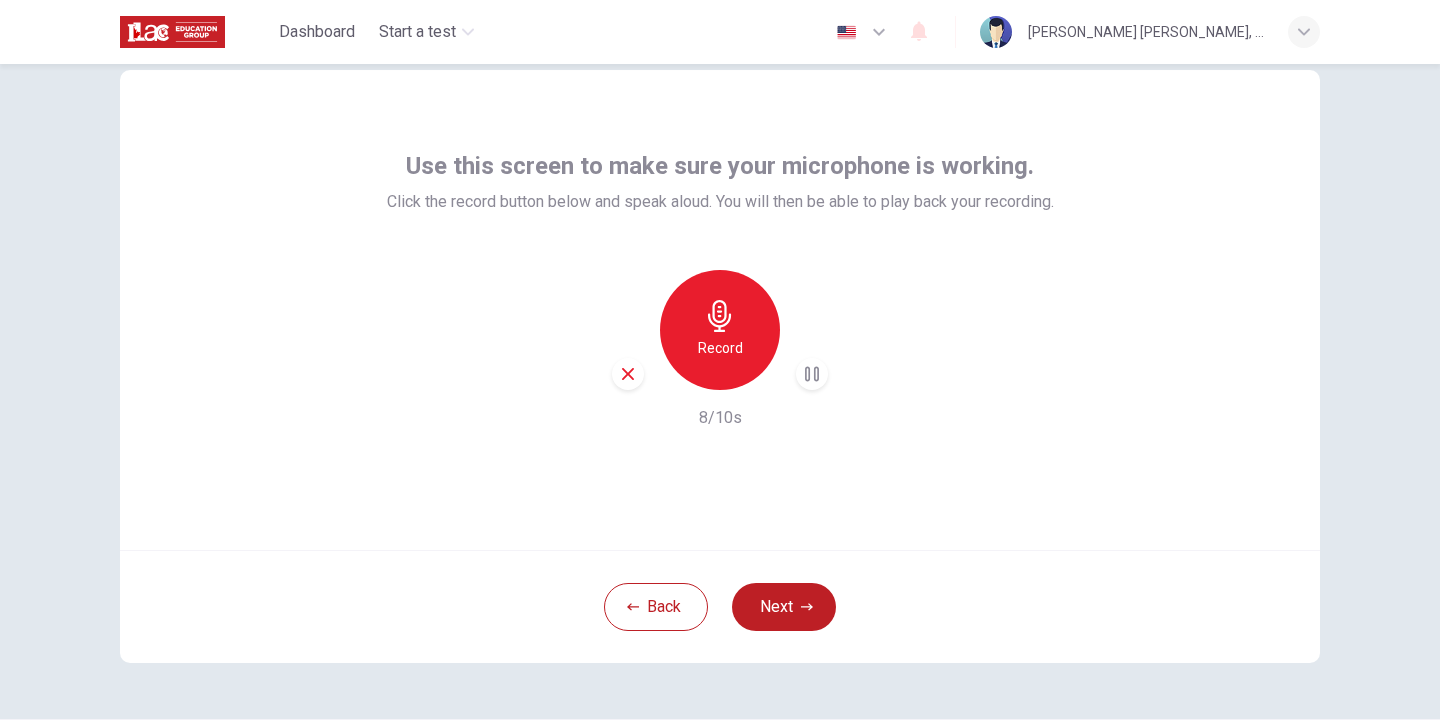 click 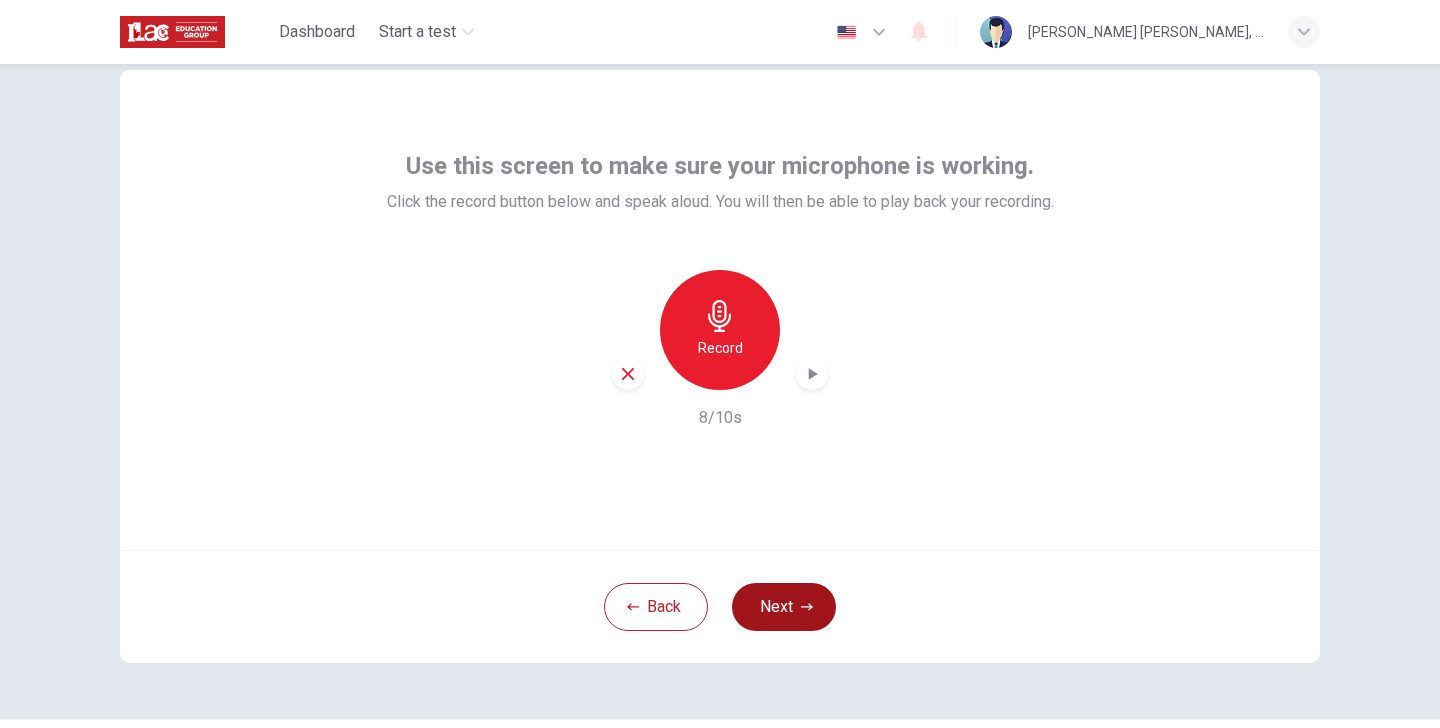 click on "Next" at bounding box center [784, 607] 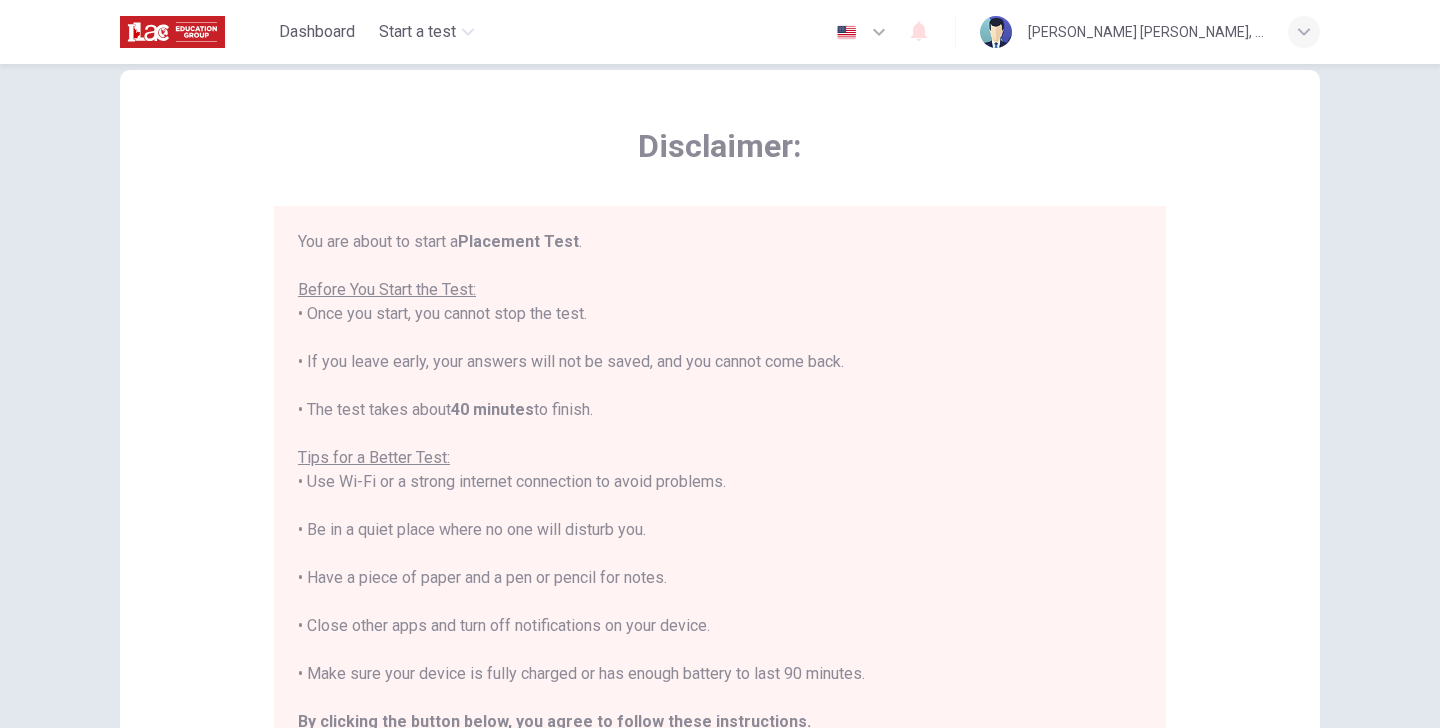 scroll, scrollTop: 23, scrollLeft: 0, axis: vertical 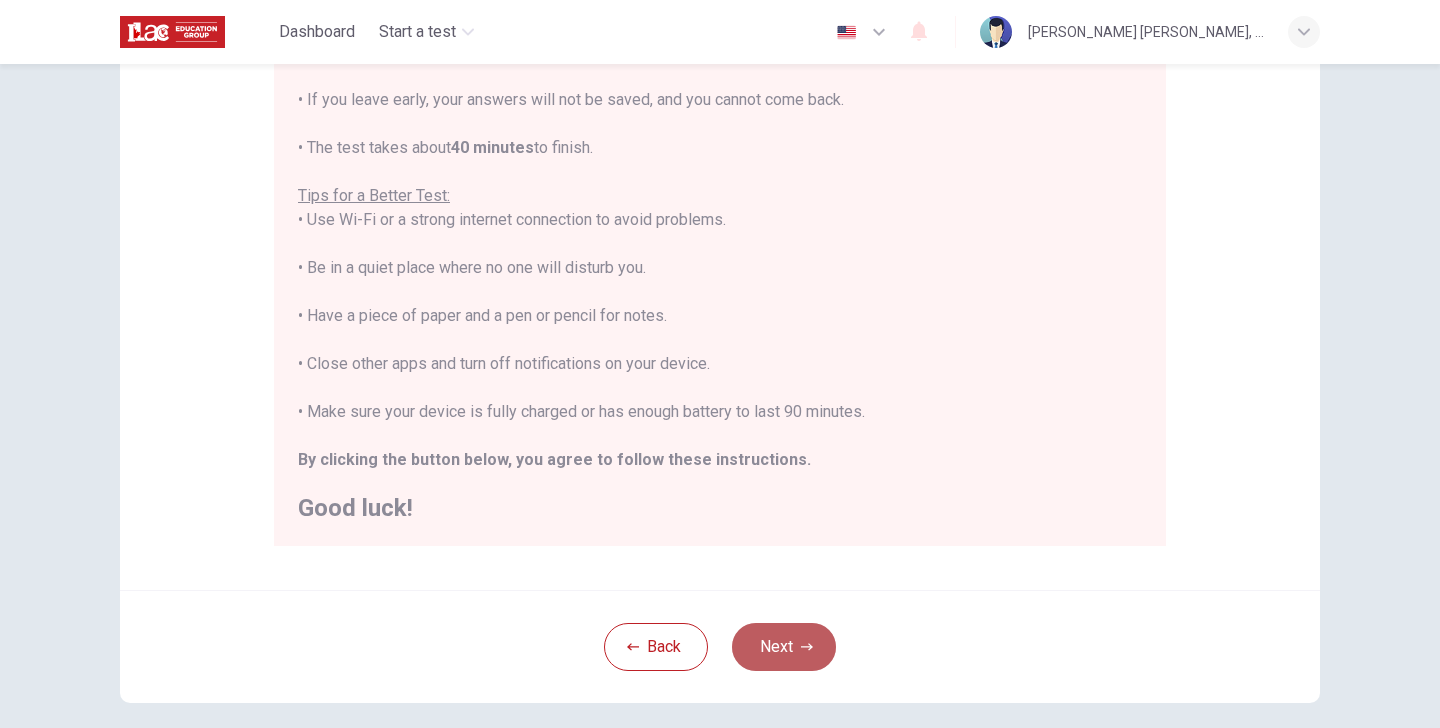 click on "Next" at bounding box center (784, 647) 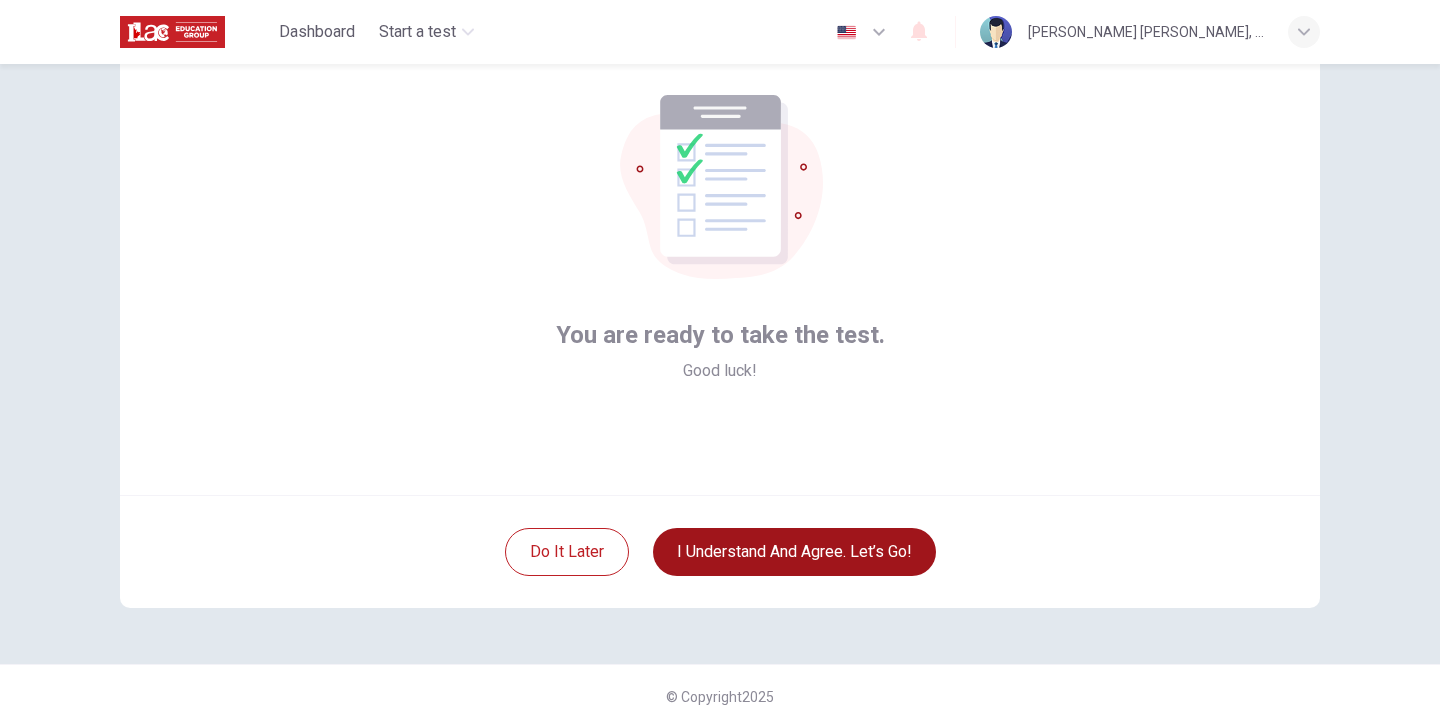 scroll, scrollTop: 105, scrollLeft: 0, axis: vertical 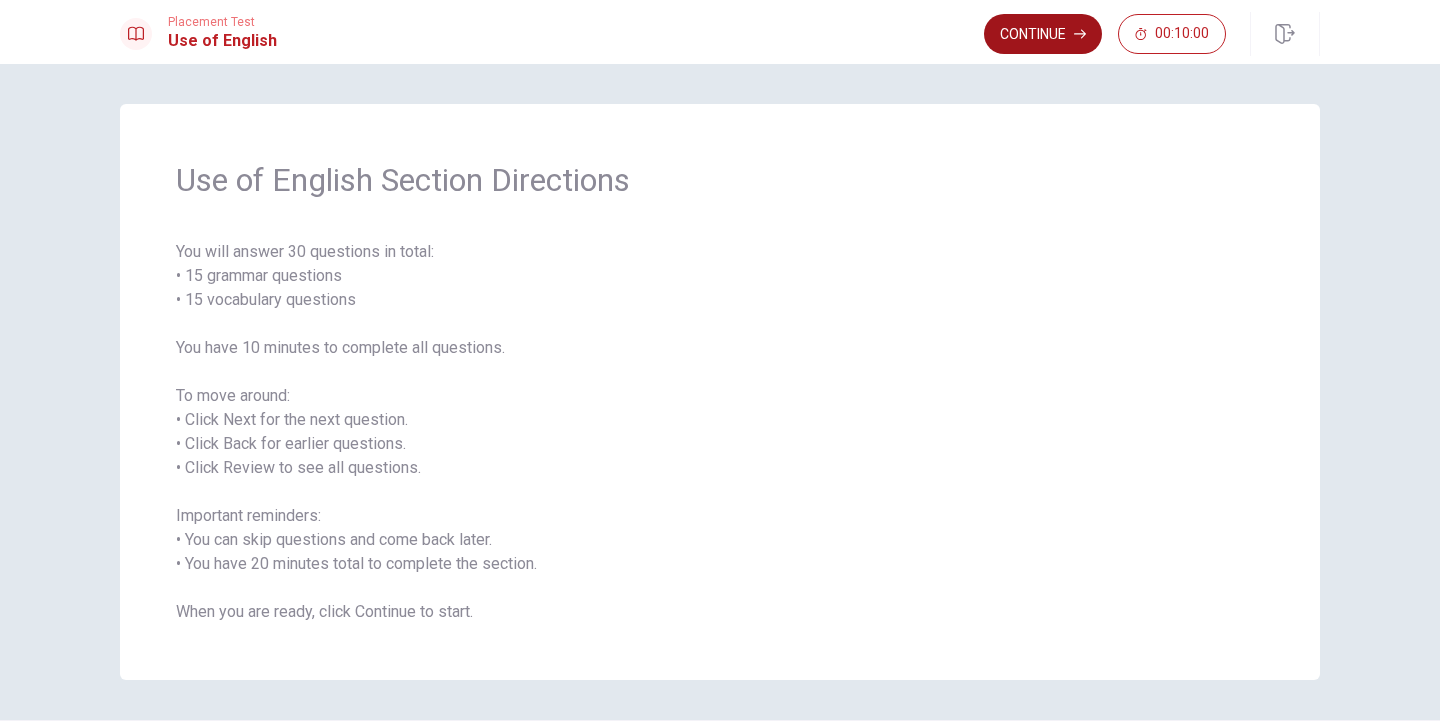 click on "Continue" at bounding box center [1043, 34] 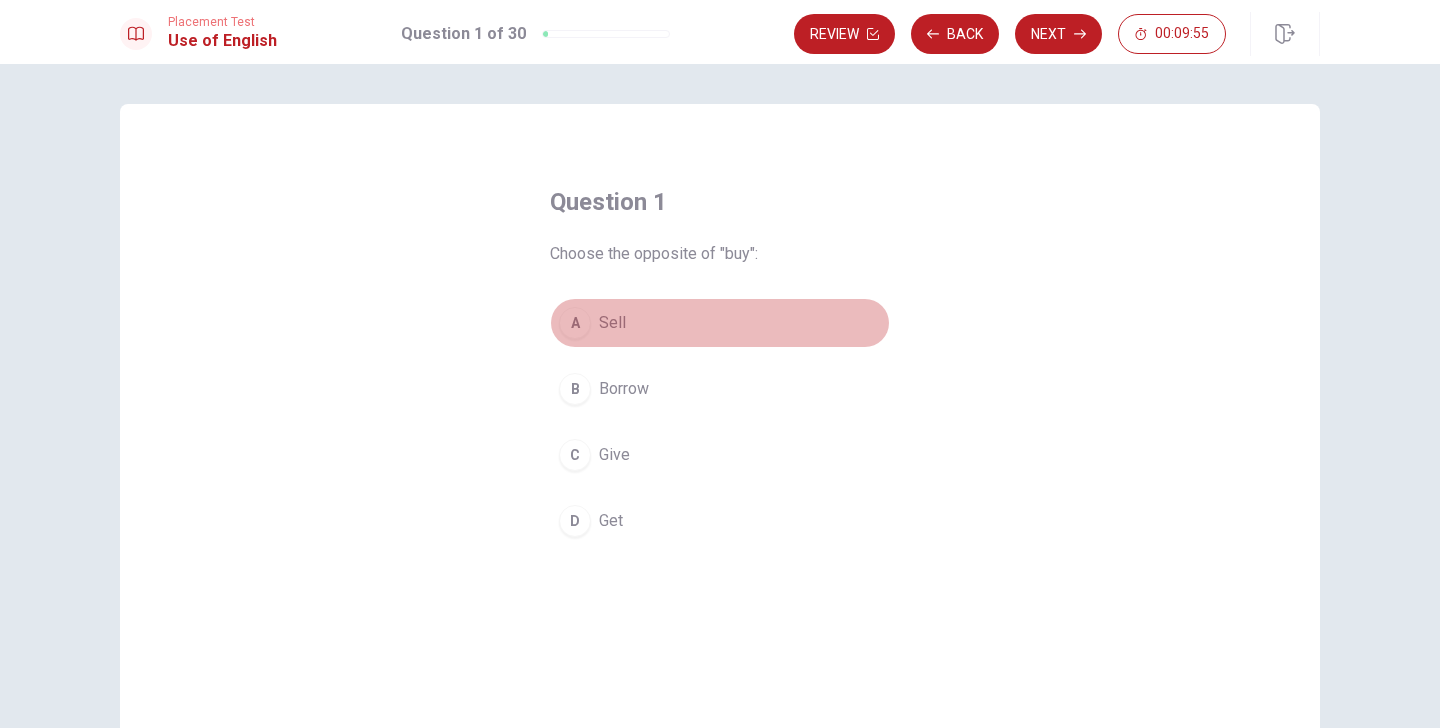 click on "A" at bounding box center (575, 323) 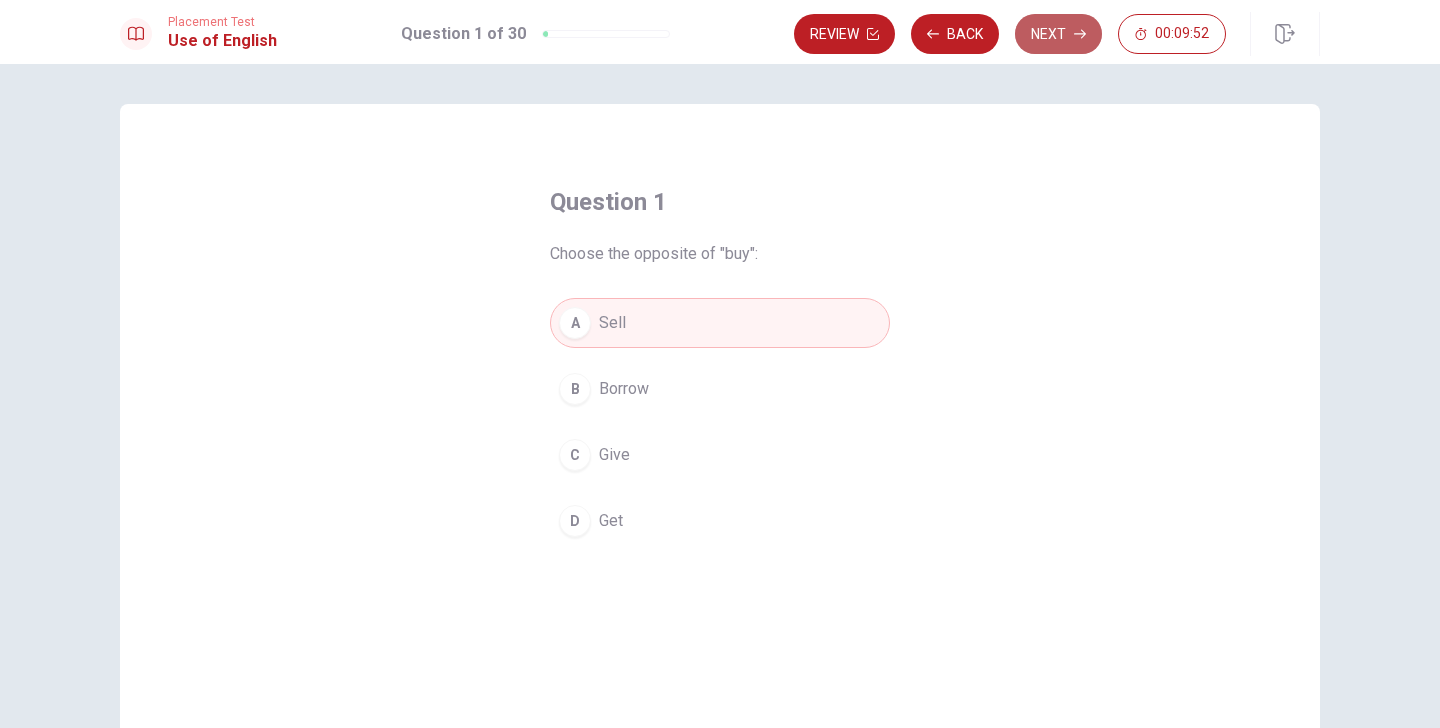 click on "Next" at bounding box center [1058, 34] 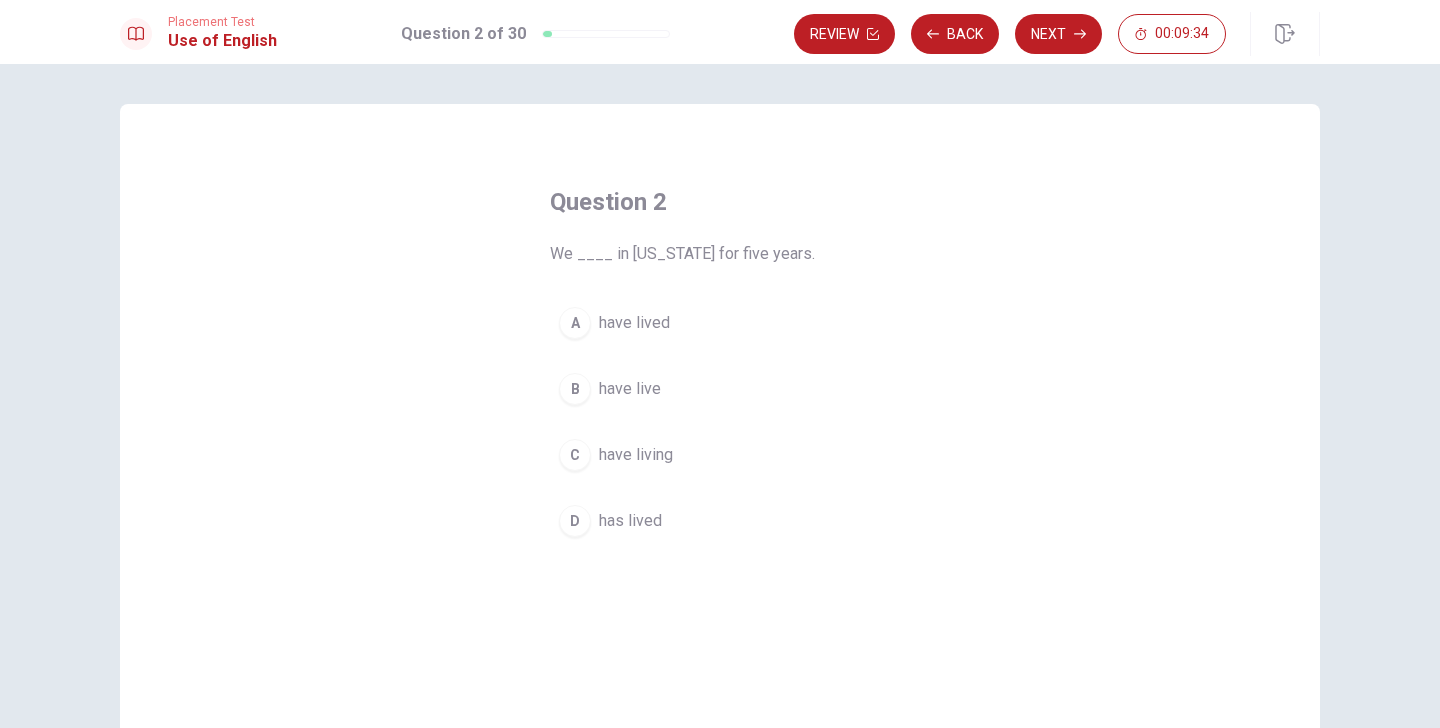 click on "A" at bounding box center (575, 323) 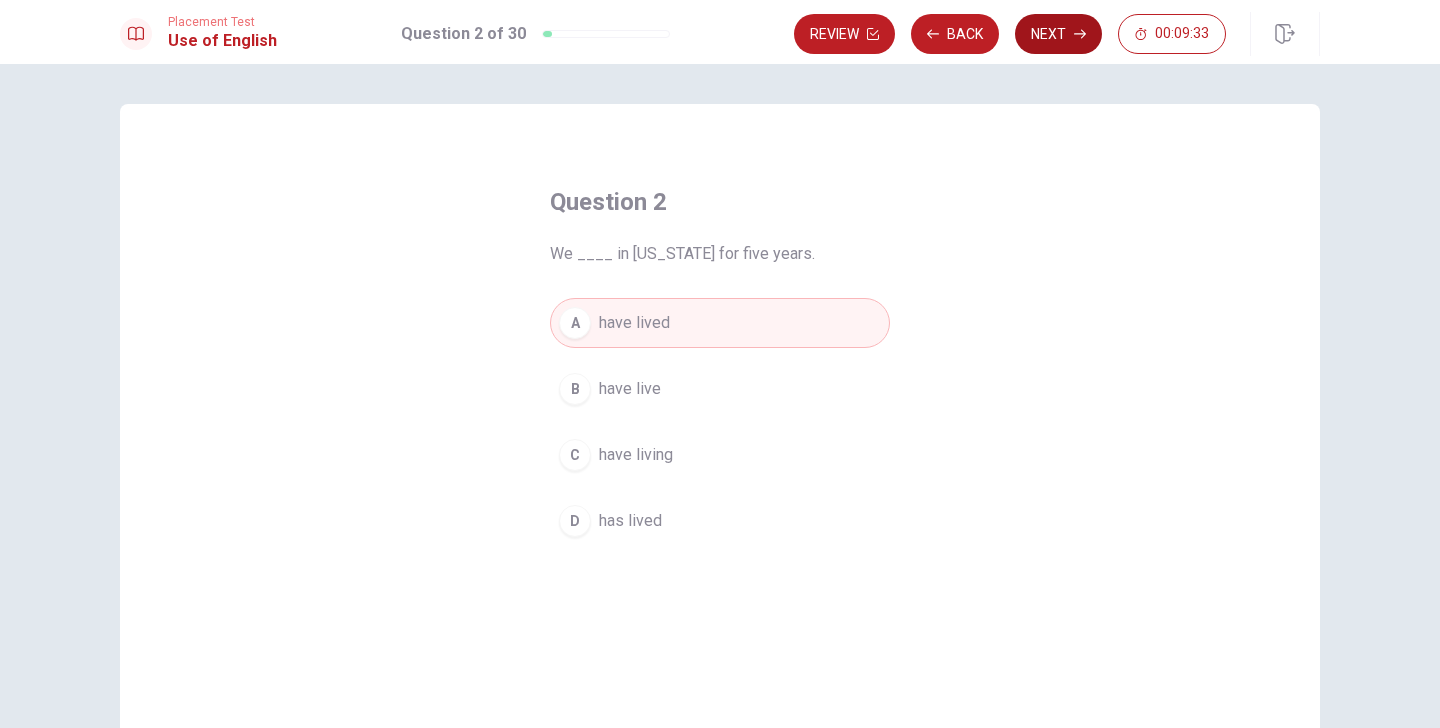 click on "Next" at bounding box center (1058, 34) 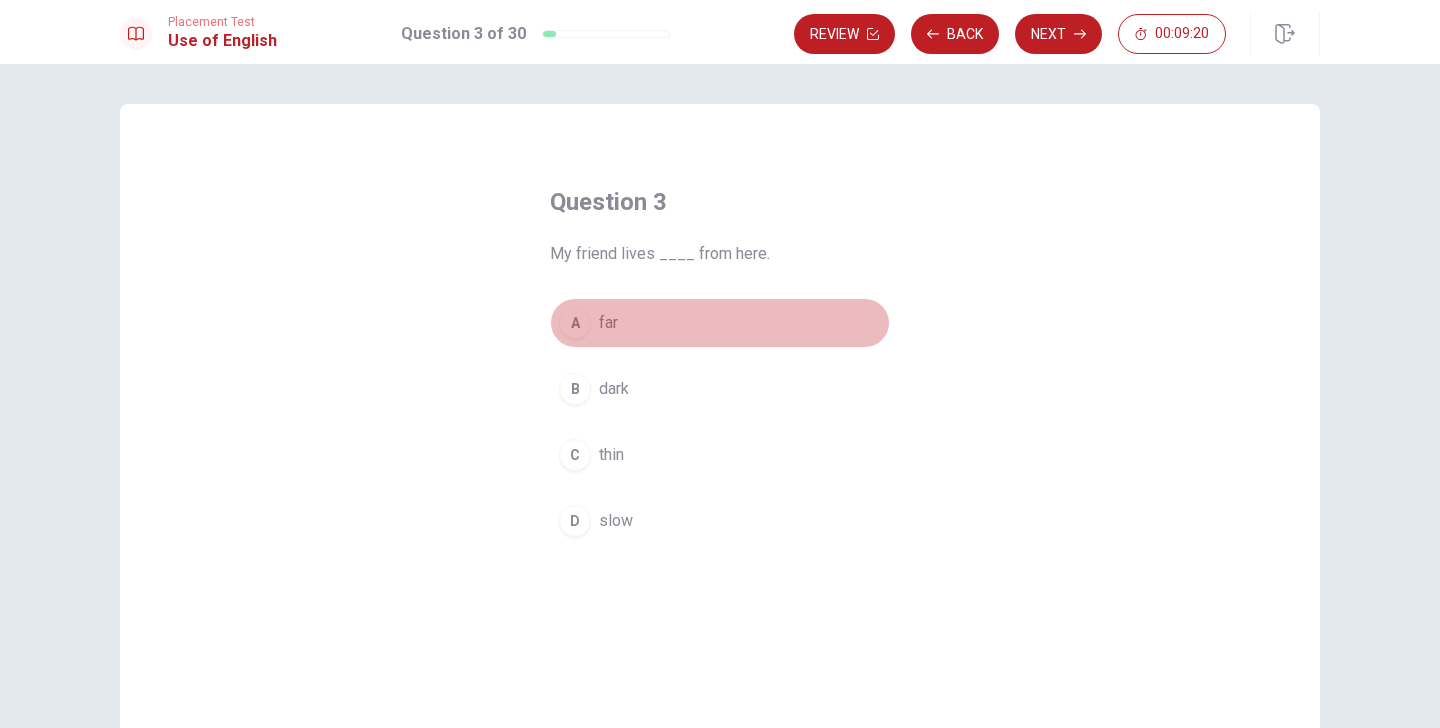 click on "A" at bounding box center [575, 323] 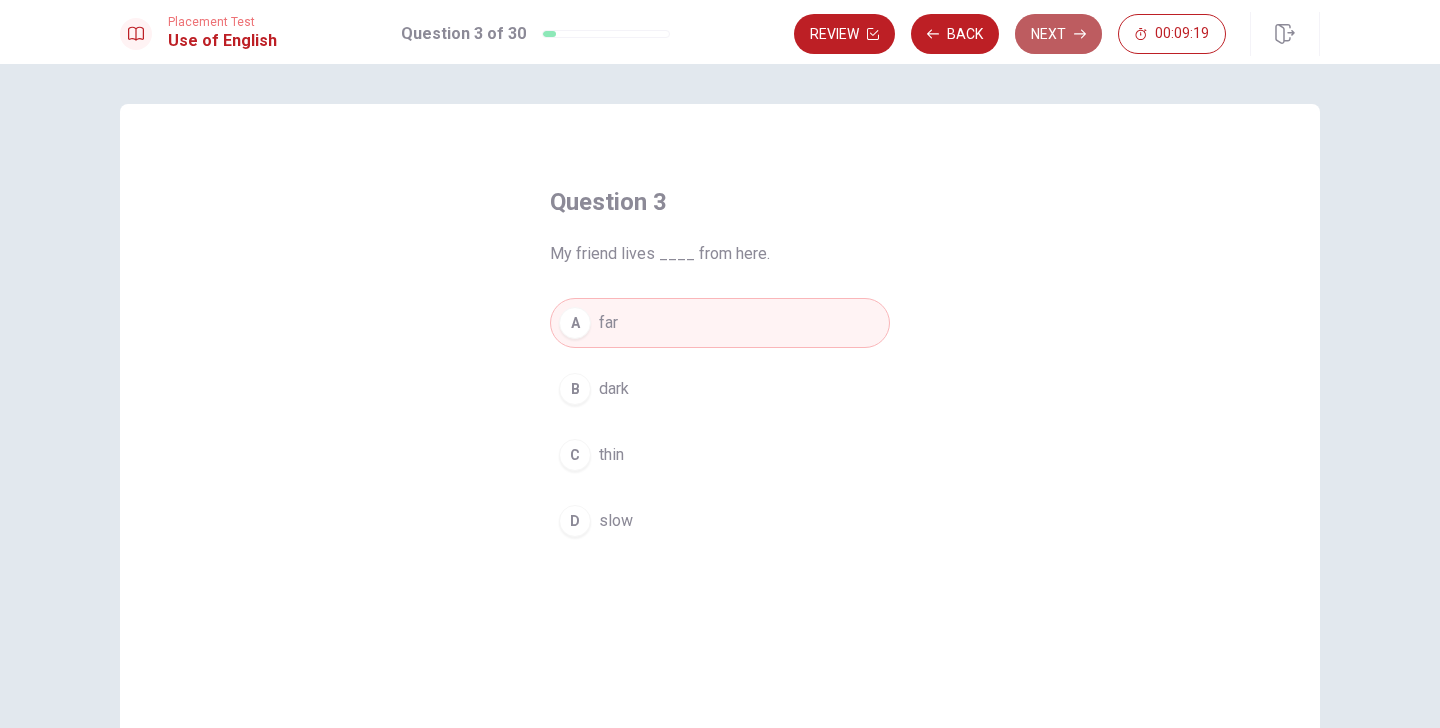 click on "Next" at bounding box center (1058, 34) 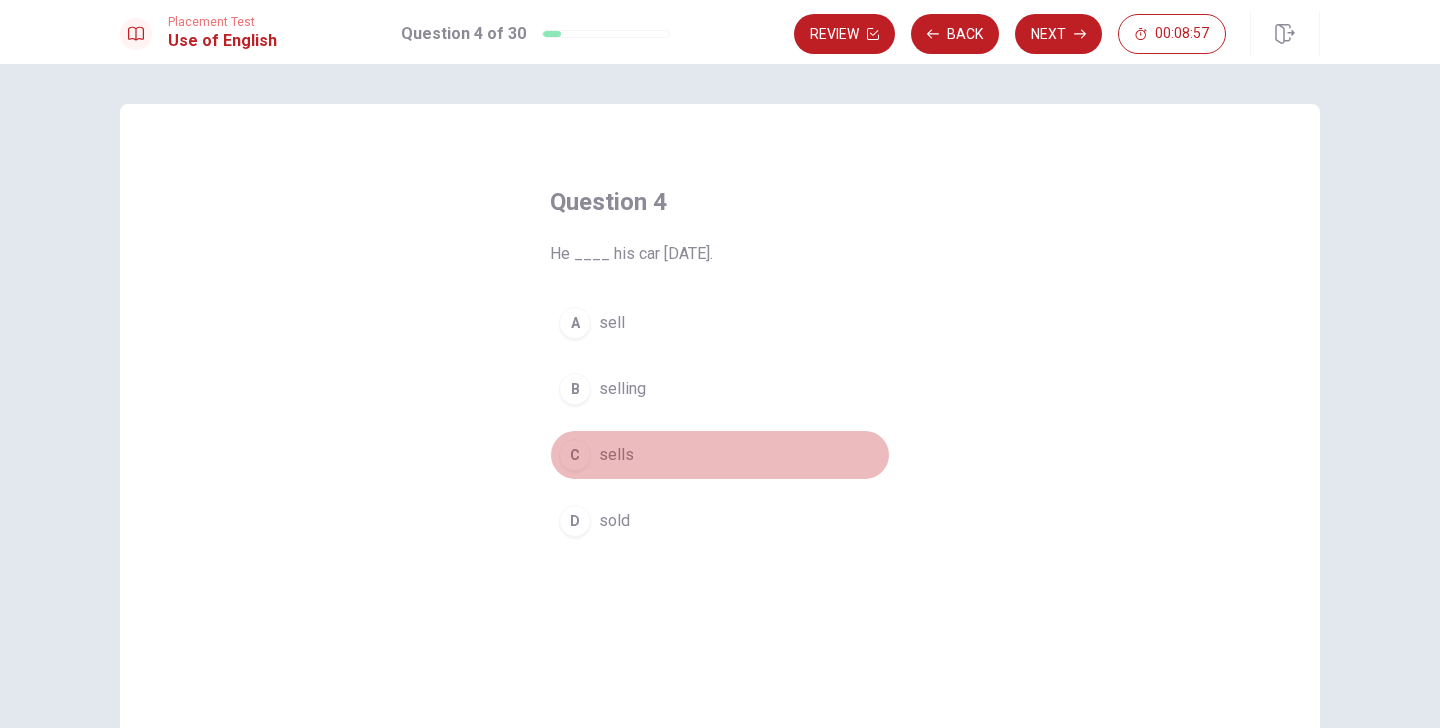 click on "C" at bounding box center [575, 455] 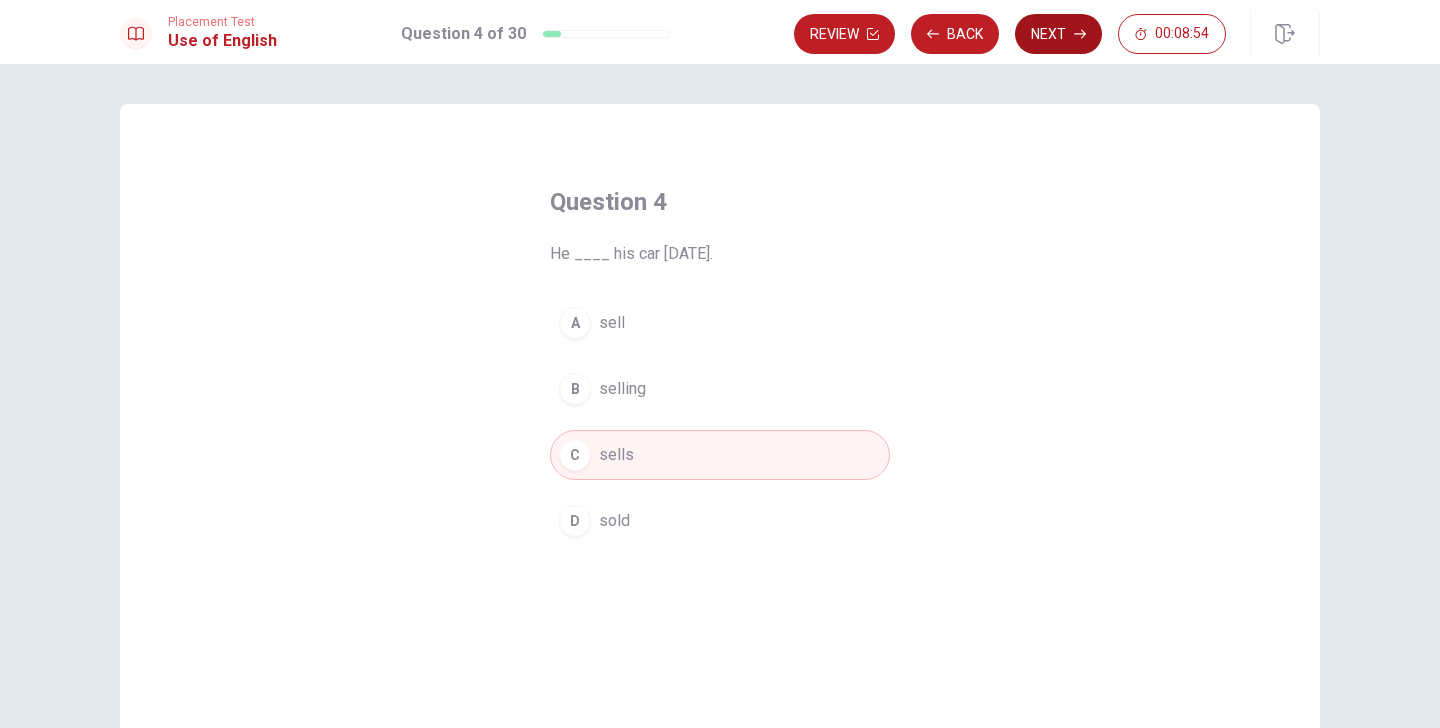 click on "Next" at bounding box center [1058, 34] 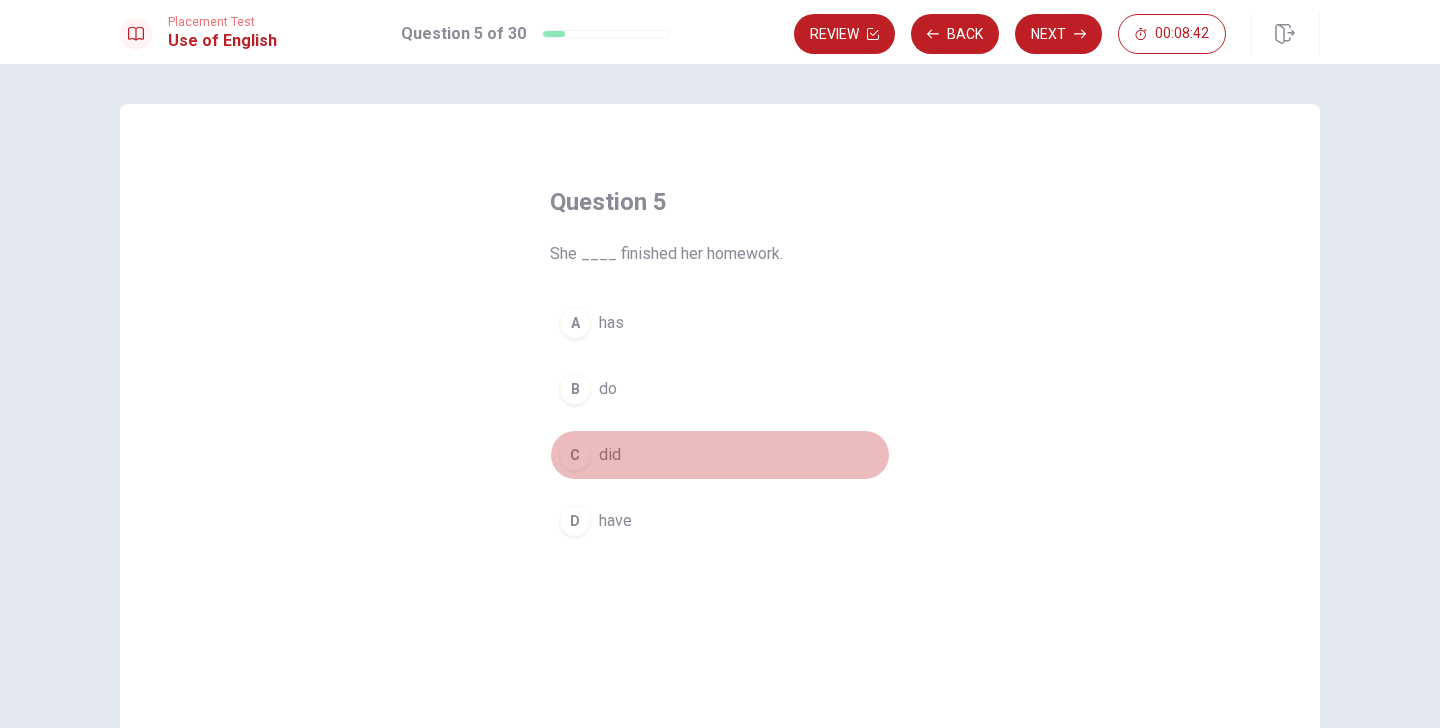click on "C" at bounding box center (575, 455) 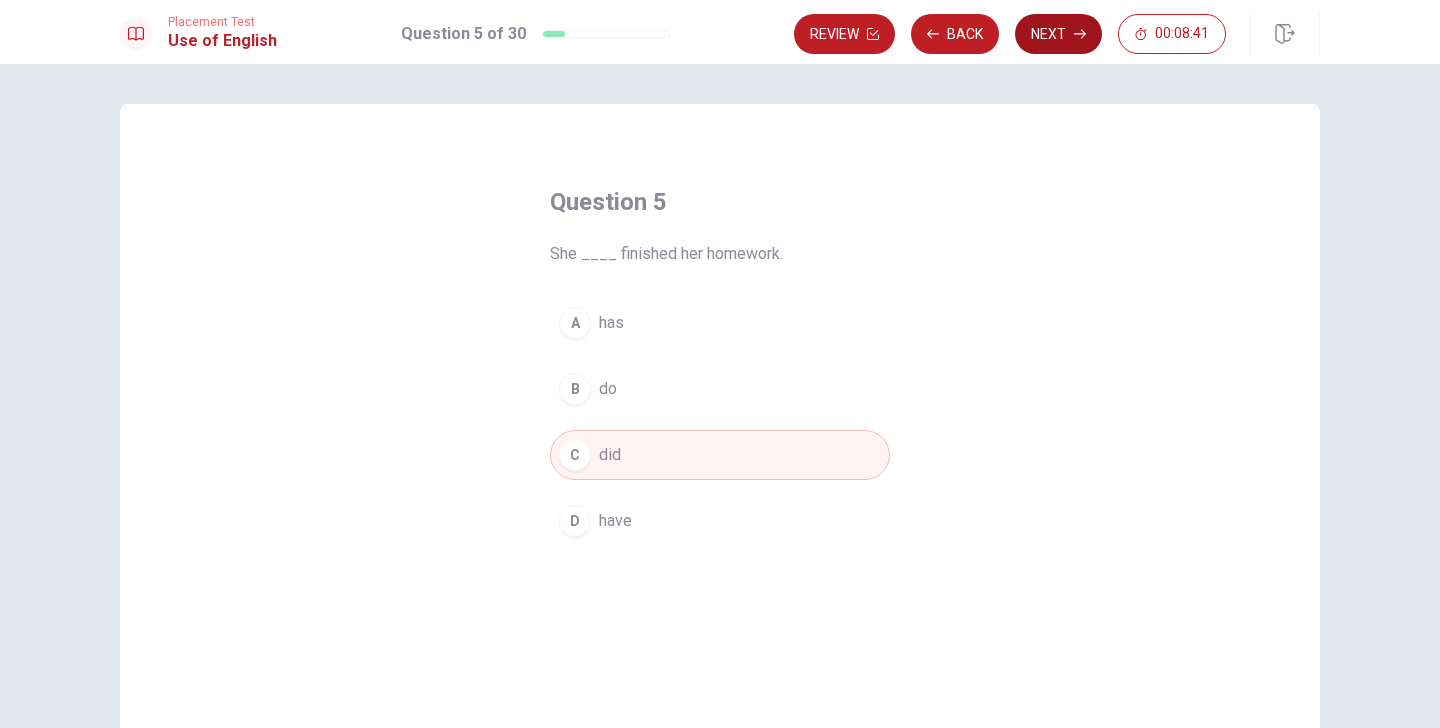 click on "Next" at bounding box center (1058, 34) 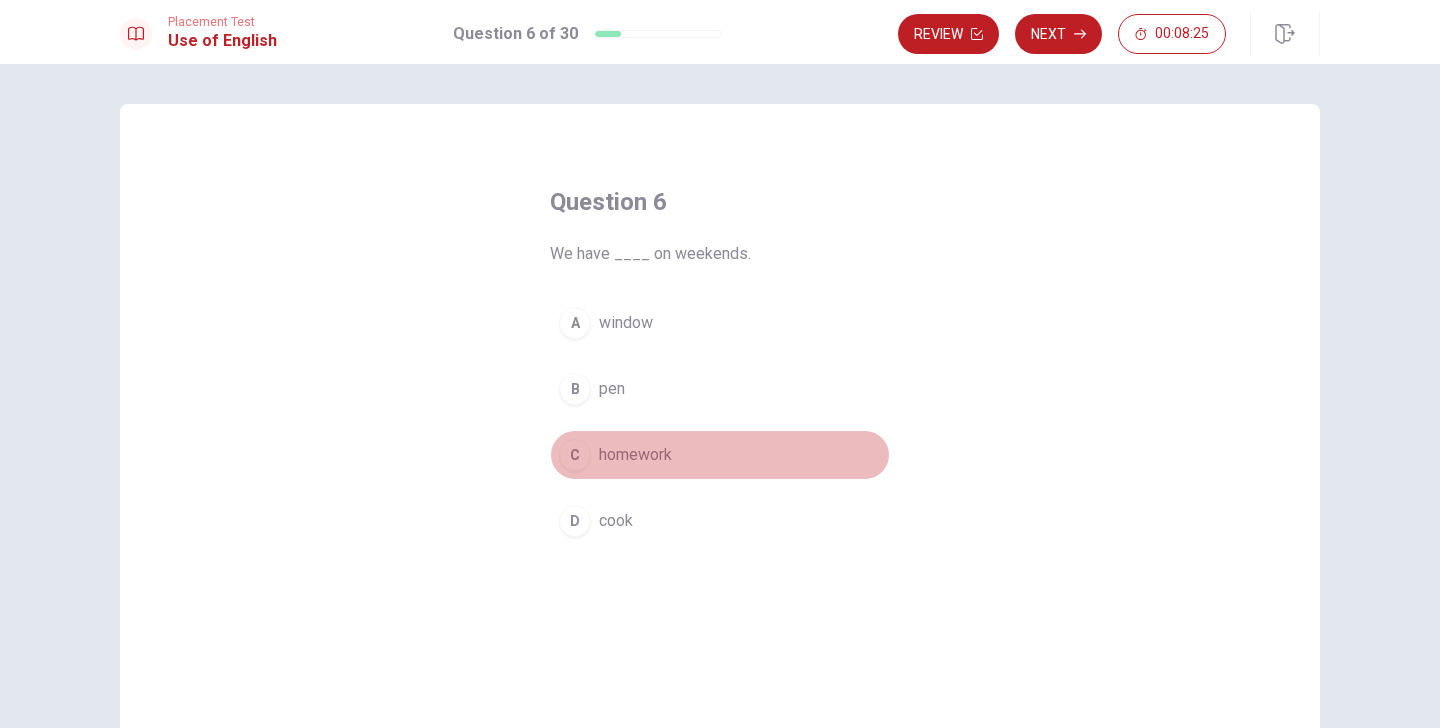 click on "C" at bounding box center [575, 455] 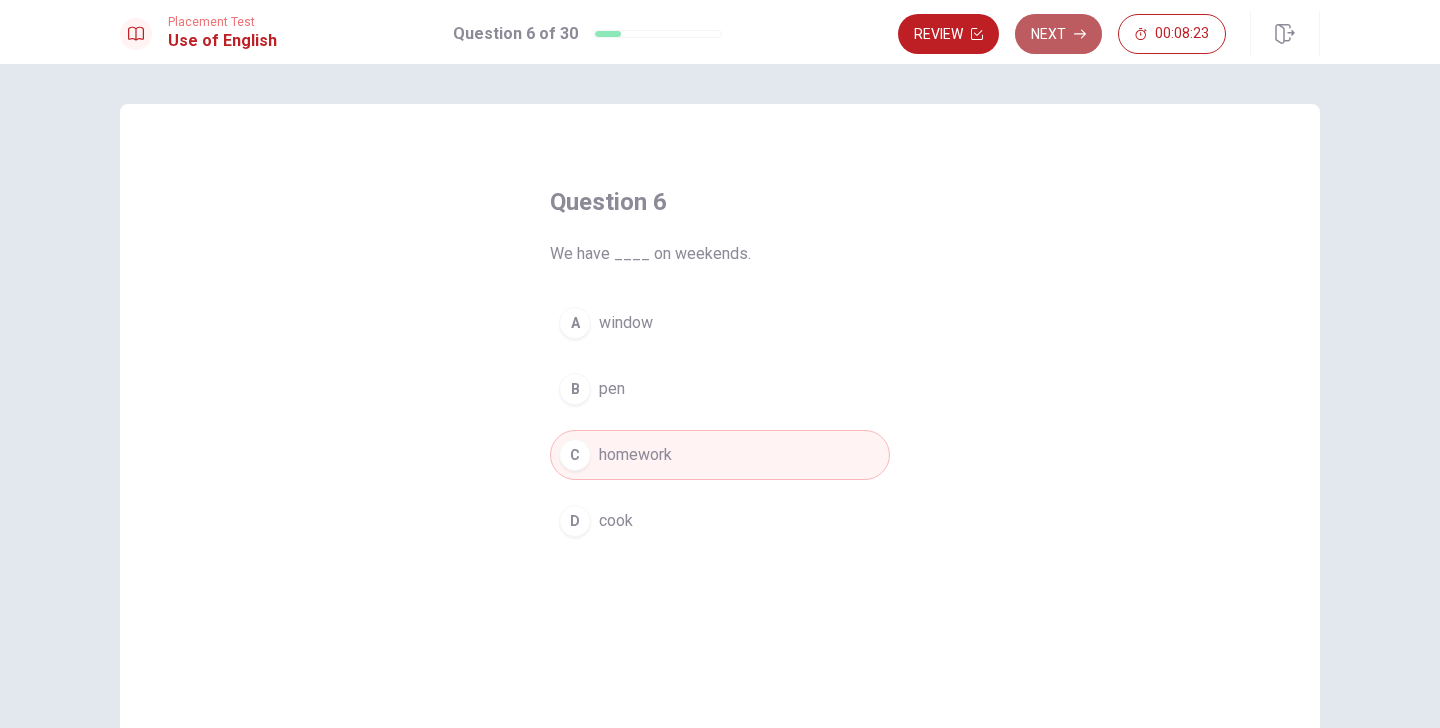 click on "Next" at bounding box center [1058, 34] 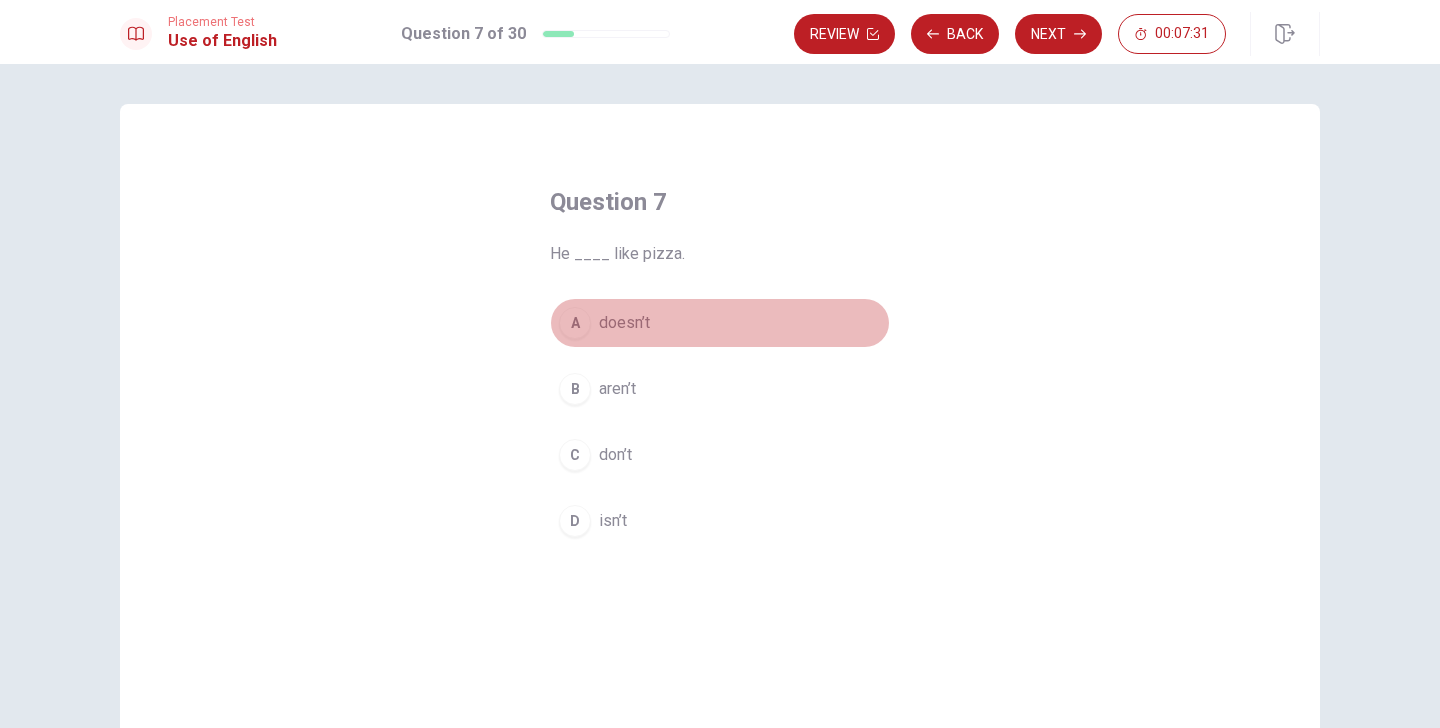 click on "A" at bounding box center [575, 323] 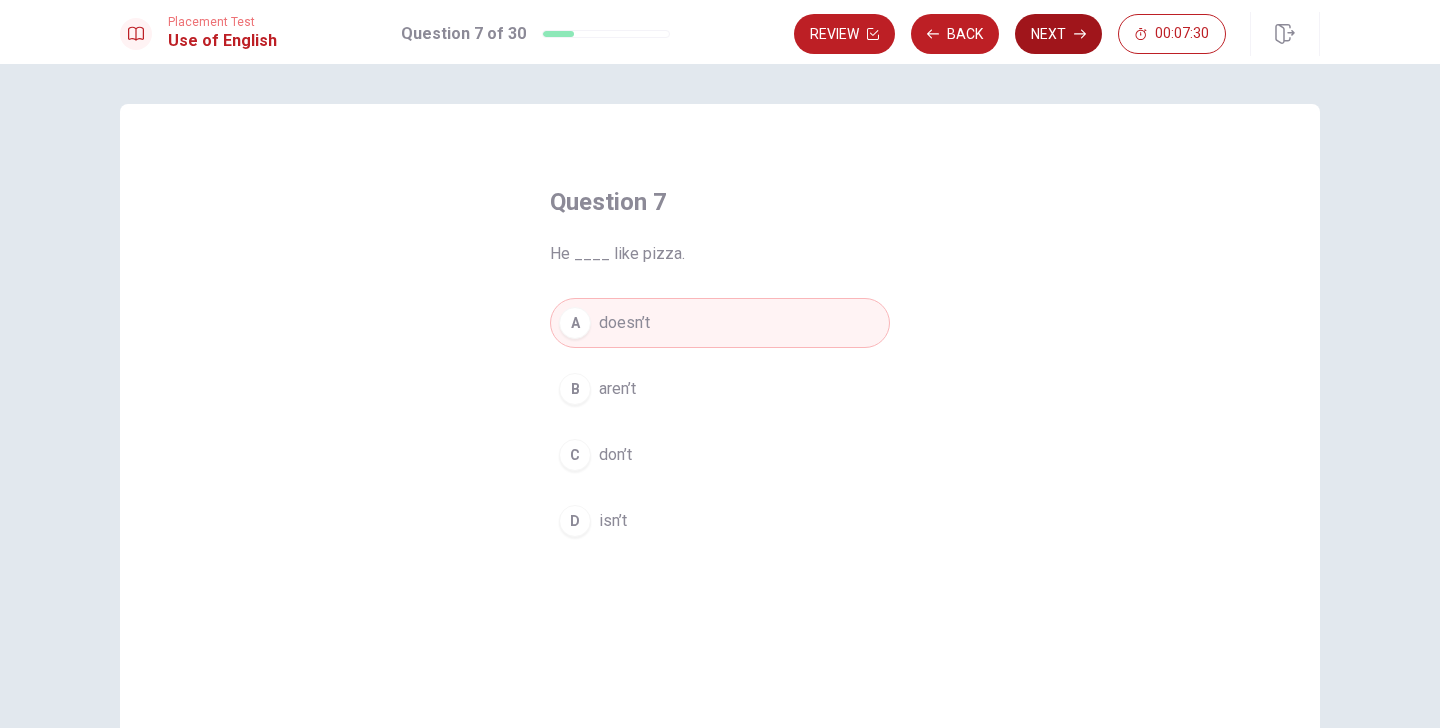 click on "Next" at bounding box center [1058, 34] 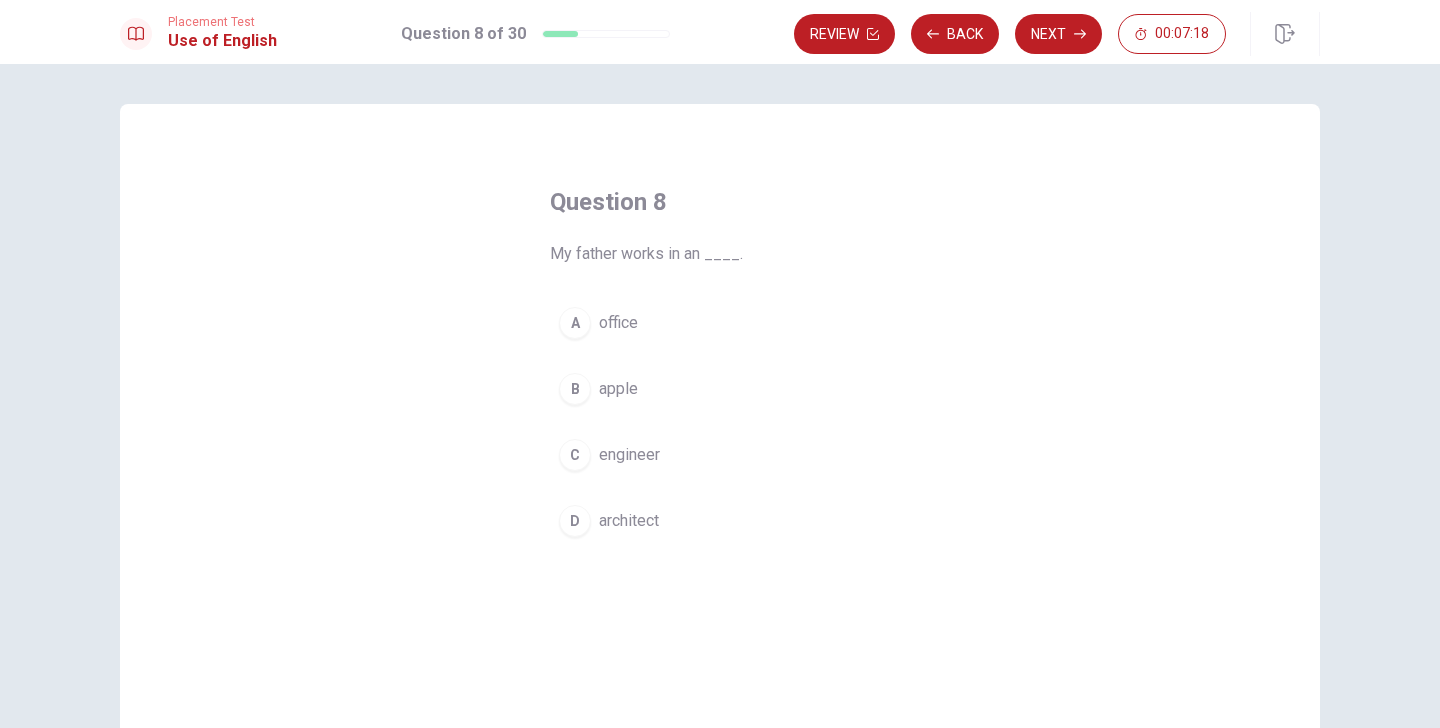 click on "A" at bounding box center [575, 323] 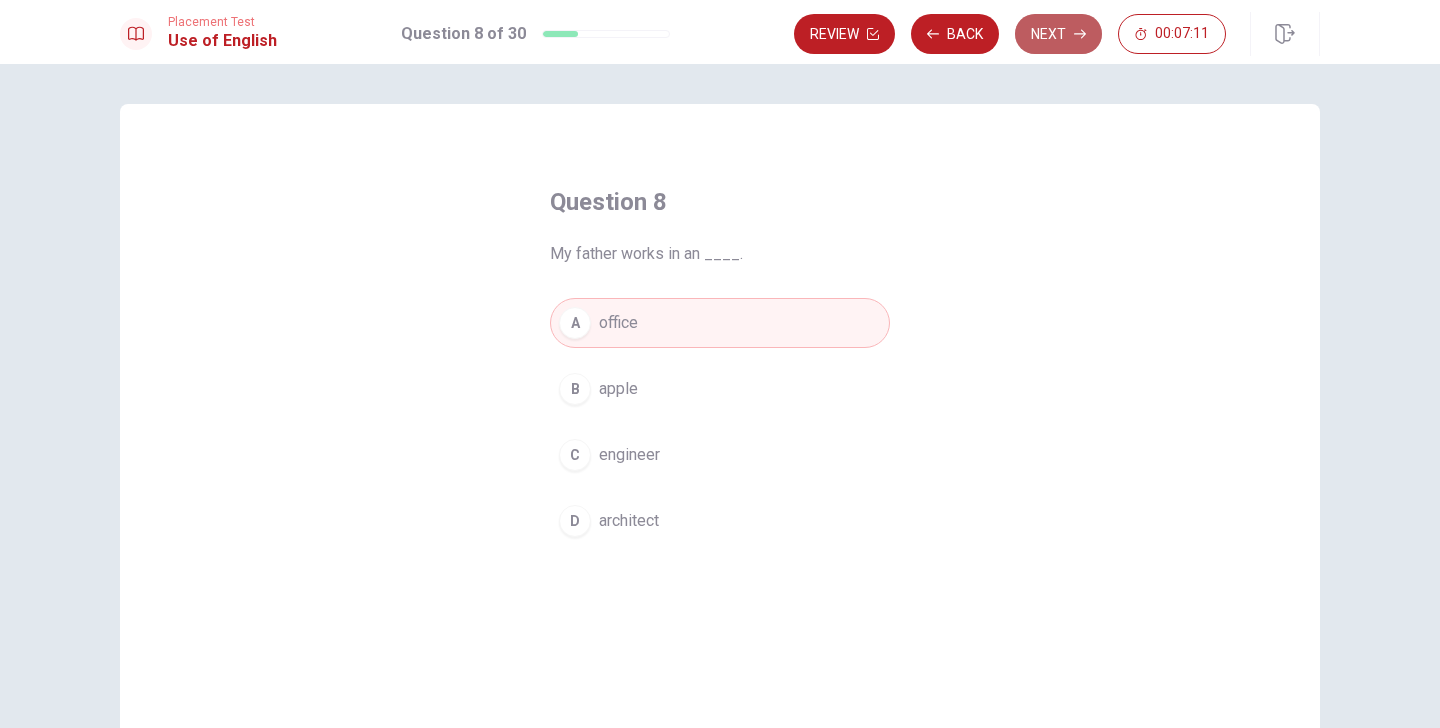 click on "Next" at bounding box center [1058, 34] 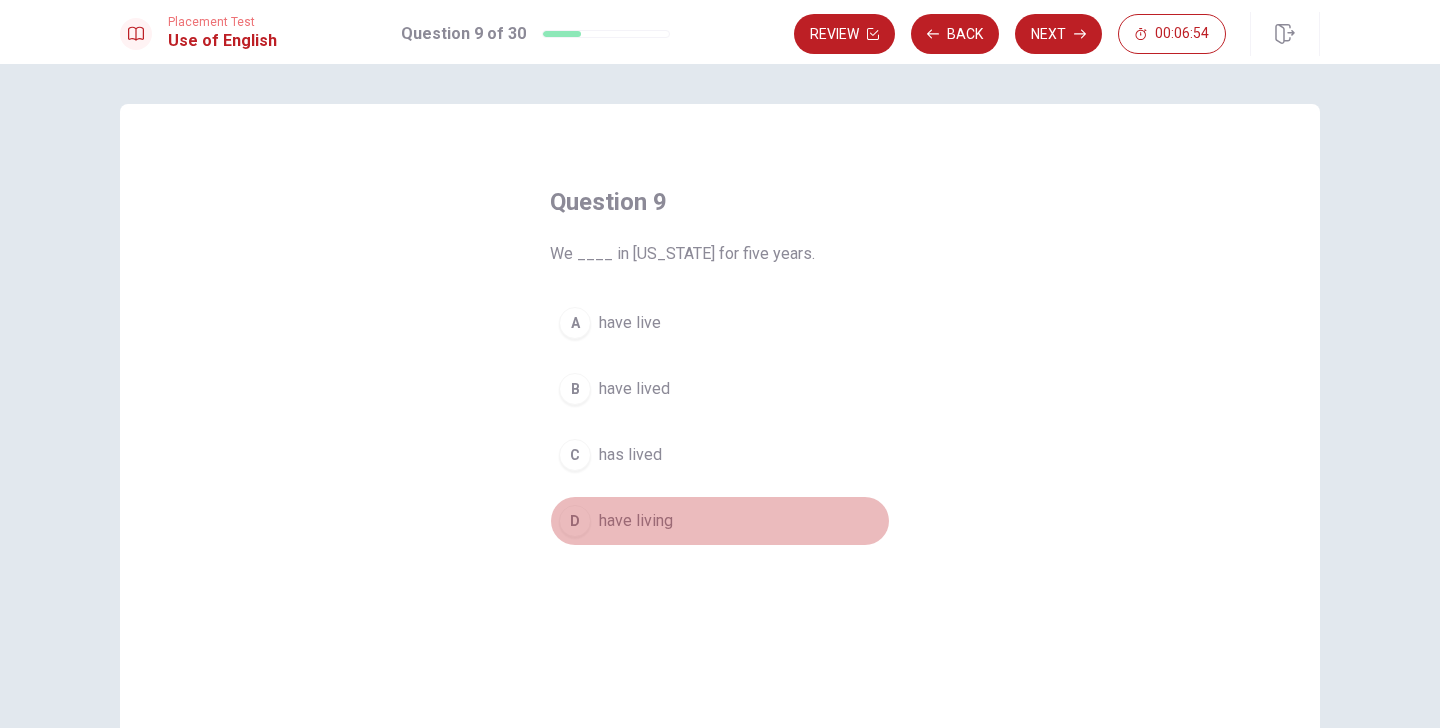 click on "D" at bounding box center [575, 521] 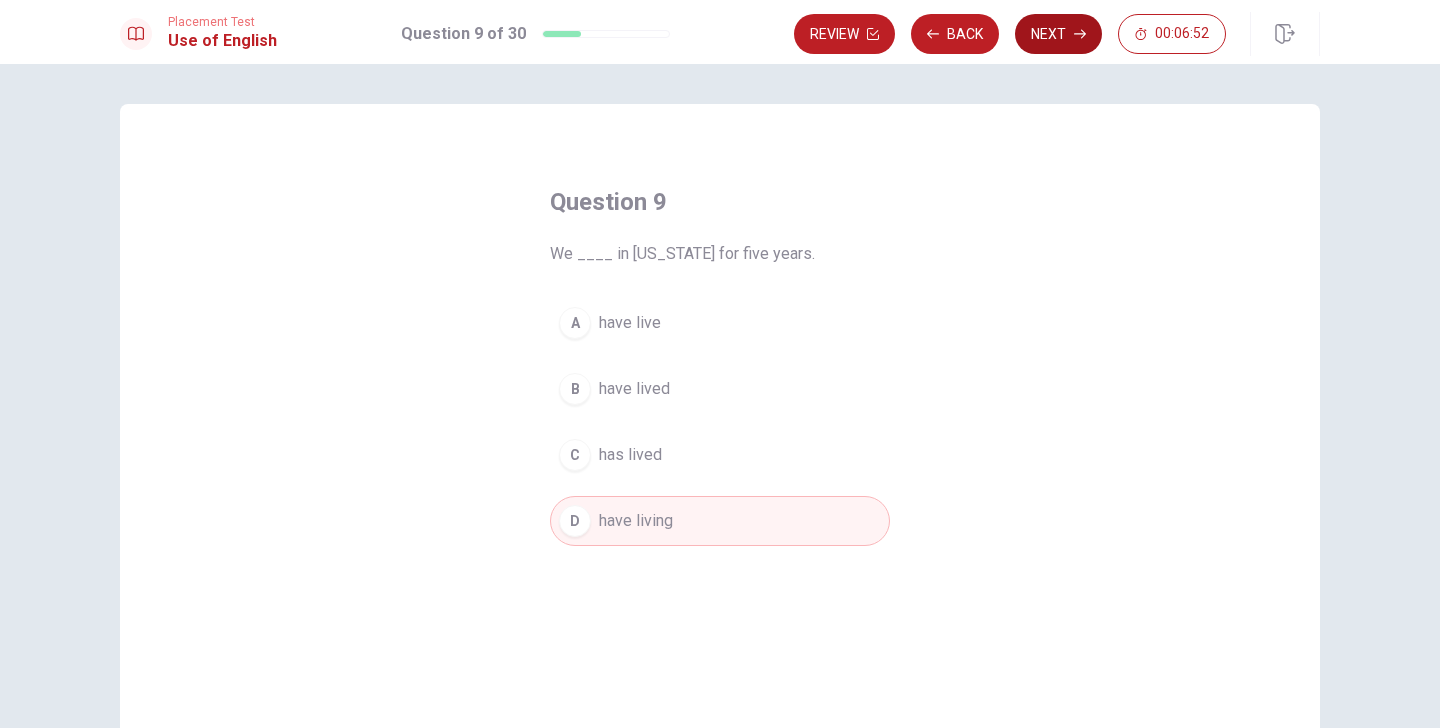 click on "Next" at bounding box center [1058, 34] 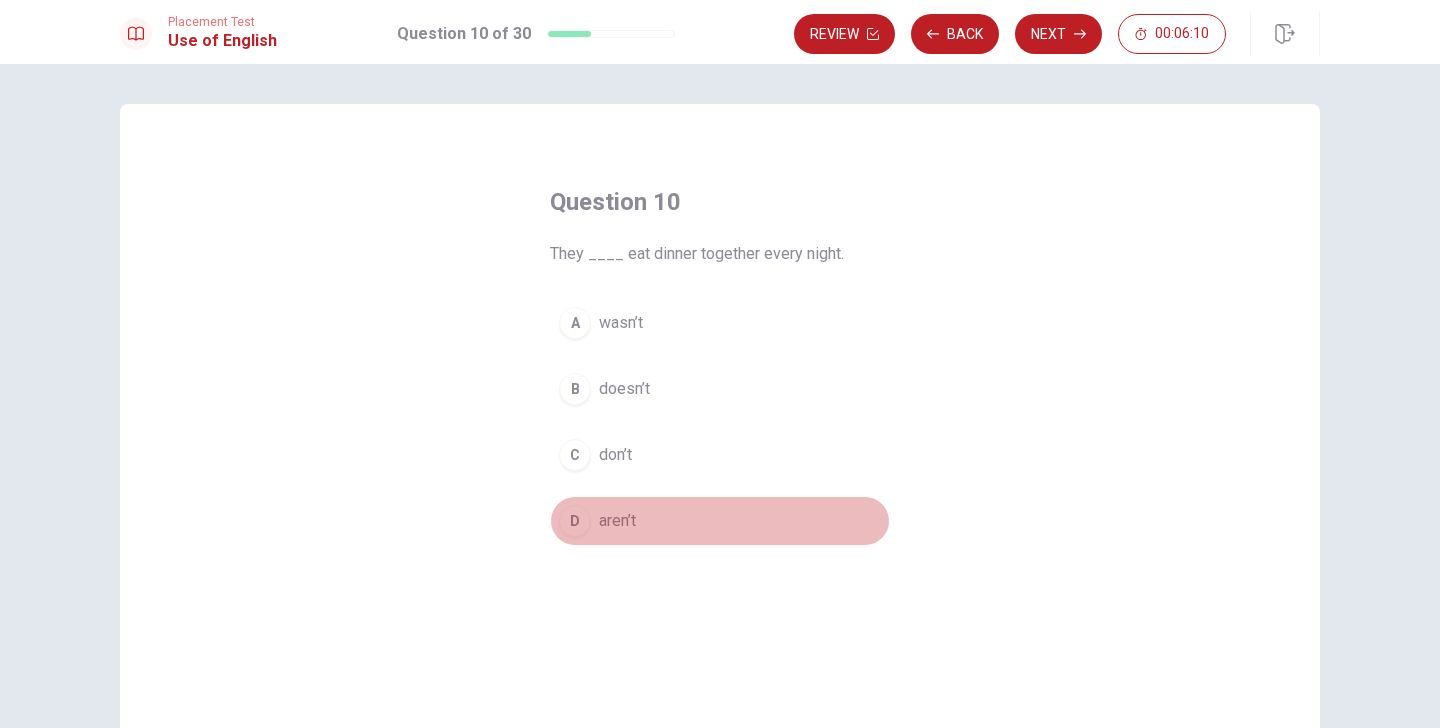 click on "D" at bounding box center [575, 521] 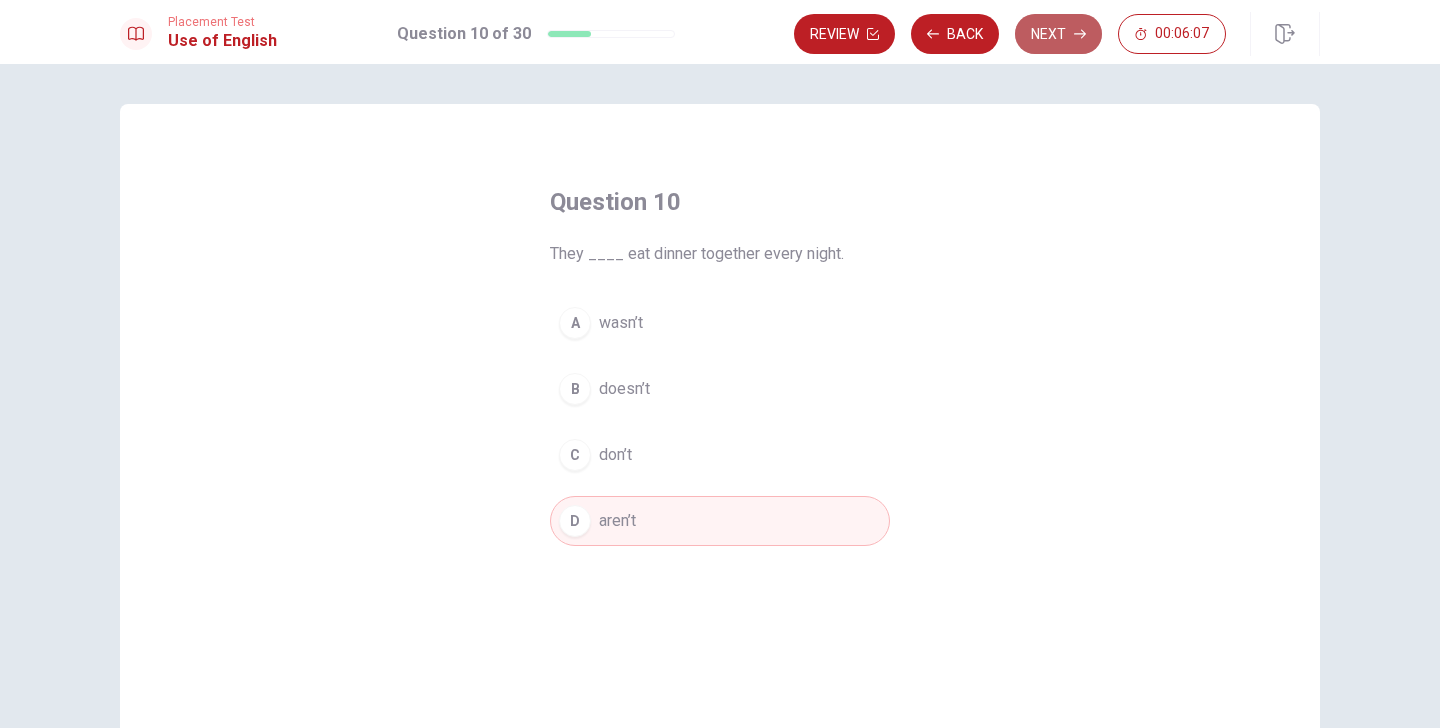 click on "Next" at bounding box center [1058, 34] 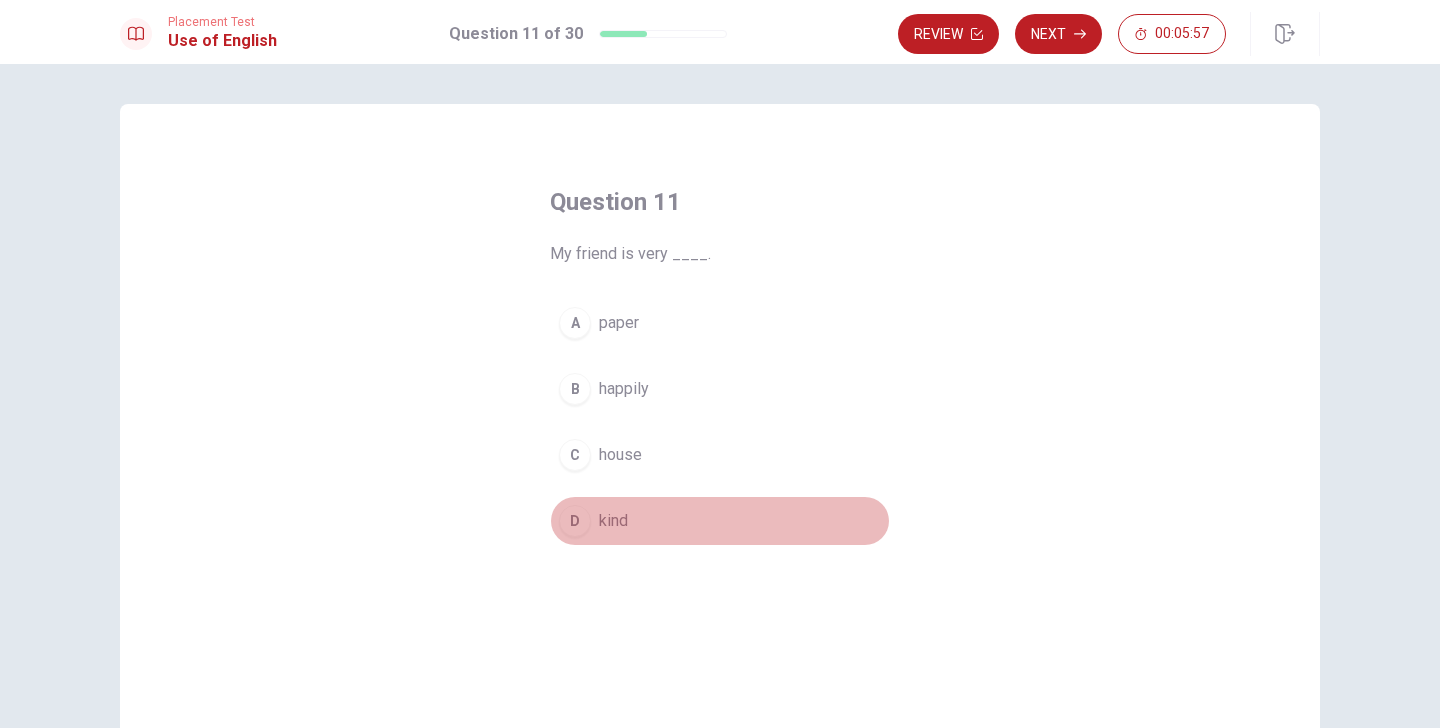 click on "D" at bounding box center (575, 521) 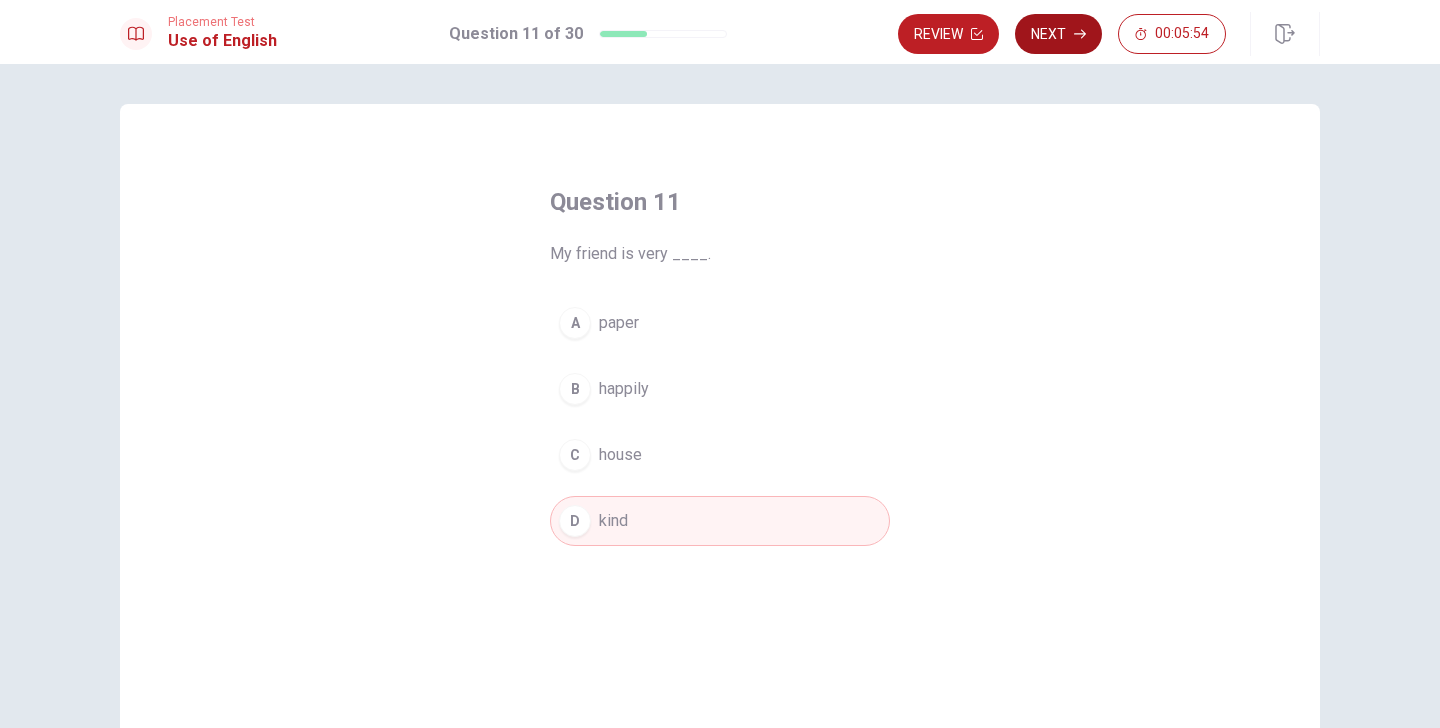 click on "Next" at bounding box center (1058, 34) 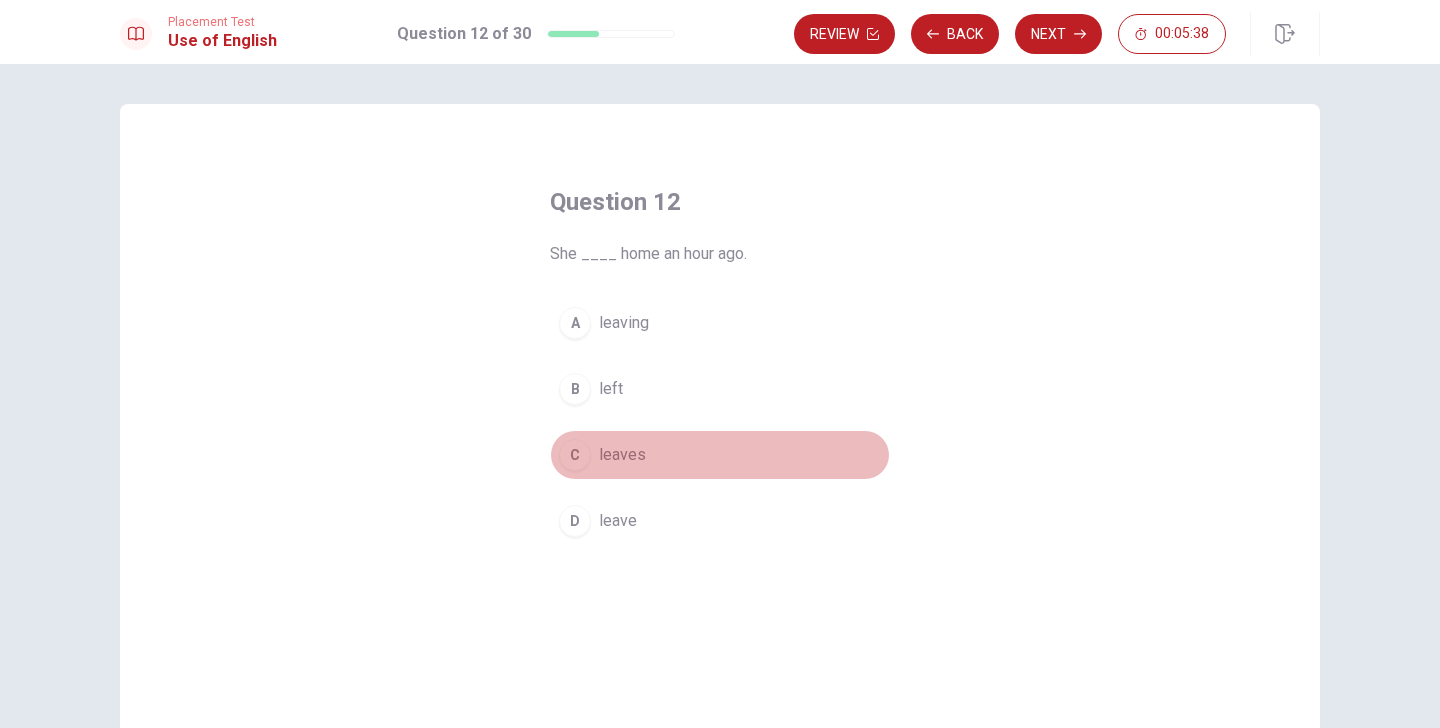 click on "leaves" at bounding box center (622, 455) 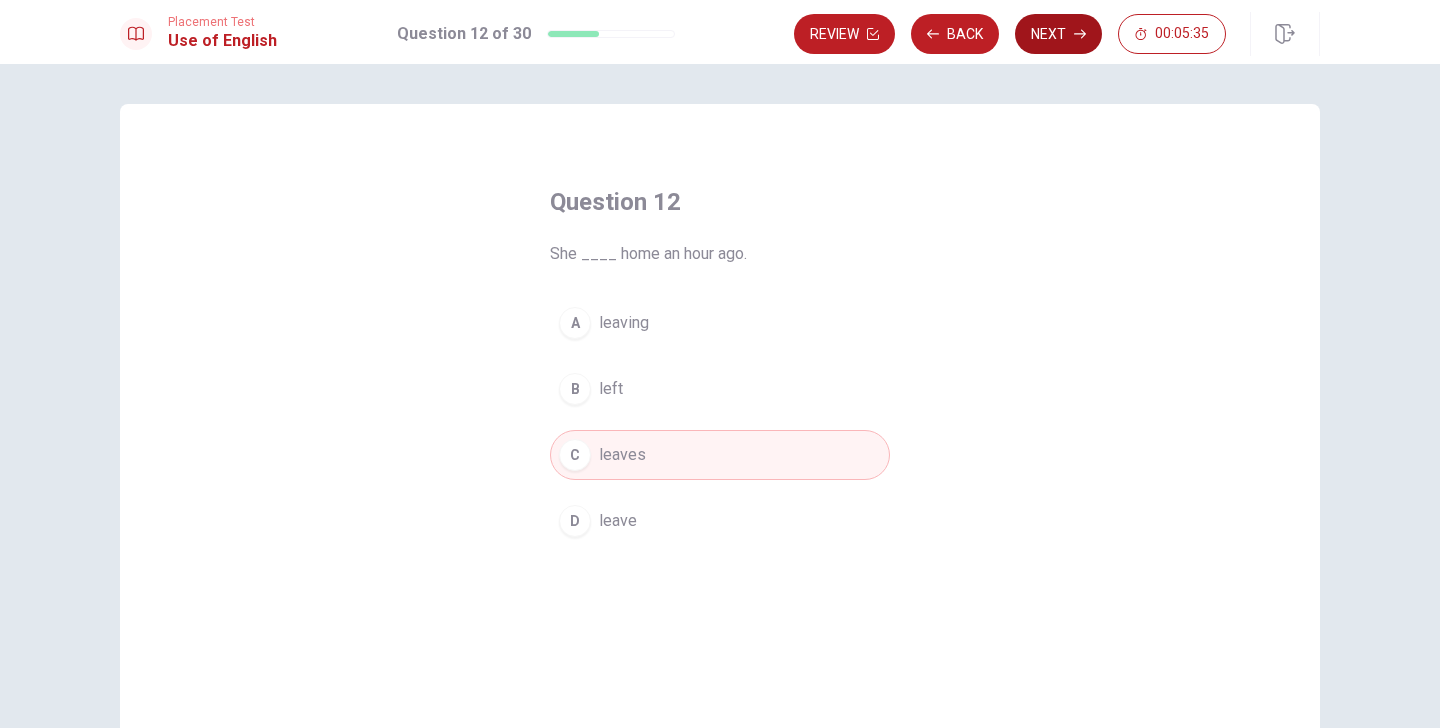 click on "Next" at bounding box center (1058, 34) 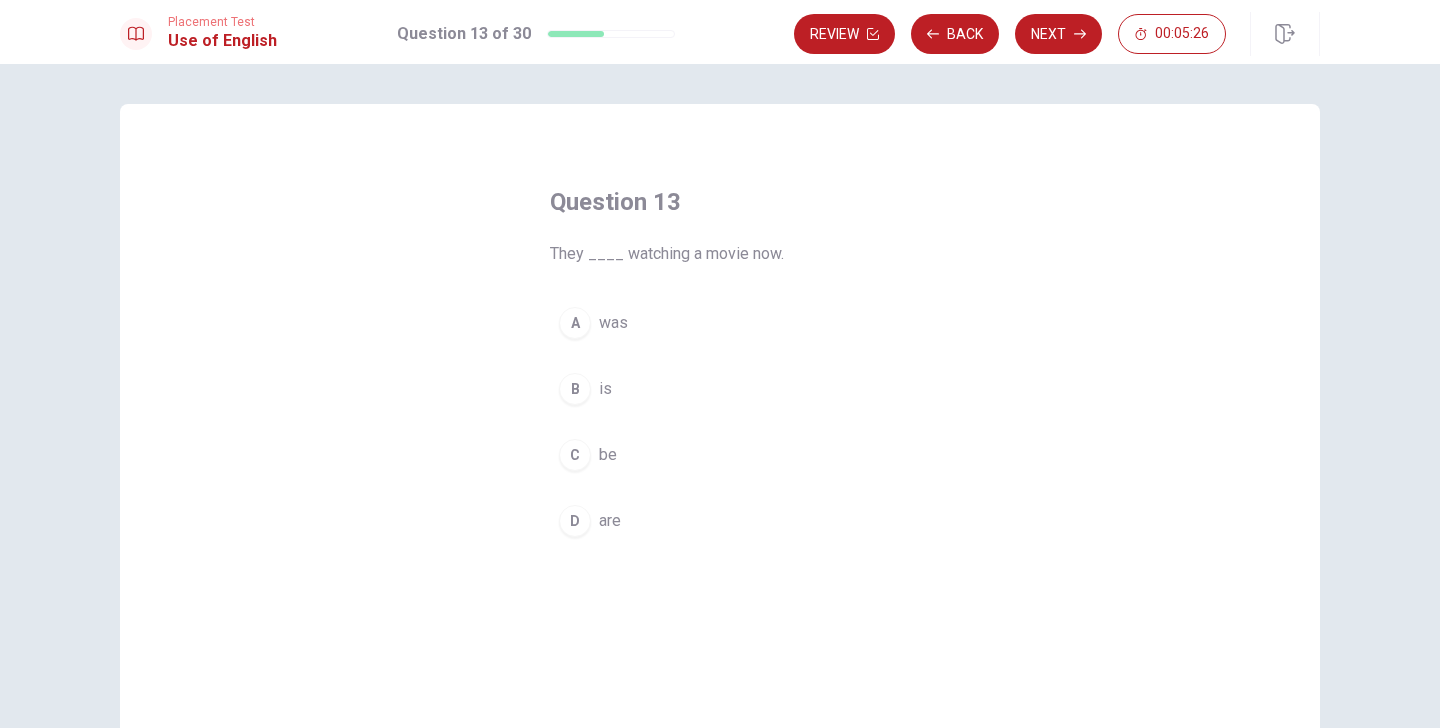 click on "D" at bounding box center [575, 521] 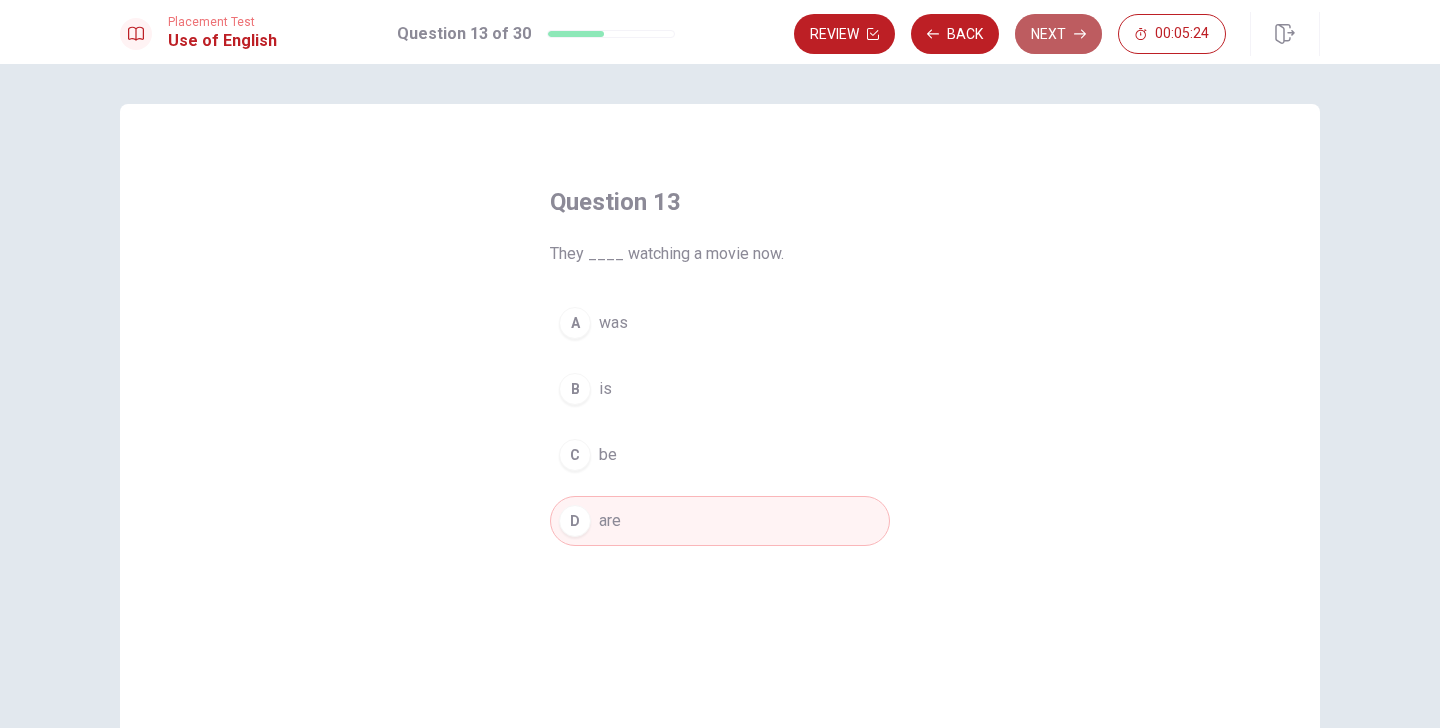 click on "Next" at bounding box center [1058, 34] 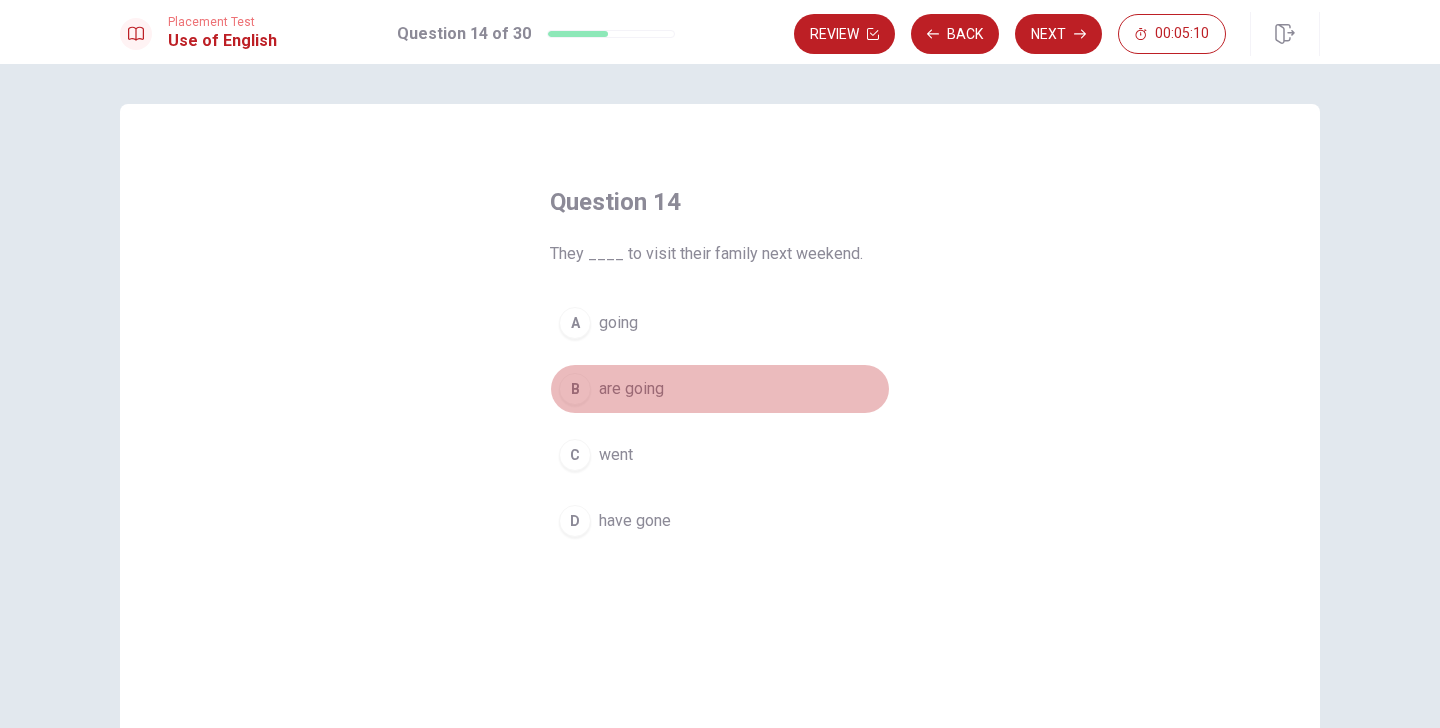 click on "B" at bounding box center (575, 389) 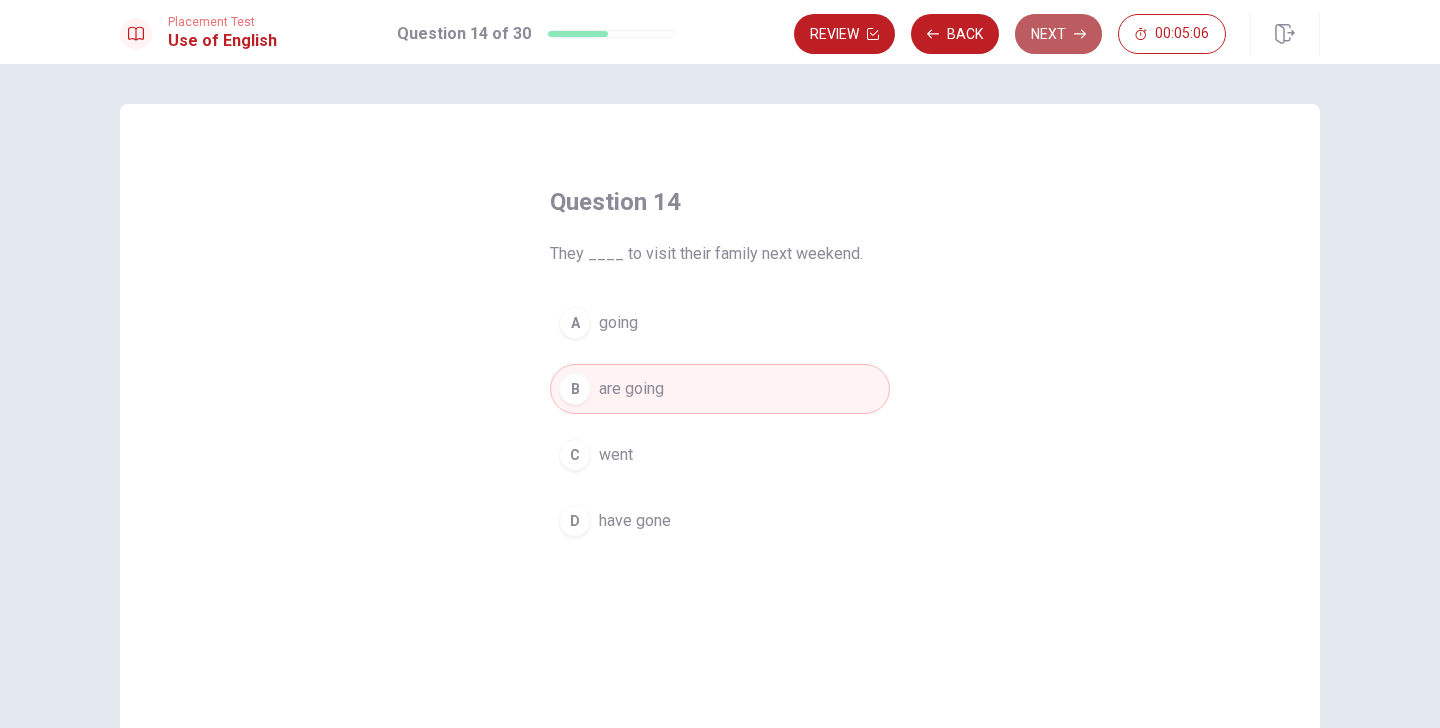 click on "Next" at bounding box center [1058, 34] 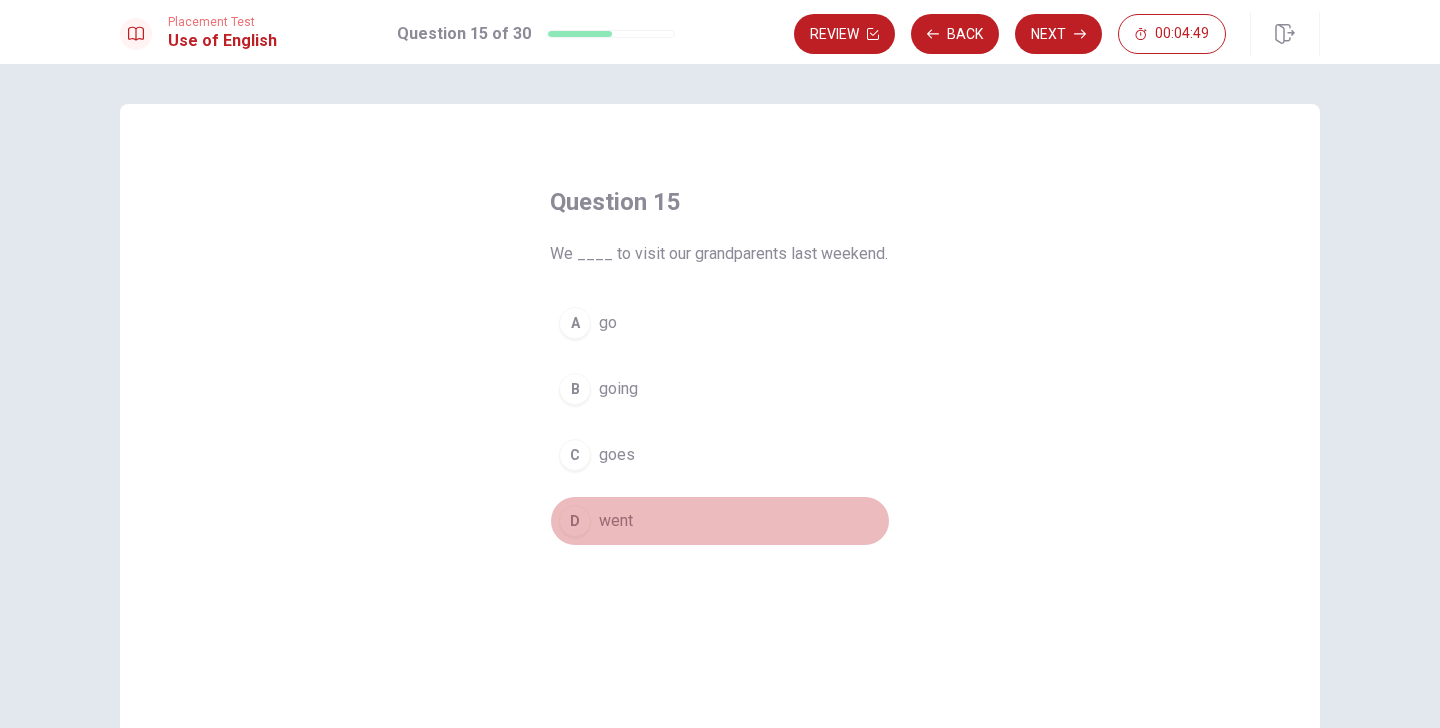 click on "went" at bounding box center [616, 521] 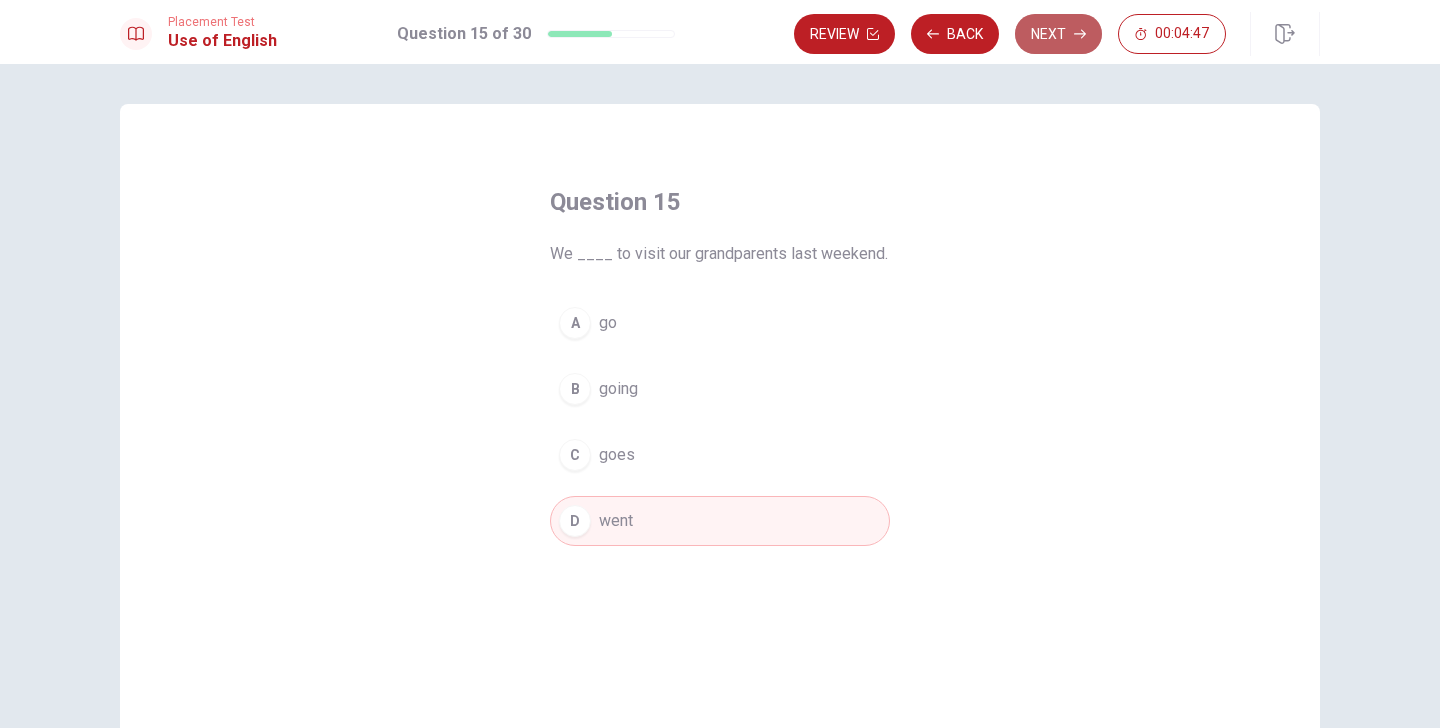 click on "Next" at bounding box center (1058, 34) 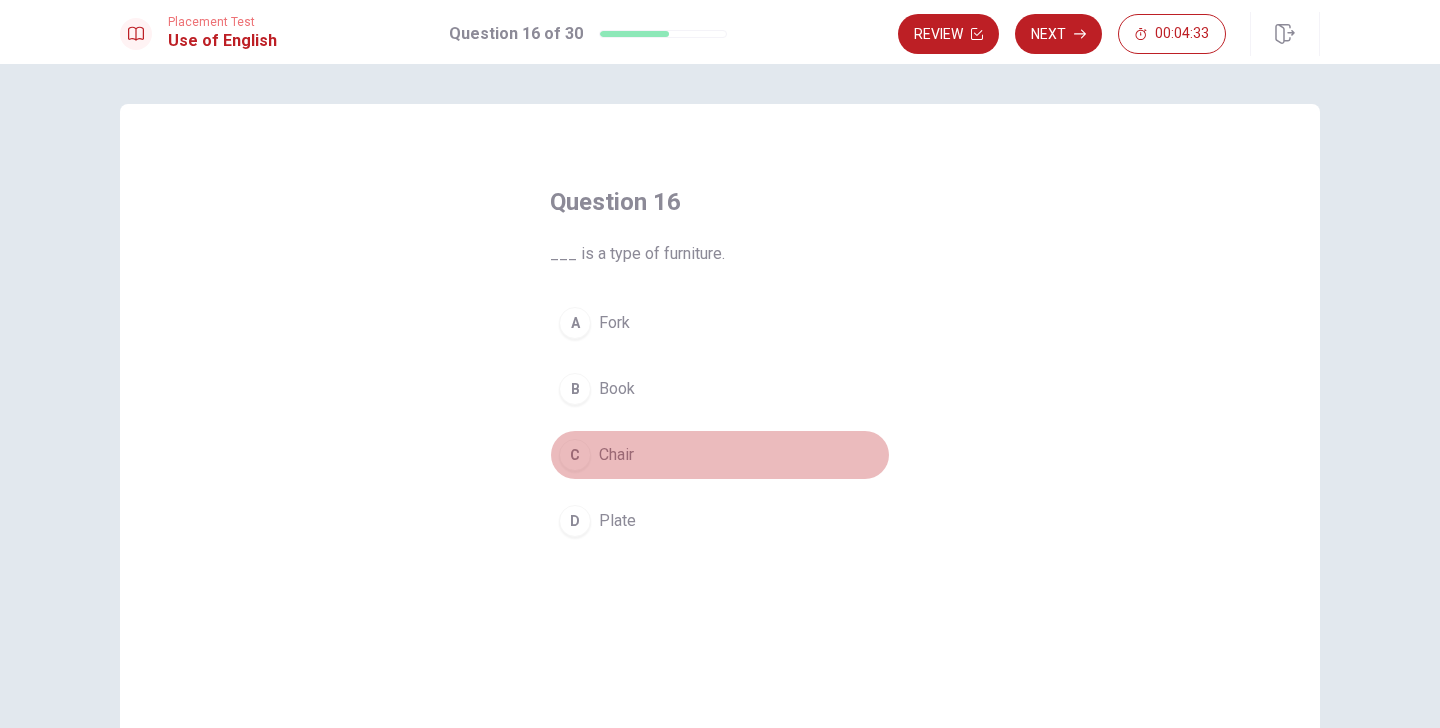 click on "C" at bounding box center [575, 455] 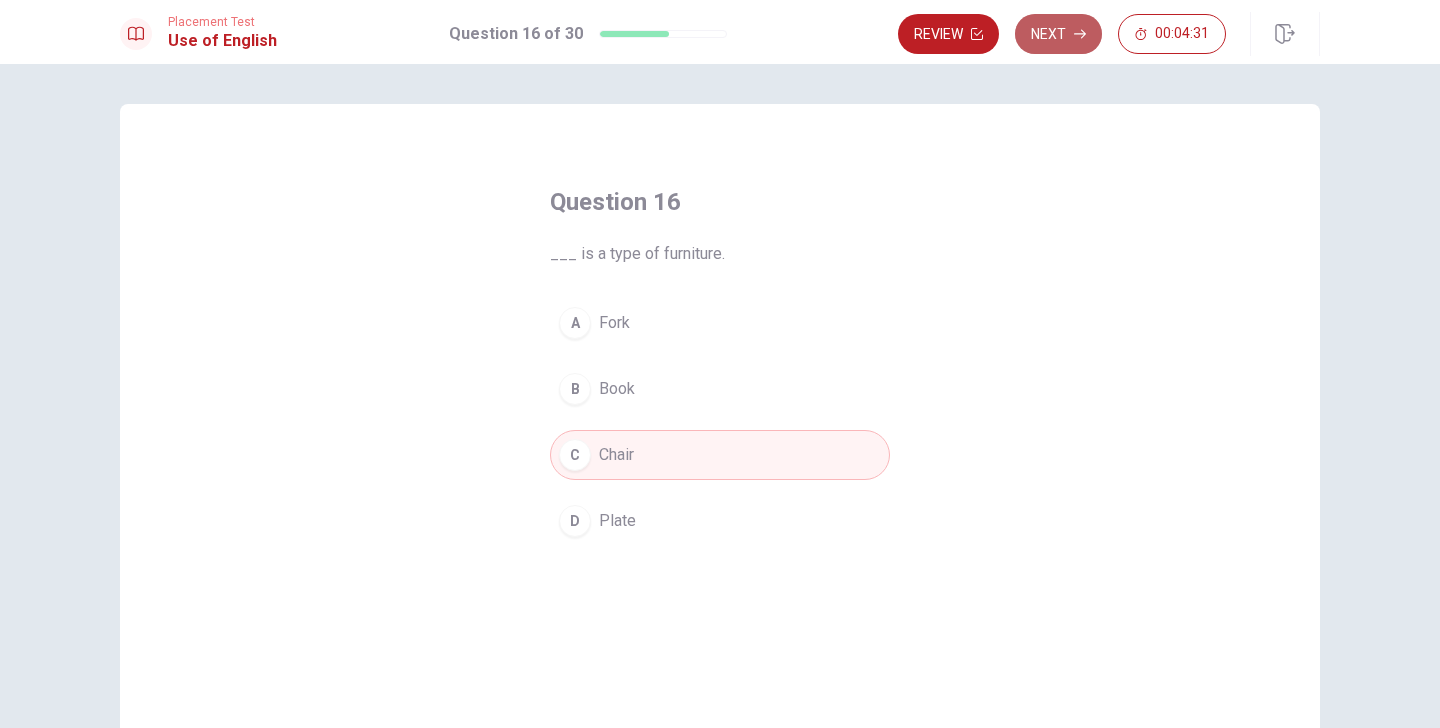 click on "Next" at bounding box center (1058, 34) 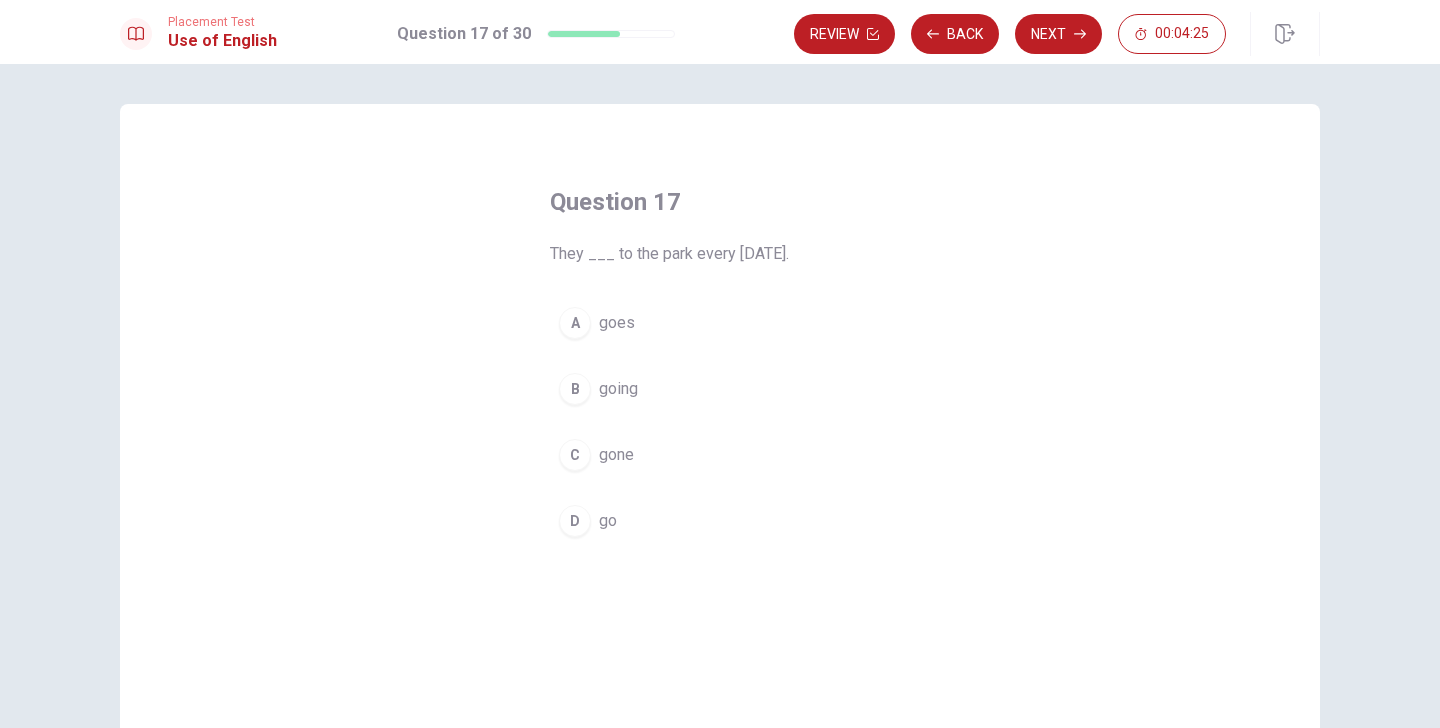 click on "going" at bounding box center (618, 389) 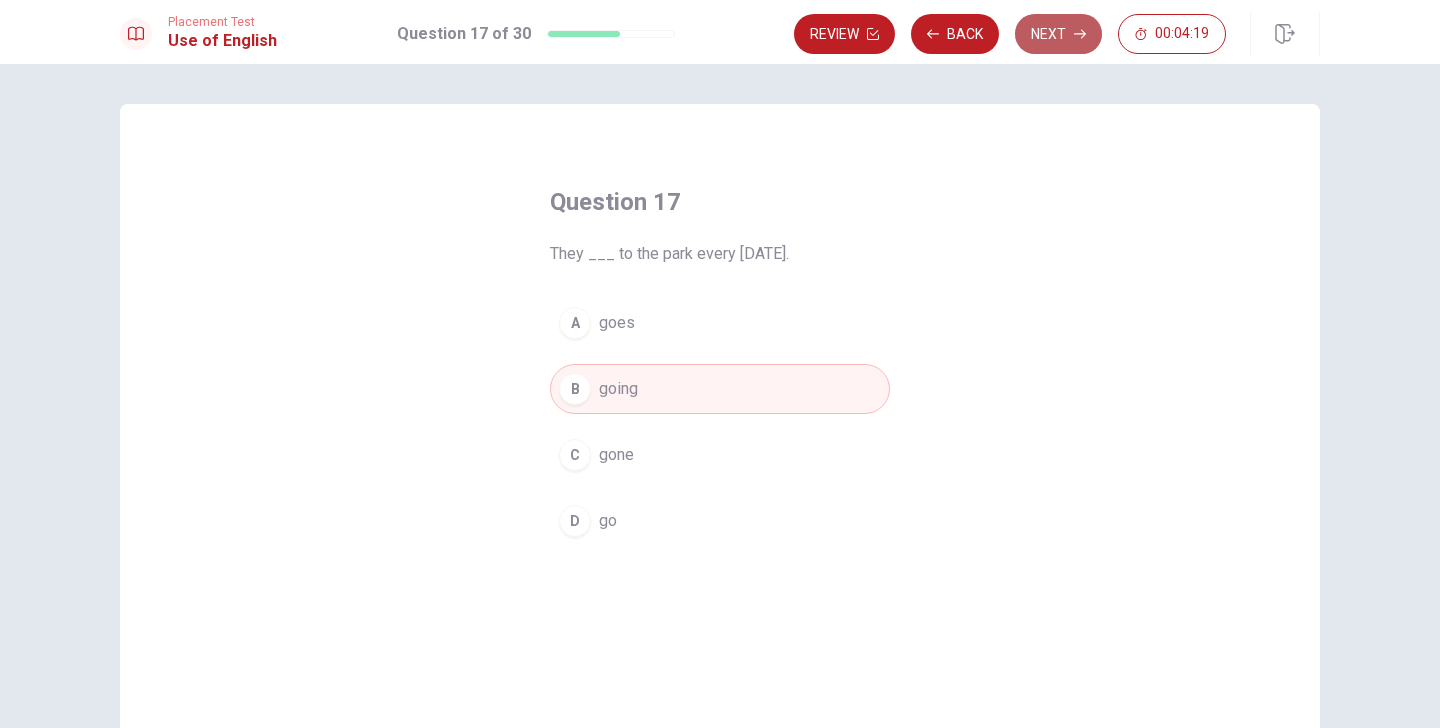 click on "Next" at bounding box center [1058, 34] 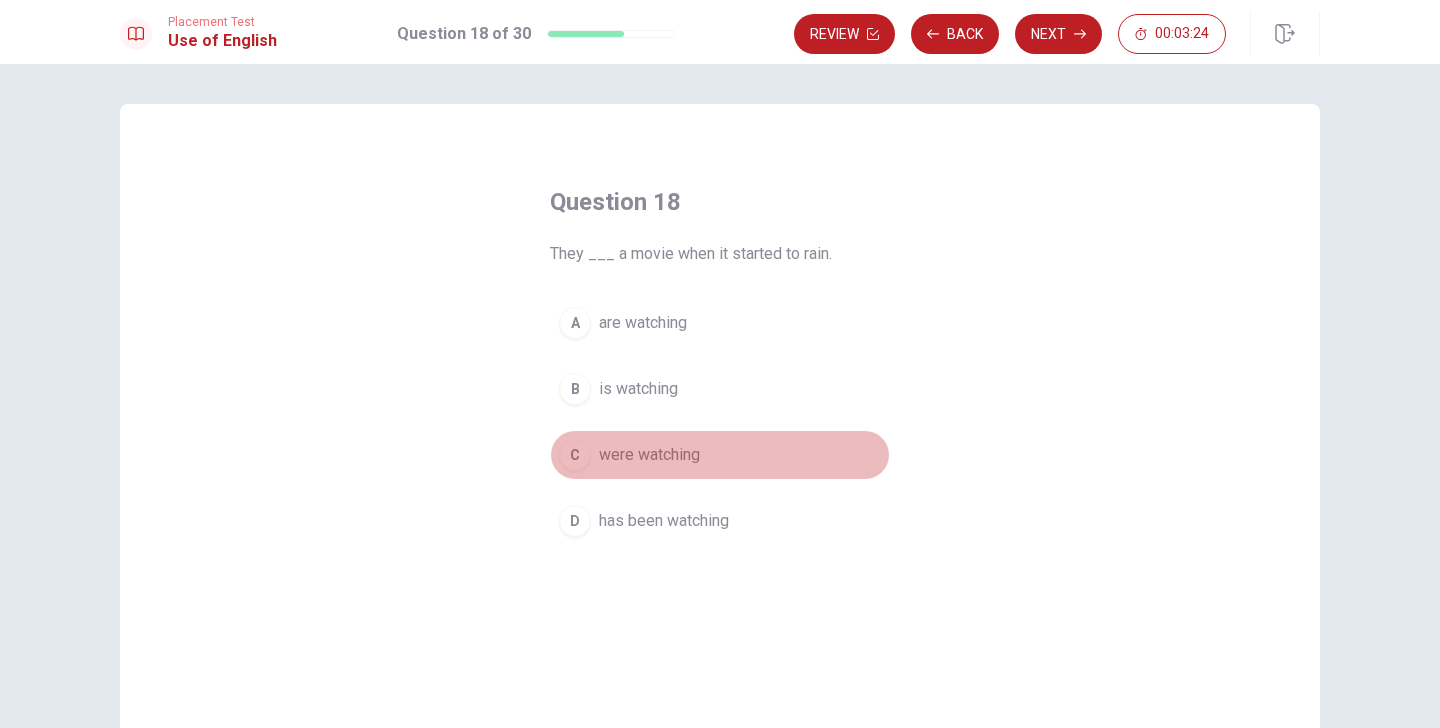 click on "C" at bounding box center (575, 455) 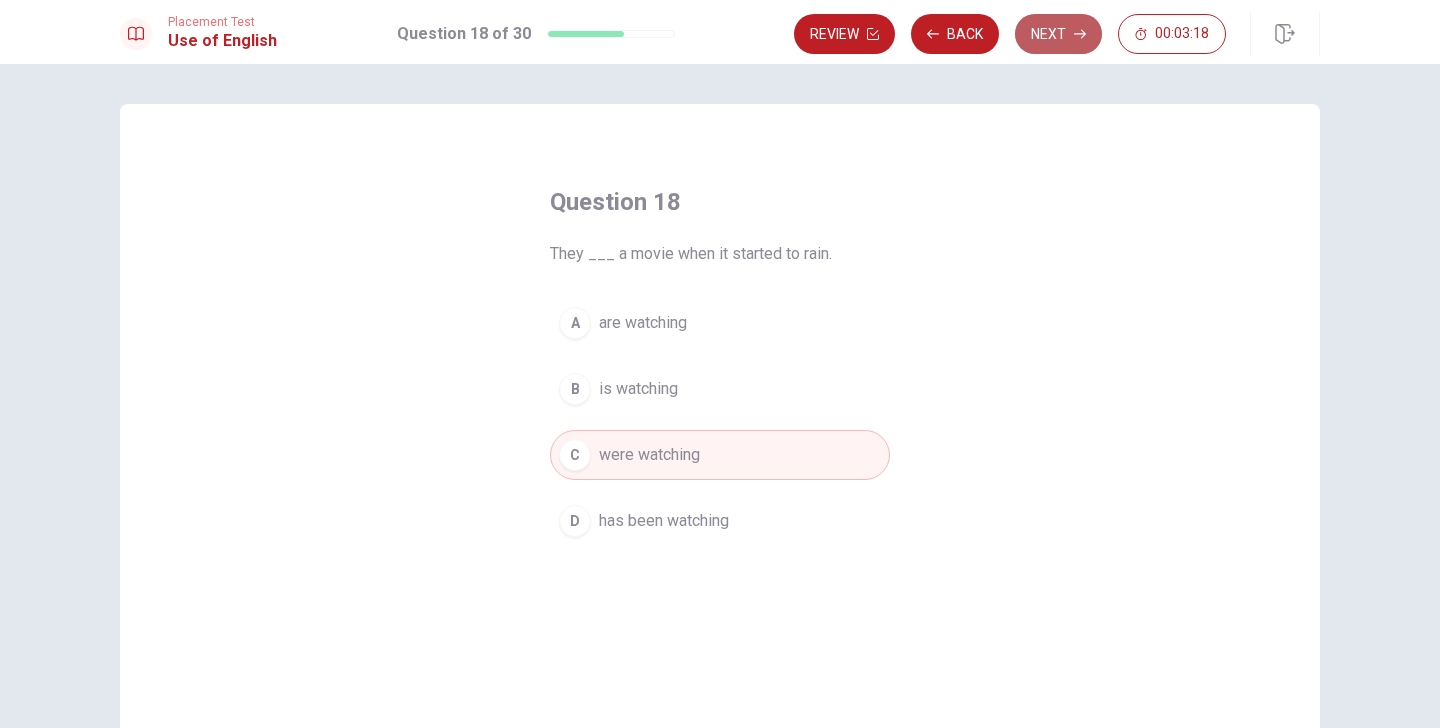 click on "Next" at bounding box center [1058, 34] 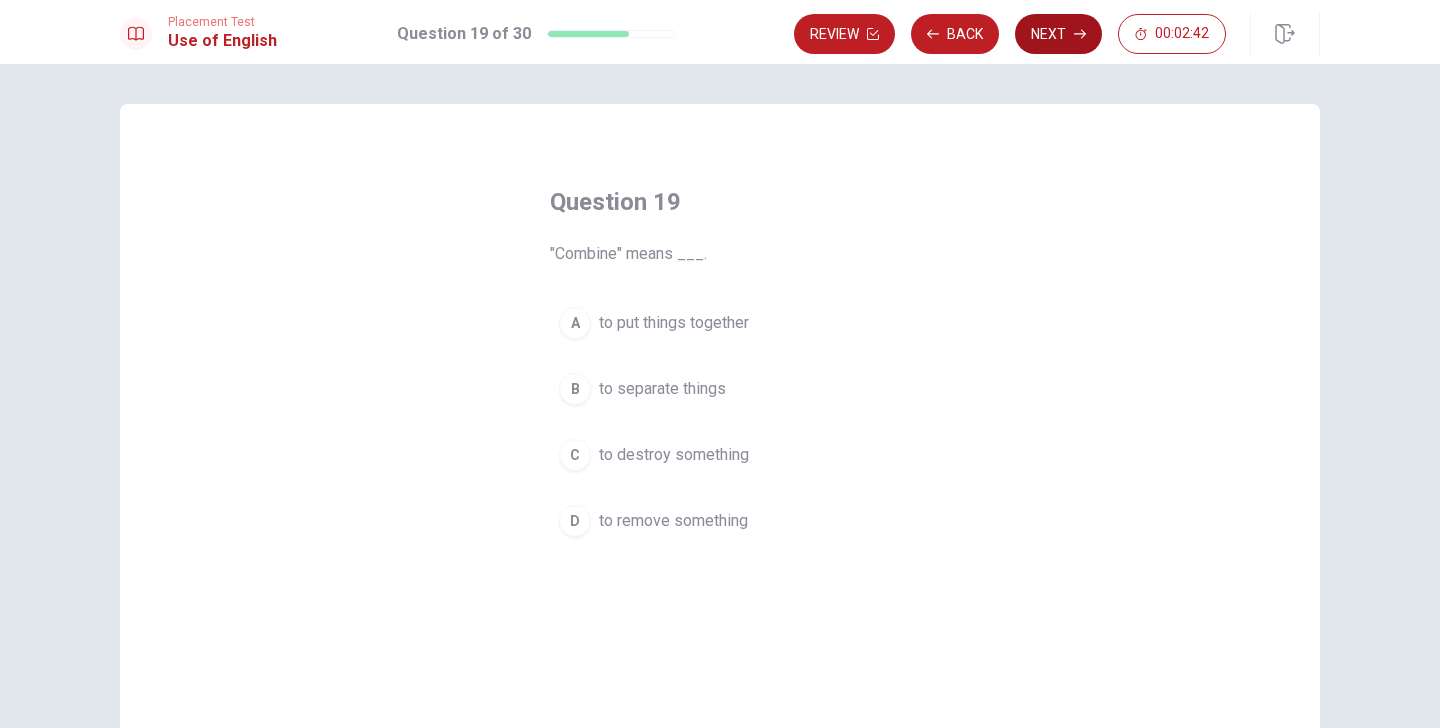 click on "Next" at bounding box center [1058, 34] 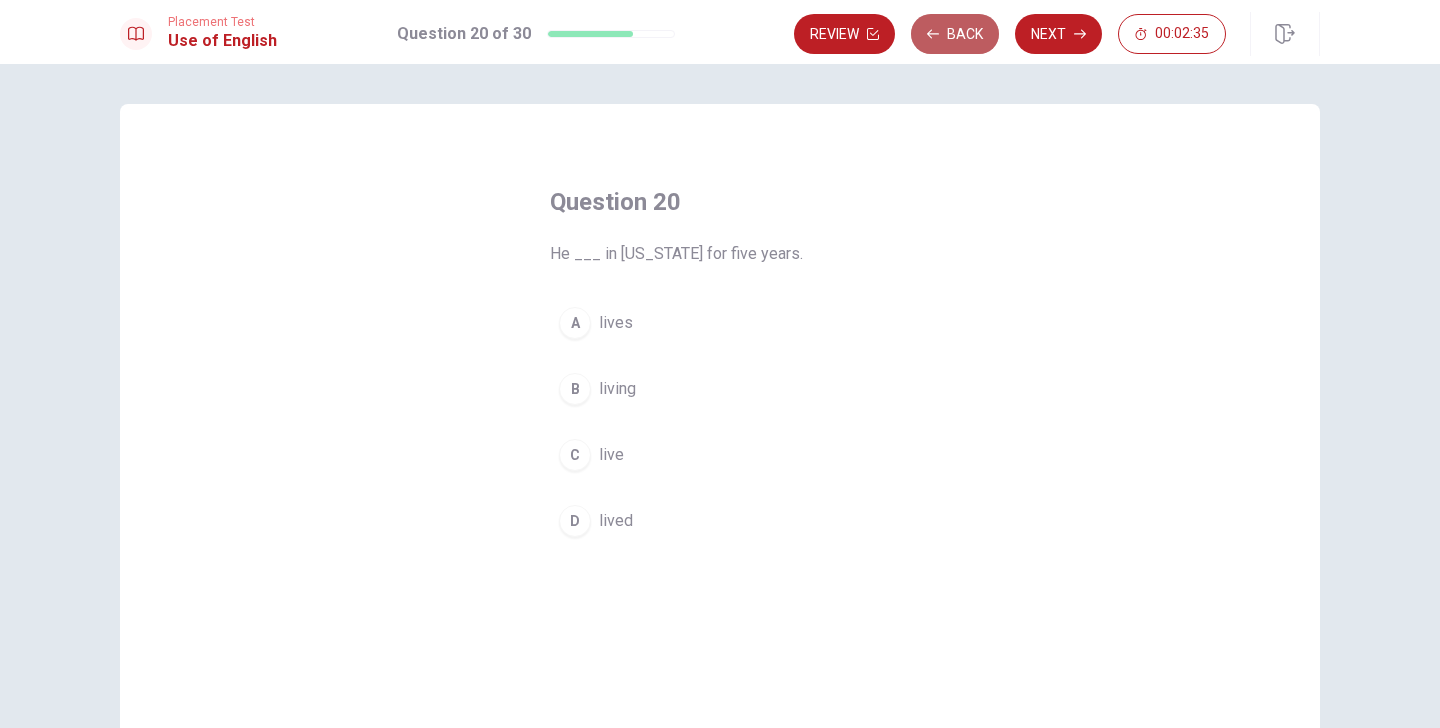 click on "Back" at bounding box center (955, 34) 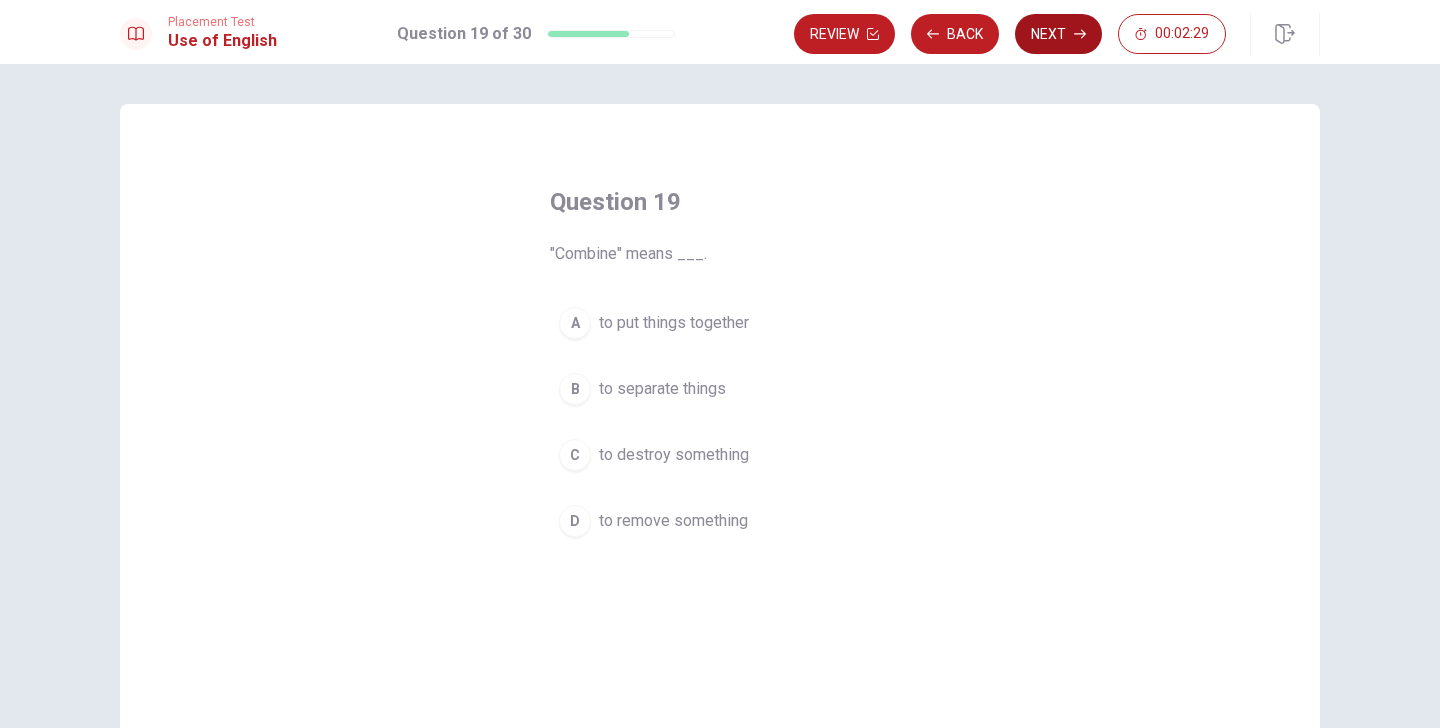 click on "Next" at bounding box center (1058, 34) 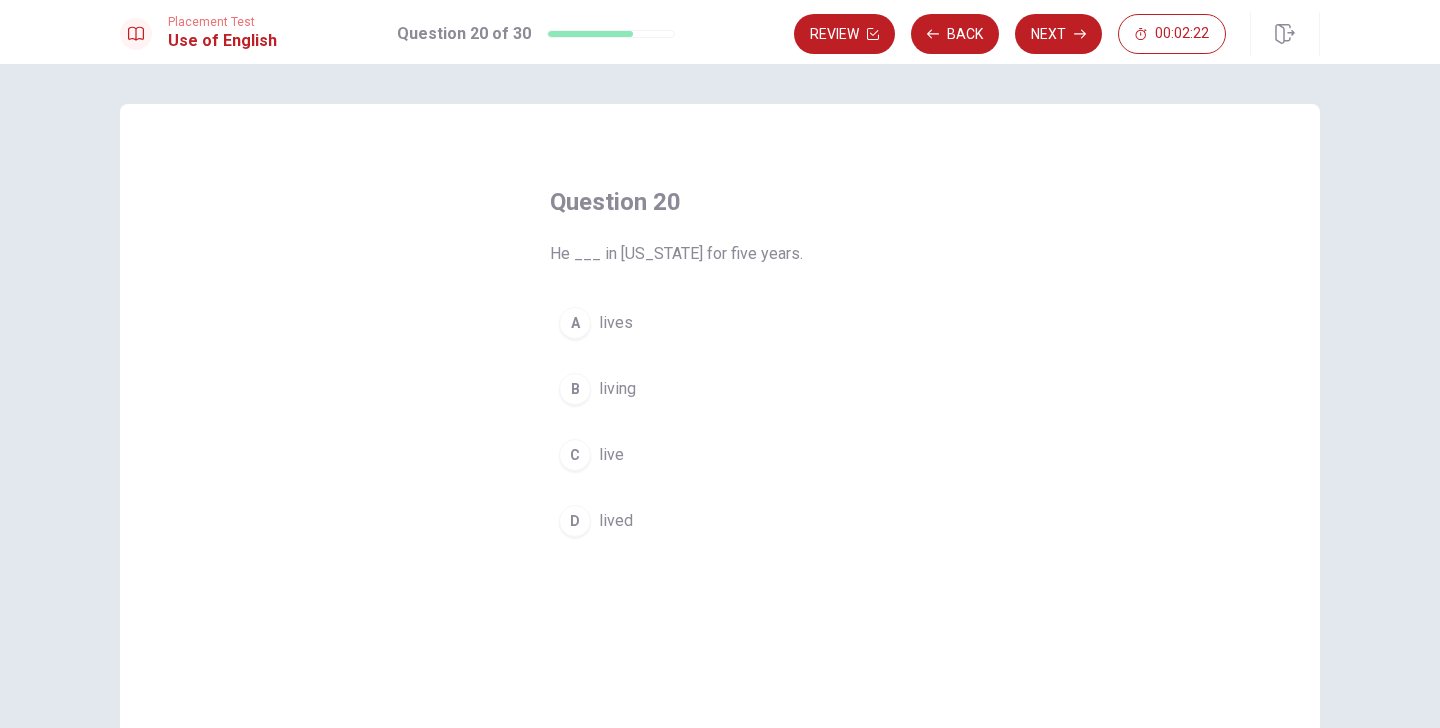 click on "lives" at bounding box center [616, 323] 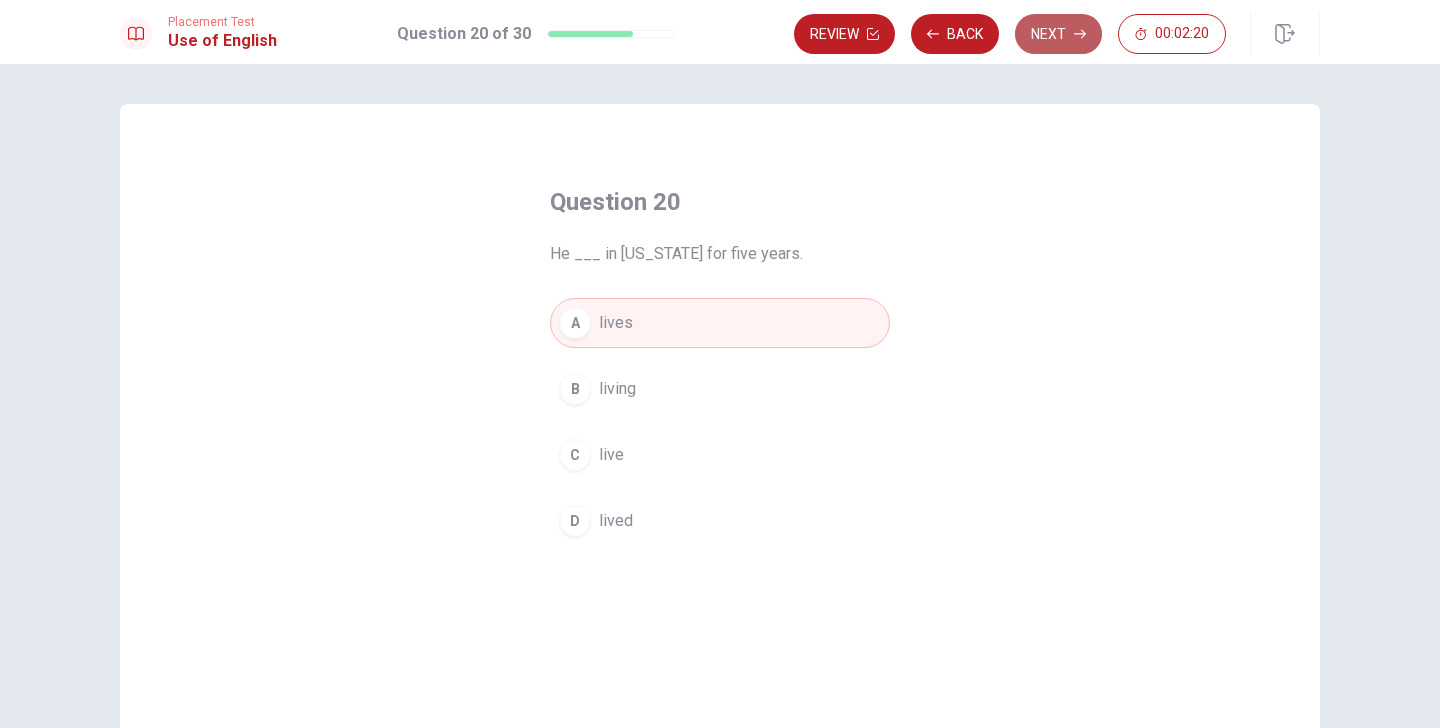 click on "Next" at bounding box center (1058, 34) 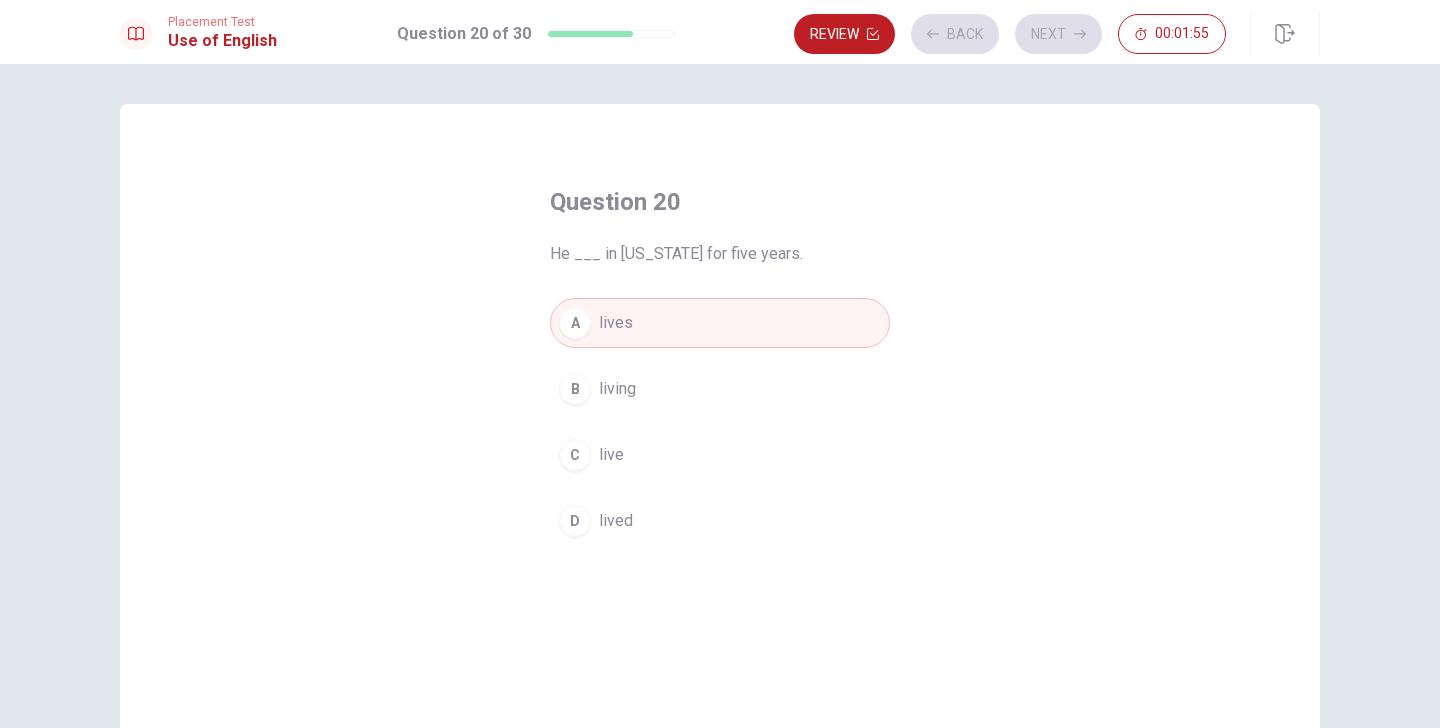 click on "Review Back Next 00:01:55" at bounding box center [1010, 34] 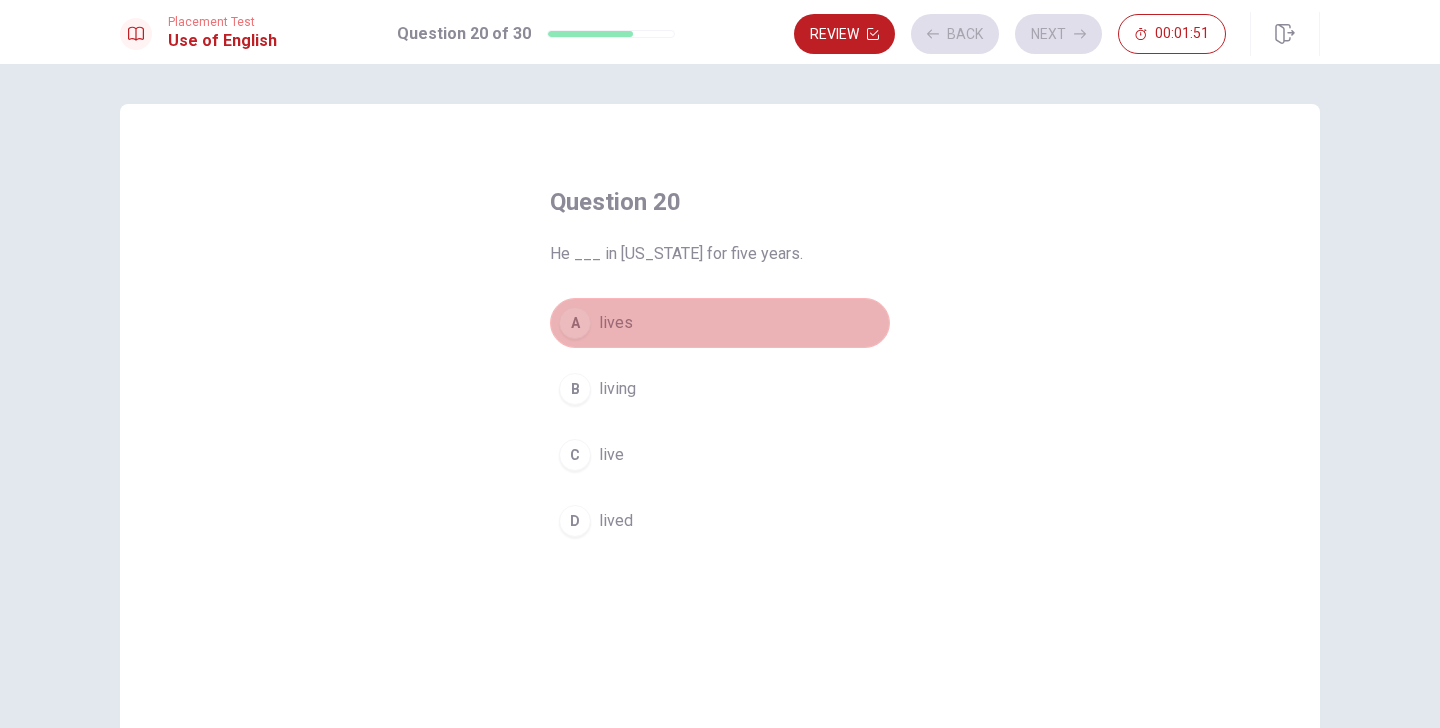 drag, startPoint x: 648, startPoint y: 316, endPoint x: 666, endPoint y: 324, distance: 19.697716 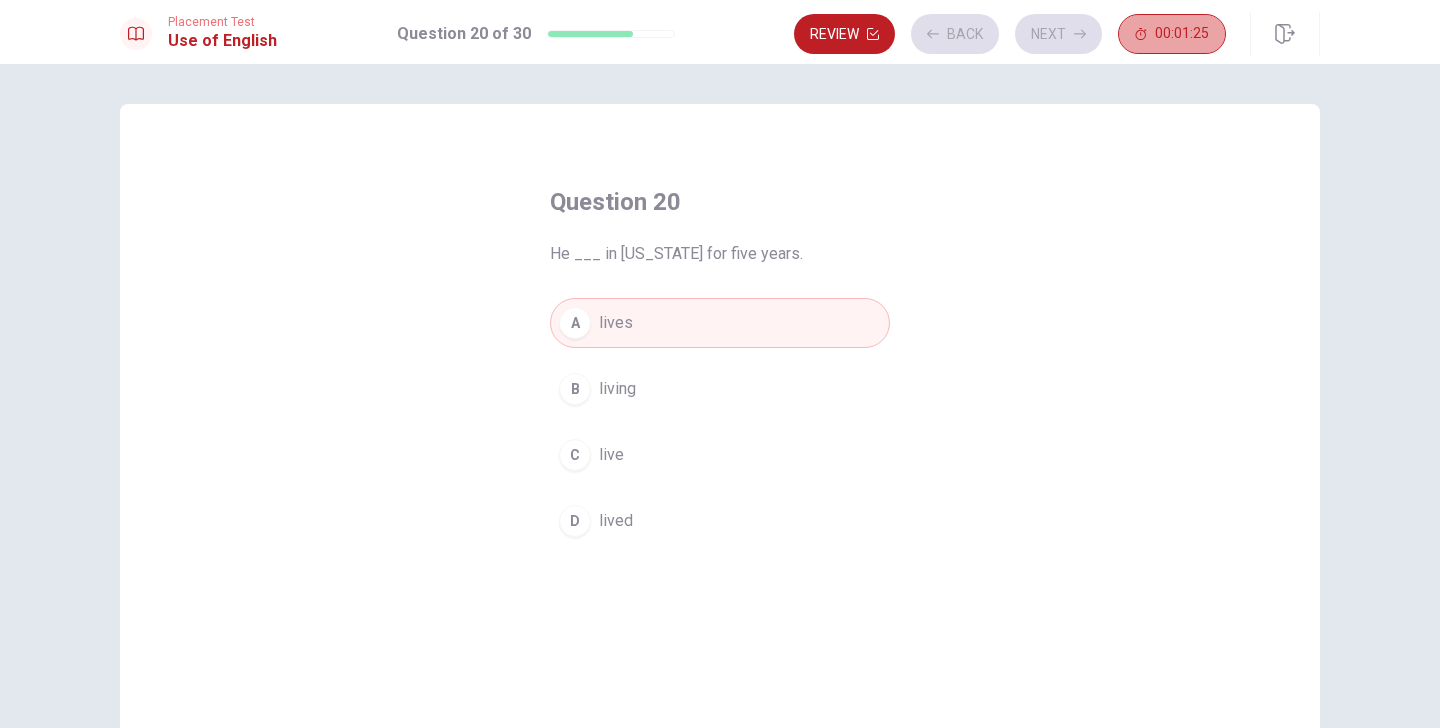 click on "00:01:25" at bounding box center (1182, 34) 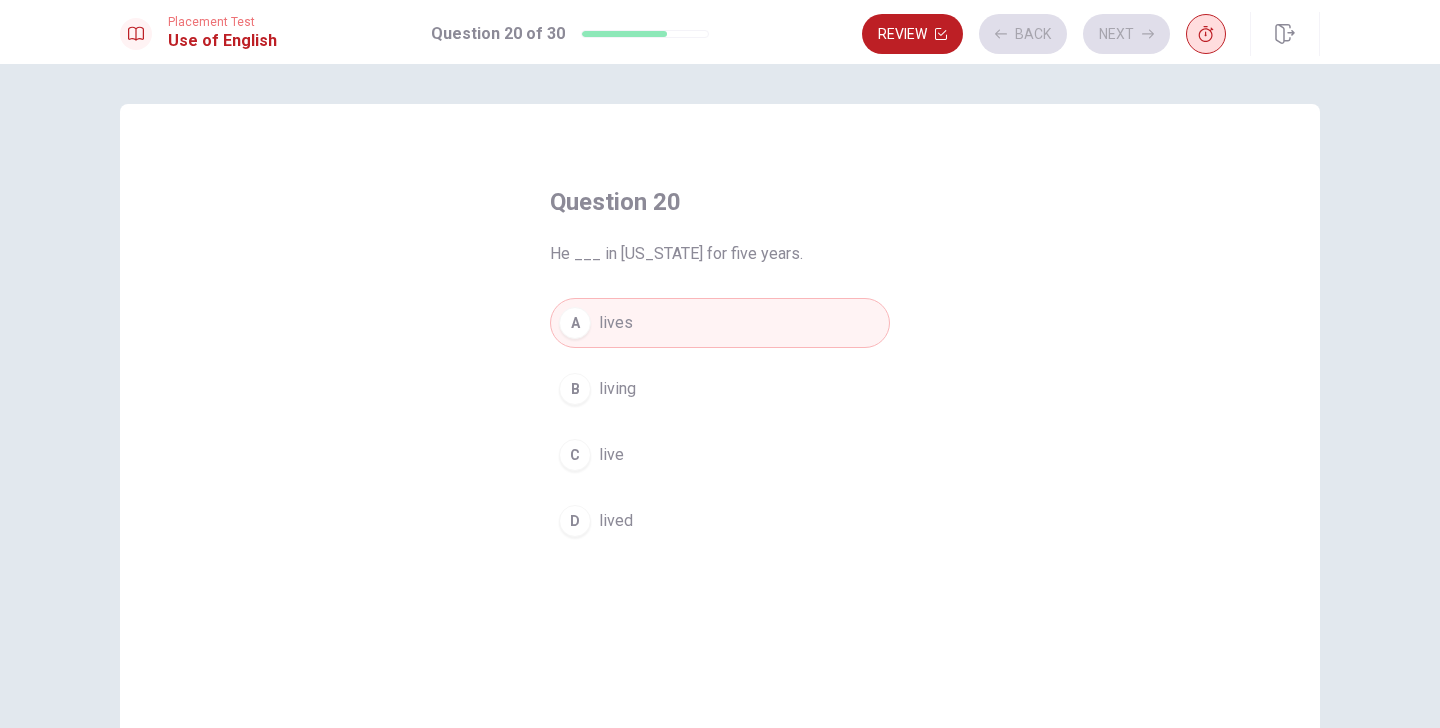 click 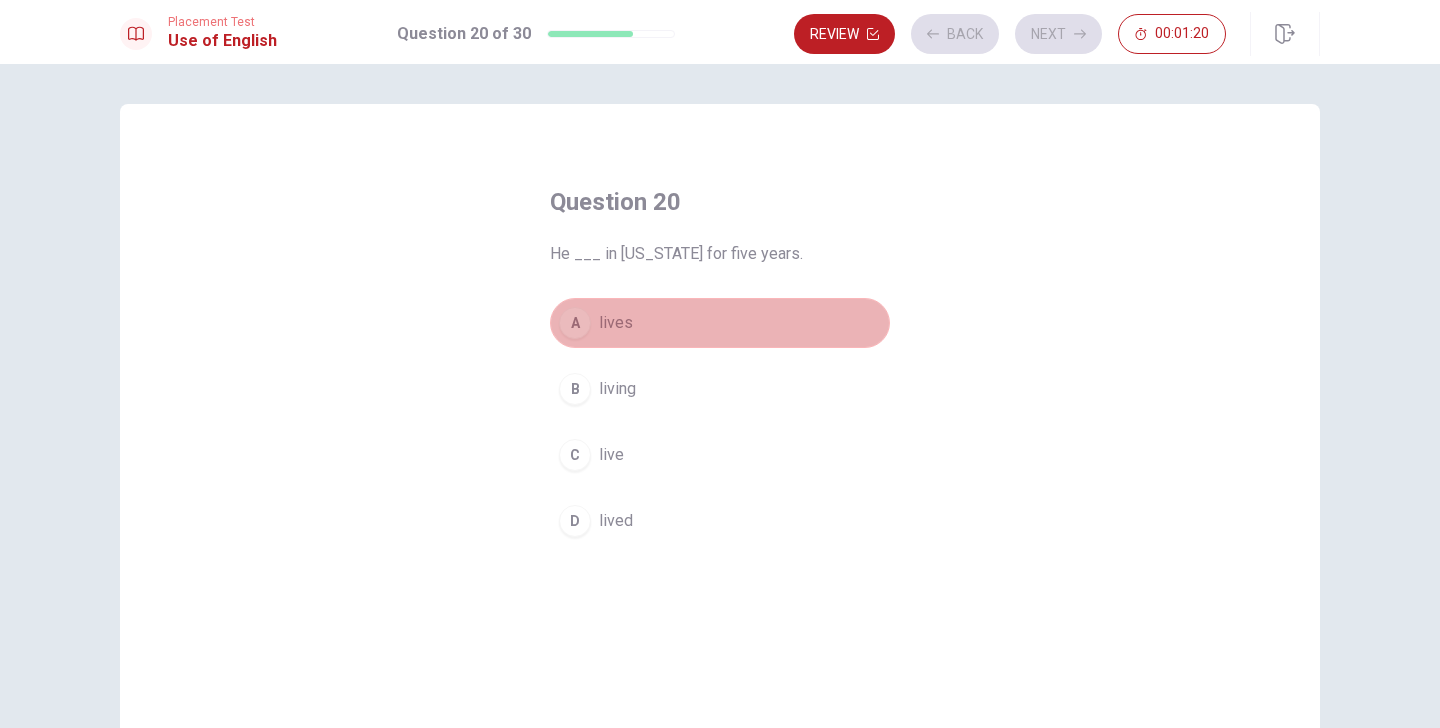click on "A lives" at bounding box center [720, 323] 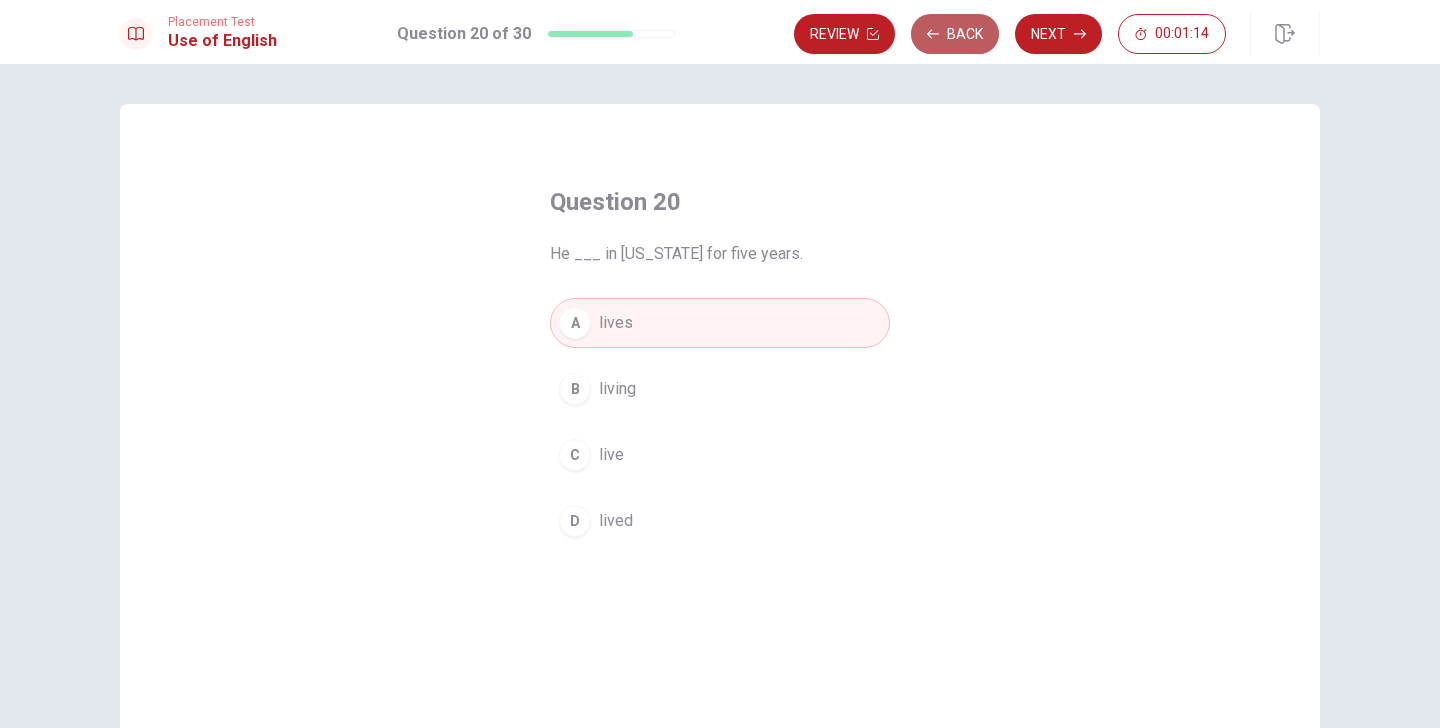 click on "Back" at bounding box center (955, 34) 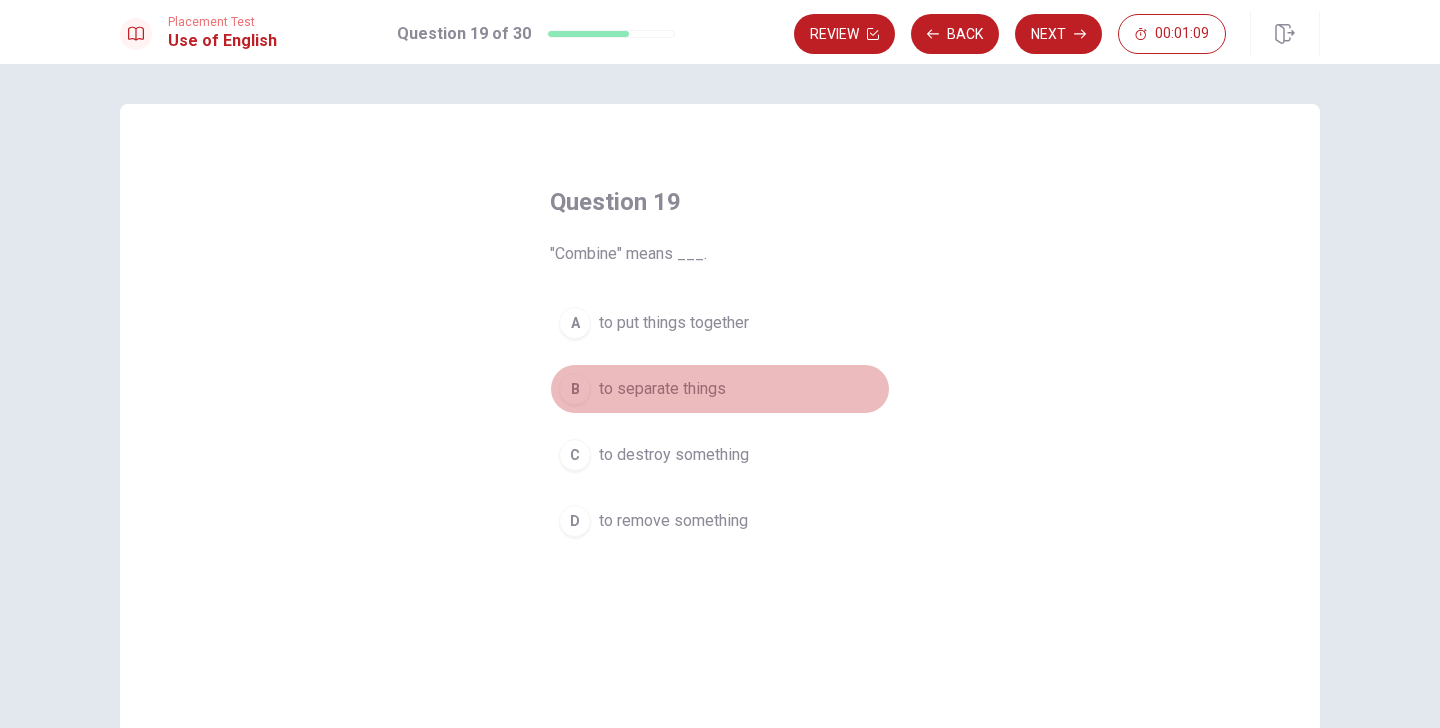 click on "to separate things" at bounding box center [662, 389] 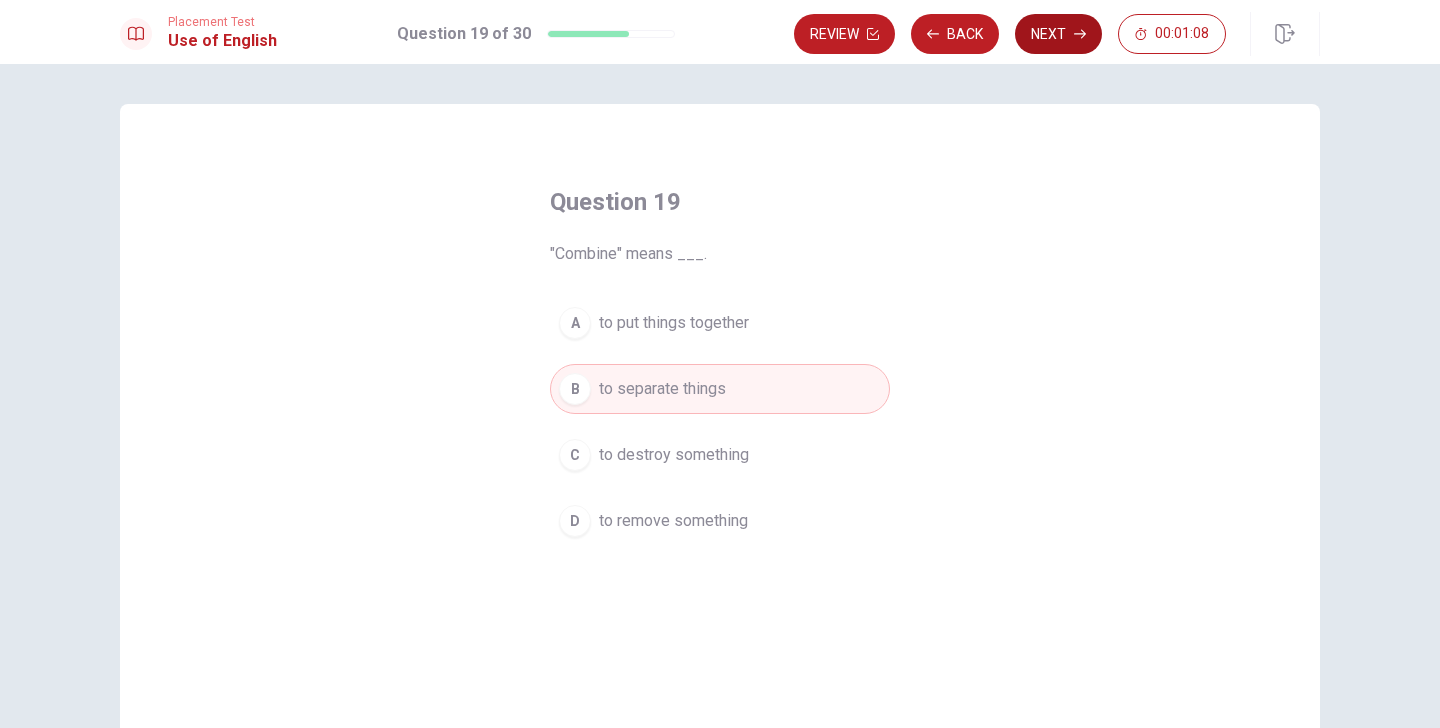 click on "Next" at bounding box center (1058, 34) 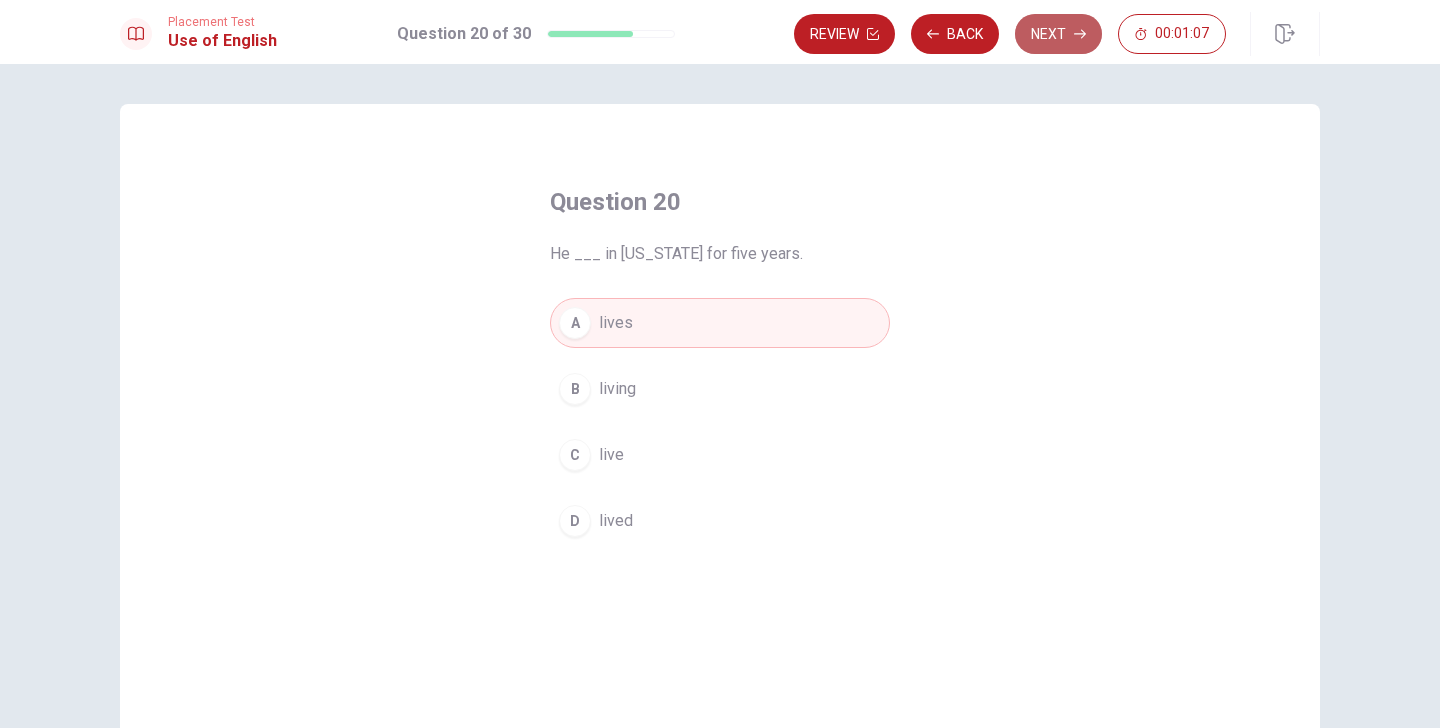 click on "Next" at bounding box center (1058, 34) 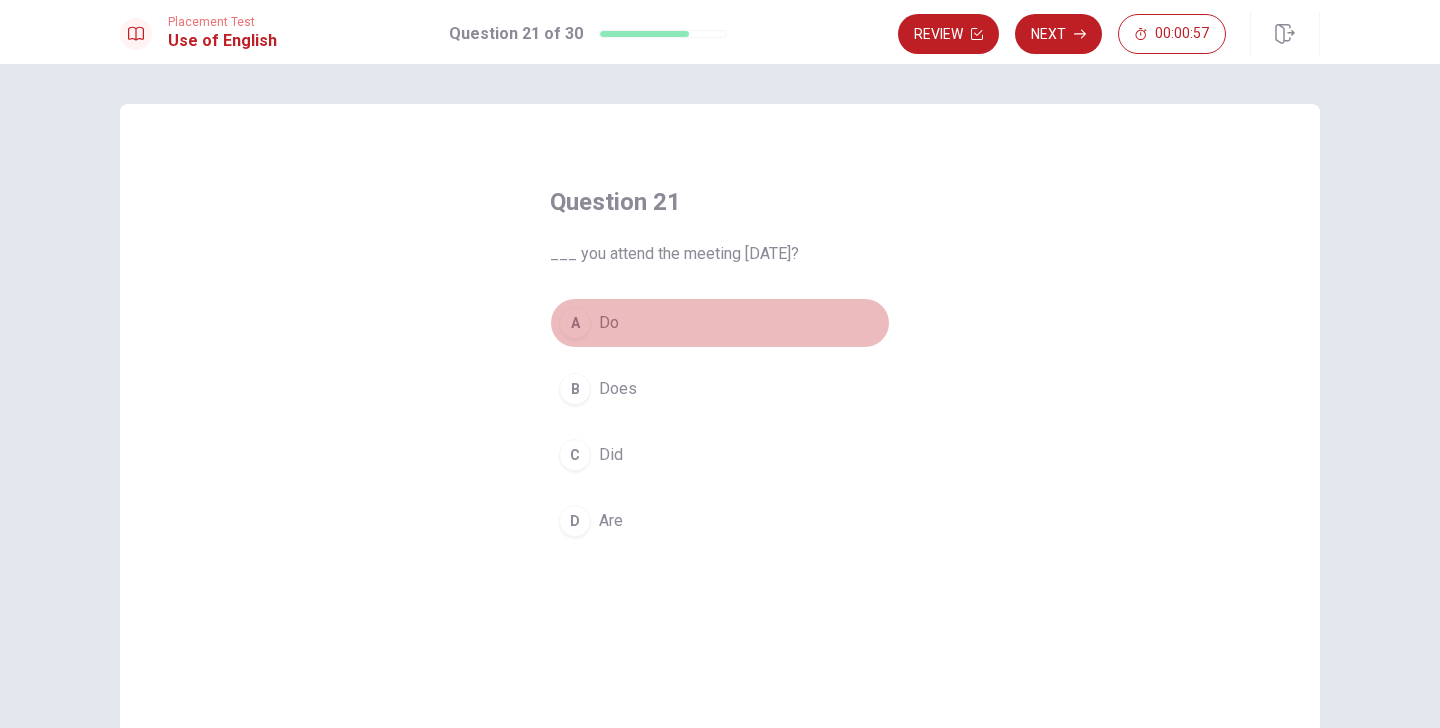 click on "A" at bounding box center (575, 323) 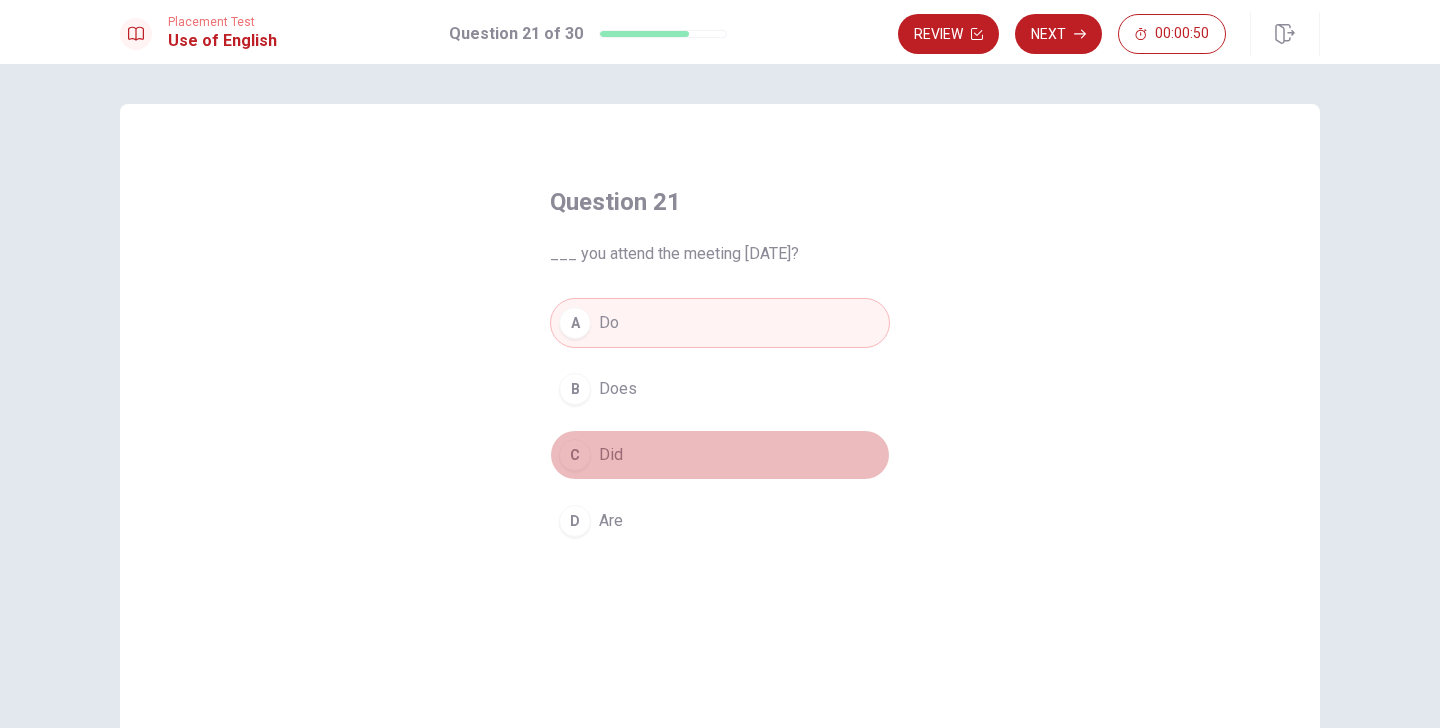 click on "C" at bounding box center [575, 455] 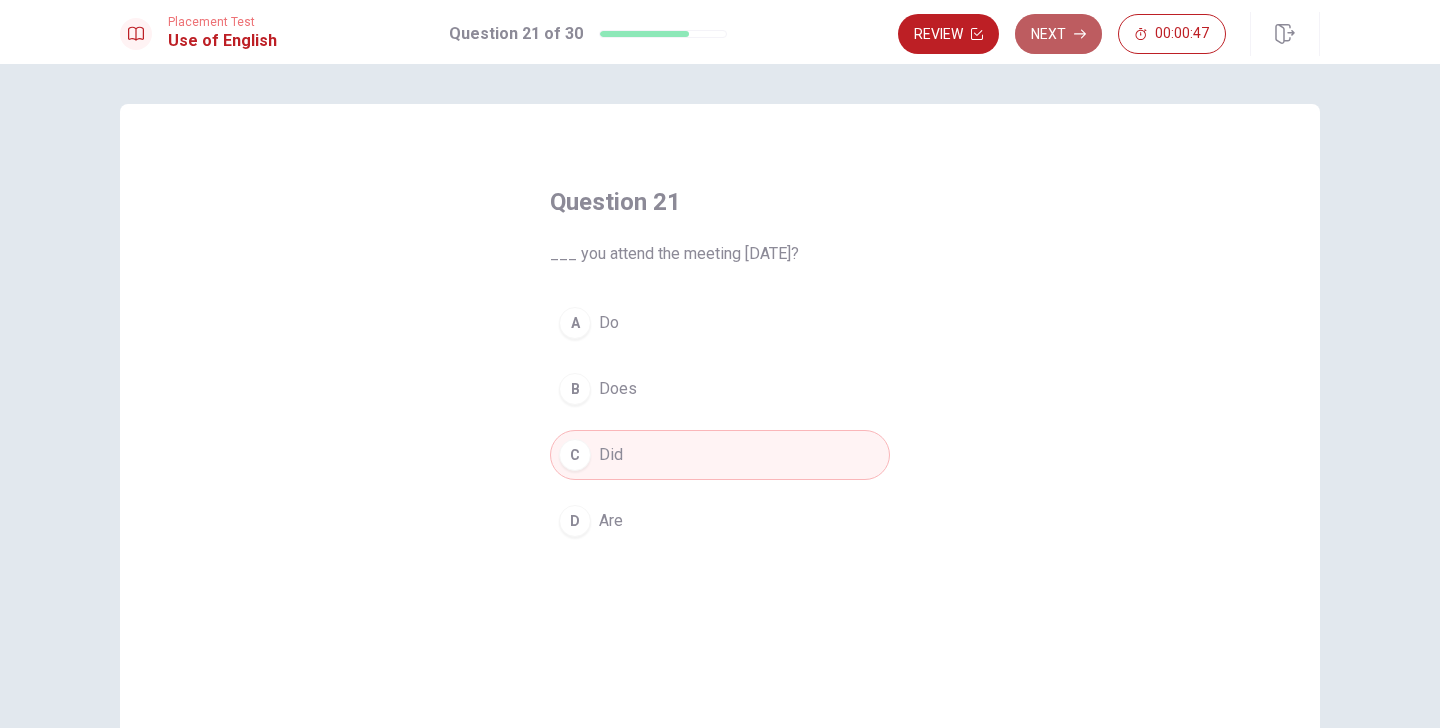 click on "Next" at bounding box center (1058, 34) 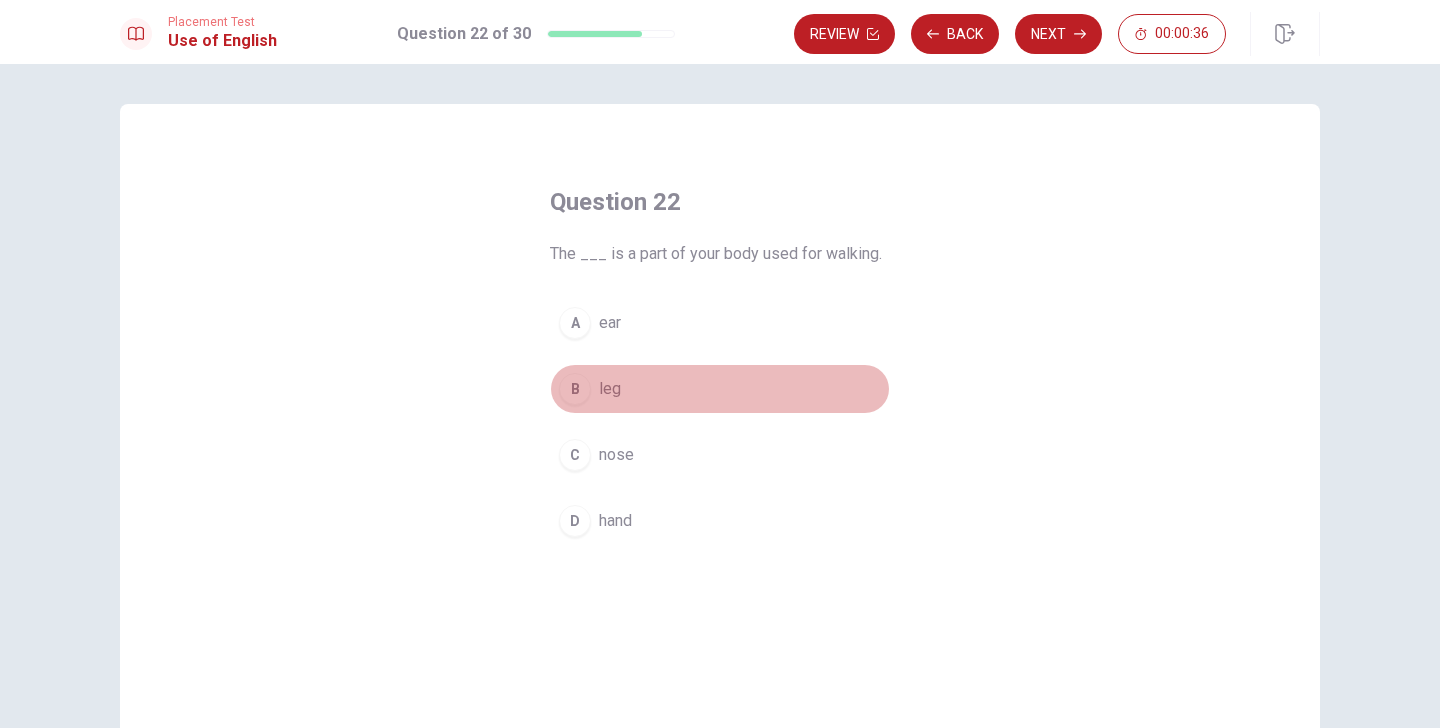 click on "B" at bounding box center (575, 389) 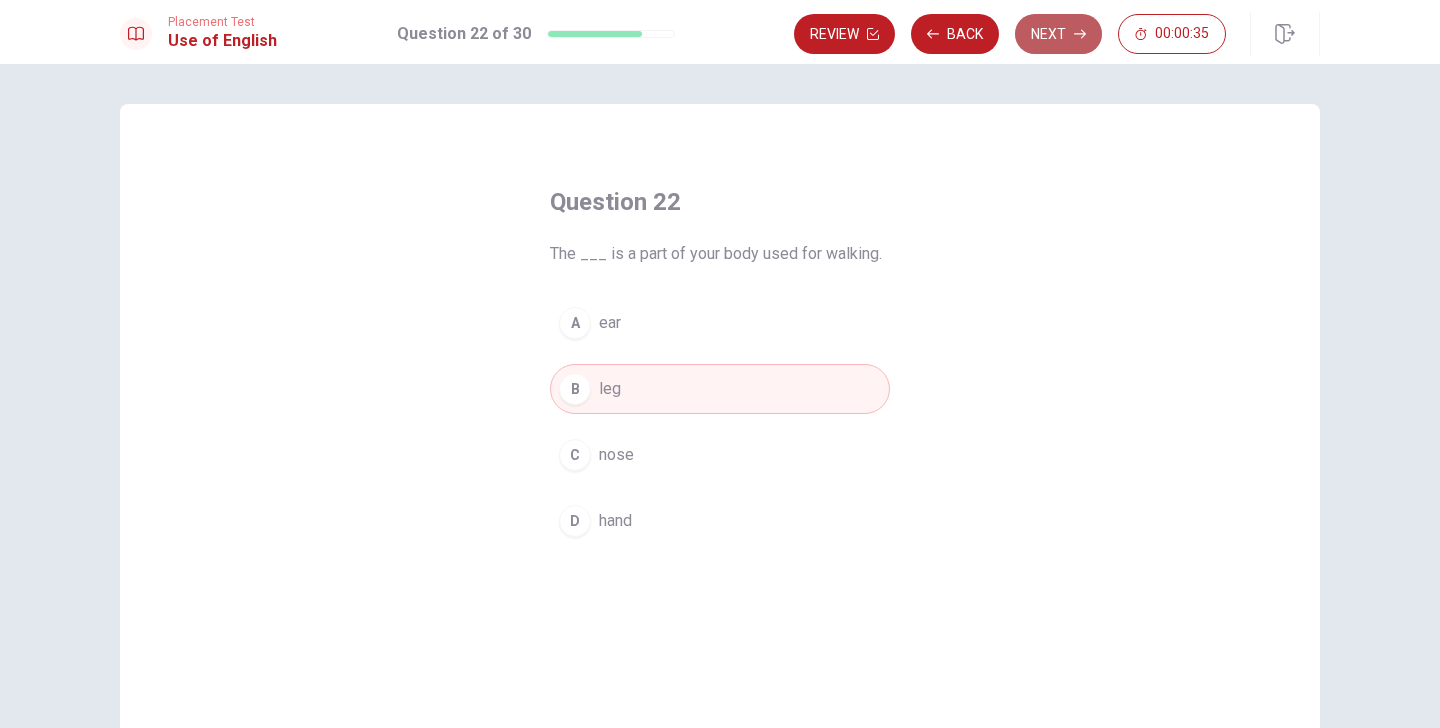 click on "Next" at bounding box center [1058, 34] 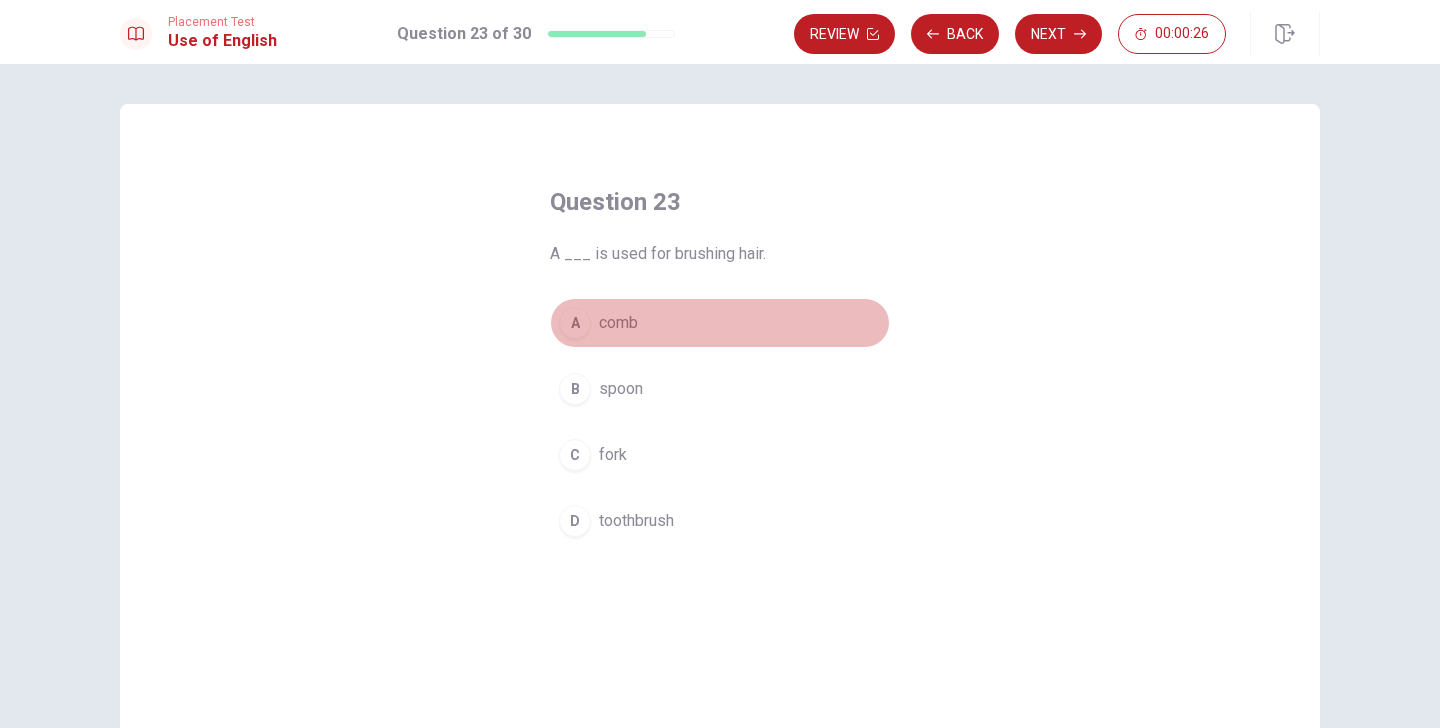 click on "A" at bounding box center [575, 323] 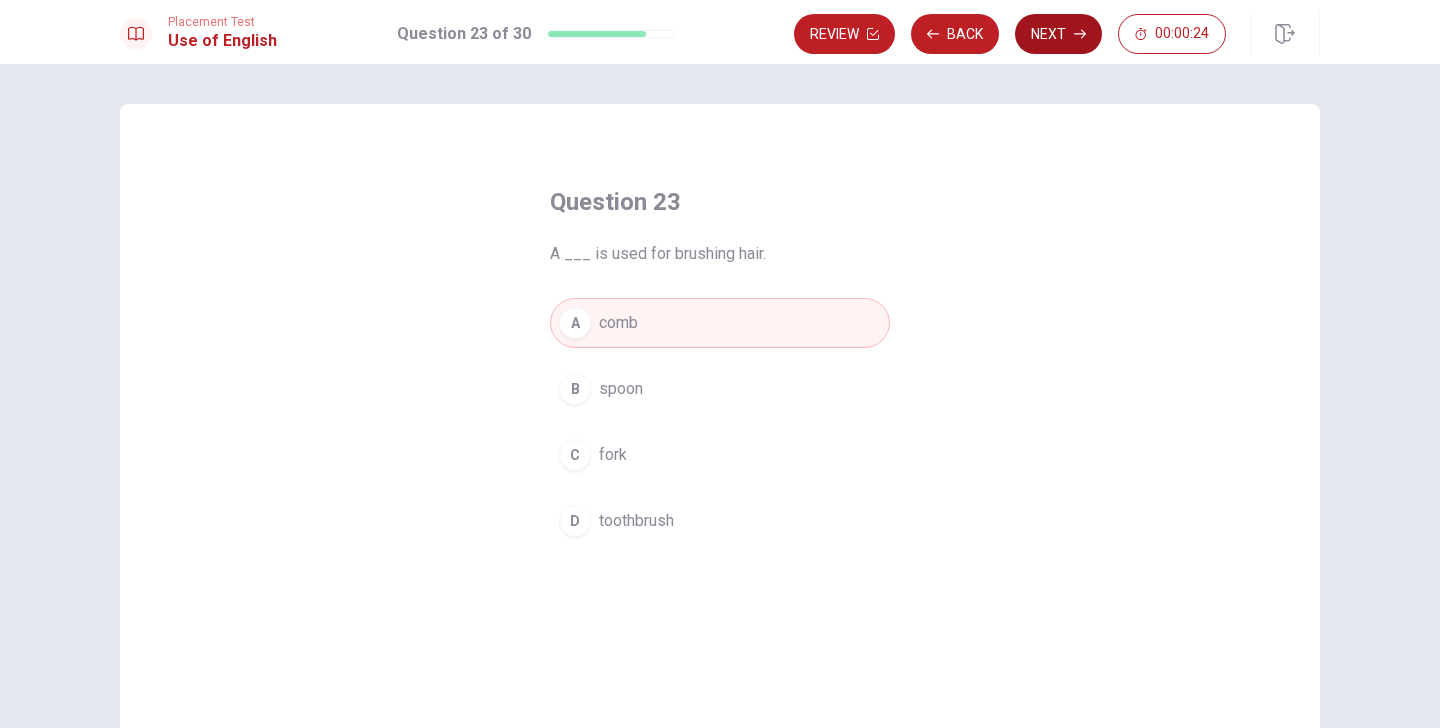 click 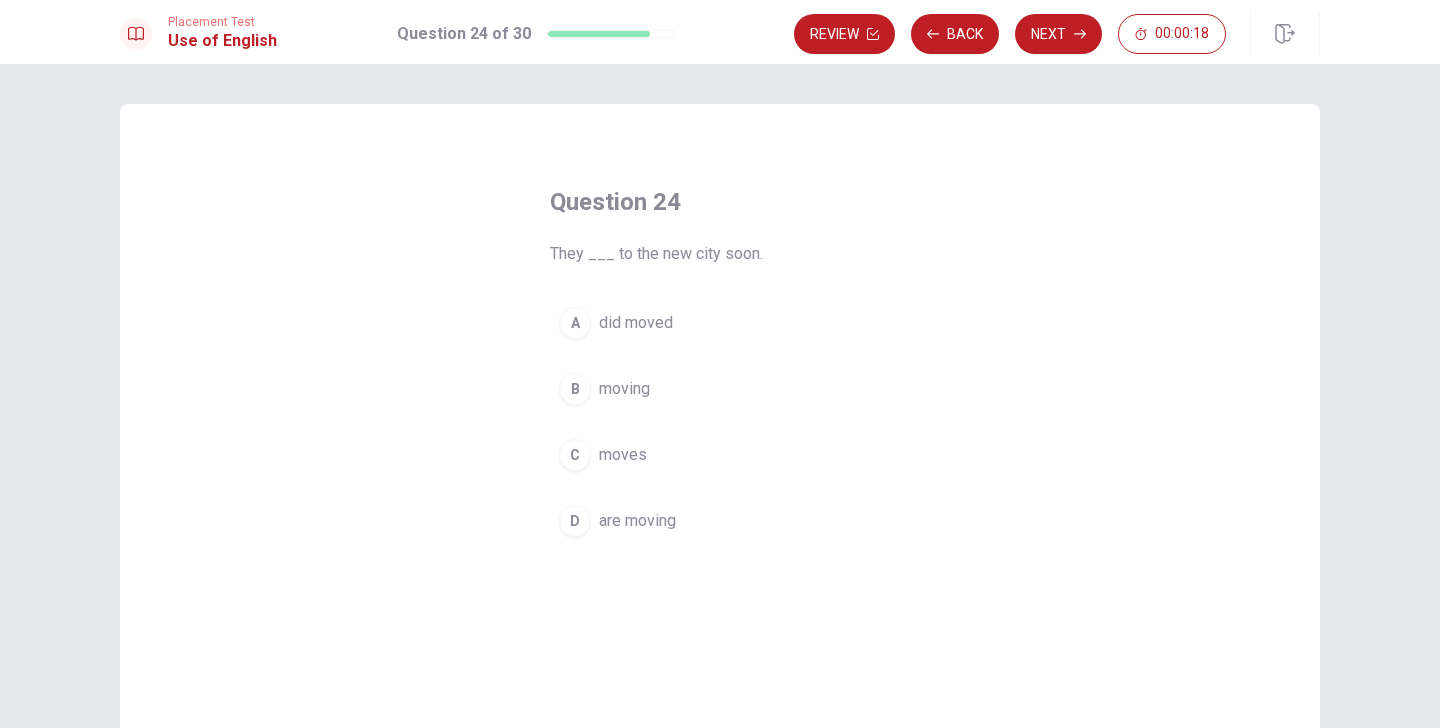 click on "D" at bounding box center (575, 521) 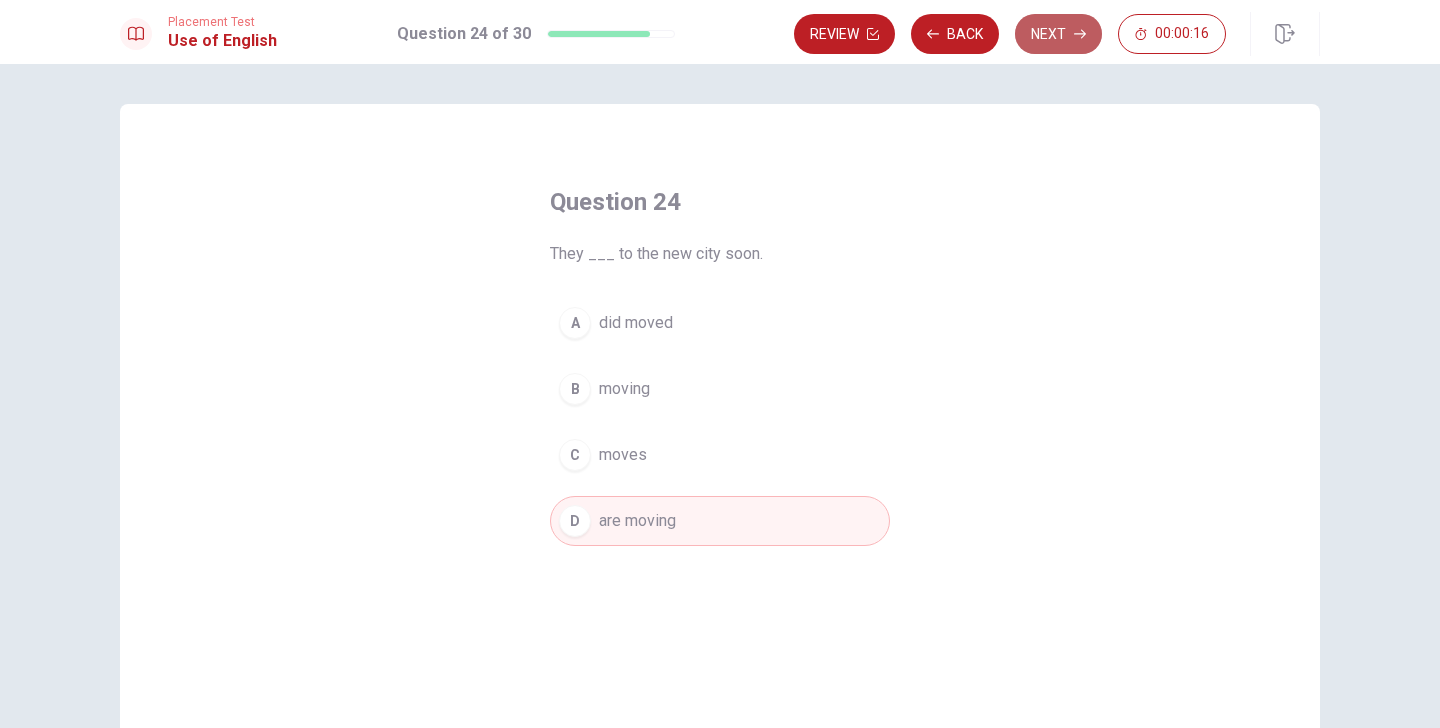 click on "Next" at bounding box center (1058, 34) 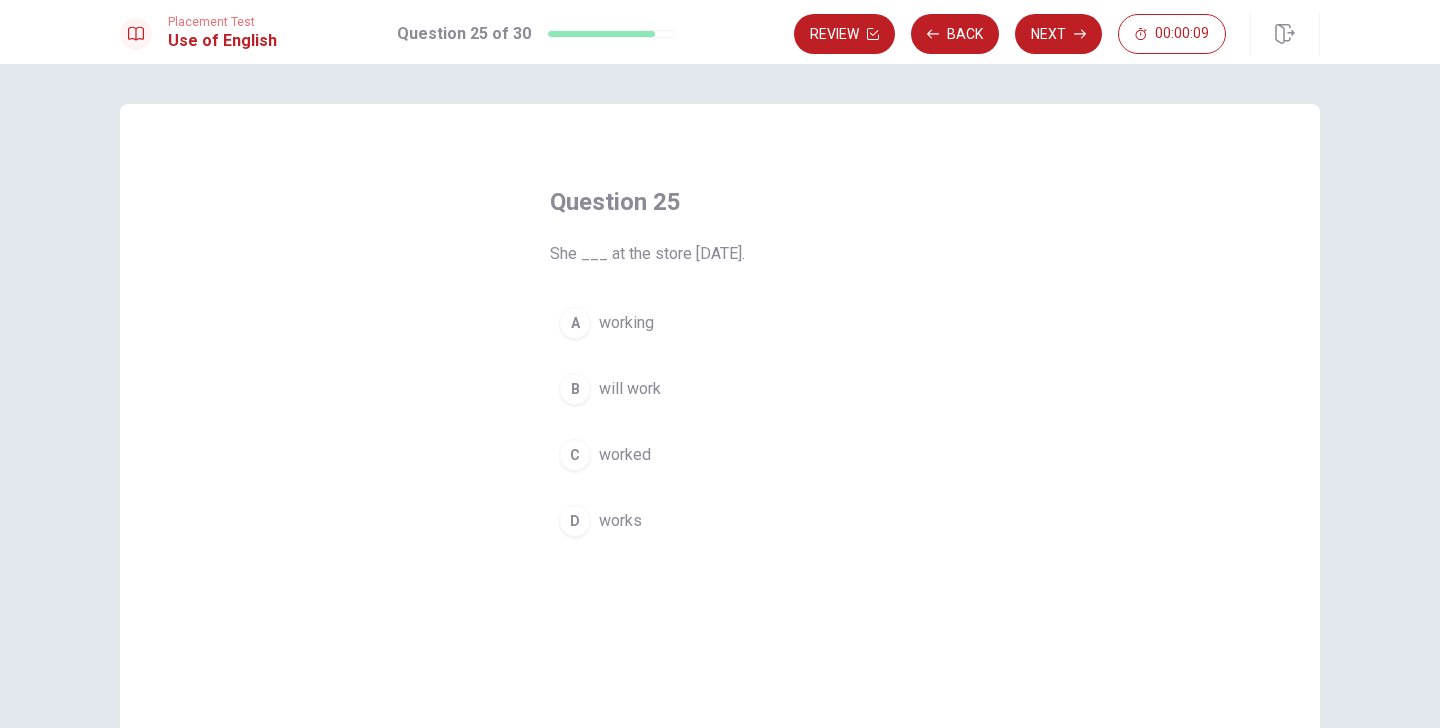 click on "D" at bounding box center [575, 521] 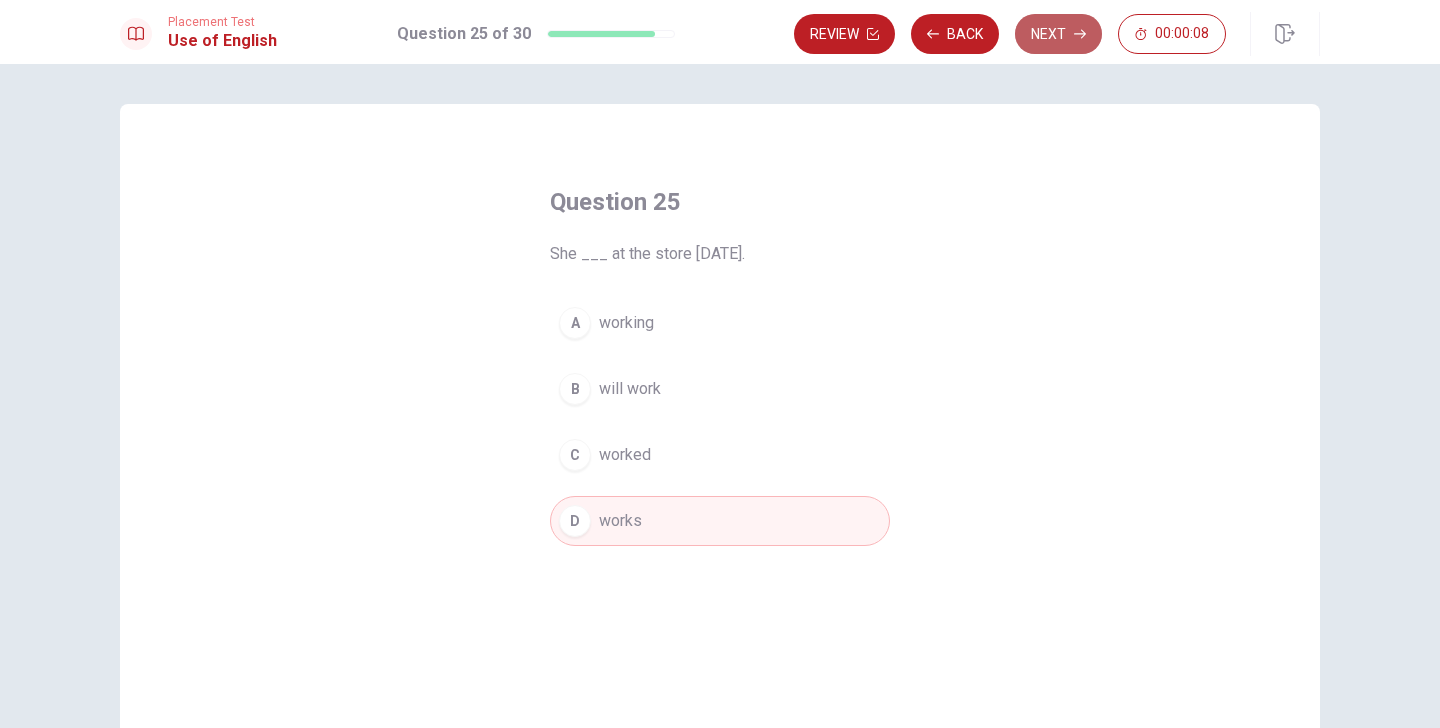 click on "Next" at bounding box center (1058, 34) 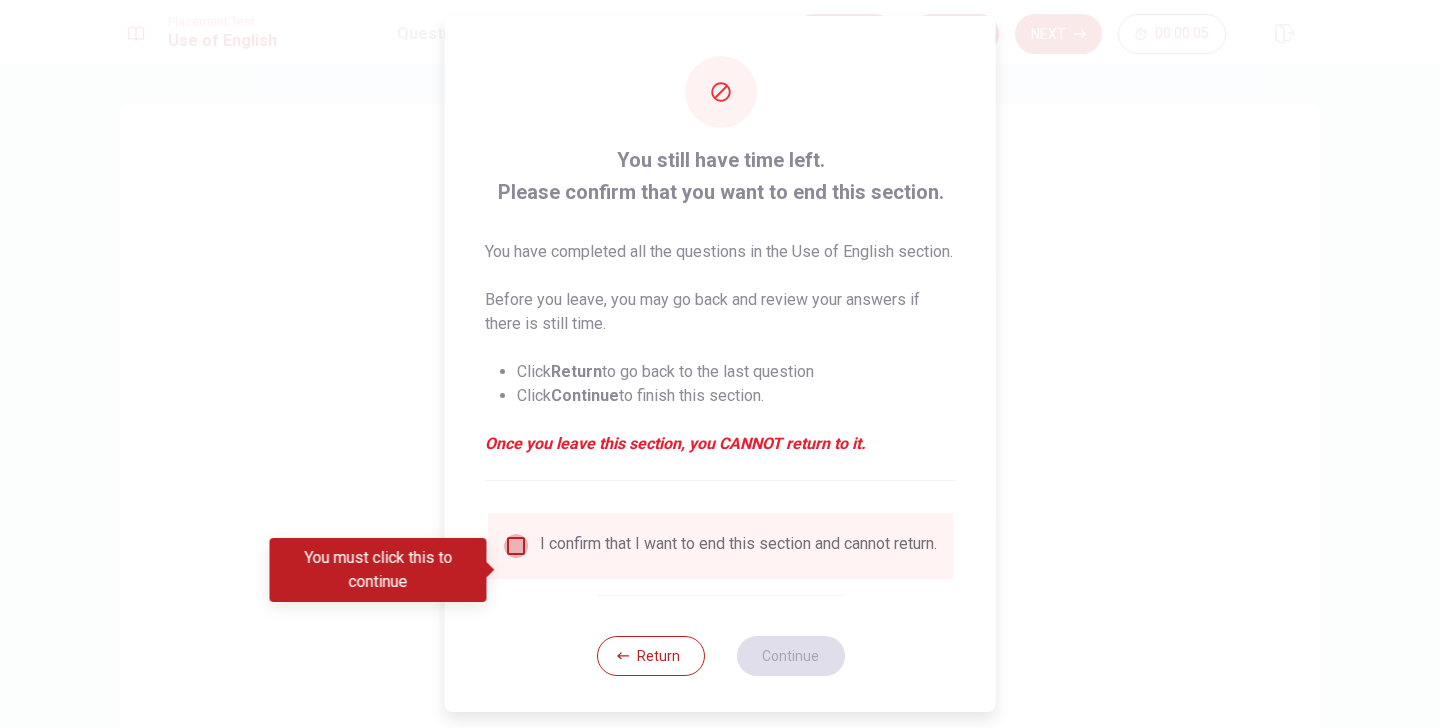 click at bounding box center [516, 546] 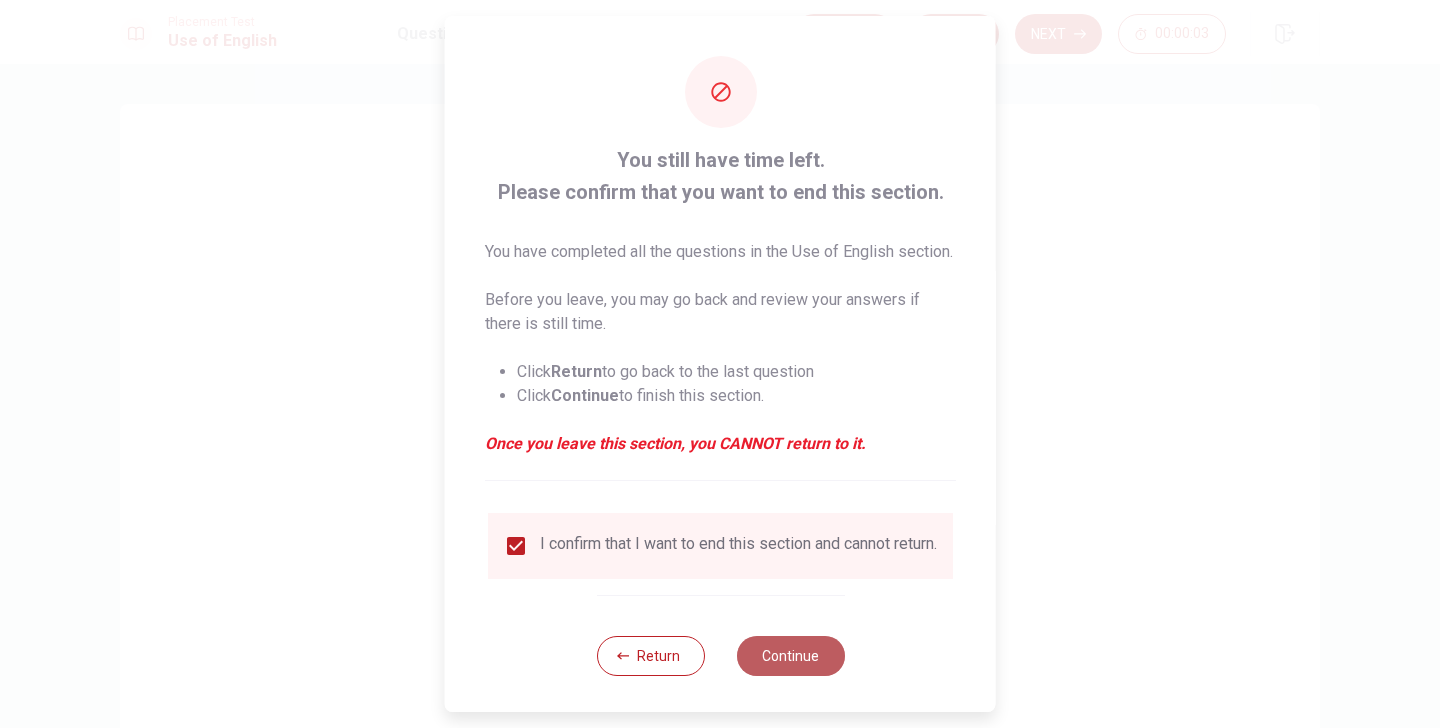 click on "Continue" at bounding box center (790, 656) 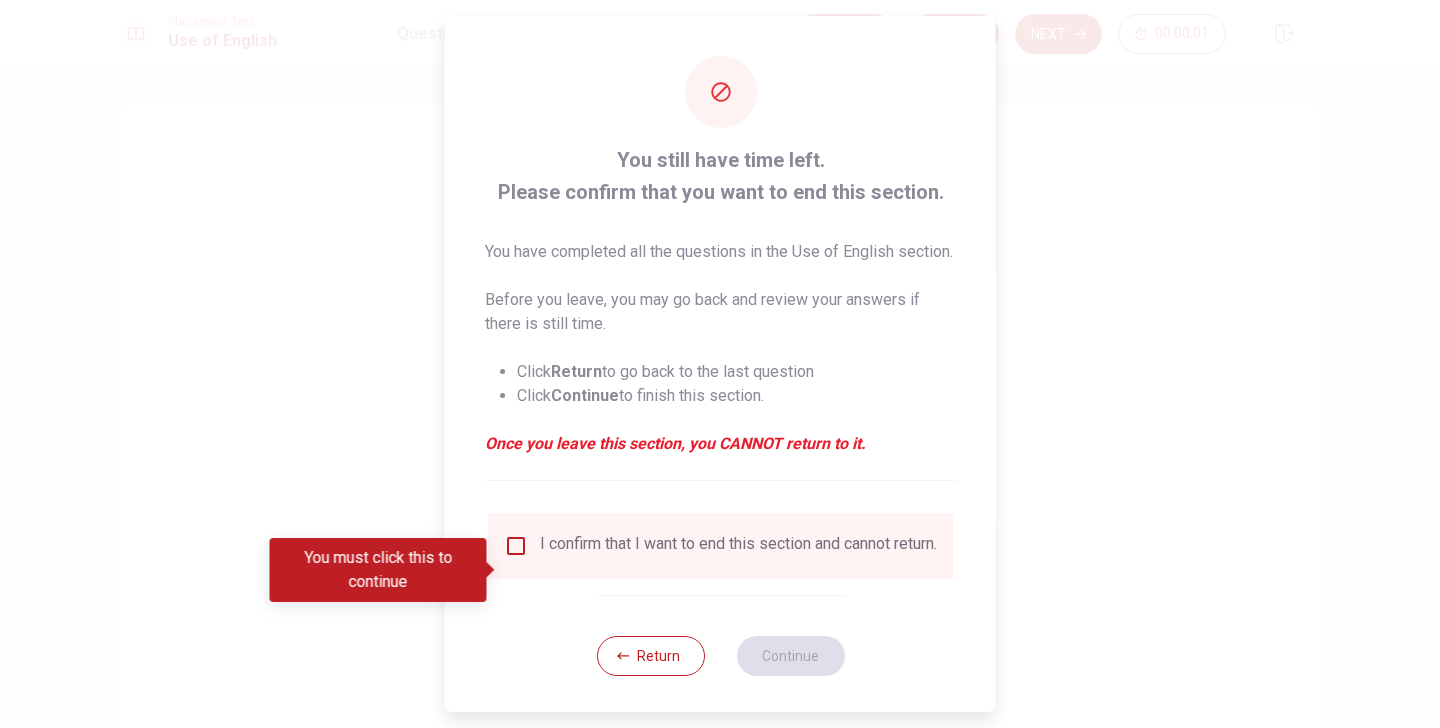 click at bounding box center (516, 546) 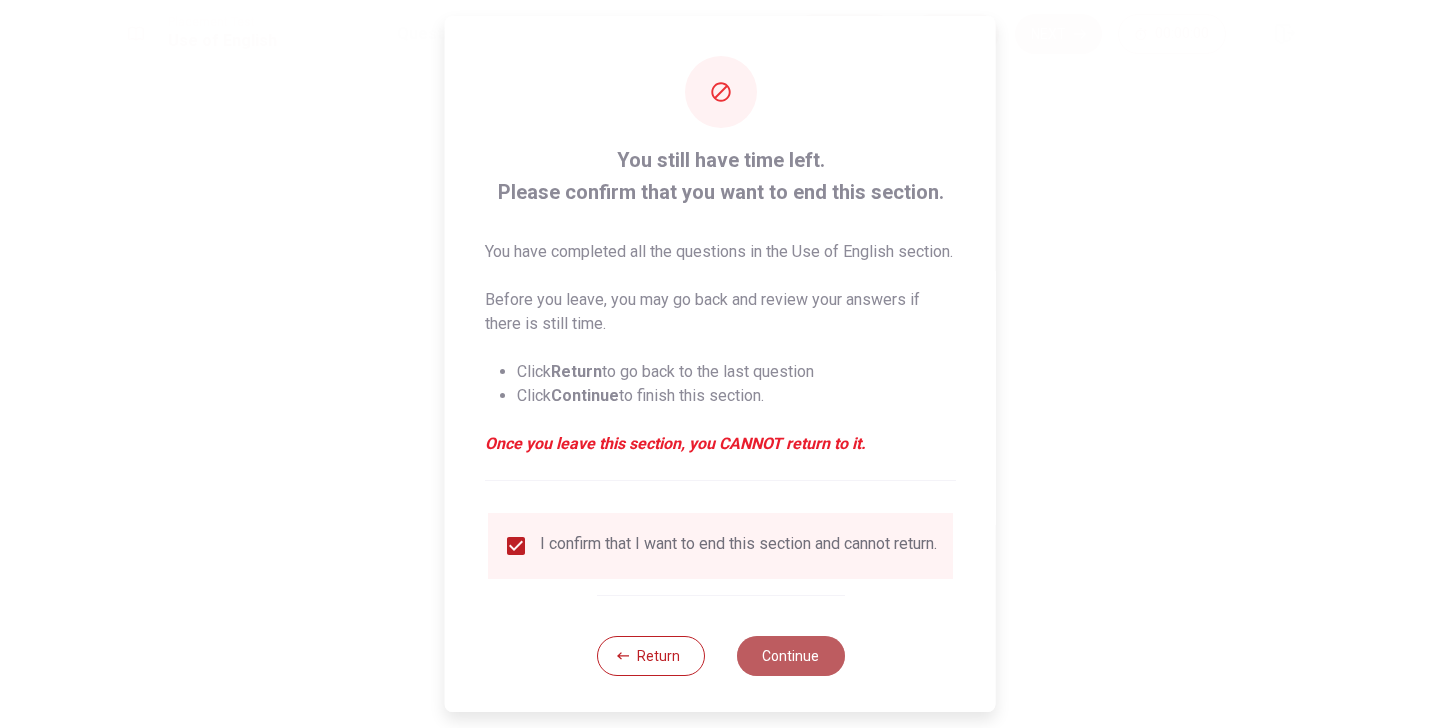 click on "Continue" at bounding box center [790, 656] 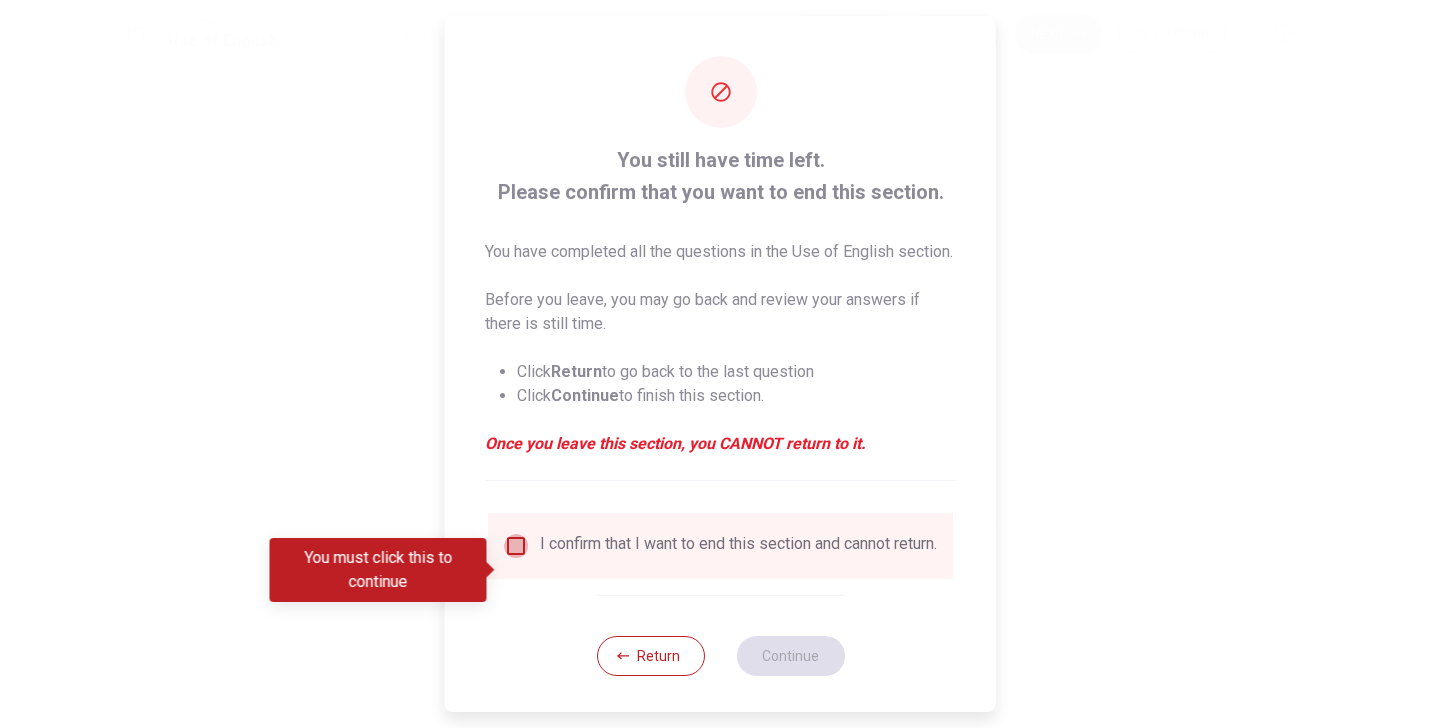 click at bounding box center (516, 546) 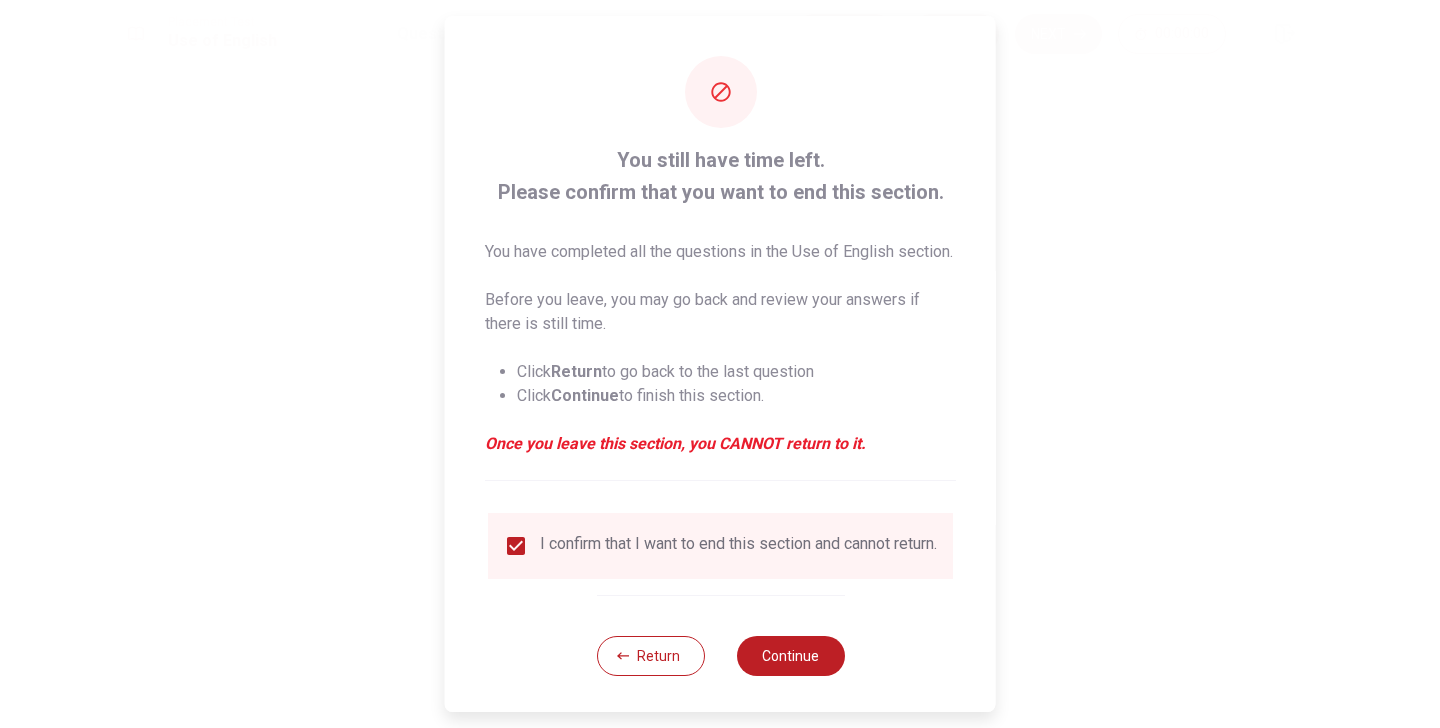 scroll, scrollTop: 42, scrollLeft: 0, axis: vertical 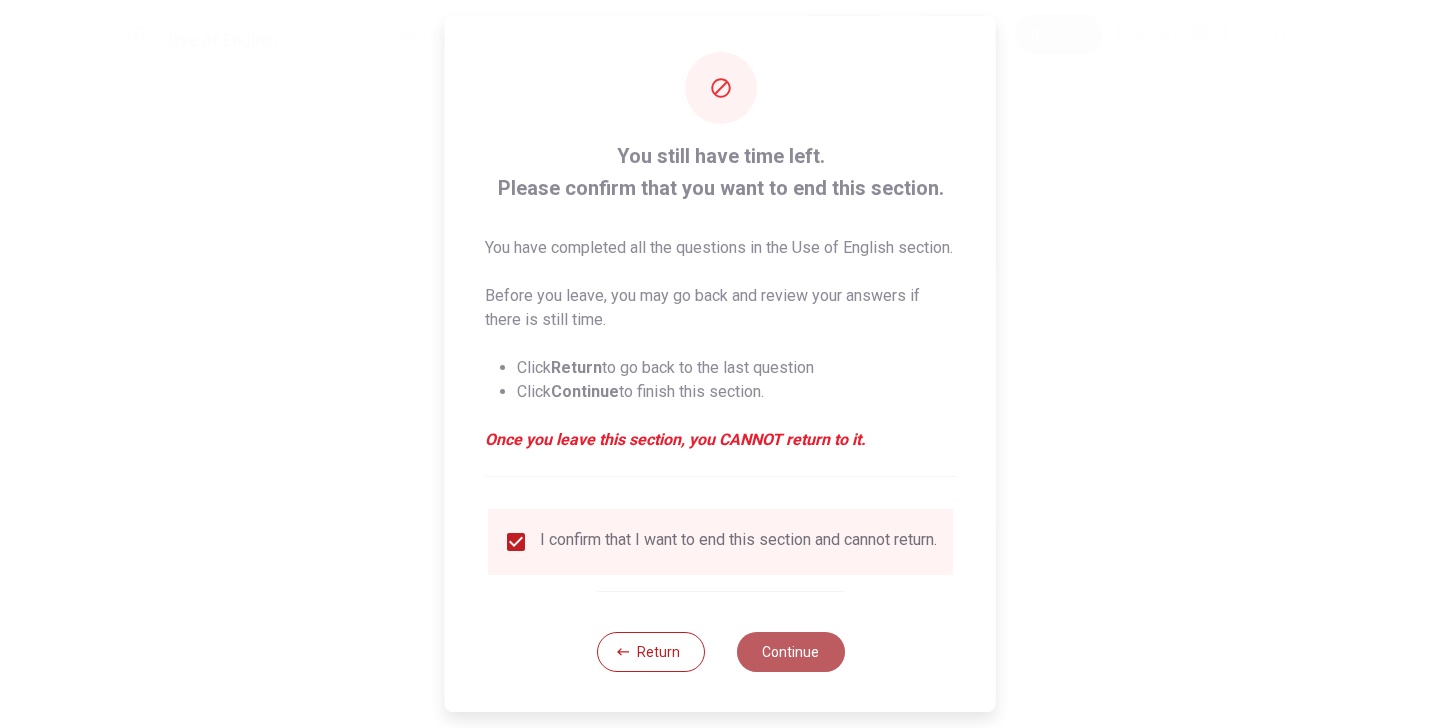 click on "Continue" at bounding box center (790, 652) 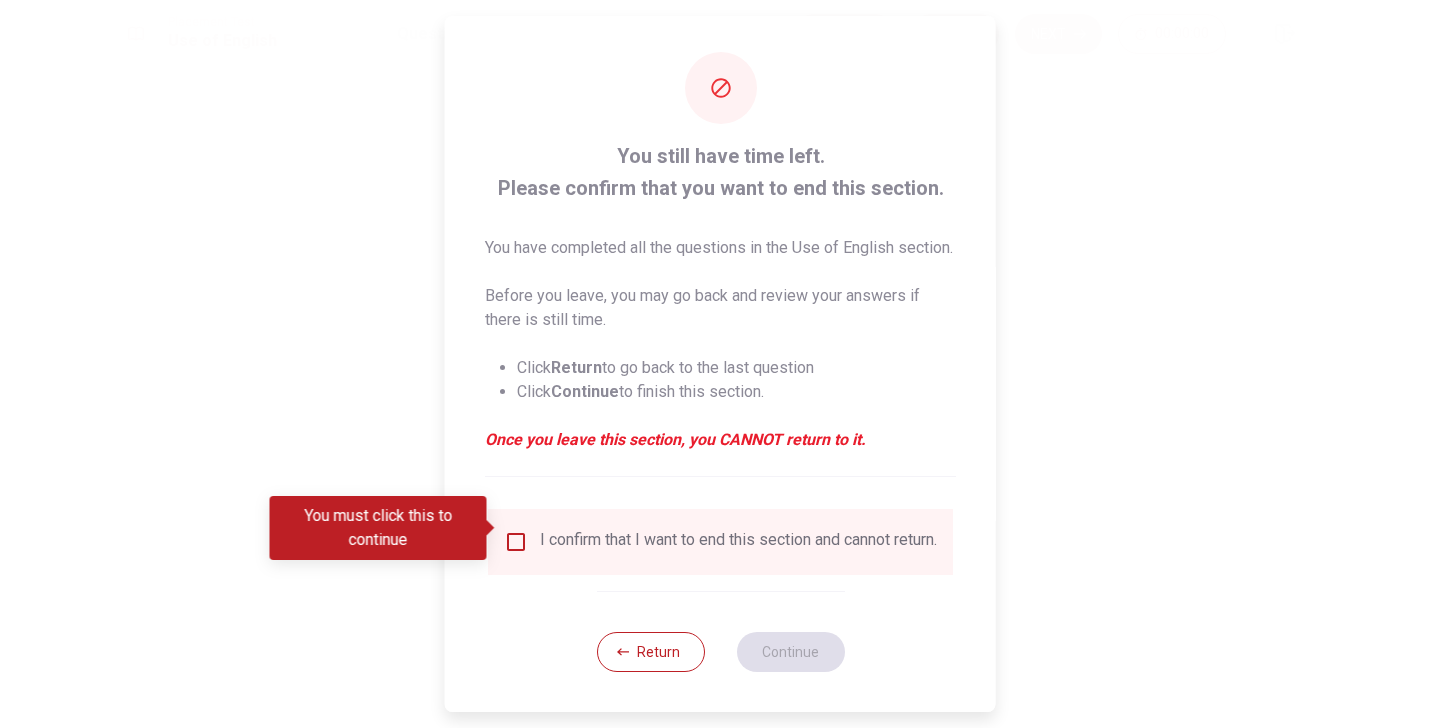 click on "I confirm that I want to end this section and cannot return." at bounding box center (738, 542) 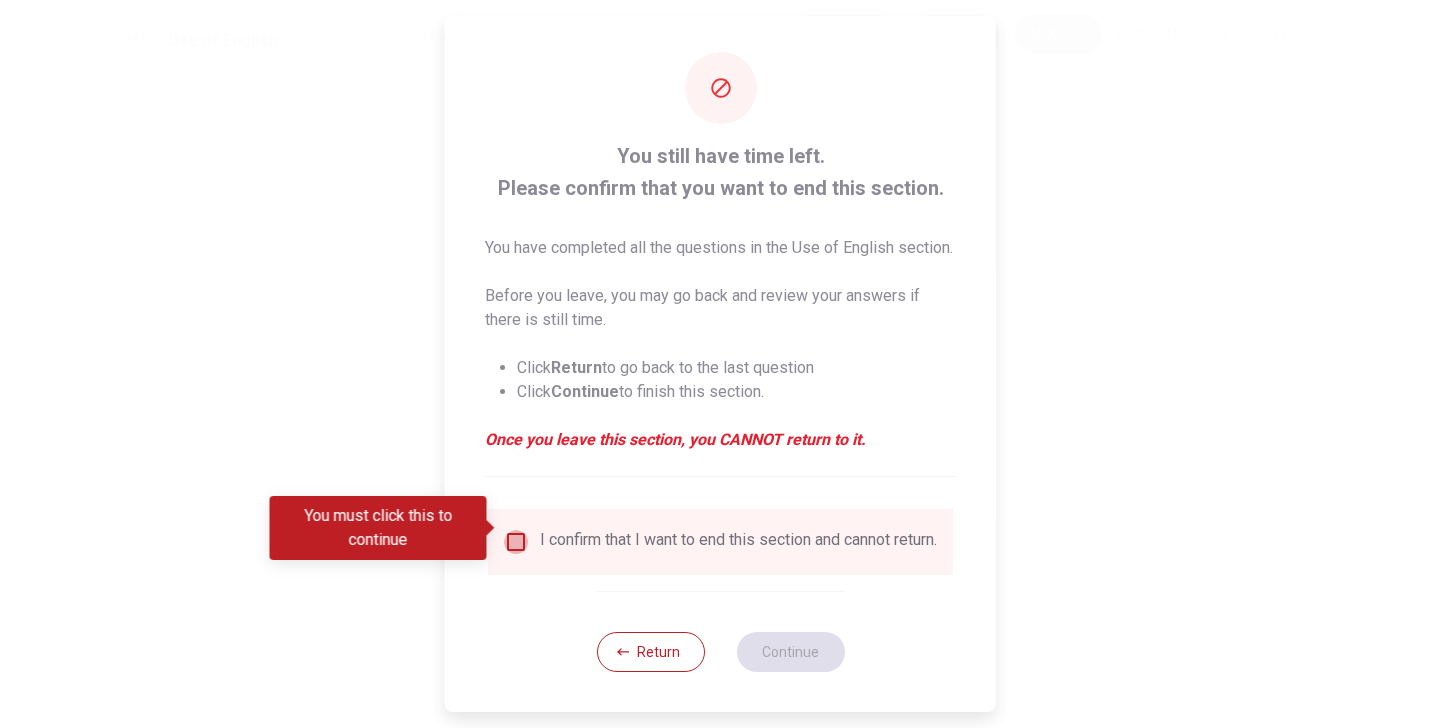 click at bounding box center (516, 542) 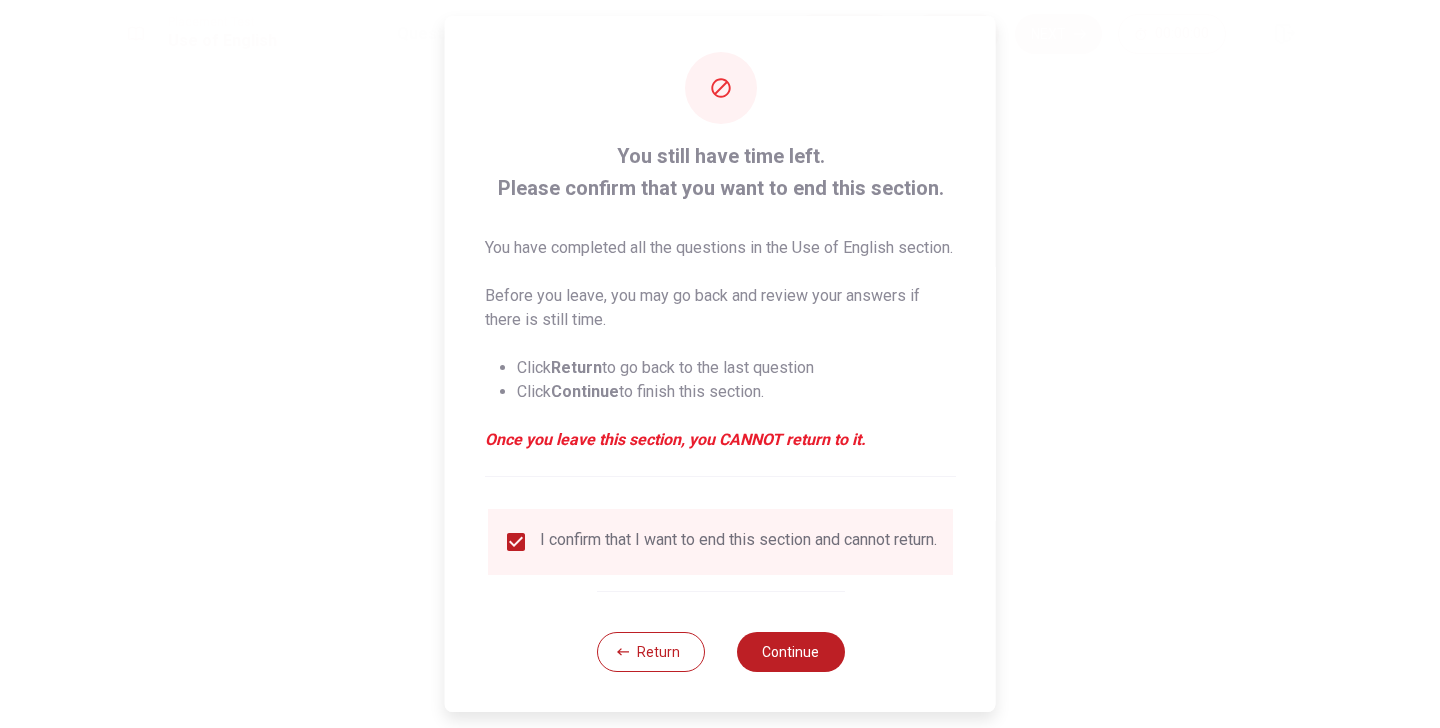 click on "Once you leave this section, you CANNOT return to it." at bounding box center (720, 440) 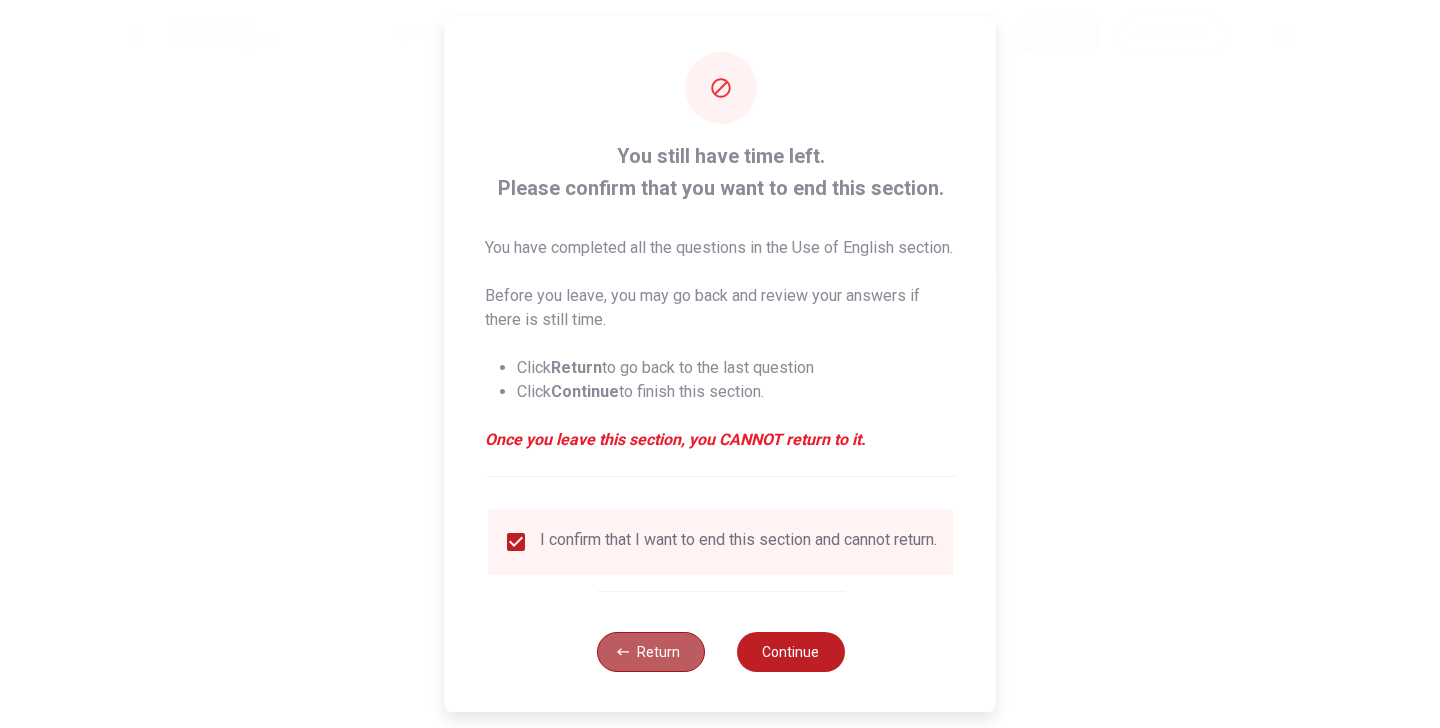 click 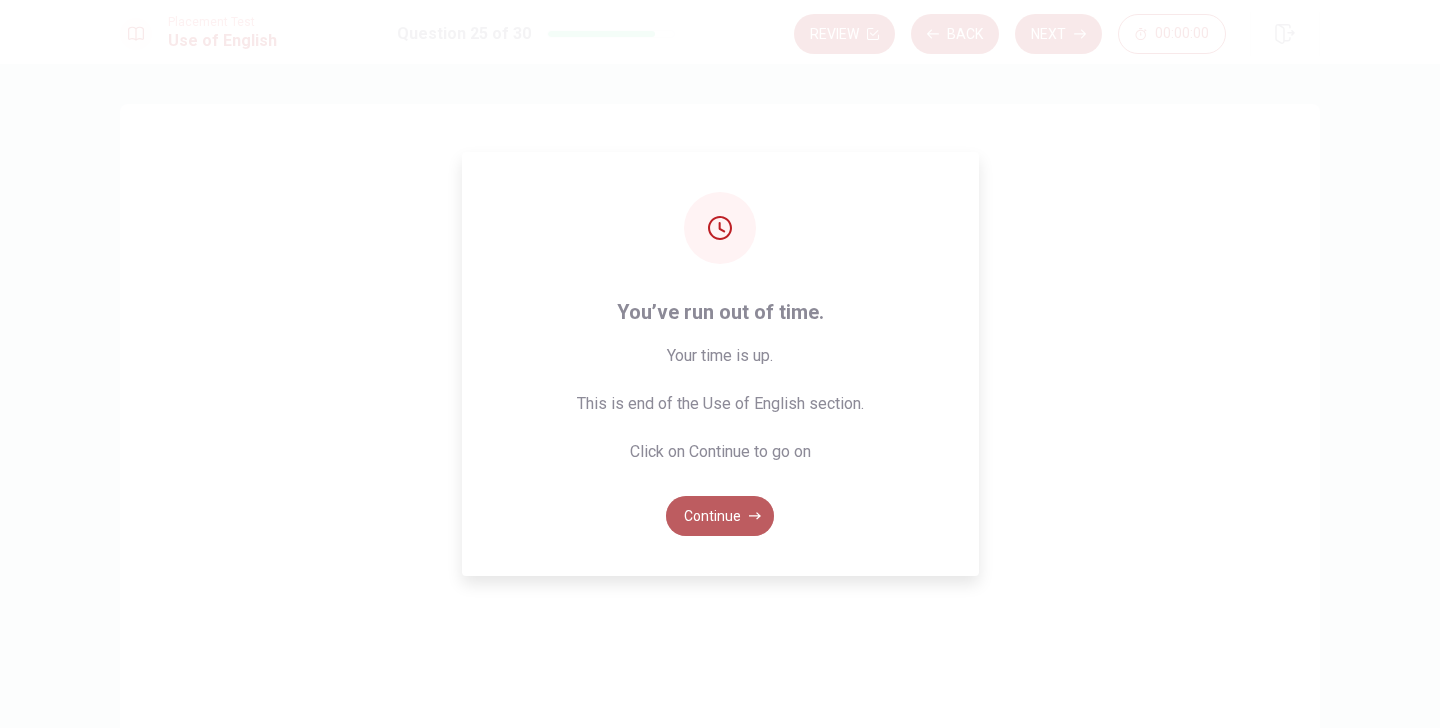 click on "Continue" at bounding box center (720, 516) 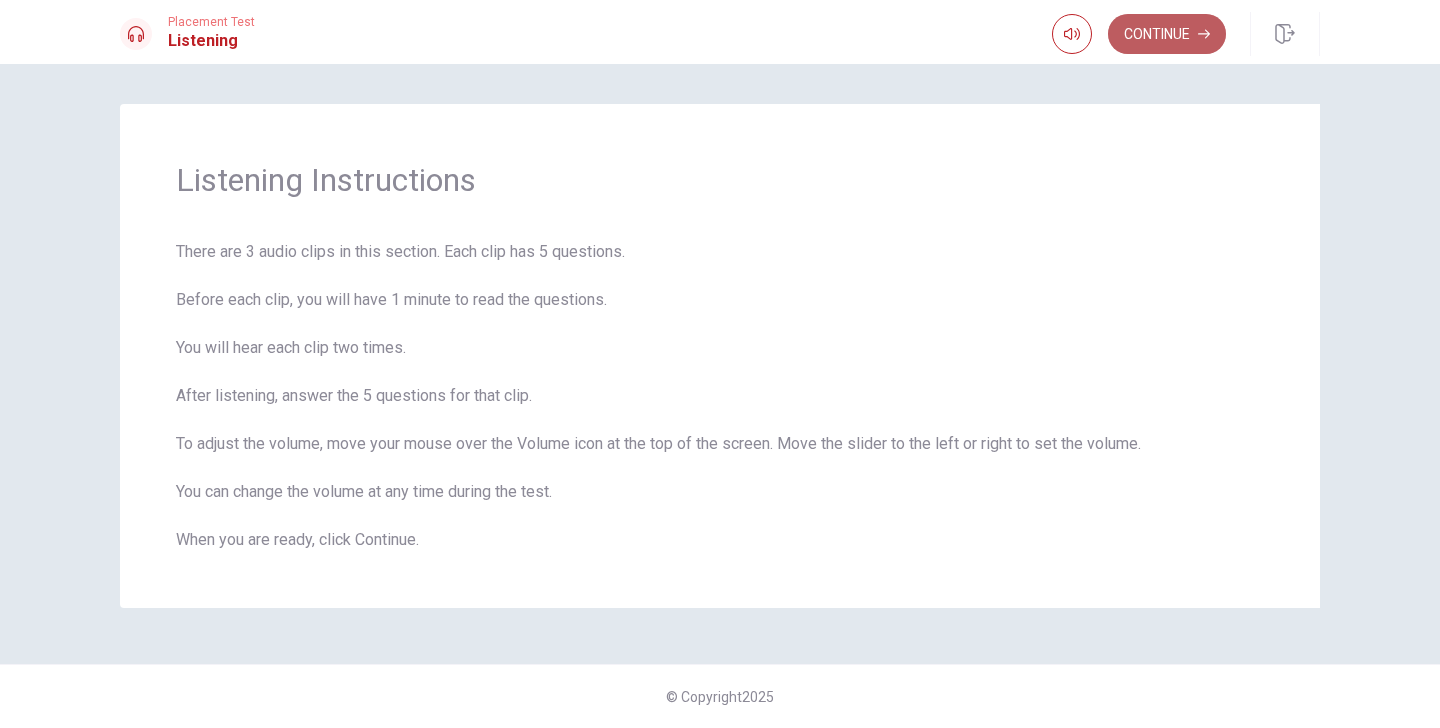 click on "Continue" at bounding box center [1167, 34] 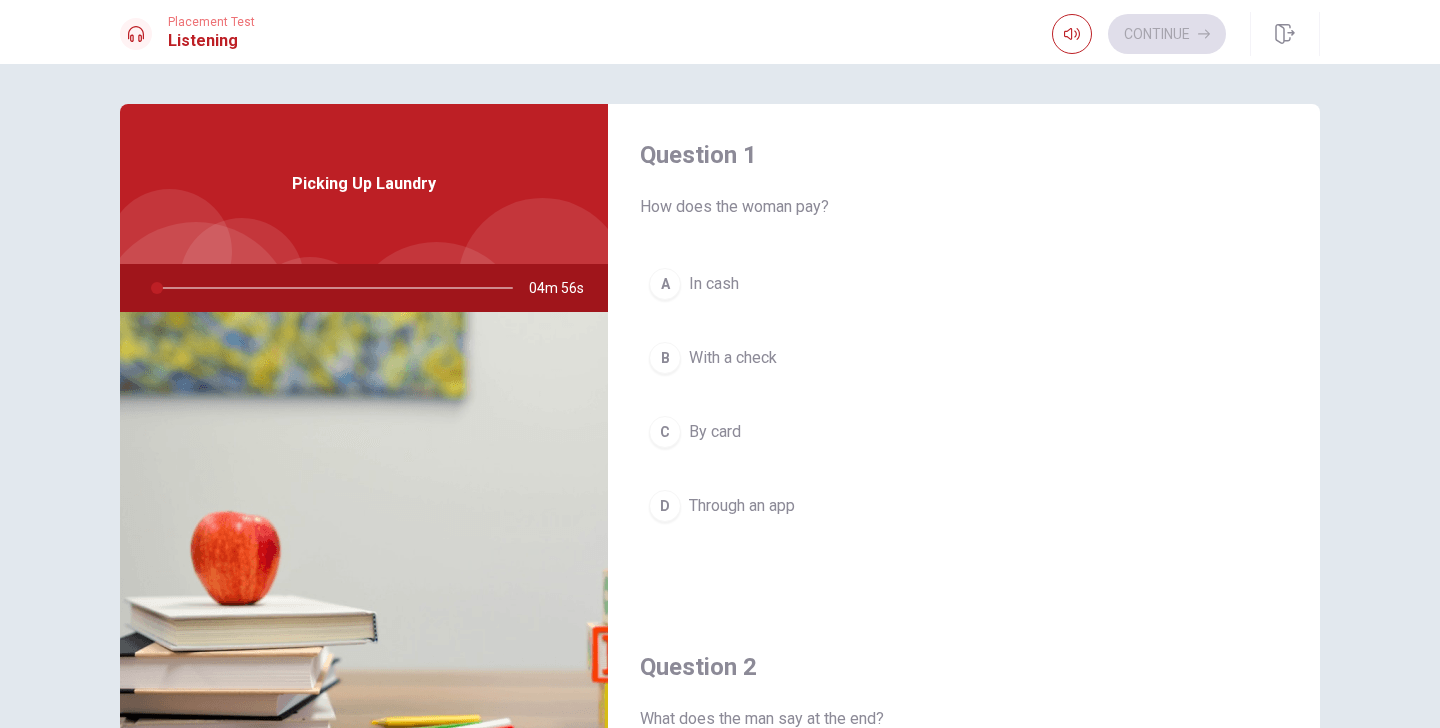 scroll, scrollTop: 0, scrollLeft: 0, axis: both 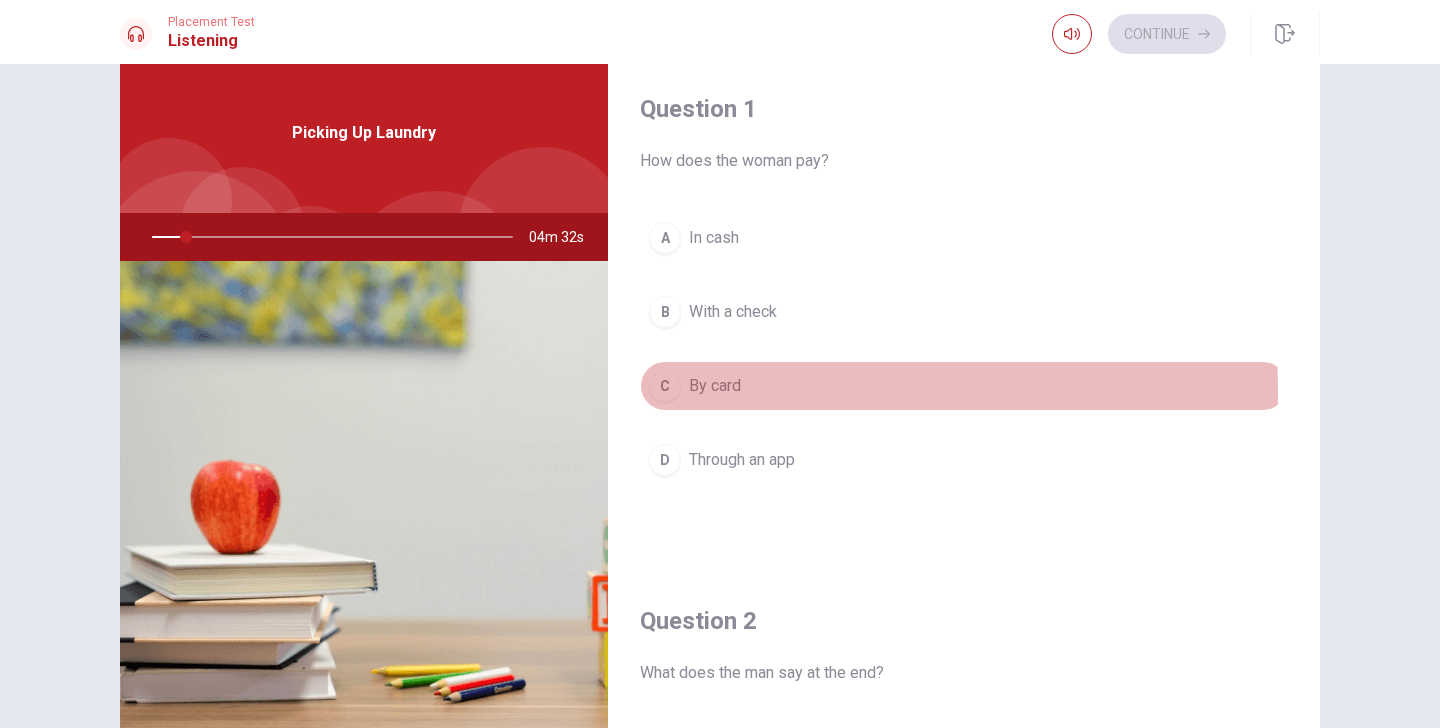 click on "C" at bounding box center [665, 386] 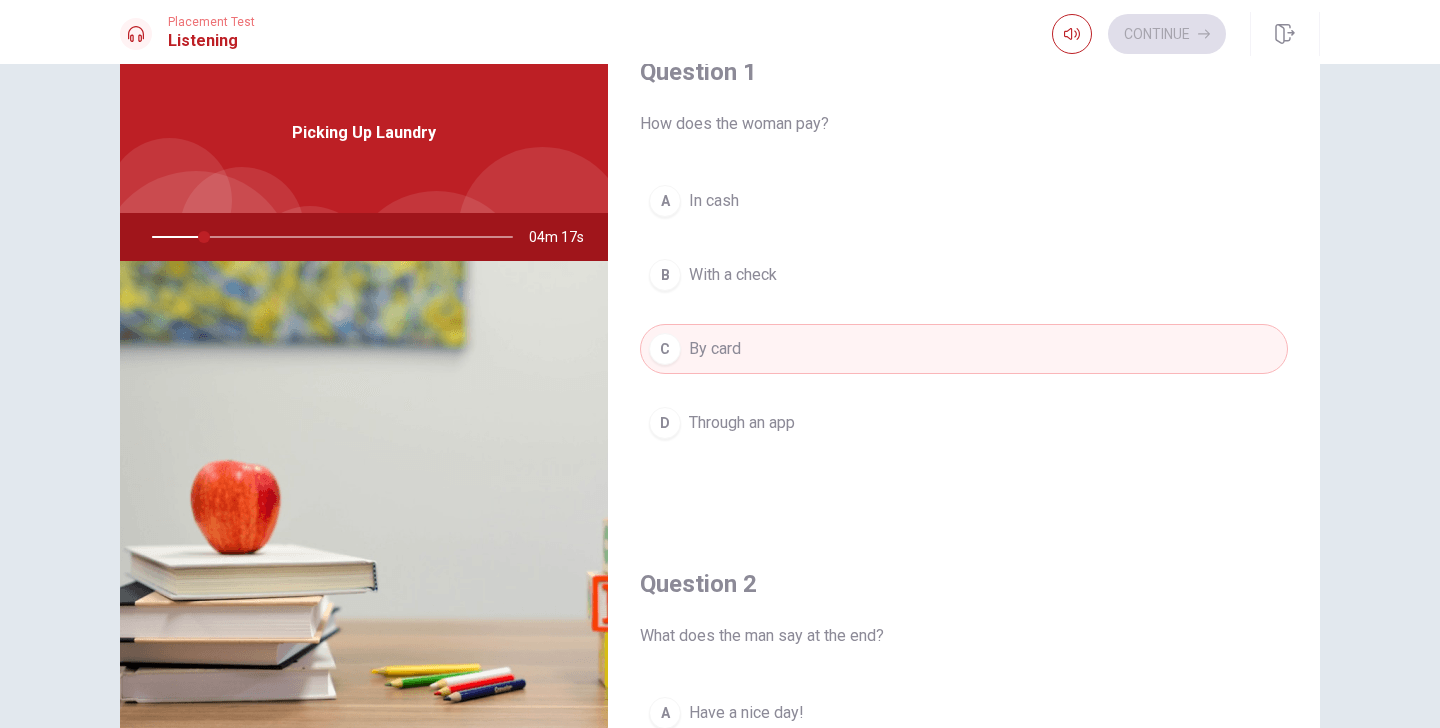 scroll, scrollTop: 0, scrollLeft: 0, axis: both 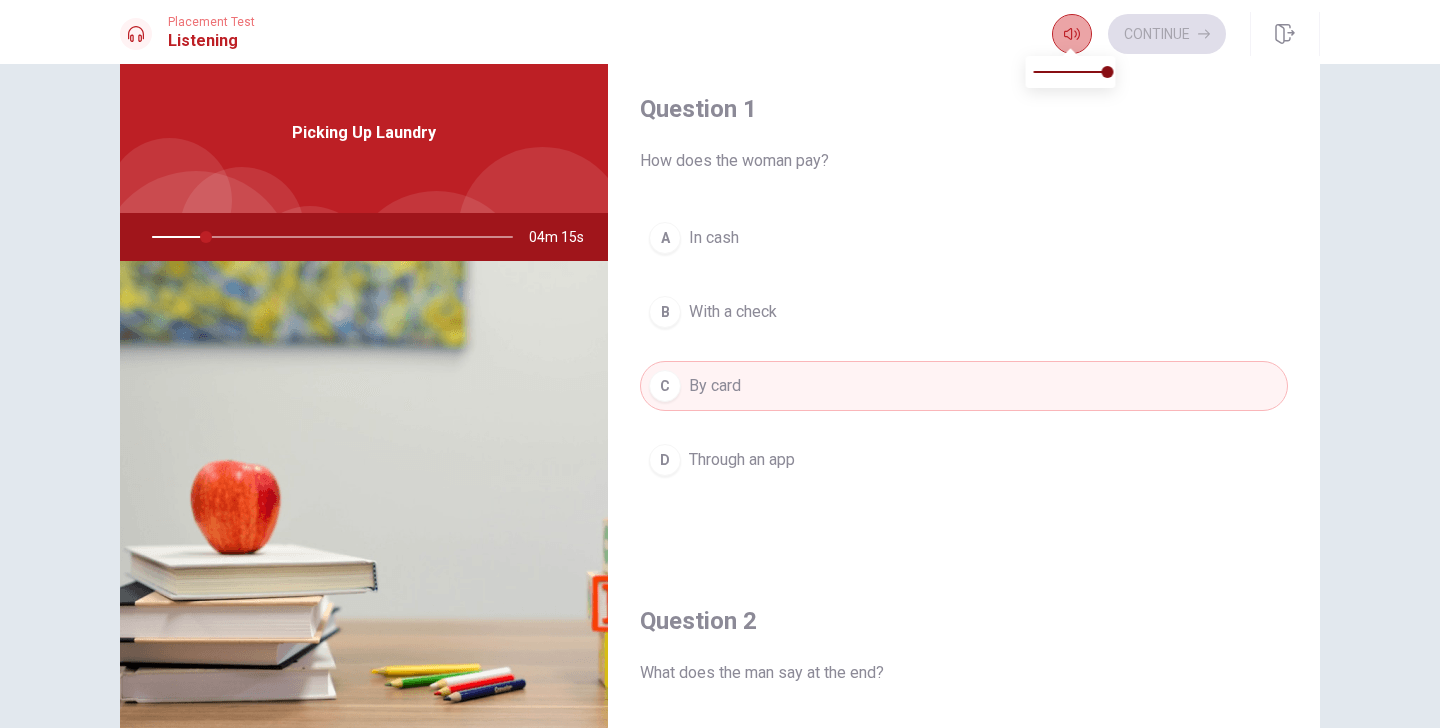click 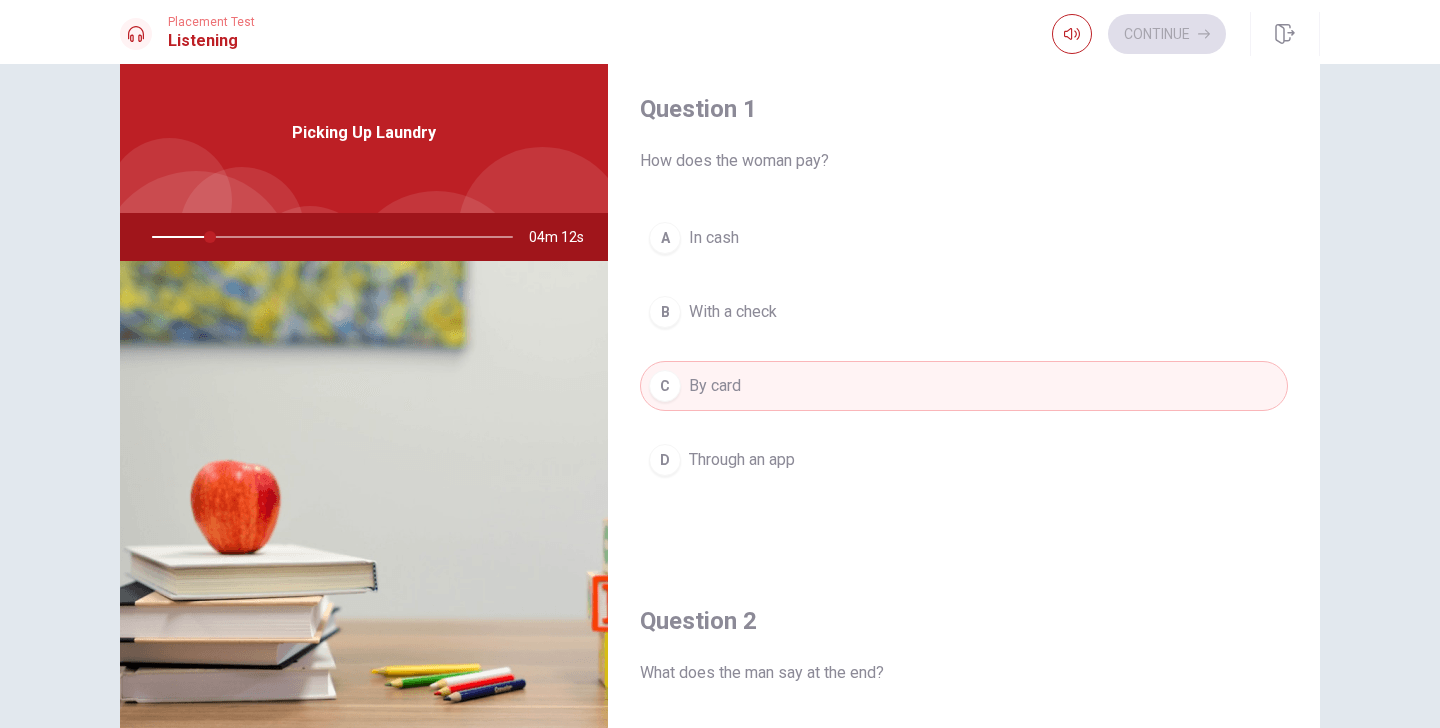 drag, startPoint x: 201, startPoint y: 241, endPoint x: 132, endPoint y: 250, distance: 69.58448 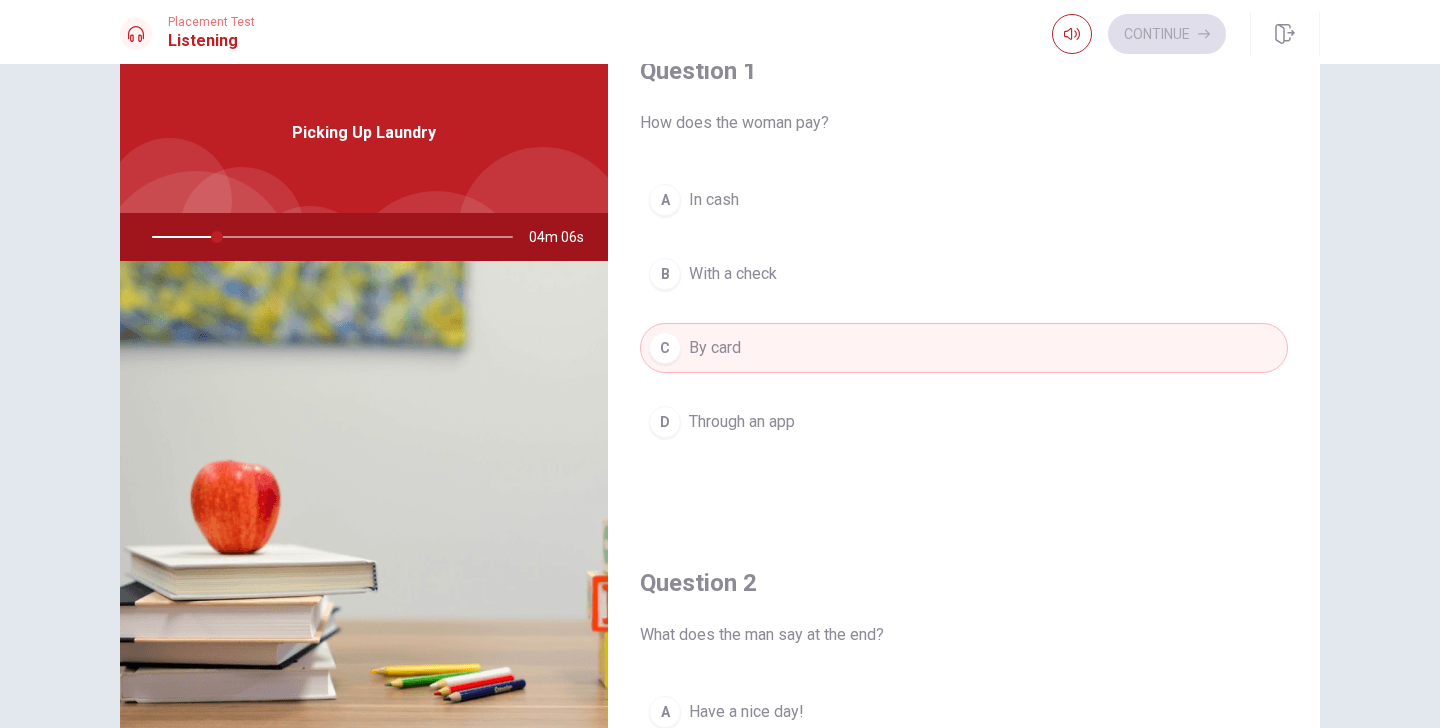 scroll, scrollTop: 0, scrollLeft: 0, axis: both 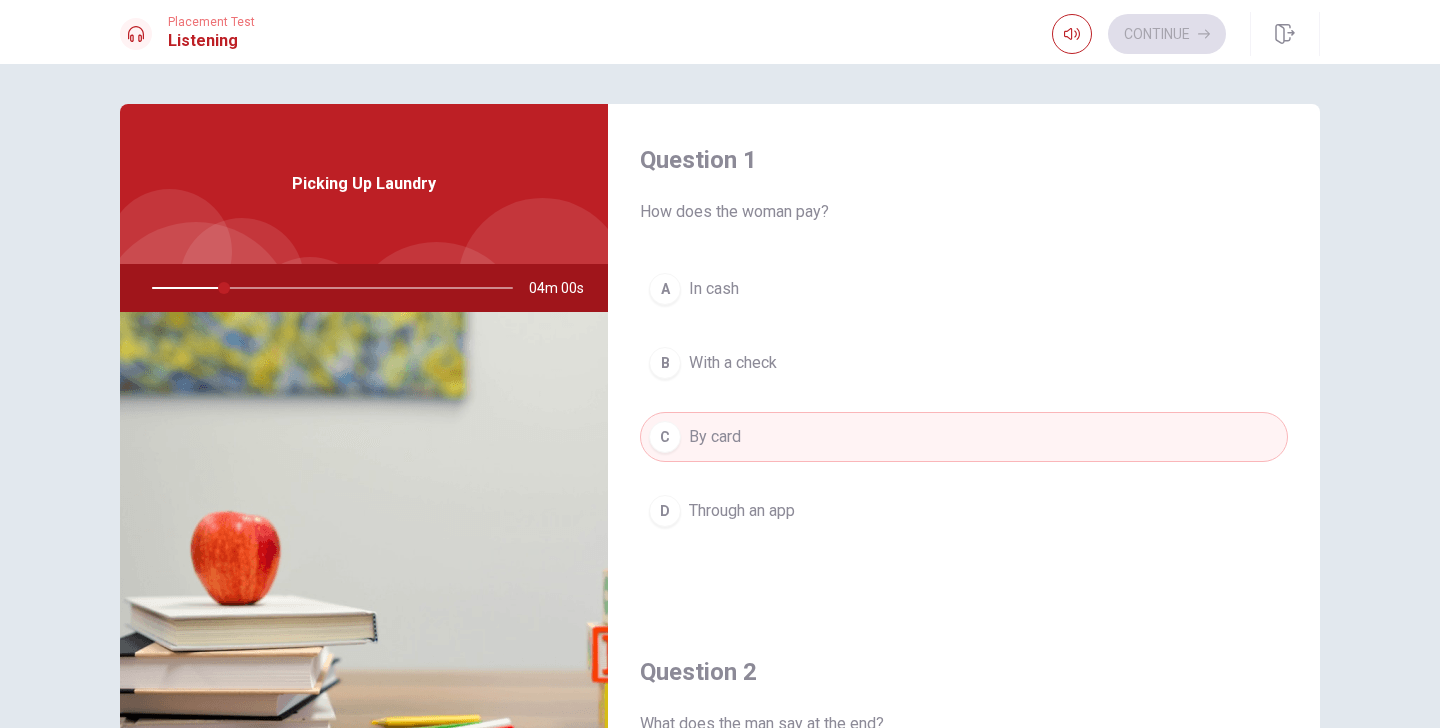click at bounding box center (328, 288) 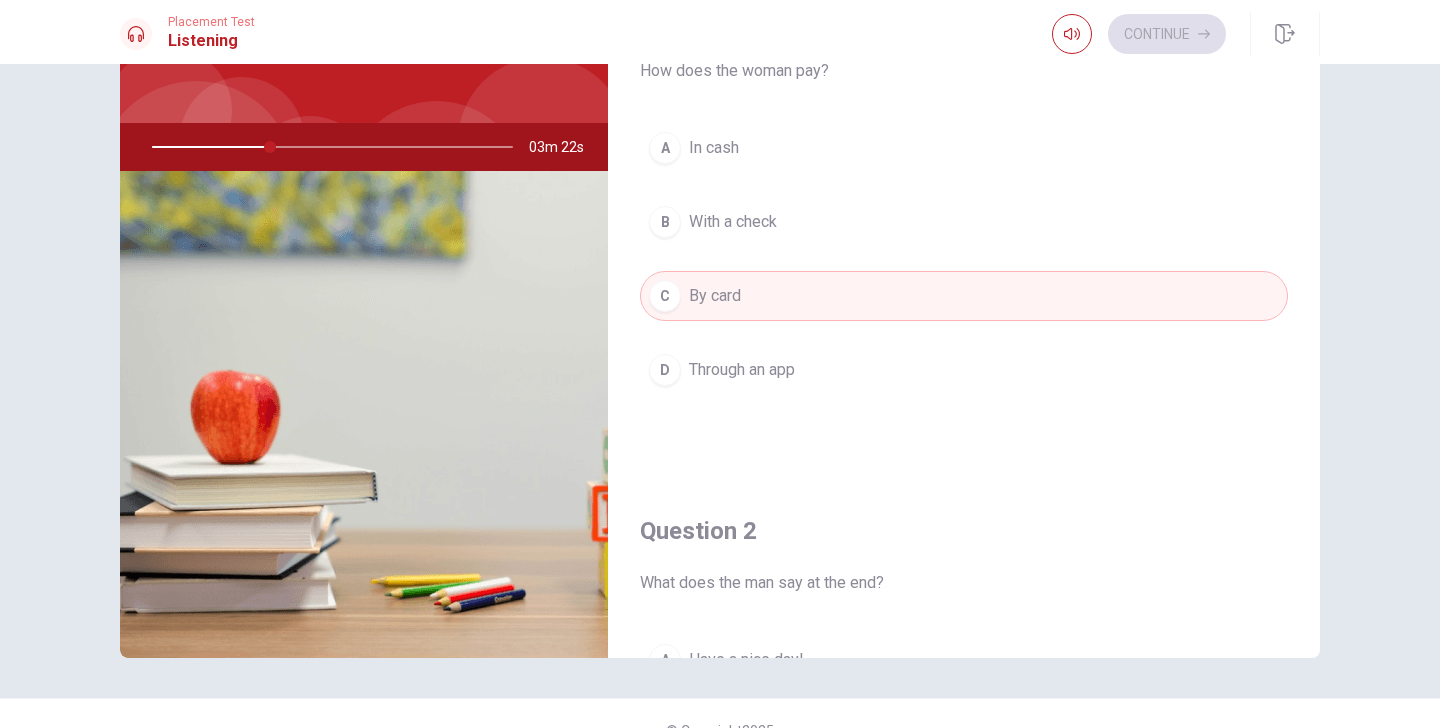 scroll, scrollTop: 146, scrollLeft: 0, axis: vertical 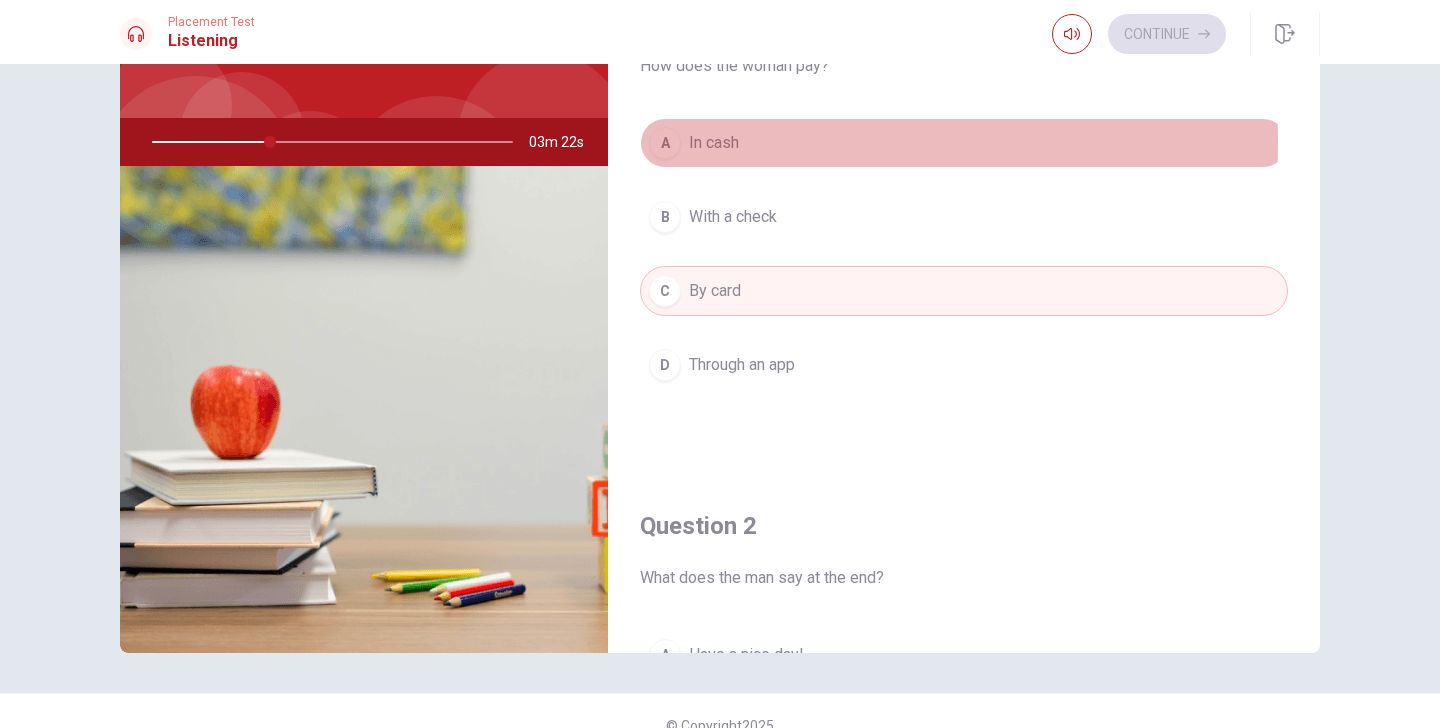 click on "In cash" at bounding box center [714, 143] 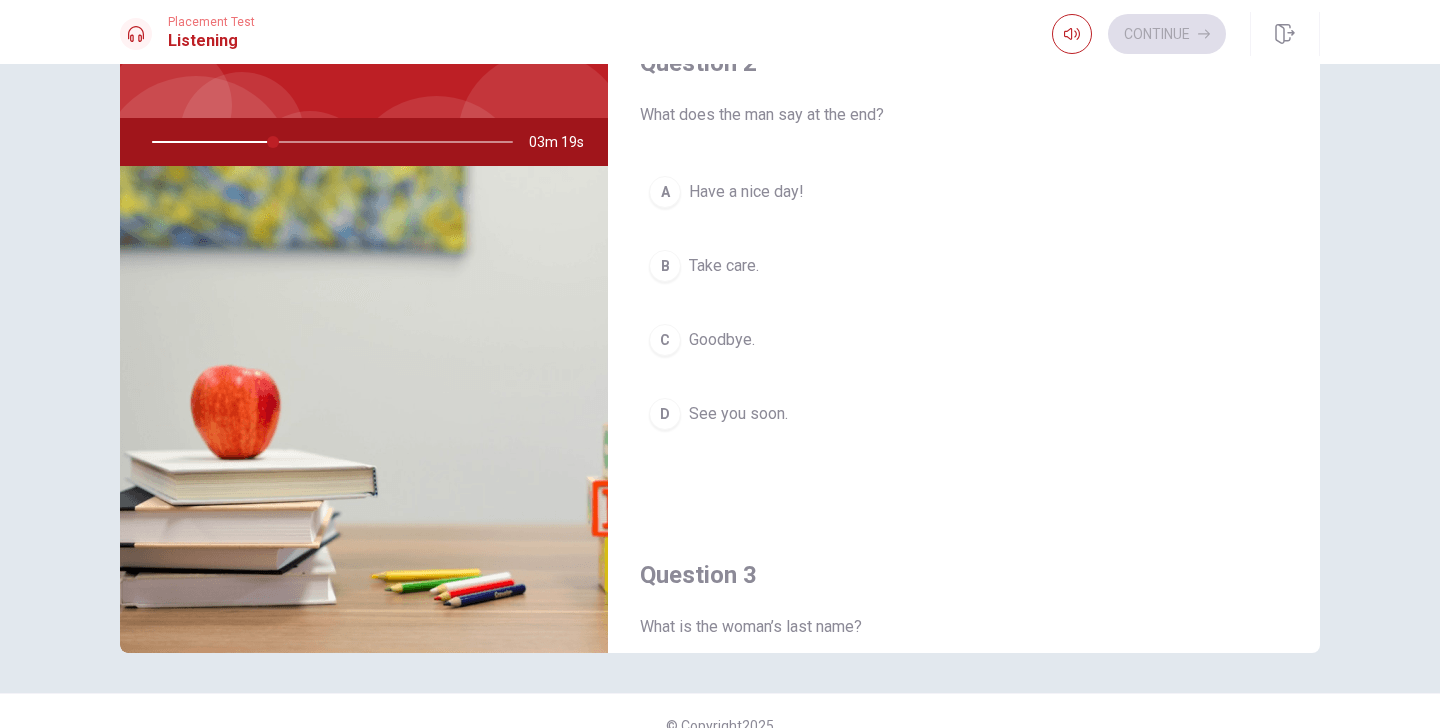 scroll, scrollTop: 465, scrollLeft: 0, axis: vertical 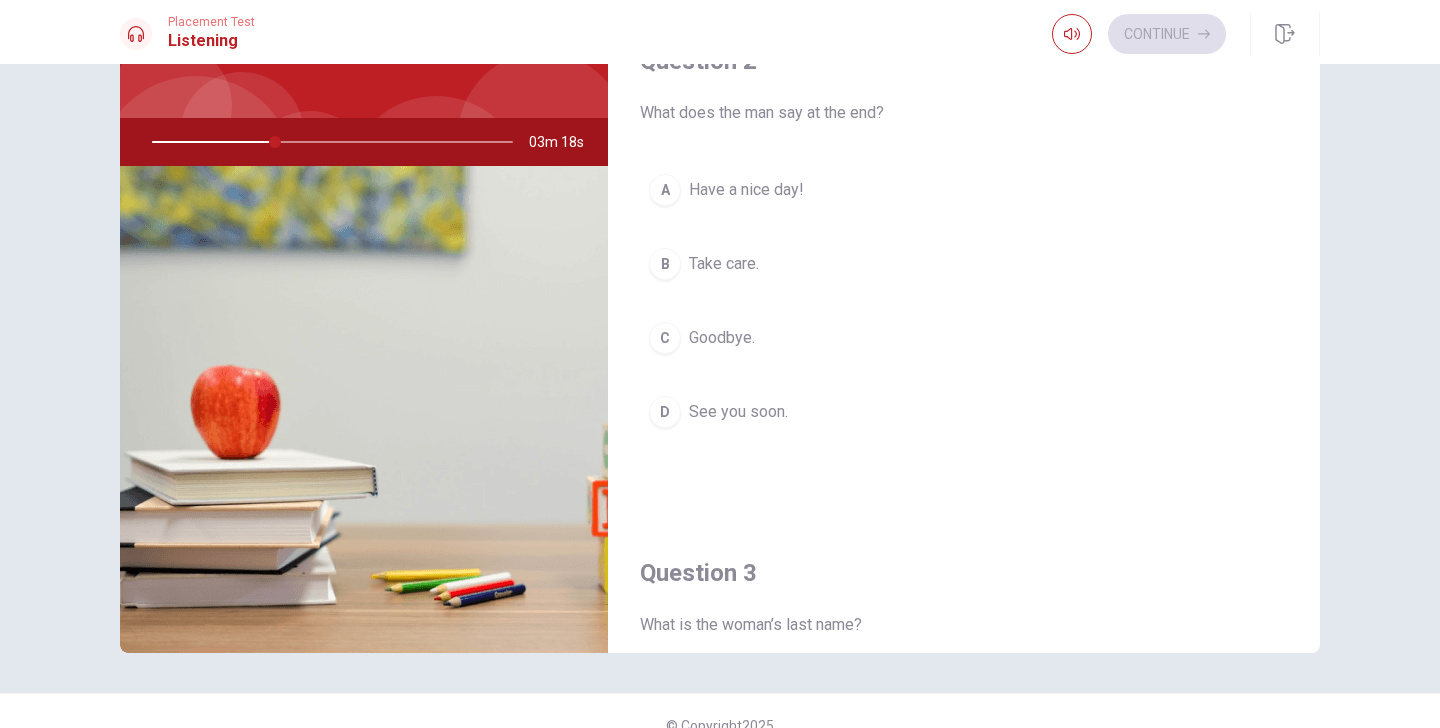 click on "Have a nice day!" at bounding box center [746, 190] 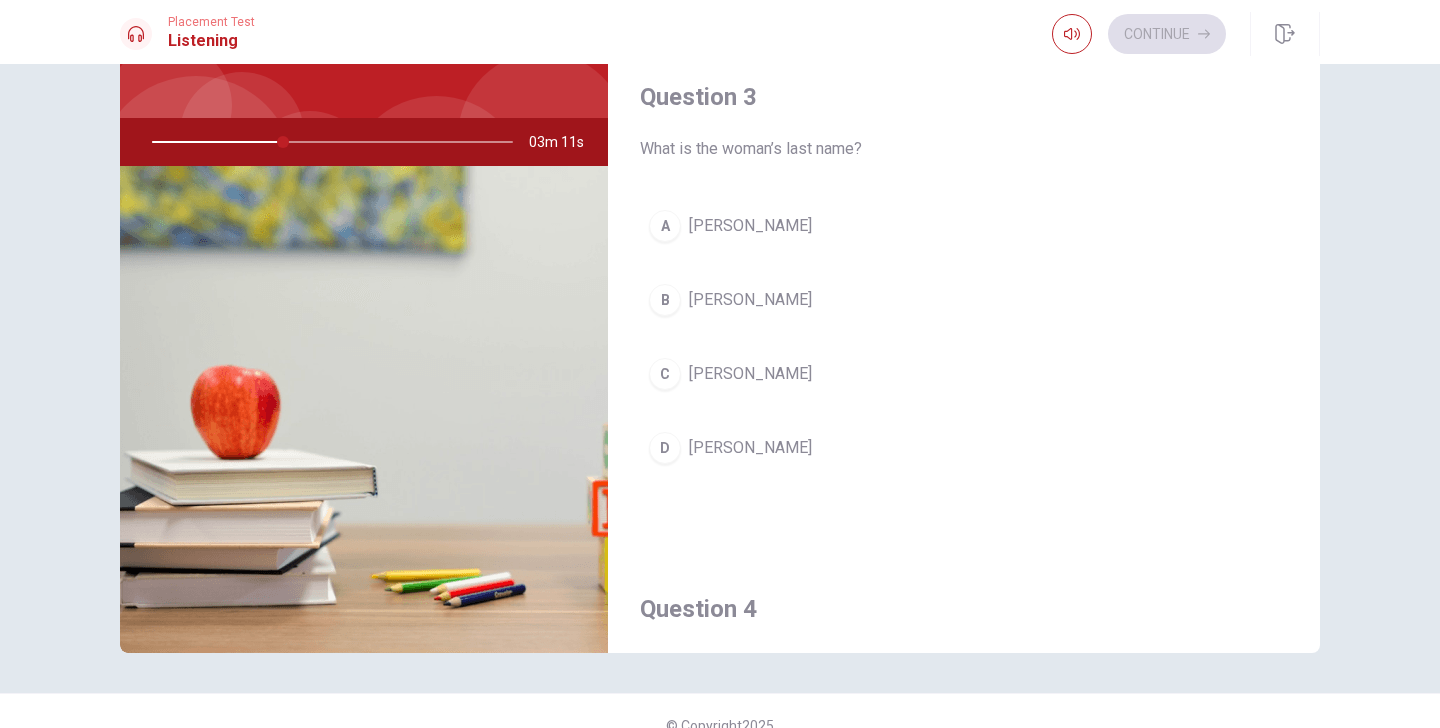 scroll, scrollTop: 942, scrollLeft: 0, axis: vertical 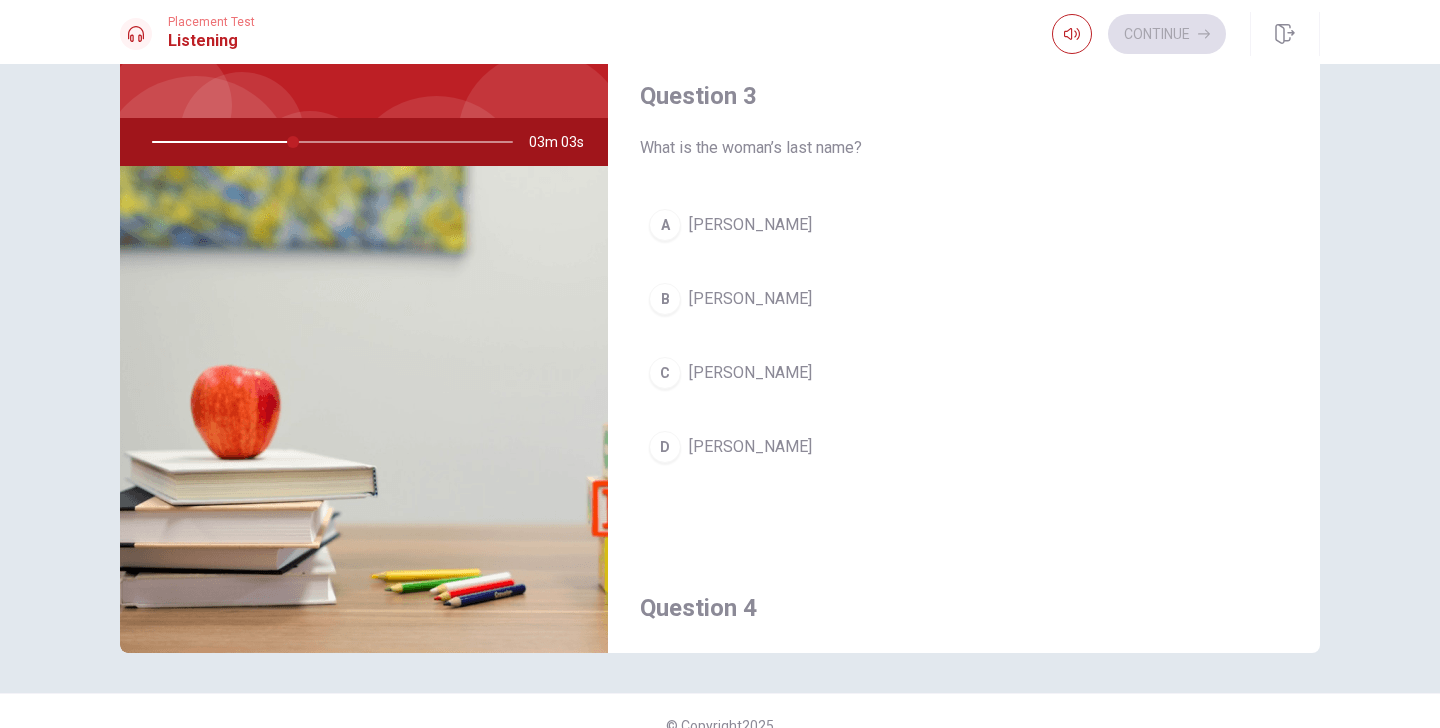 click on "[PERSON_NAME]" at bounding box center [750, 373] 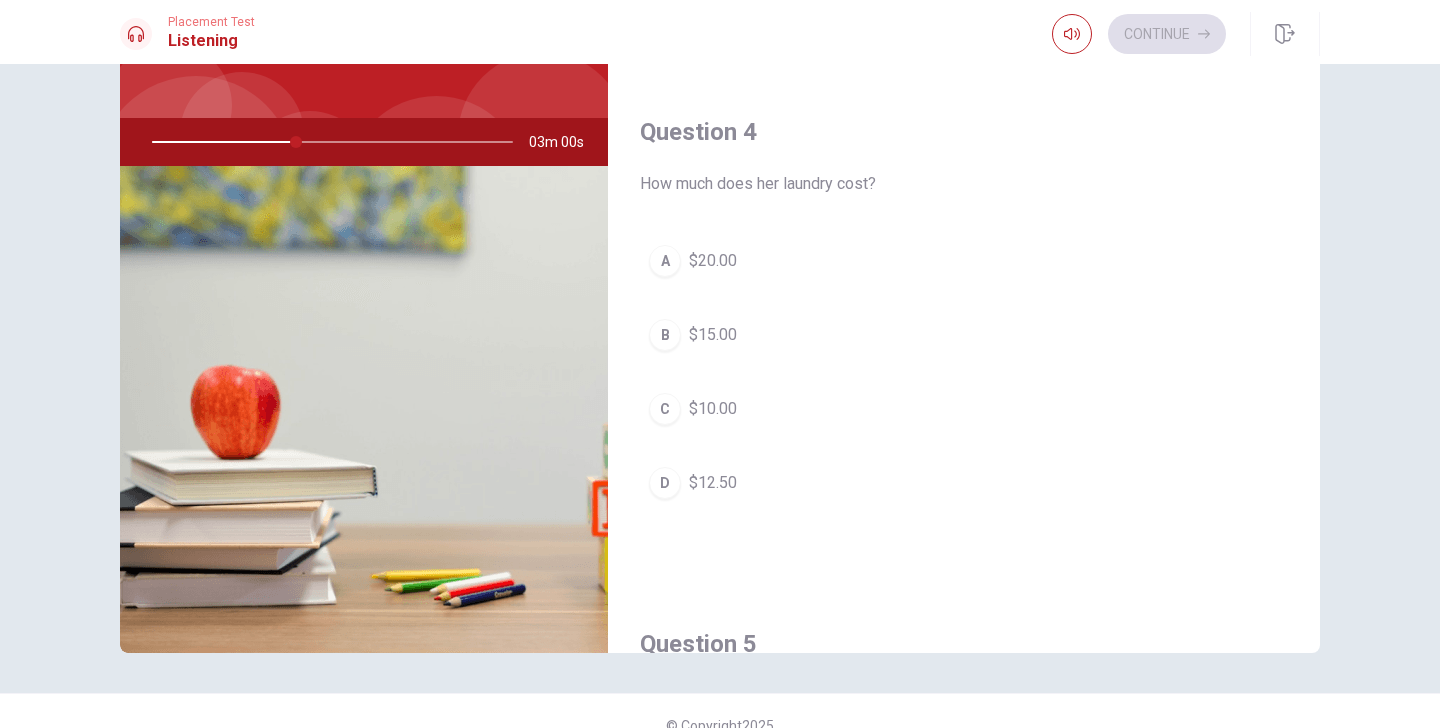 scroll, scrollTop: 1420, scrollLeft: 0, axis: vertical 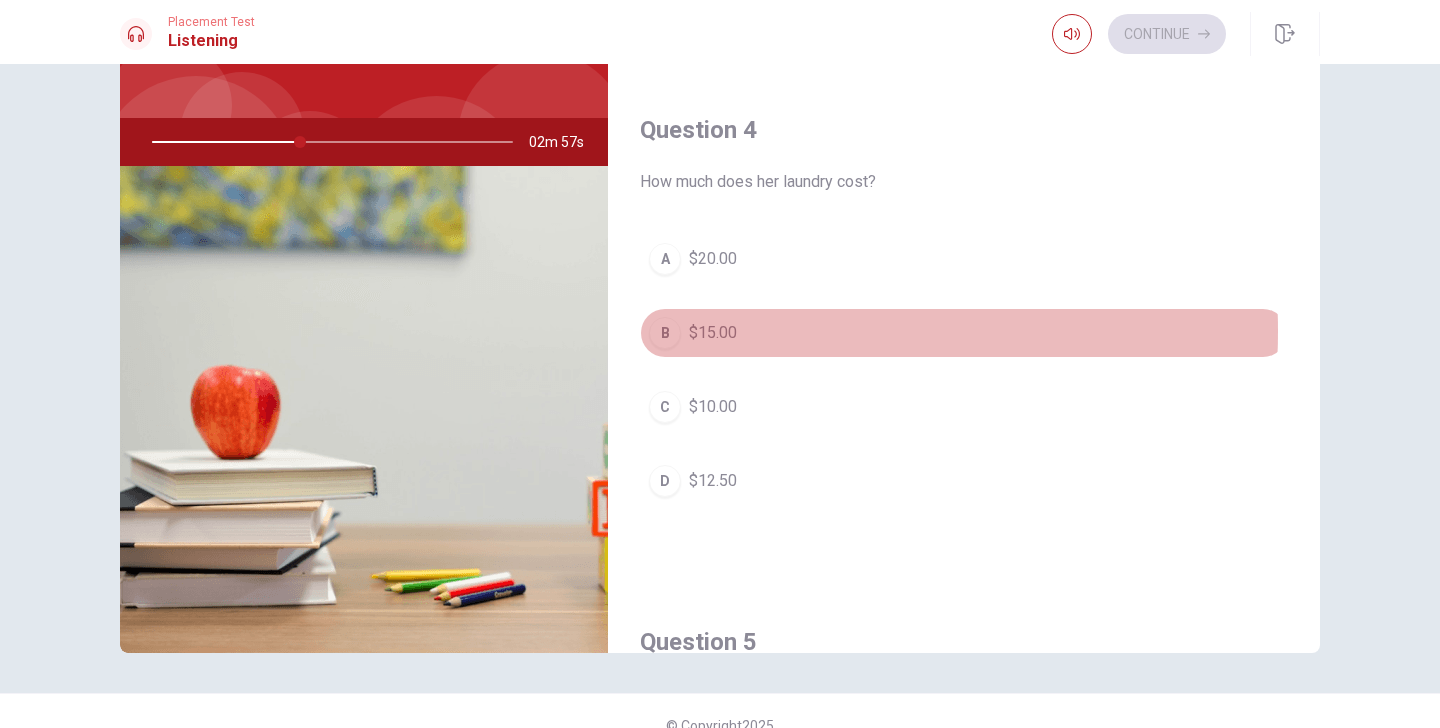 click on "$15.00" at bounding box center [713, 333] 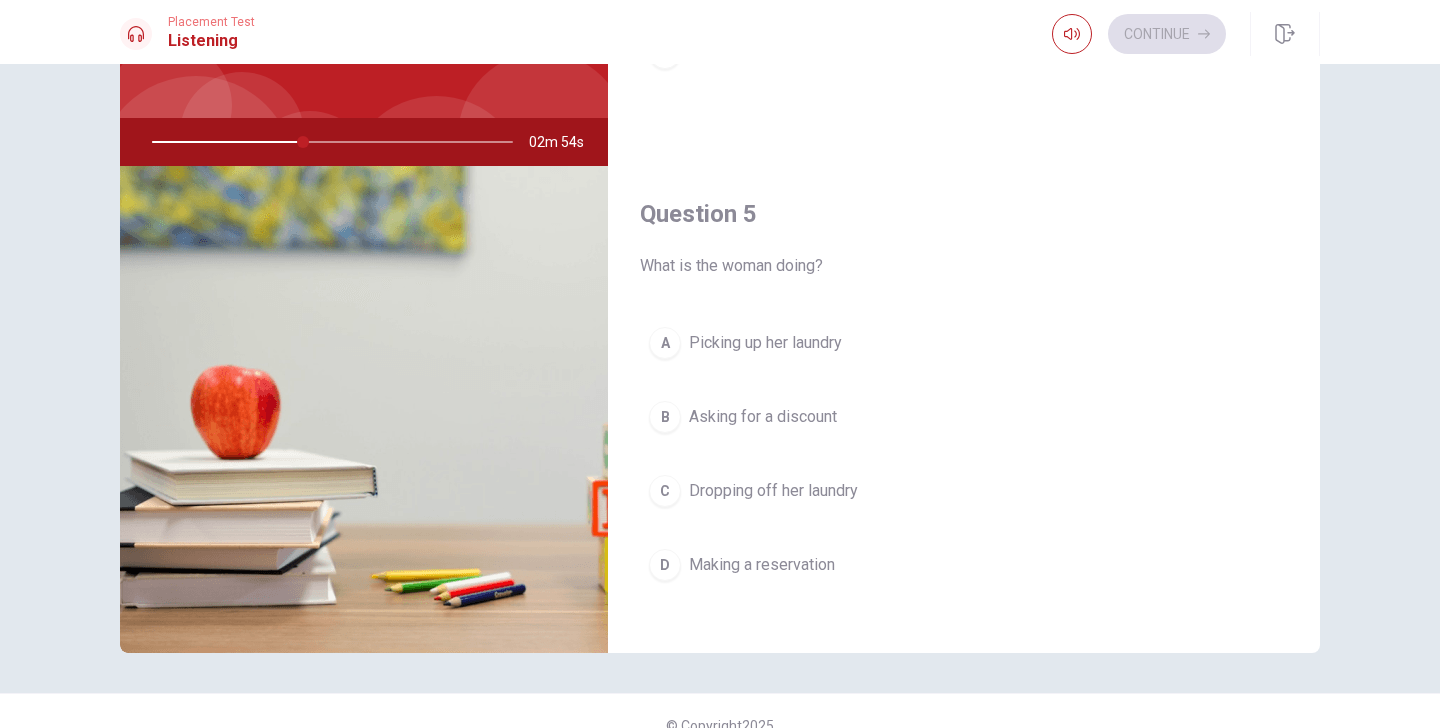 scroll, scrollTop: 1859, scrollLeft: 0, axis: vertical 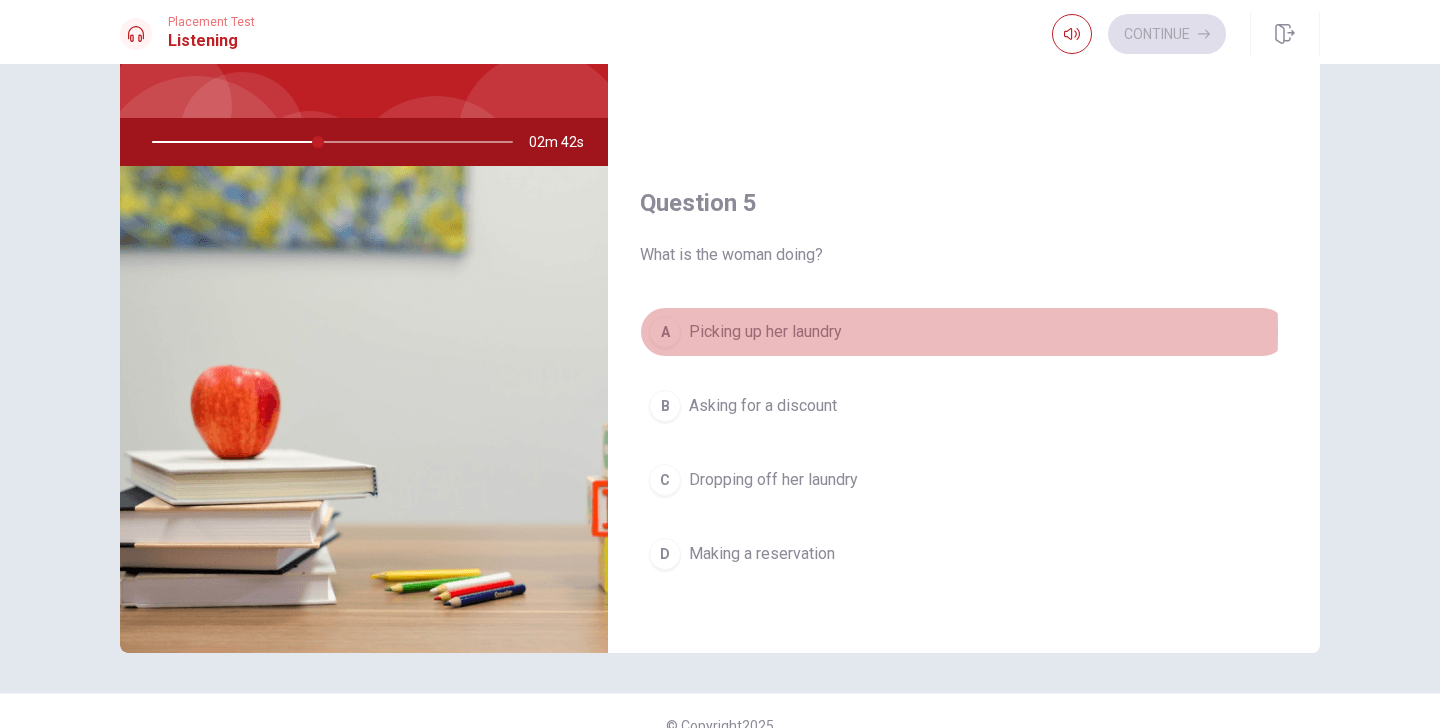 click on "Picking up her laundry" at bounding box center (765, 332) 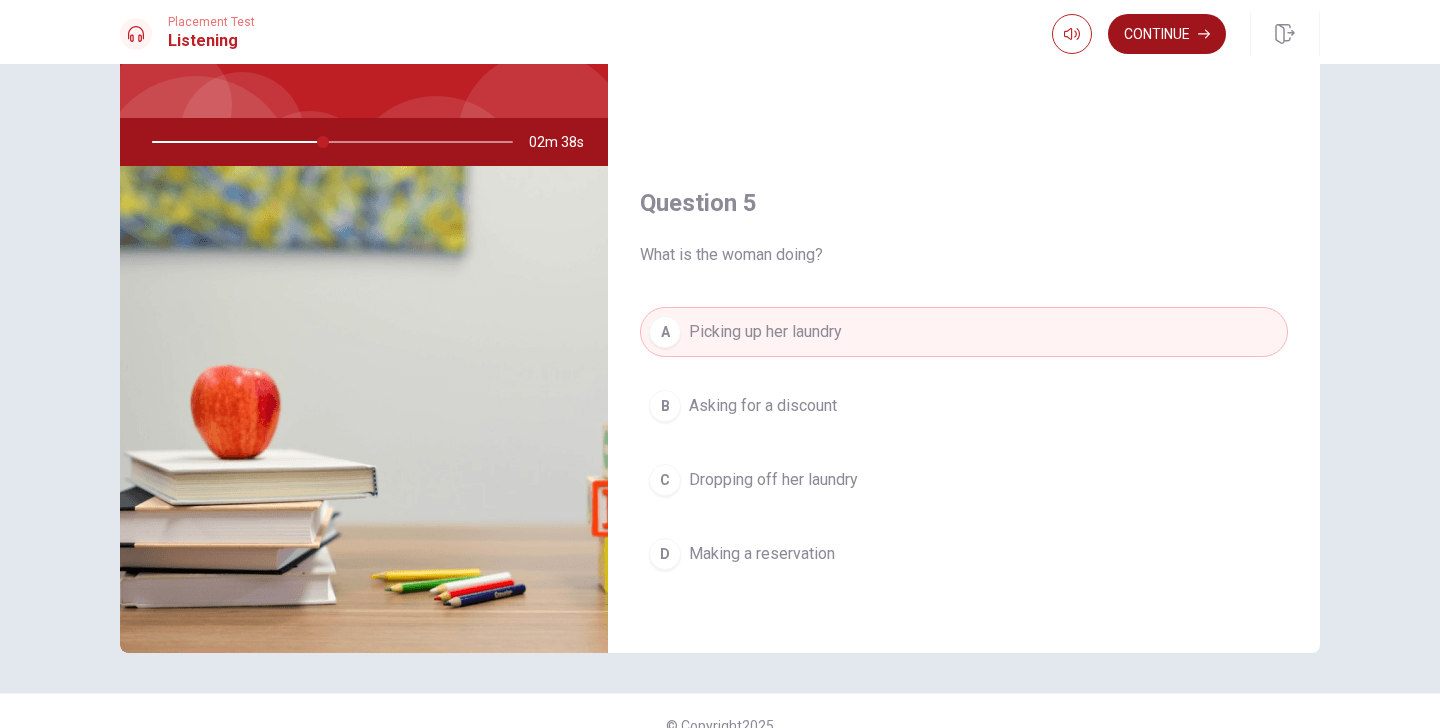 click on "Continue" at bounding box center [1167, 34] 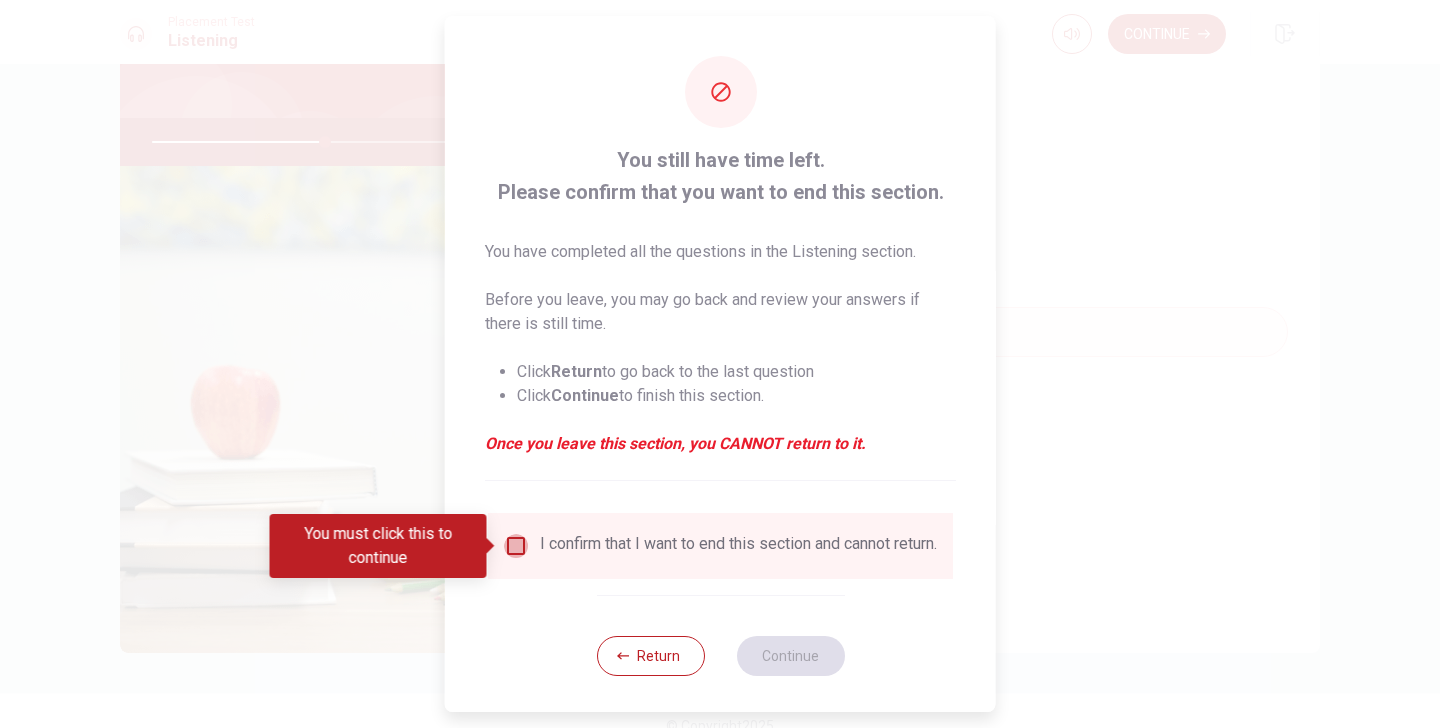 click at bounding box center [516, 546] 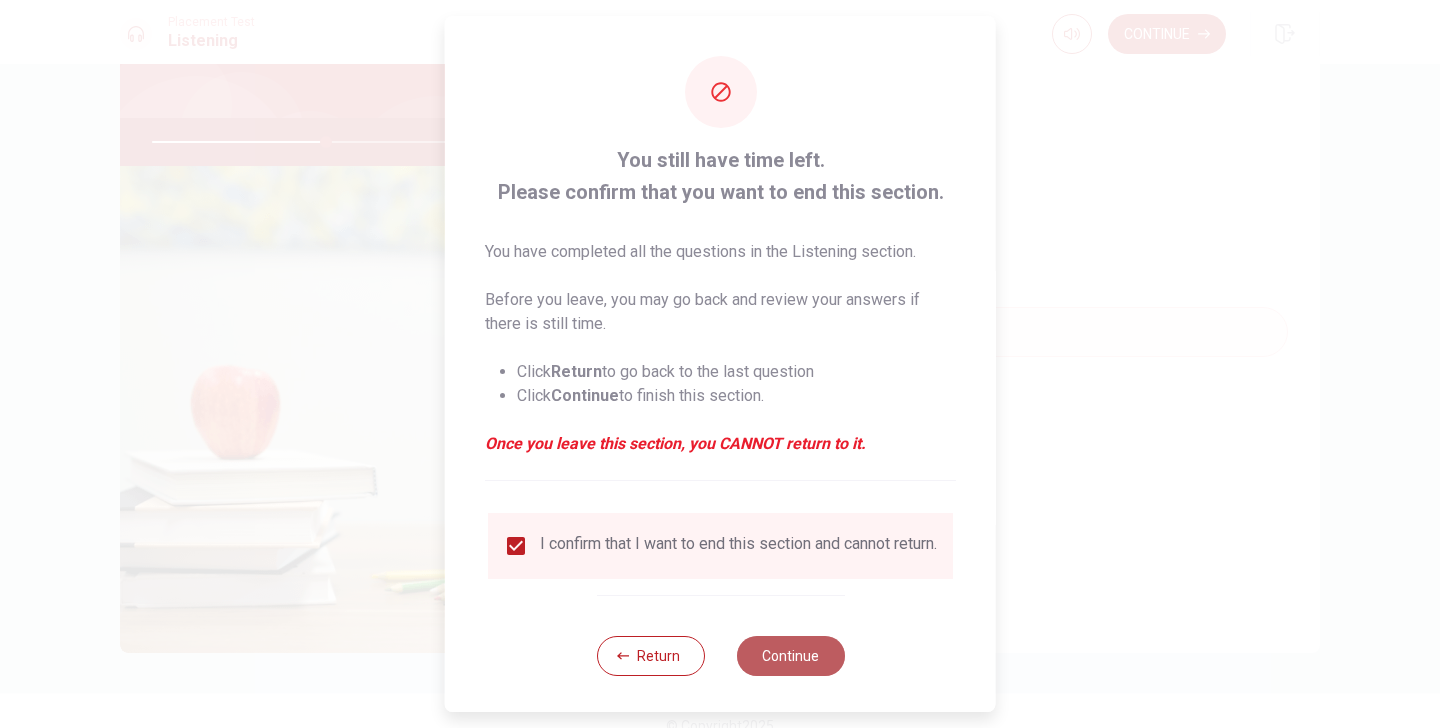 click on "Continue" at bounding box center (790, 656) 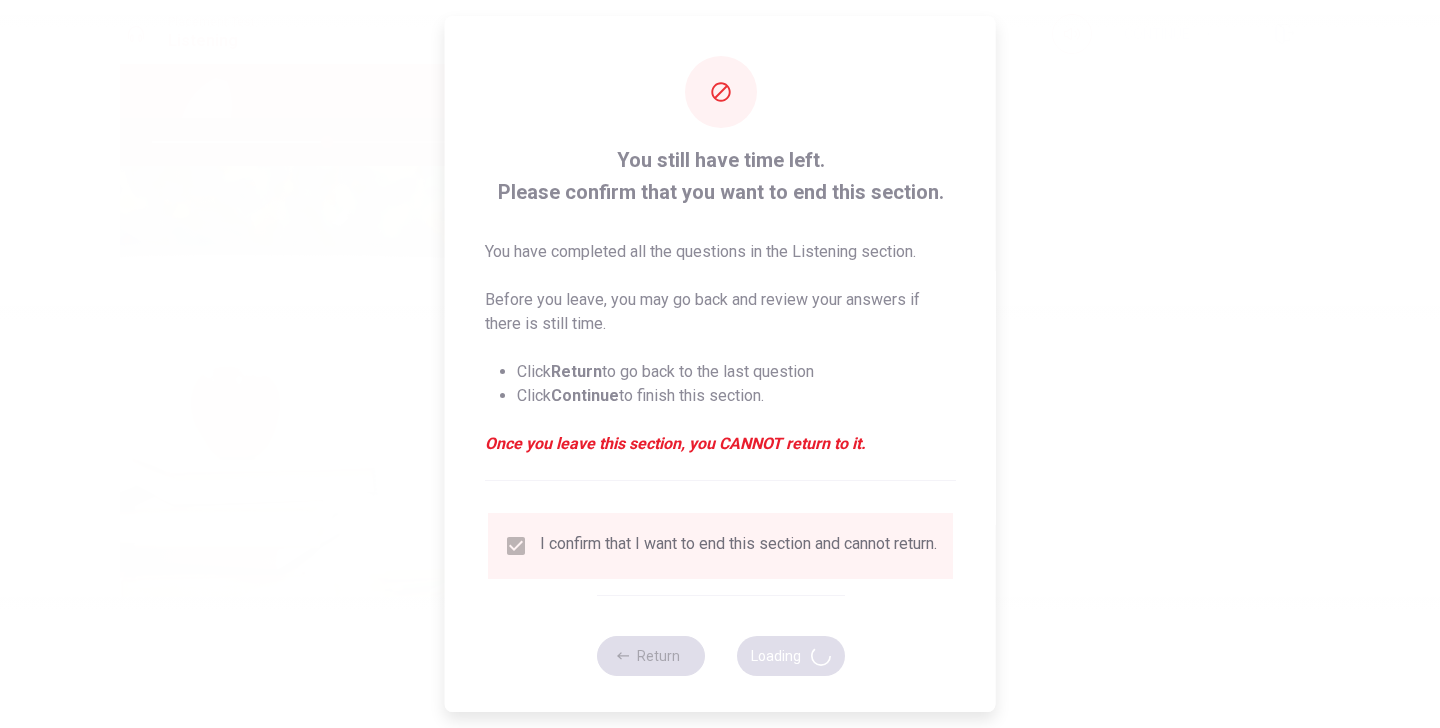 type on "49" 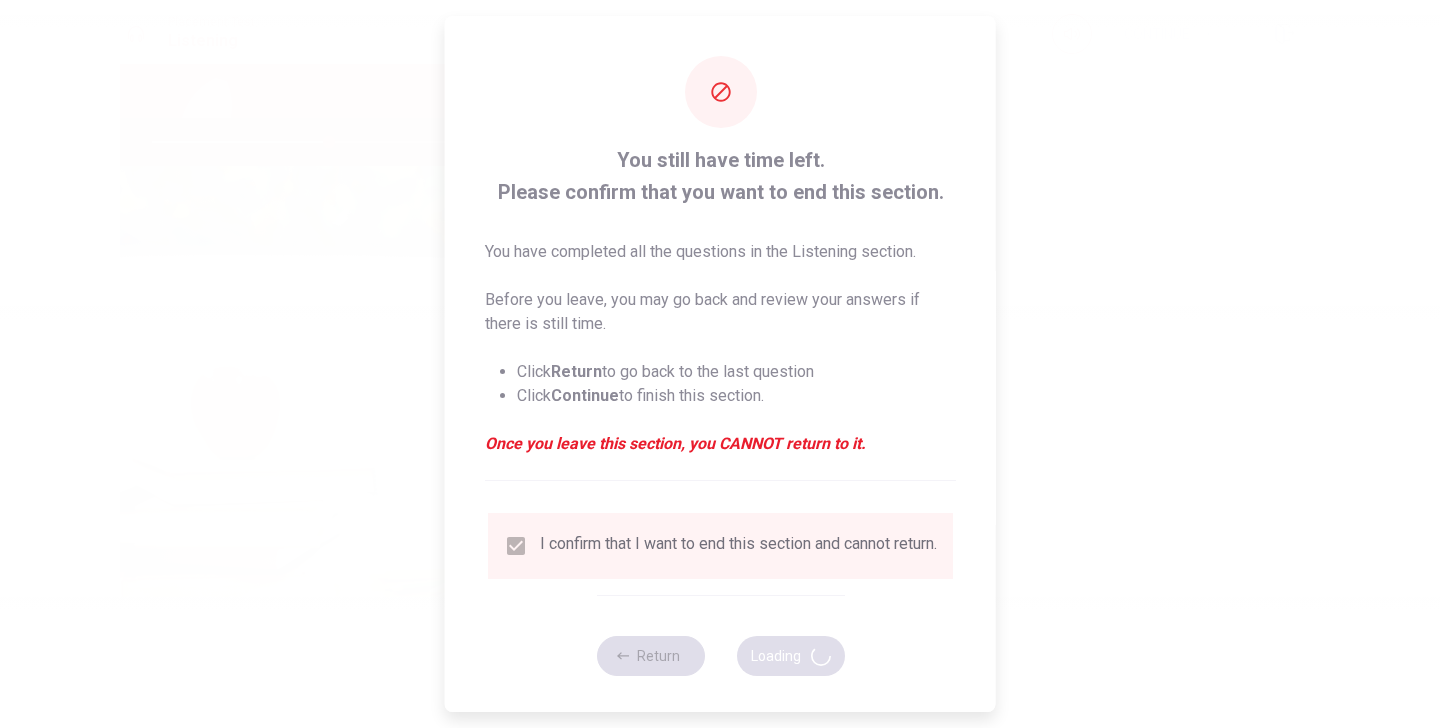 scroll, scrollTop: 0, scrollLeft: 0, axis: both 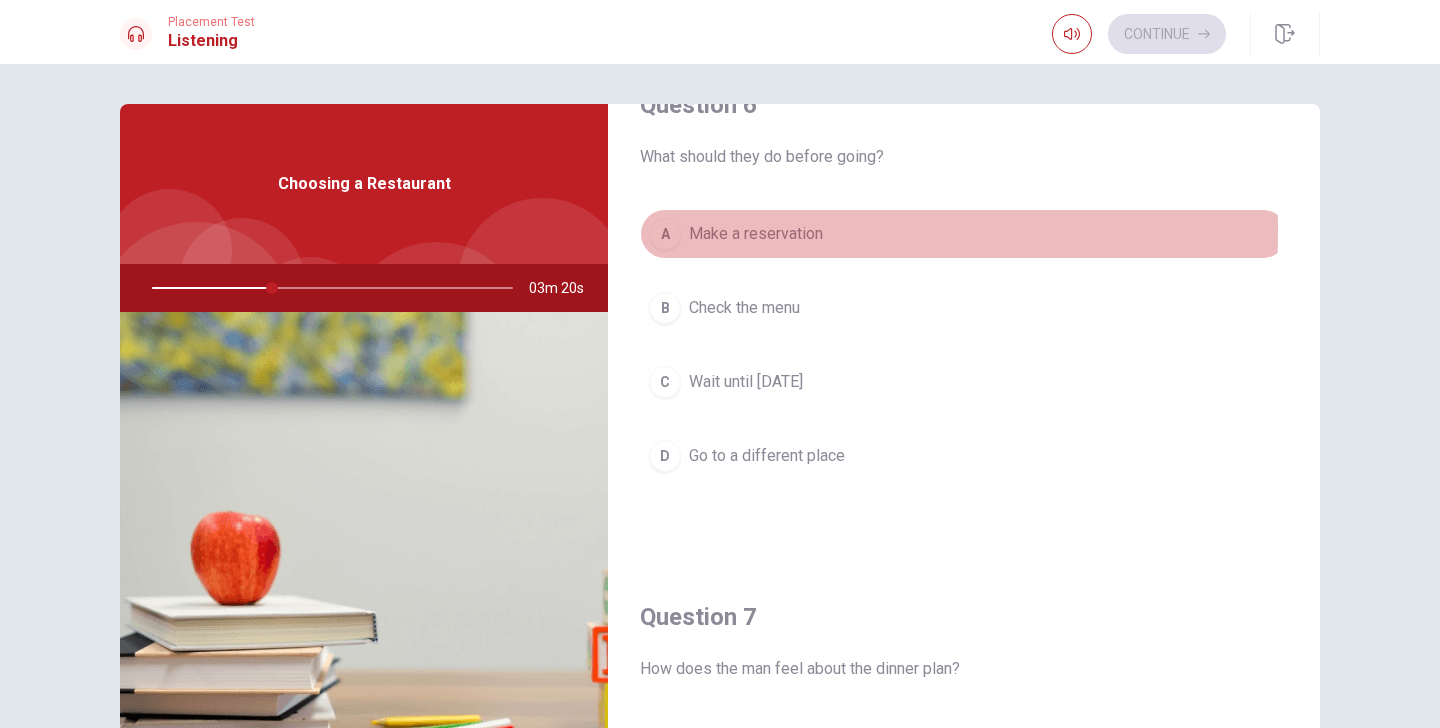 click on "Make a reservation" at bounding box center (756, 234) 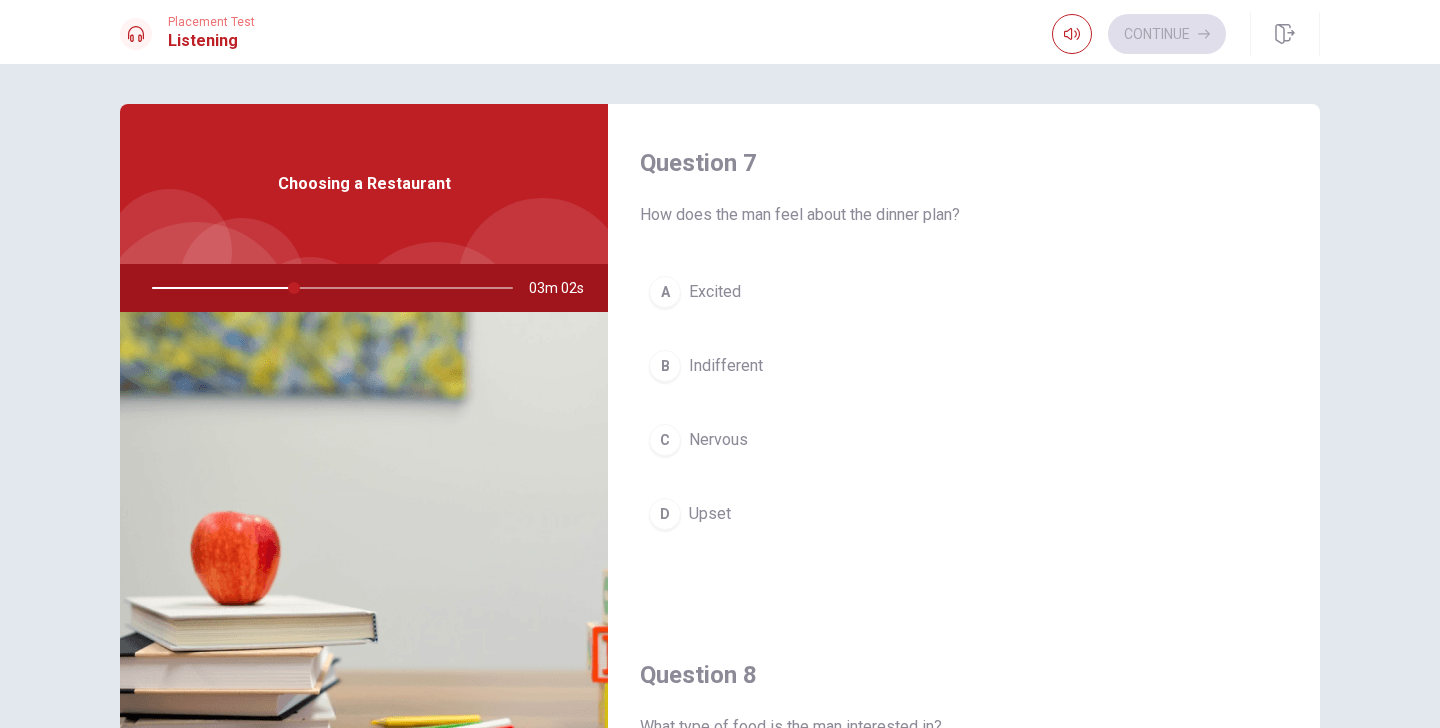 scroll, scrollTop: 517, scrollLeft: 0, axis: vertical 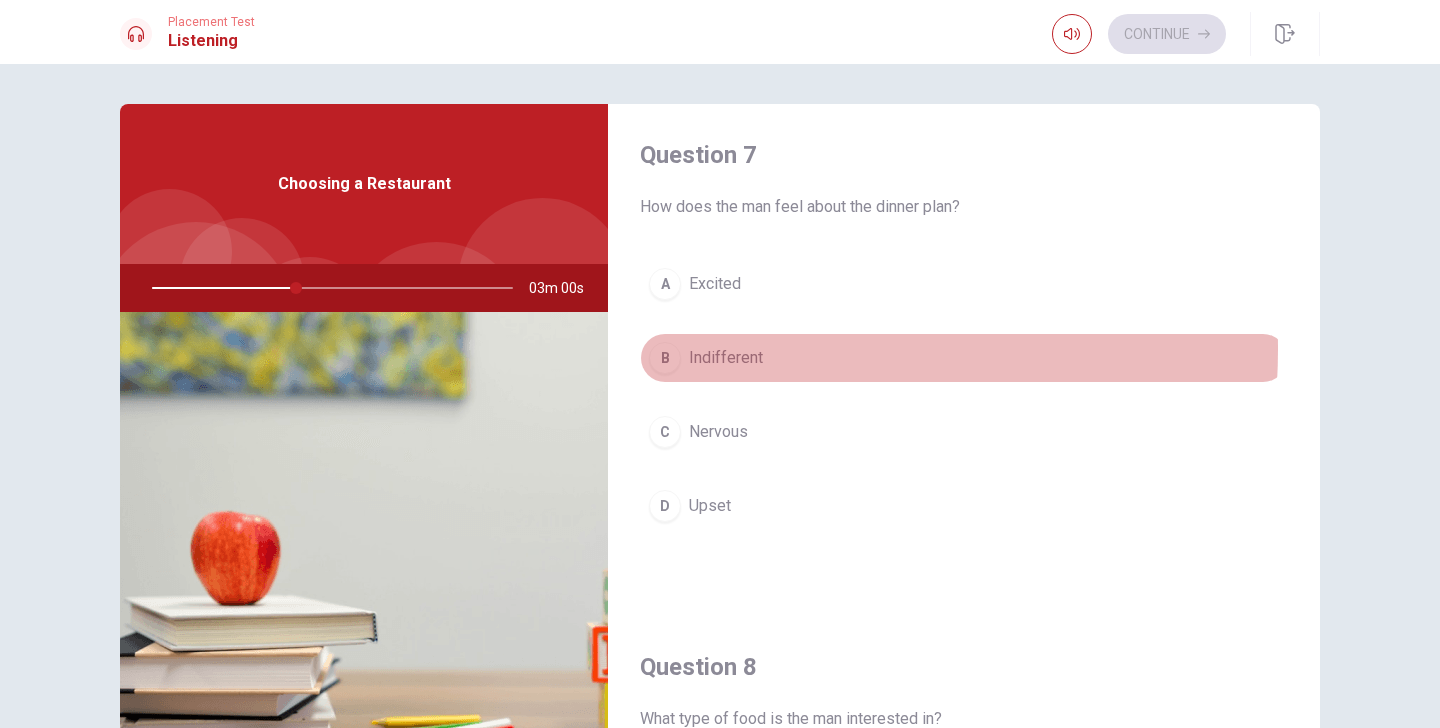 click on "Indifferent" at bounding box center (726, 358) 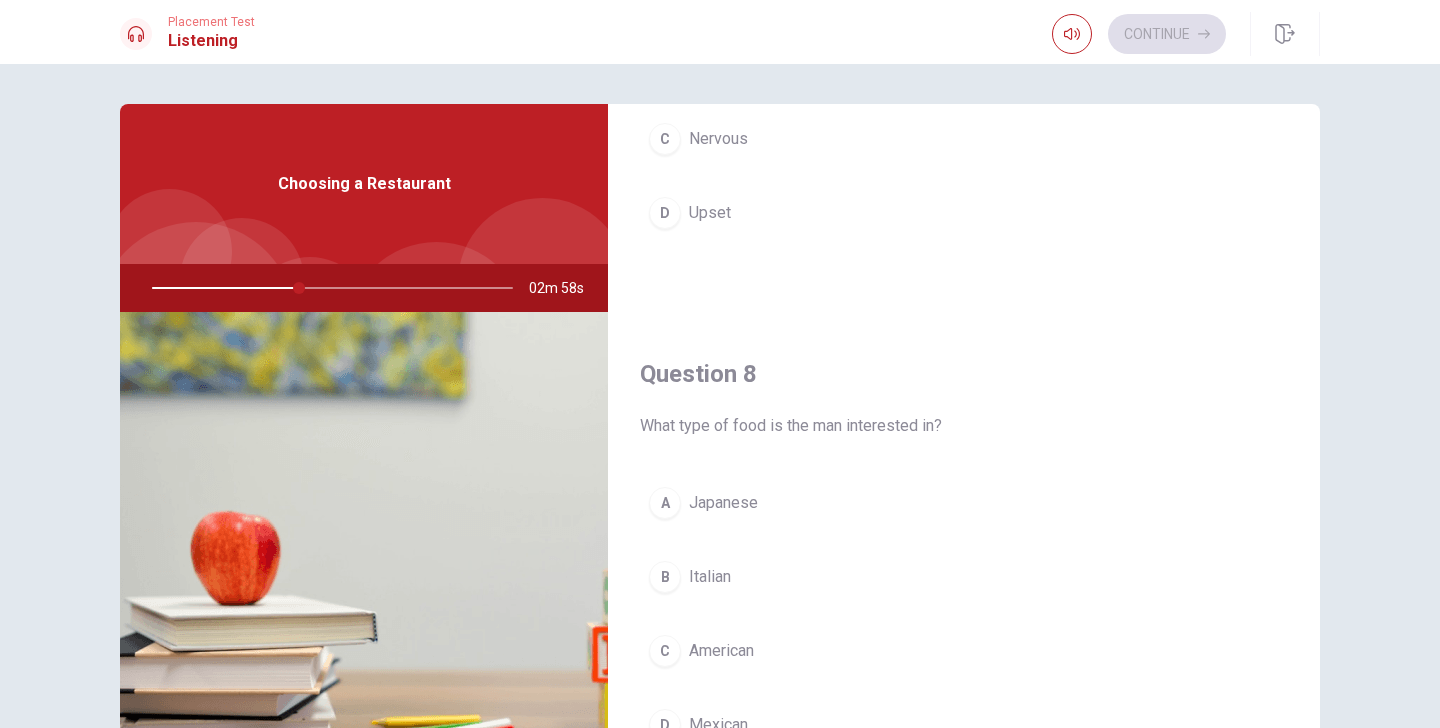 scroll, scrollTop: 1013, scrollLeft: 0, axis: vertical 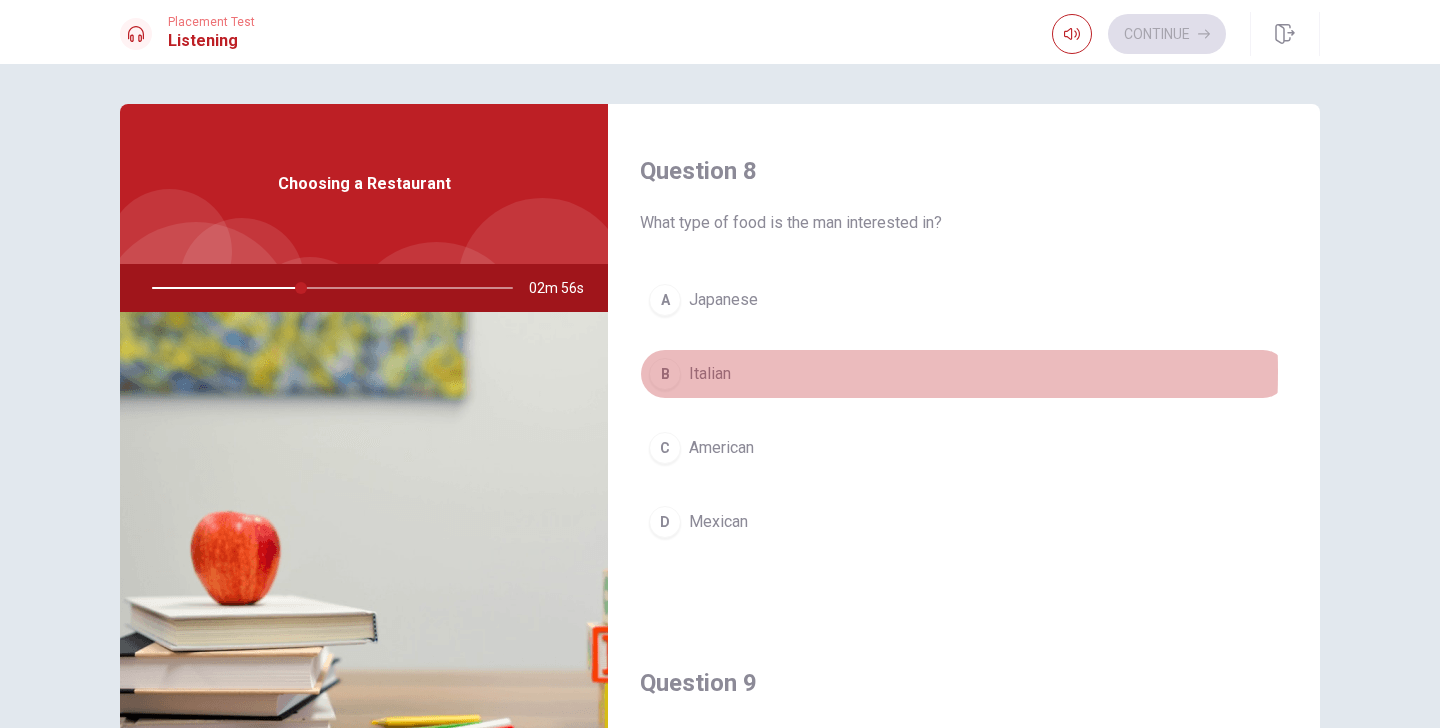 click on "Italian" at bounding box center [710, 374] 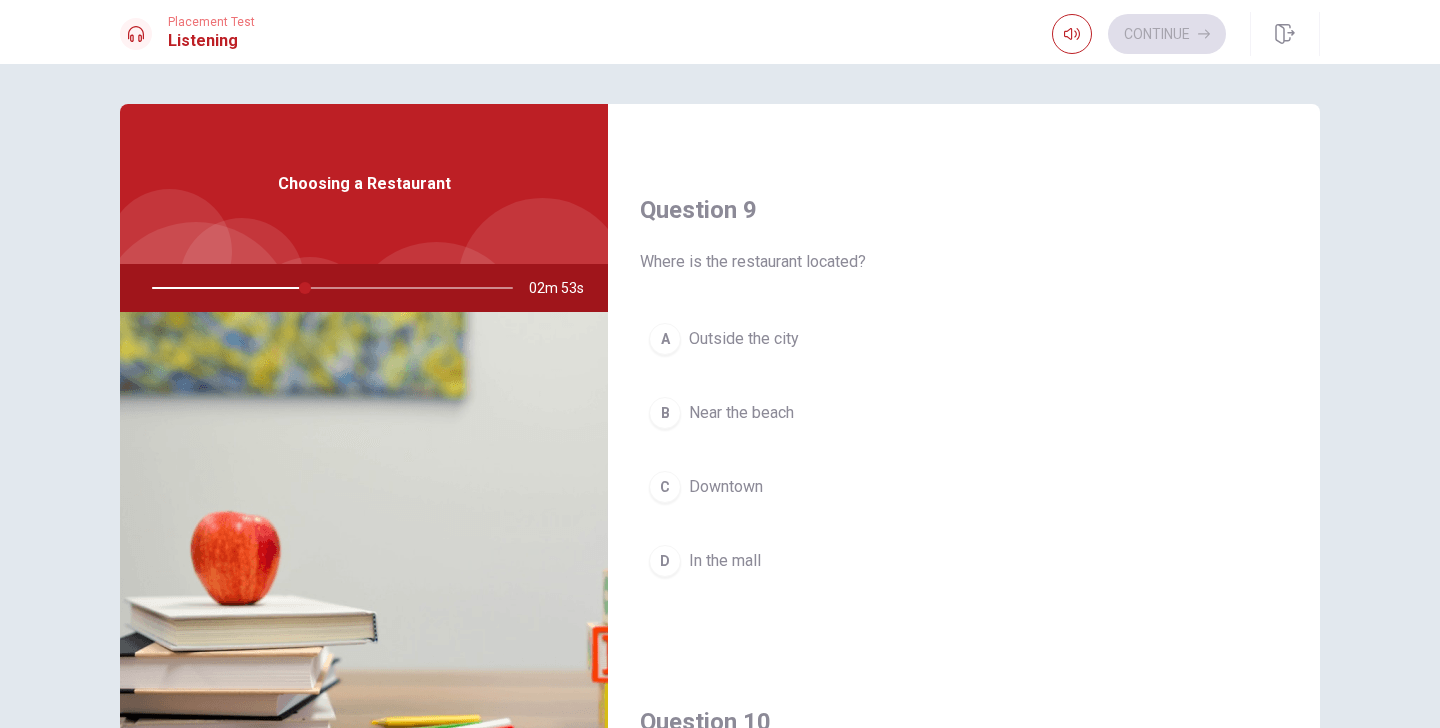 scroll, scrollTop: 1489, scrollLeft: 0, axis: vertical 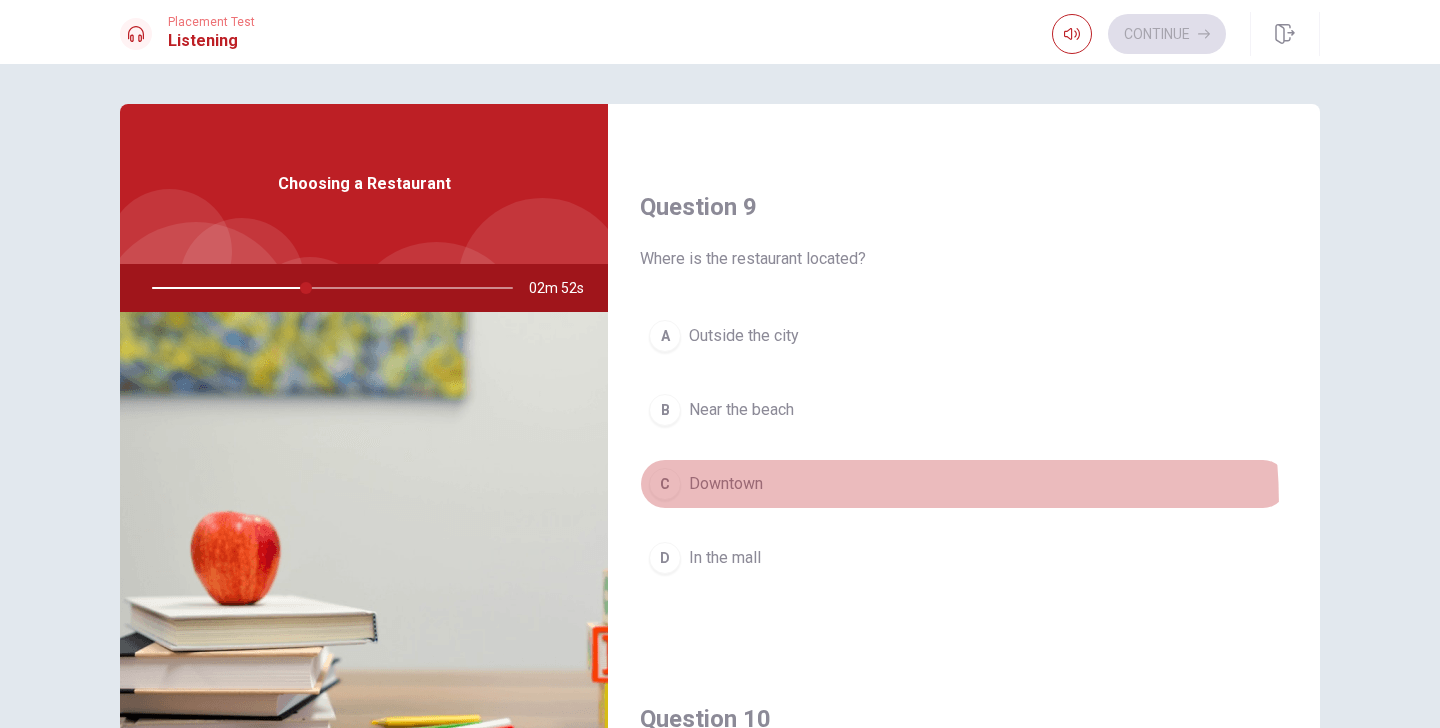 click on "C Downtown" at bounding box center (964, 484) 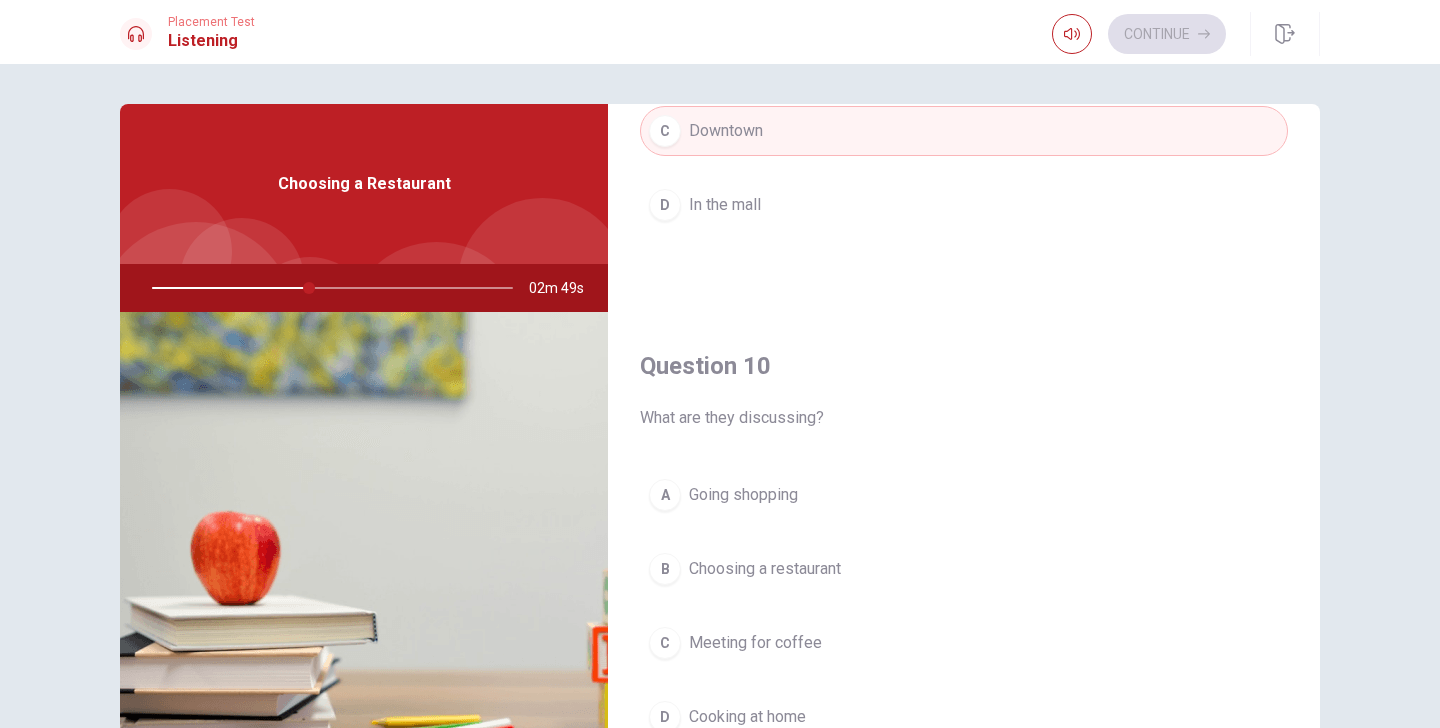scroll, scrollTop: 1865, scrollLeft: 0, axis: vertical 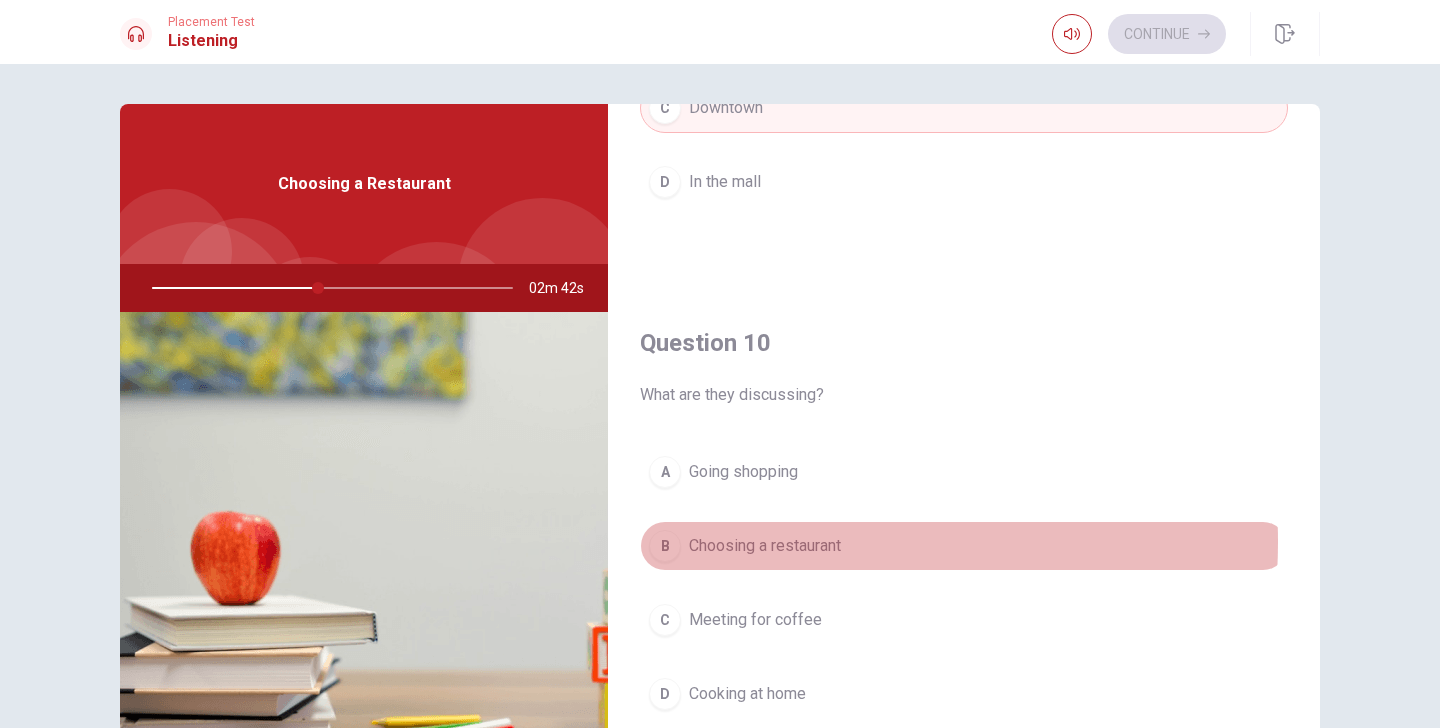 click on "Choosing a restaurant" at bounding box center [765, 546] 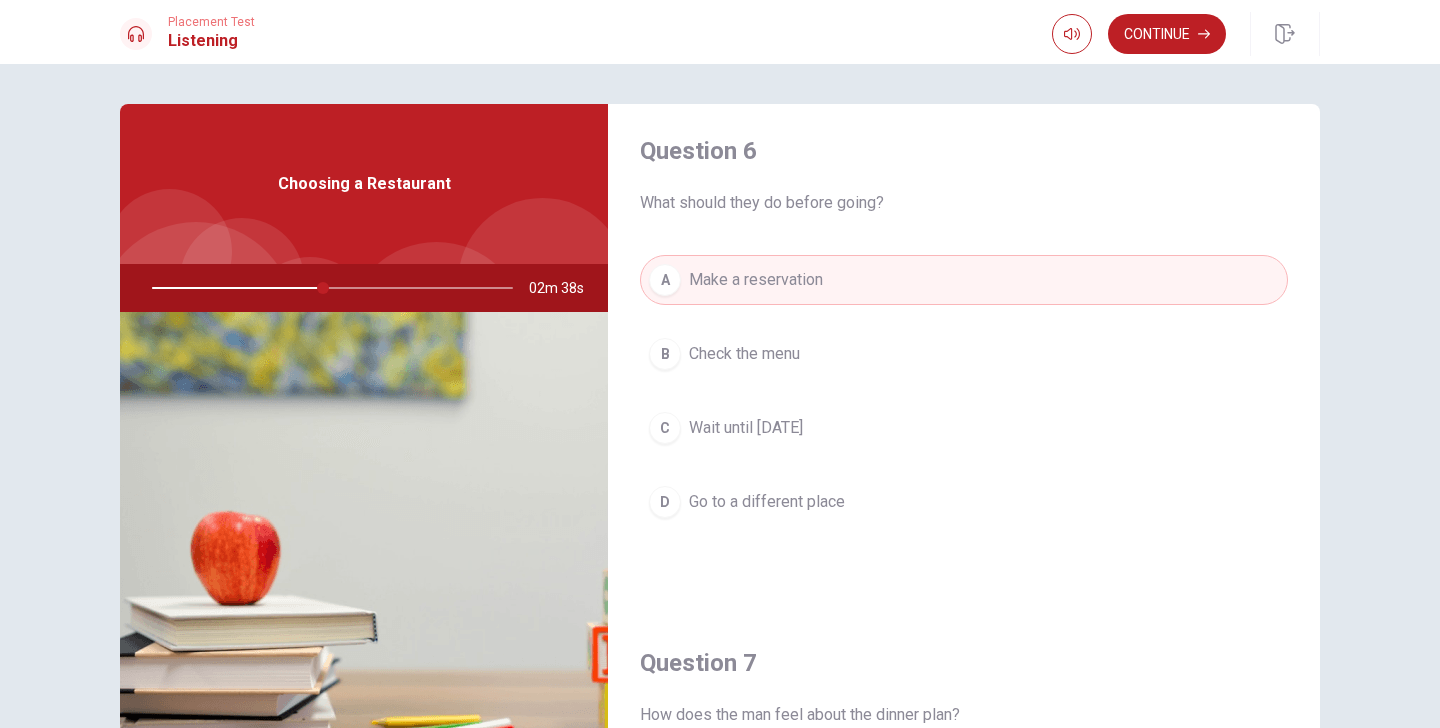 scroll, scrollTop: 0, scrollLeft: 0, axis: both 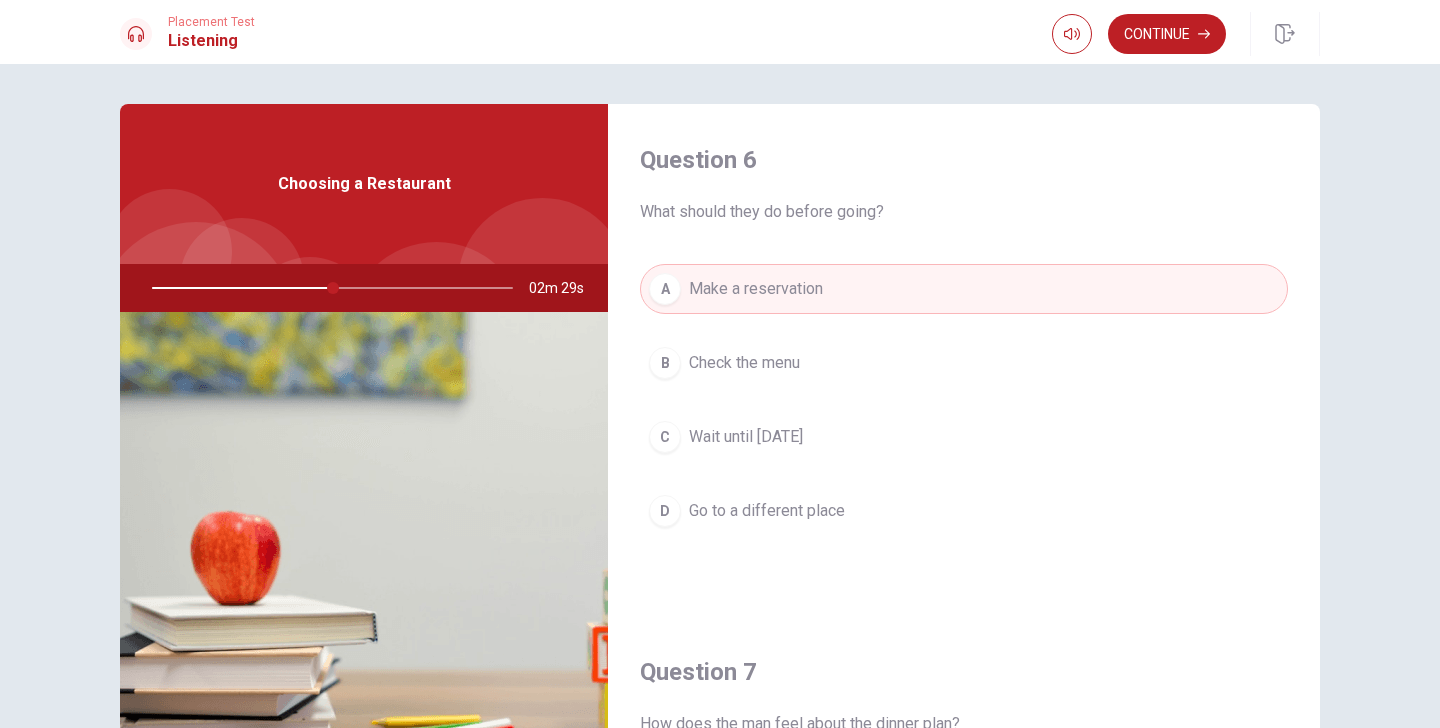 click at bounding box center [328, 288] 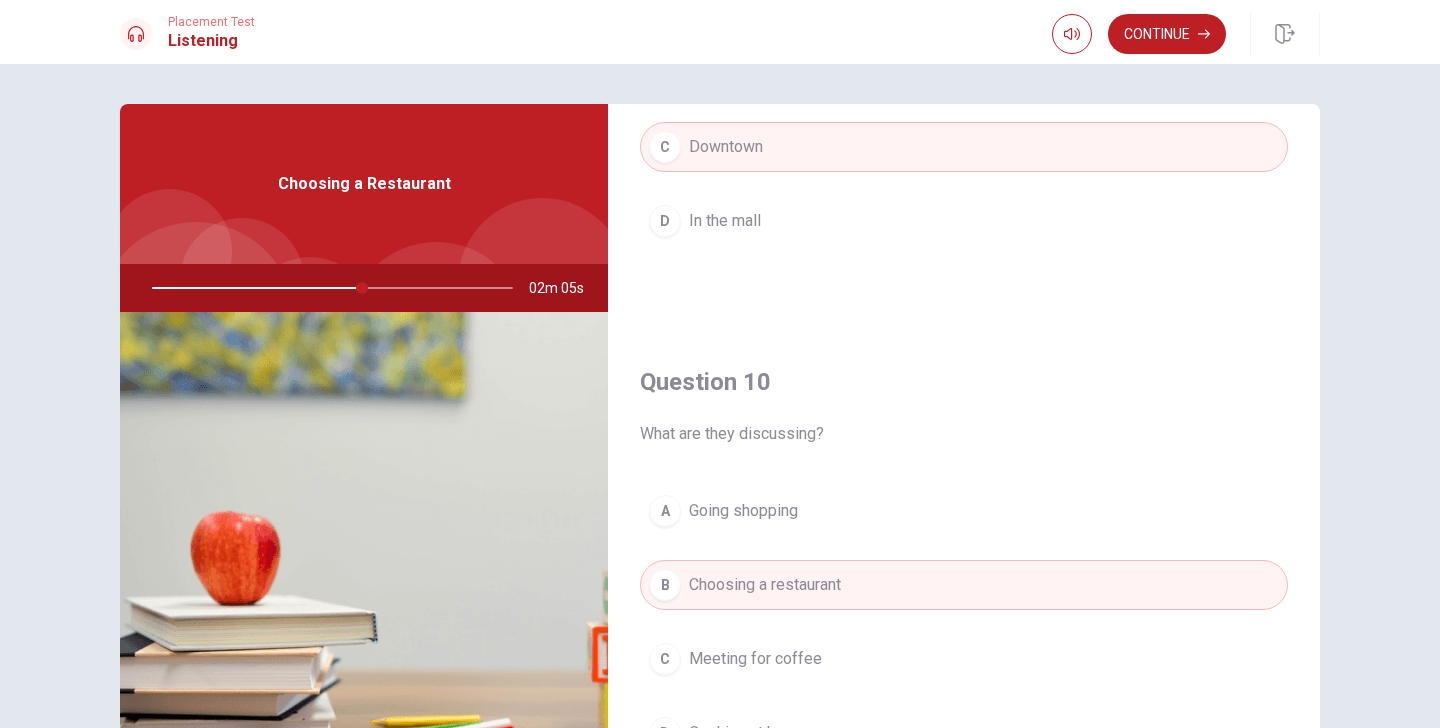 scroll, scrollTop: 1865, scrollLeft: 0, axis: vertical 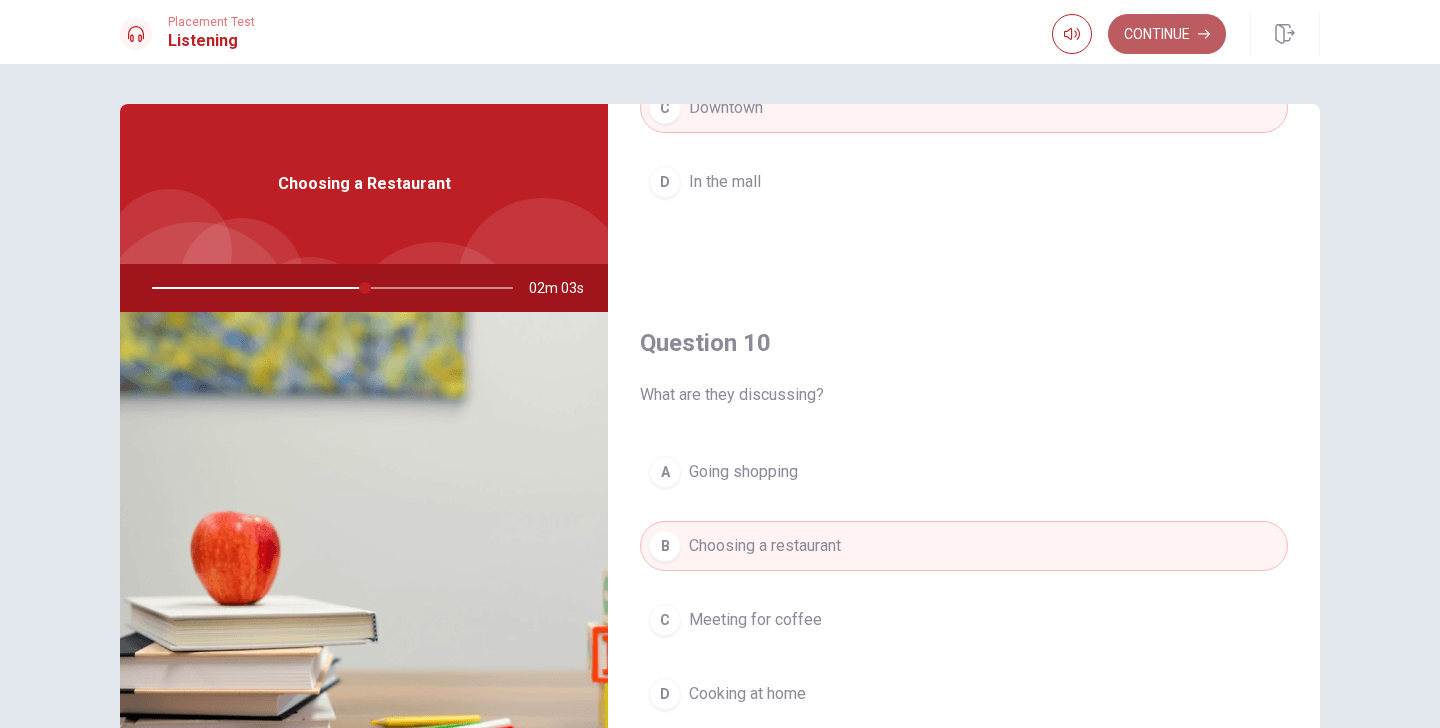 click on "Continue" at bounding box center (1167, 34) 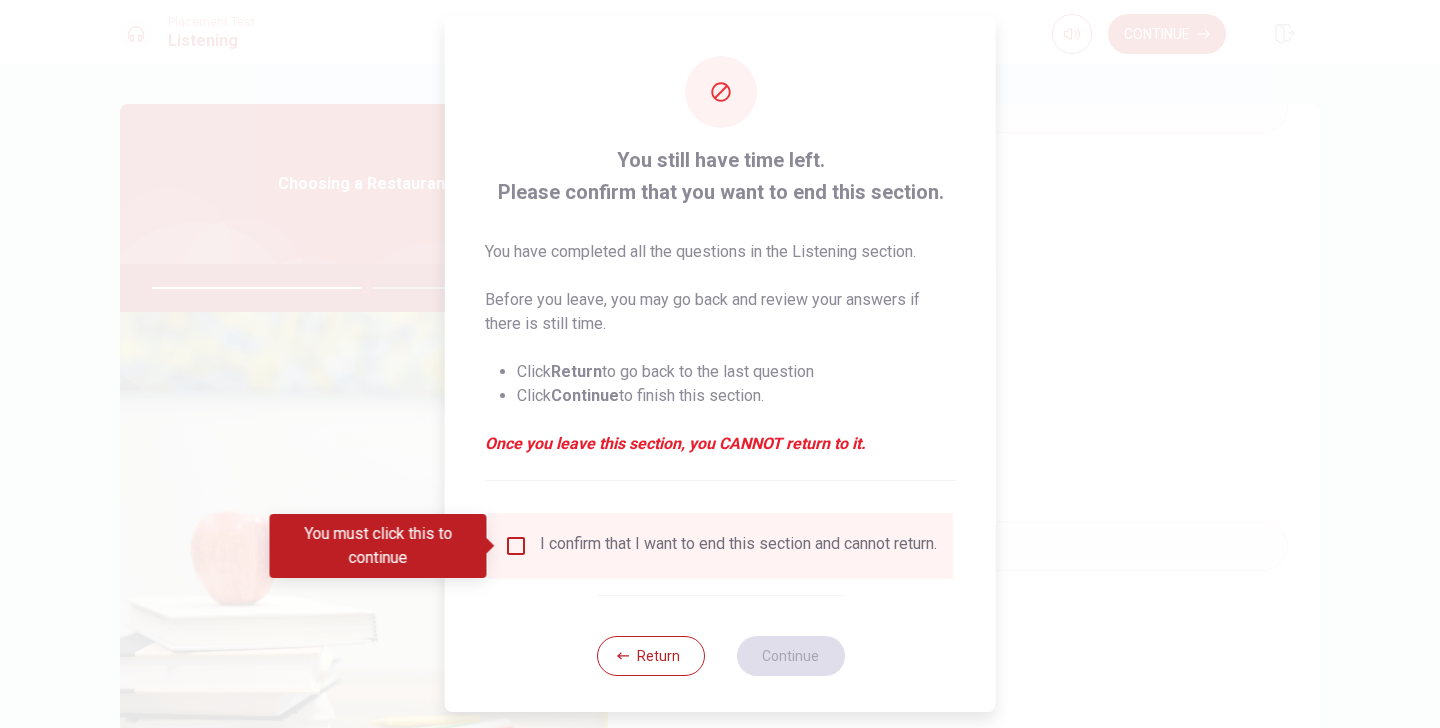 click on "I confirm that I want to end this section and cannot return." at bounding box center (720, 546) 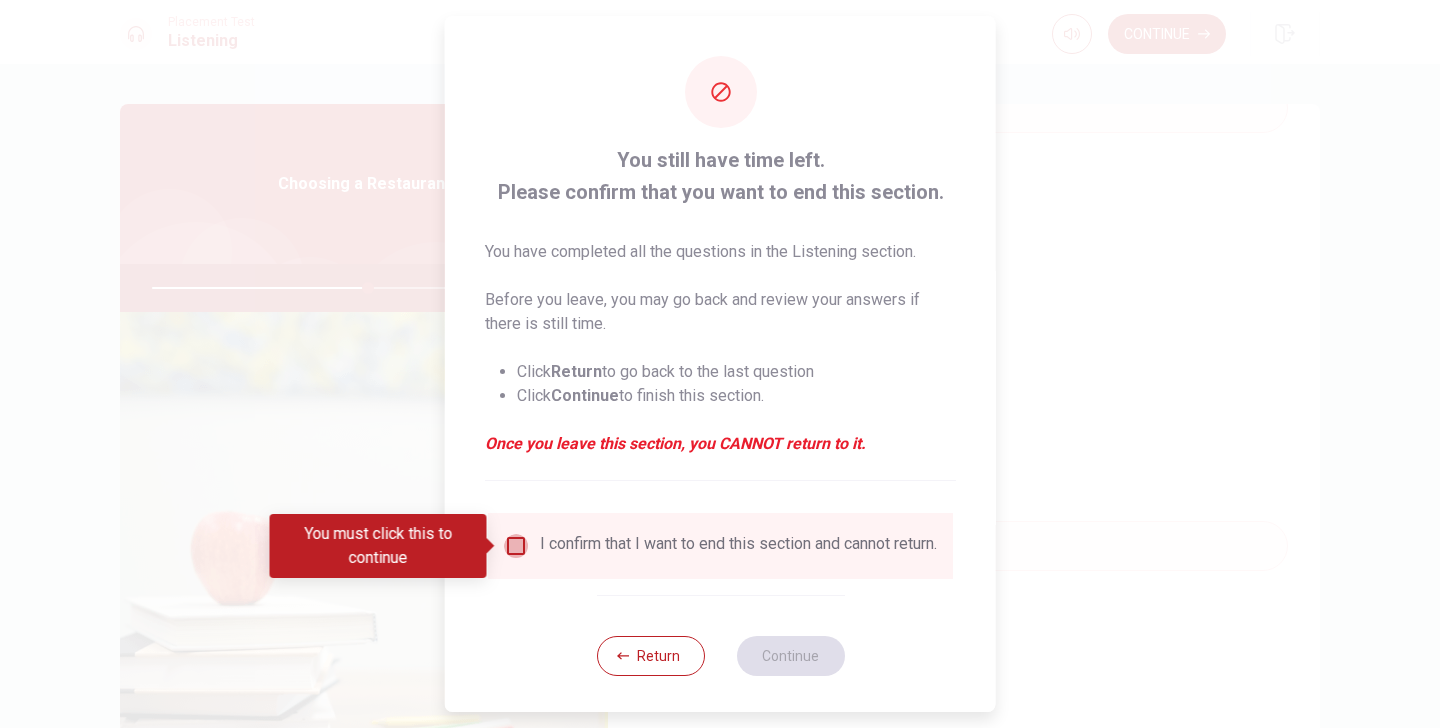 click at bounding box center [516, 546] 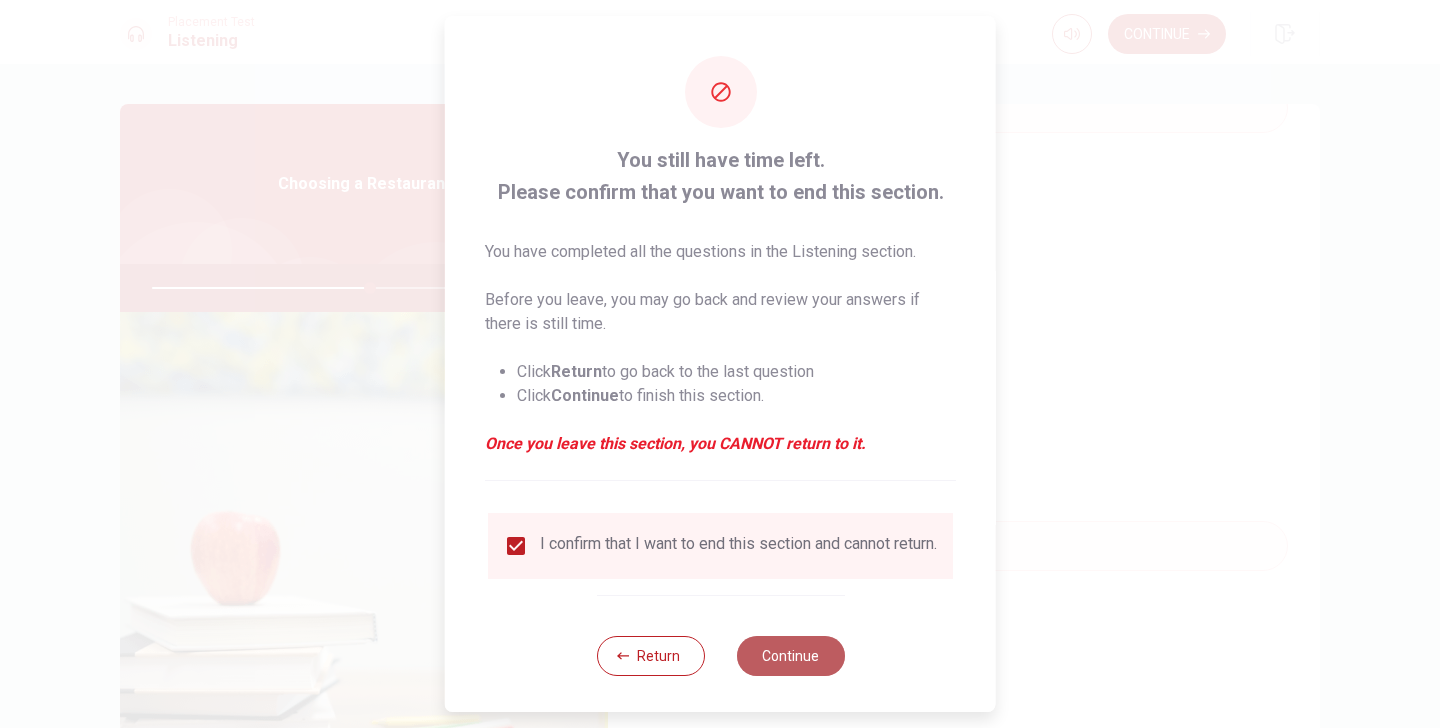 click on "Continue" at bounding box center [790, 656] 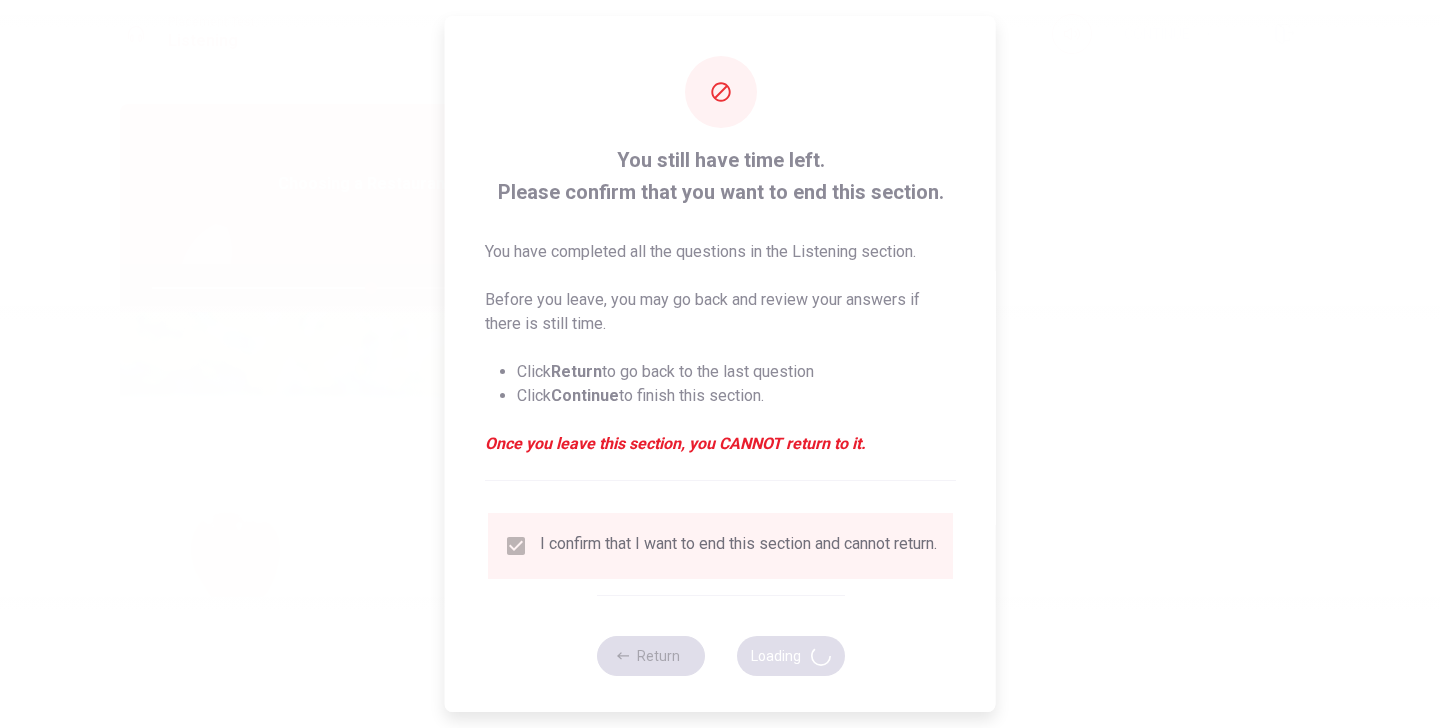 type on "61" 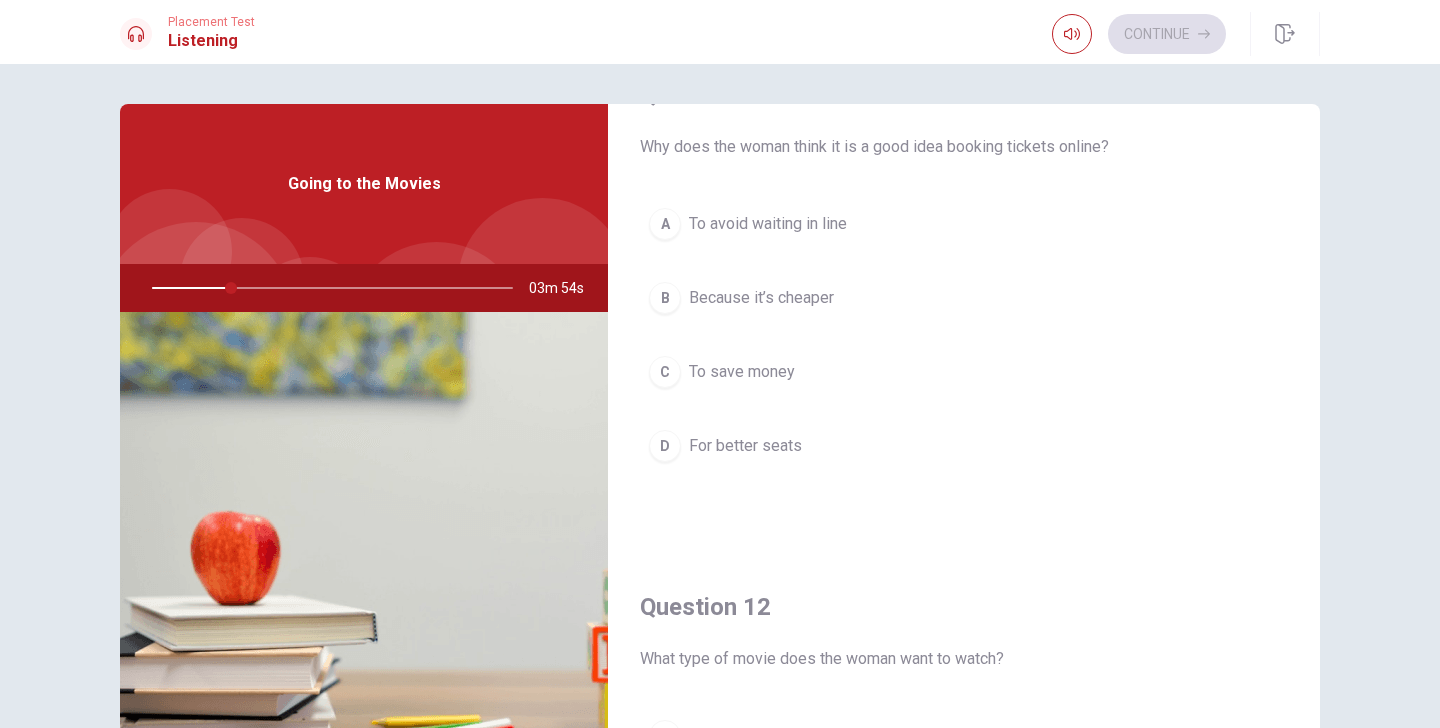 scroll, scrollTop: 40, scrollLeft: 0, axis: vertical 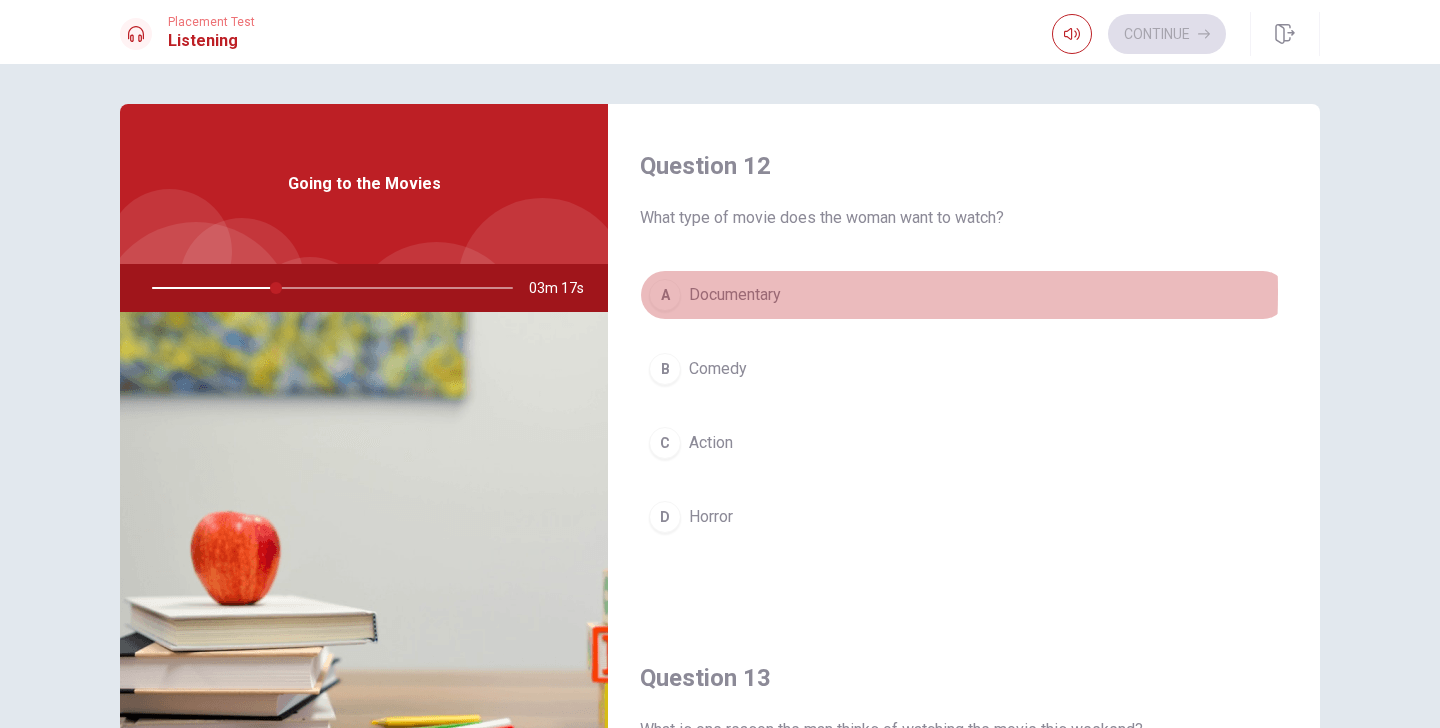 click on "A" at bounding box center [665, 295] 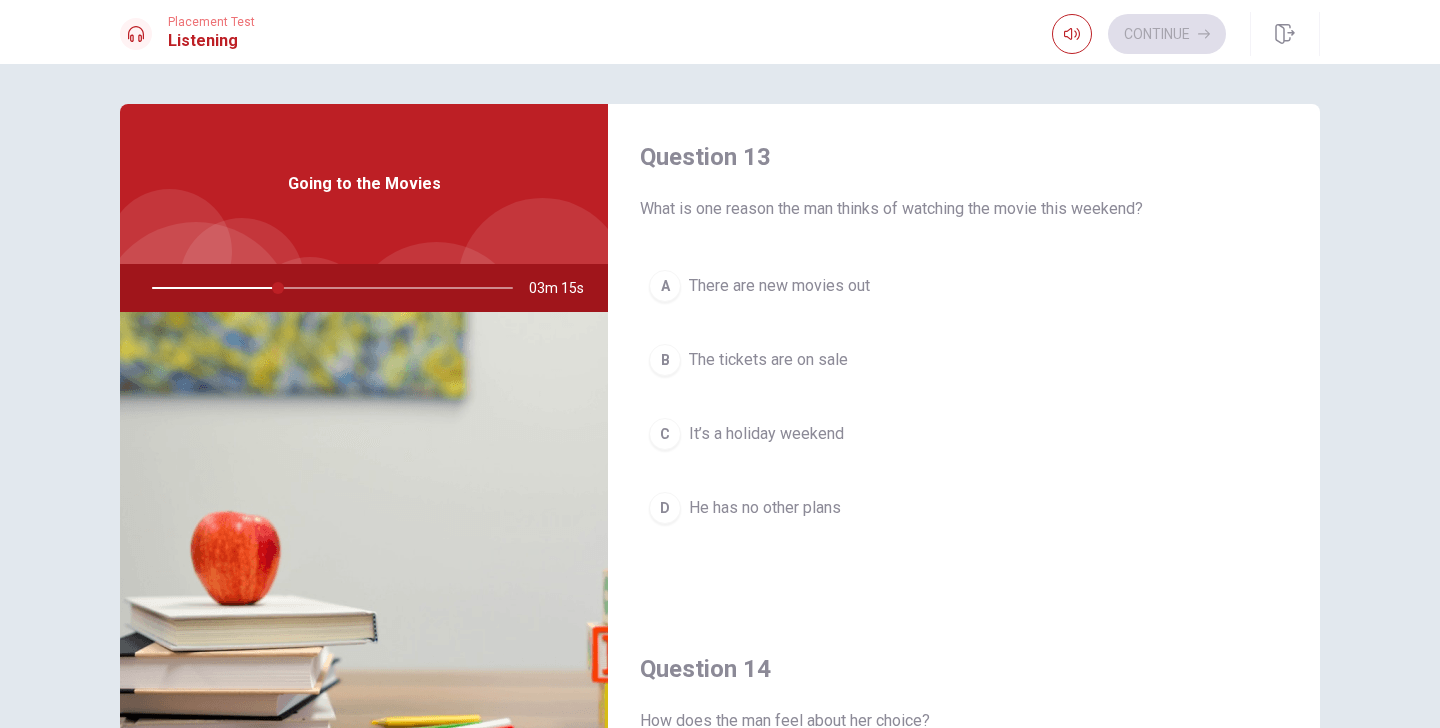 scroll, scrollTop: 1025, scrollLeft: 0, axis: vertical 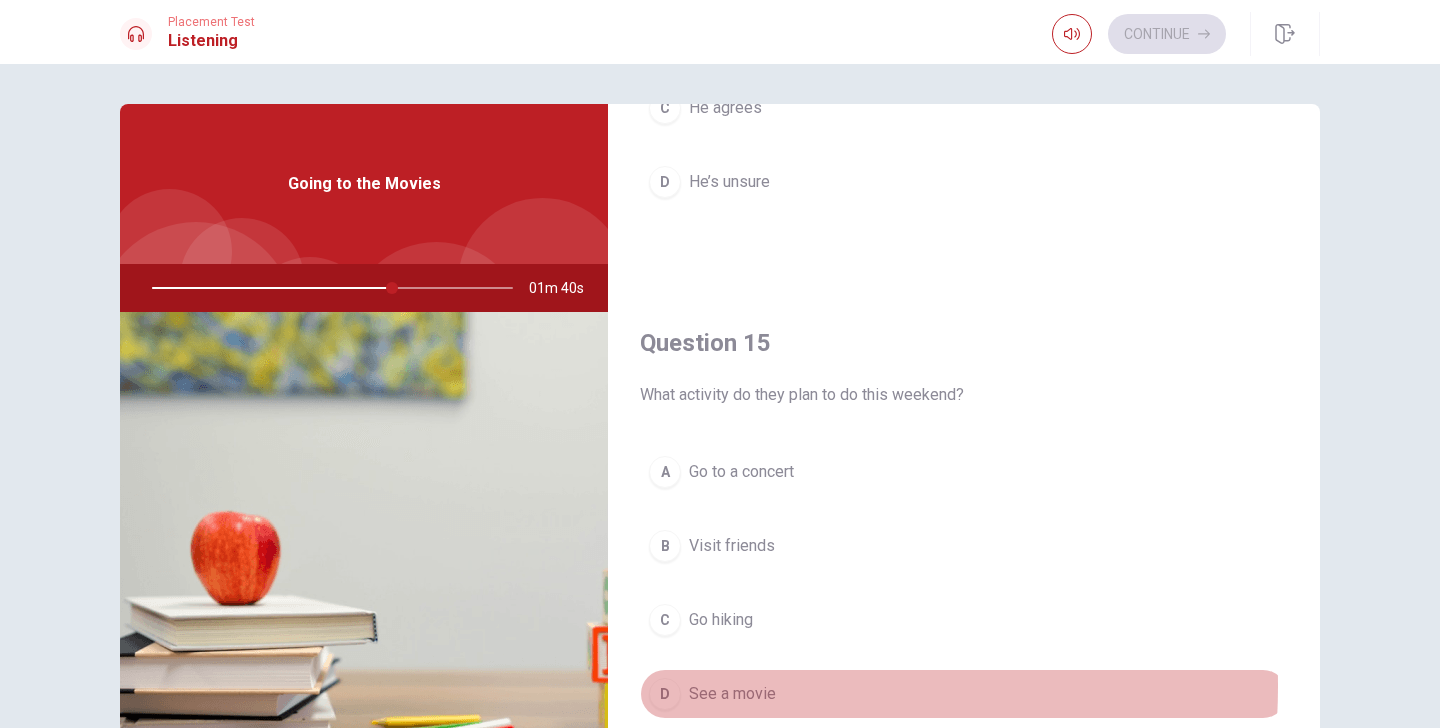 click on "D See a movie" at bounding box center [964, 694] 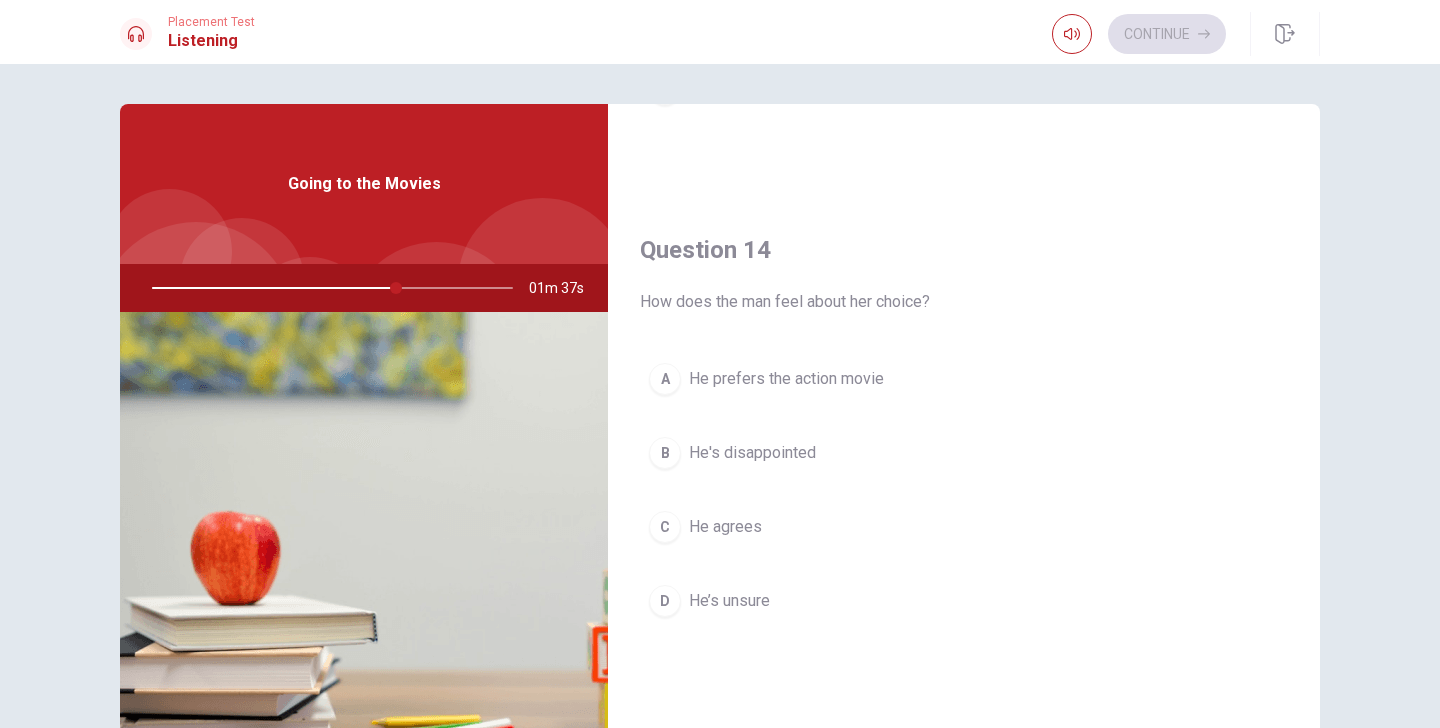 scroll, scrollTop: 1450, scrollLeft: 0, axis: vertical 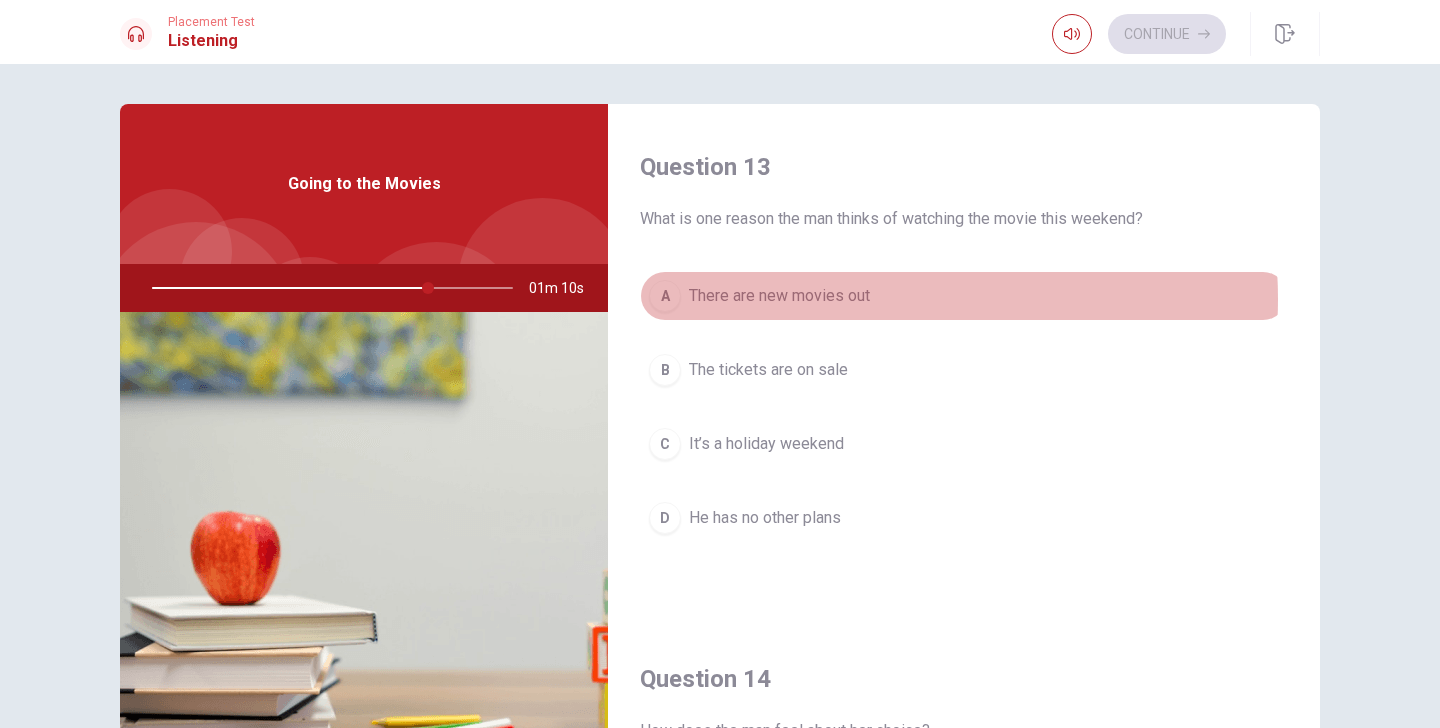 click on "There are new movies out" at bounding box center (779, 296) 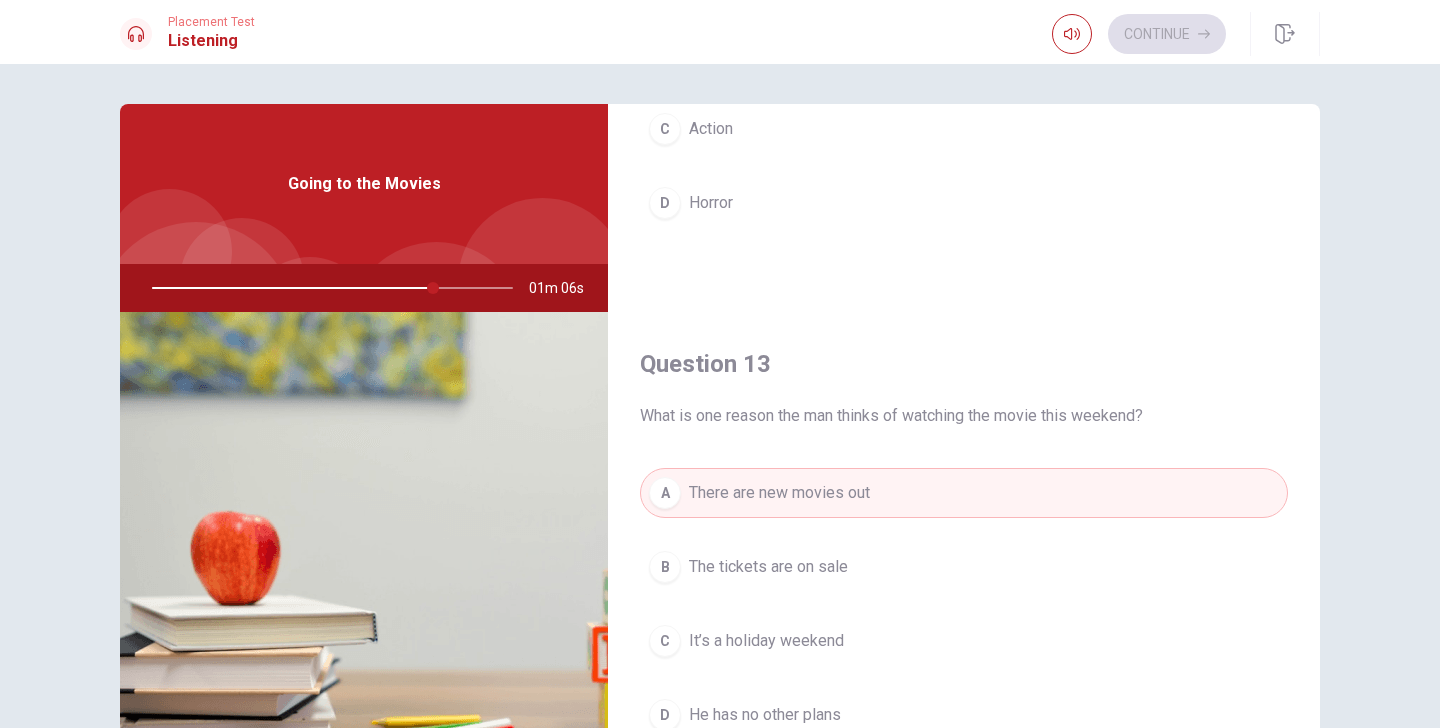 scroll, scrollTop: 829, scrollLeft: 0, axis: vertical 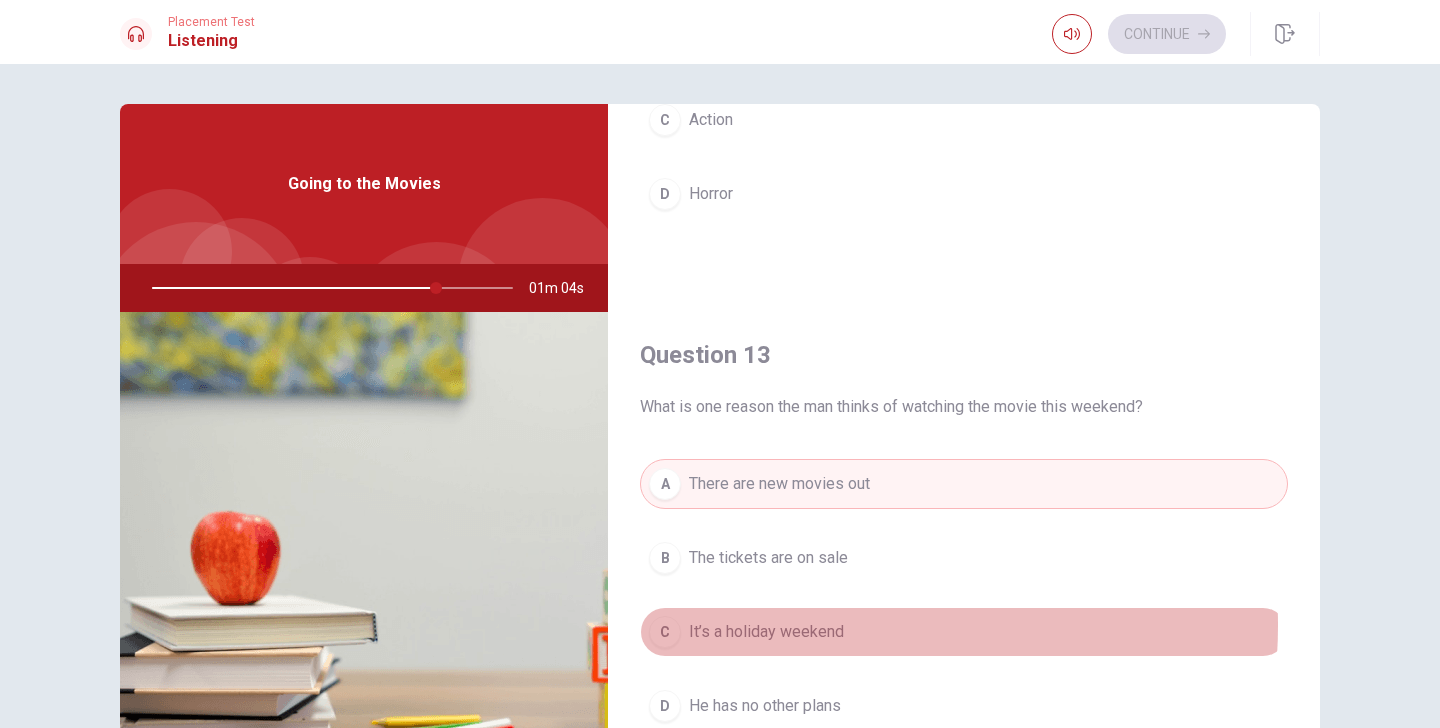 click on "It’s a holiday weekend" at bounding box center (766, 632) 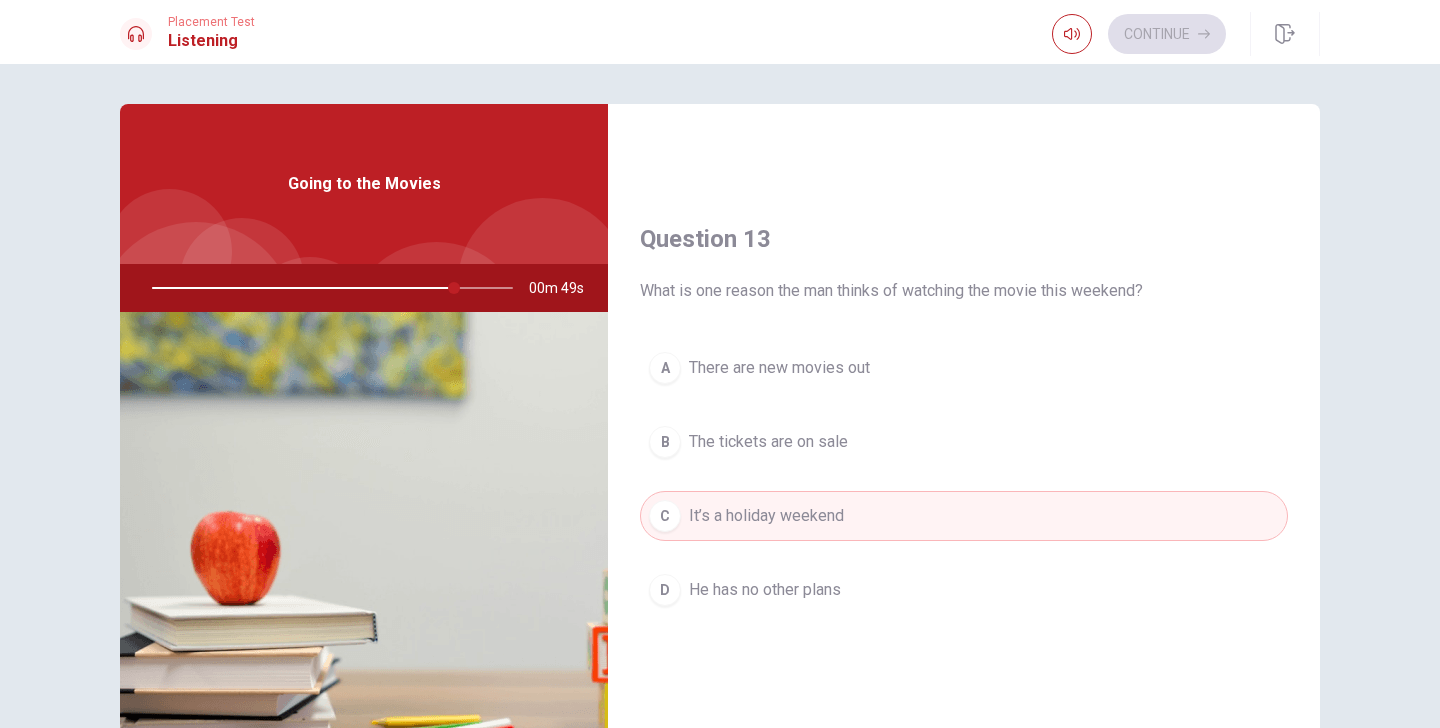 scroll, scrollTop: 956, scrollLeft: 0, axis: vertical 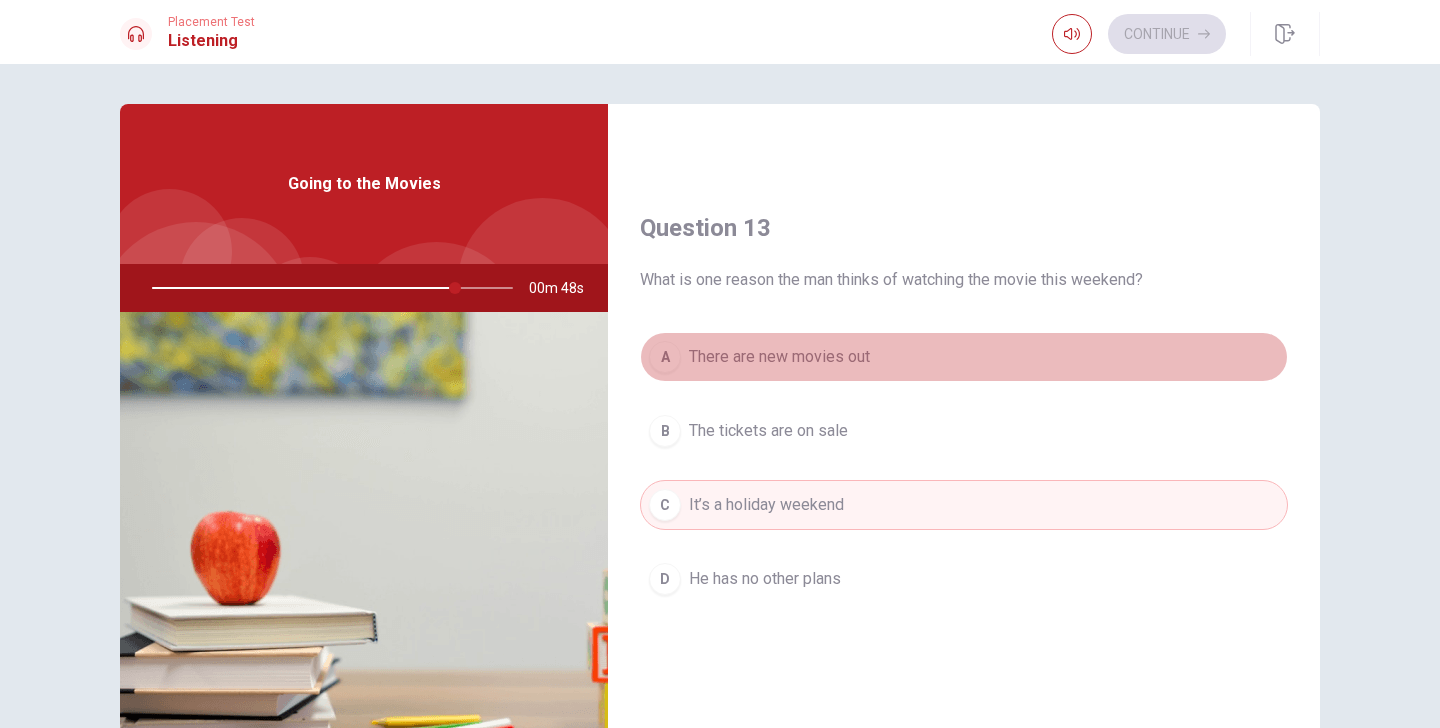 click on "A There are new movies out" at bounding box center [964, 357] 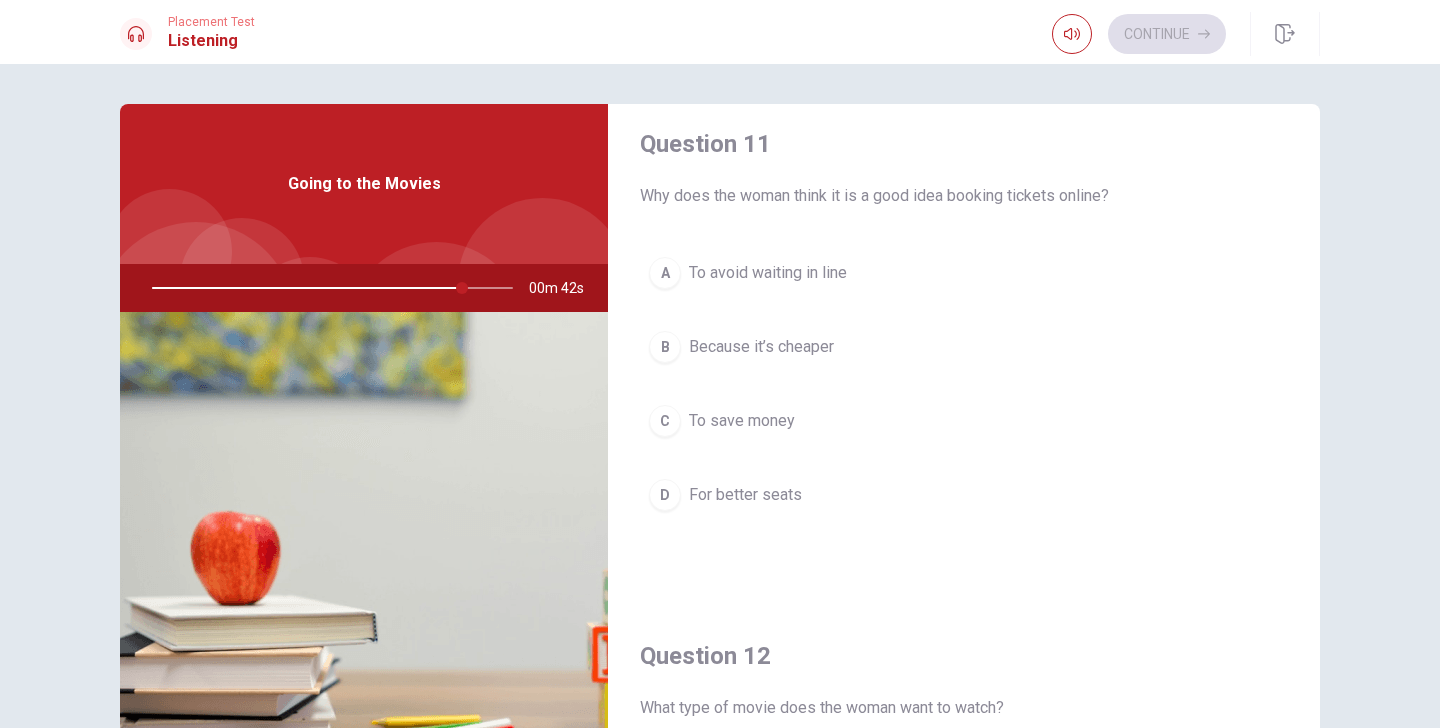 scroll, scrollTop: 13, scrollLeft: 0, axis: vertical 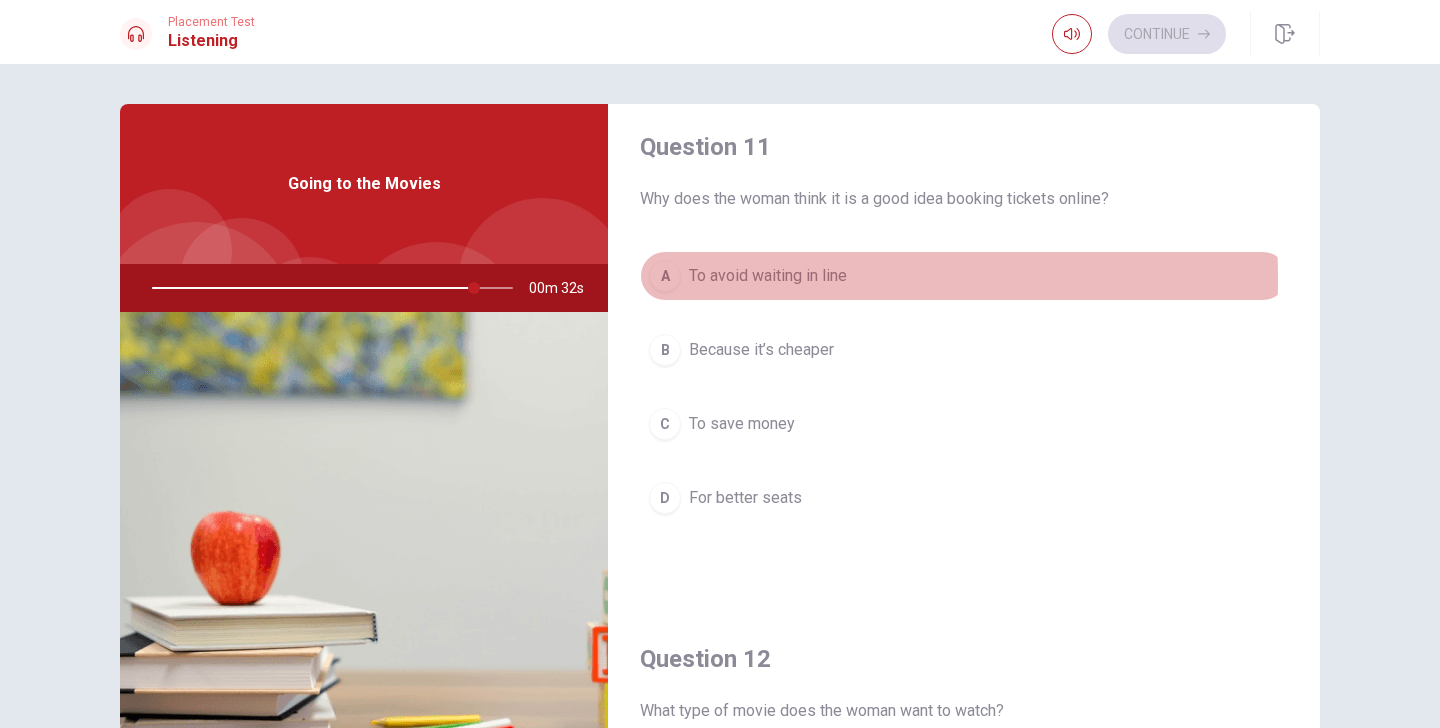 click on "A" at bounding box center [665, 276] 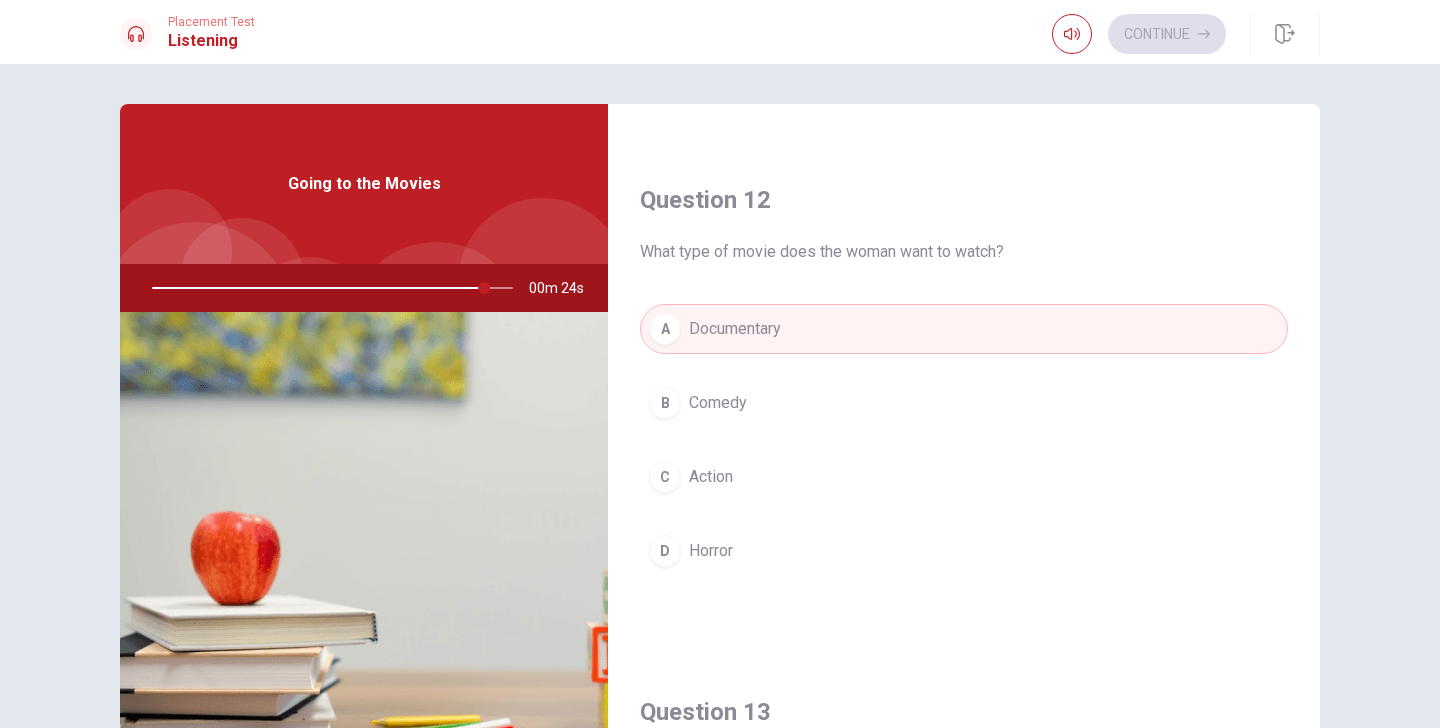 scroll, scrollTop: 491, scrollLeft: 0, axis: vertical 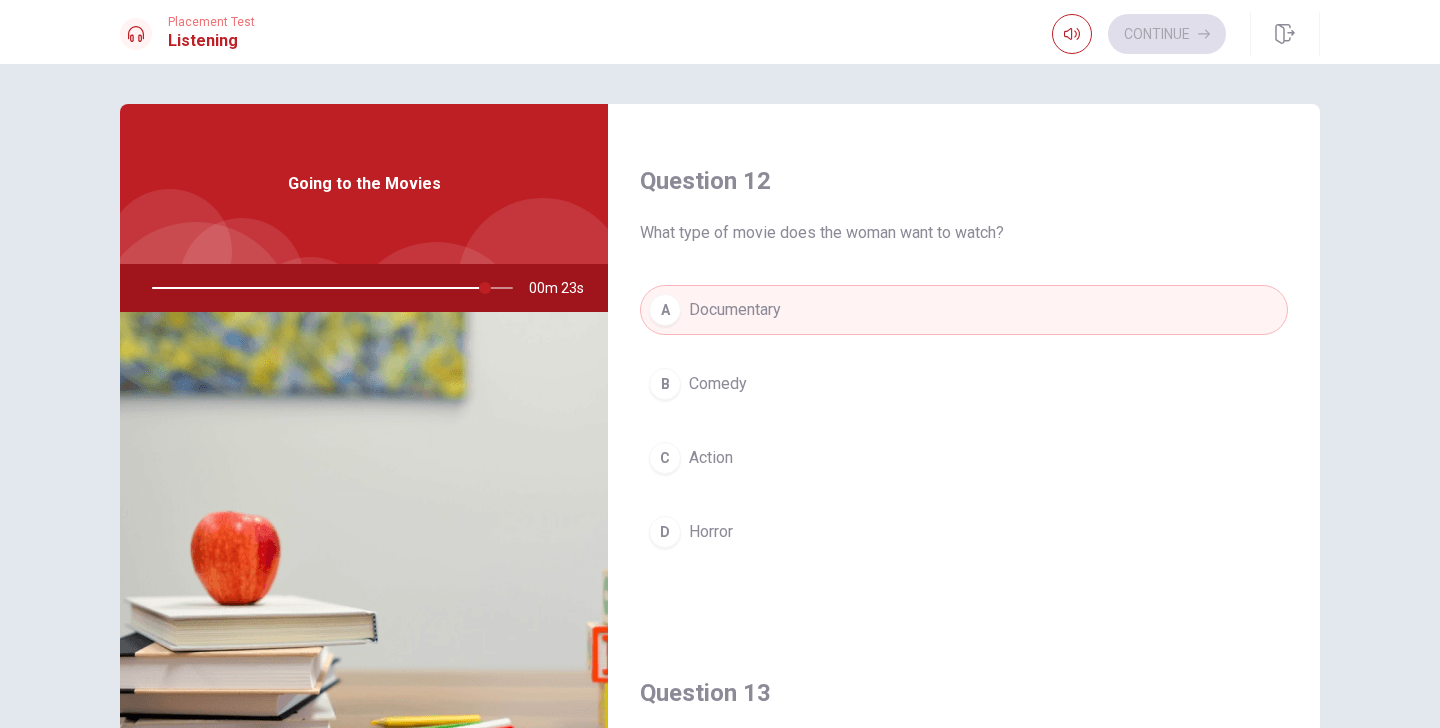 click on "Comedy" at bounding box center [718, 384] 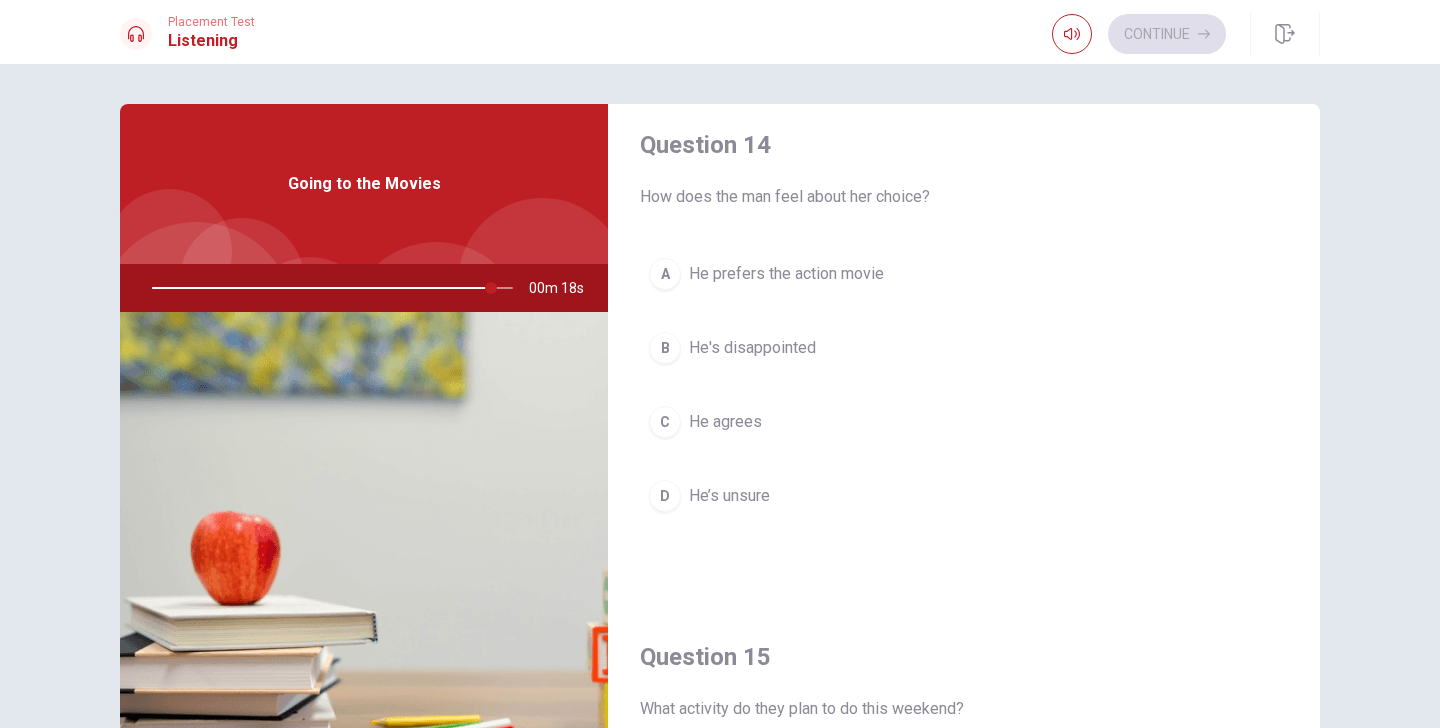 scroll, scrollTop: 1575, scrollLeft: 0, axis: vertical 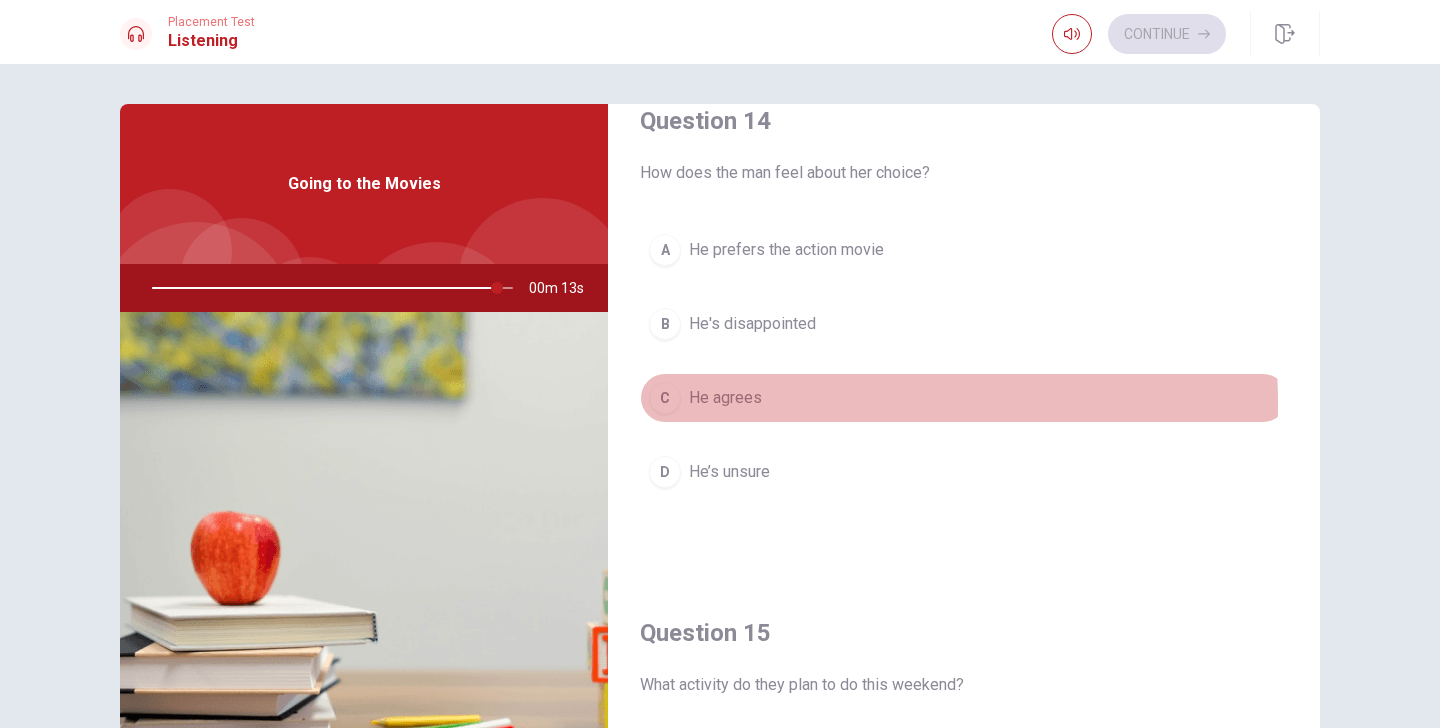 click on "He agrees" at bounding box center [725, 398] 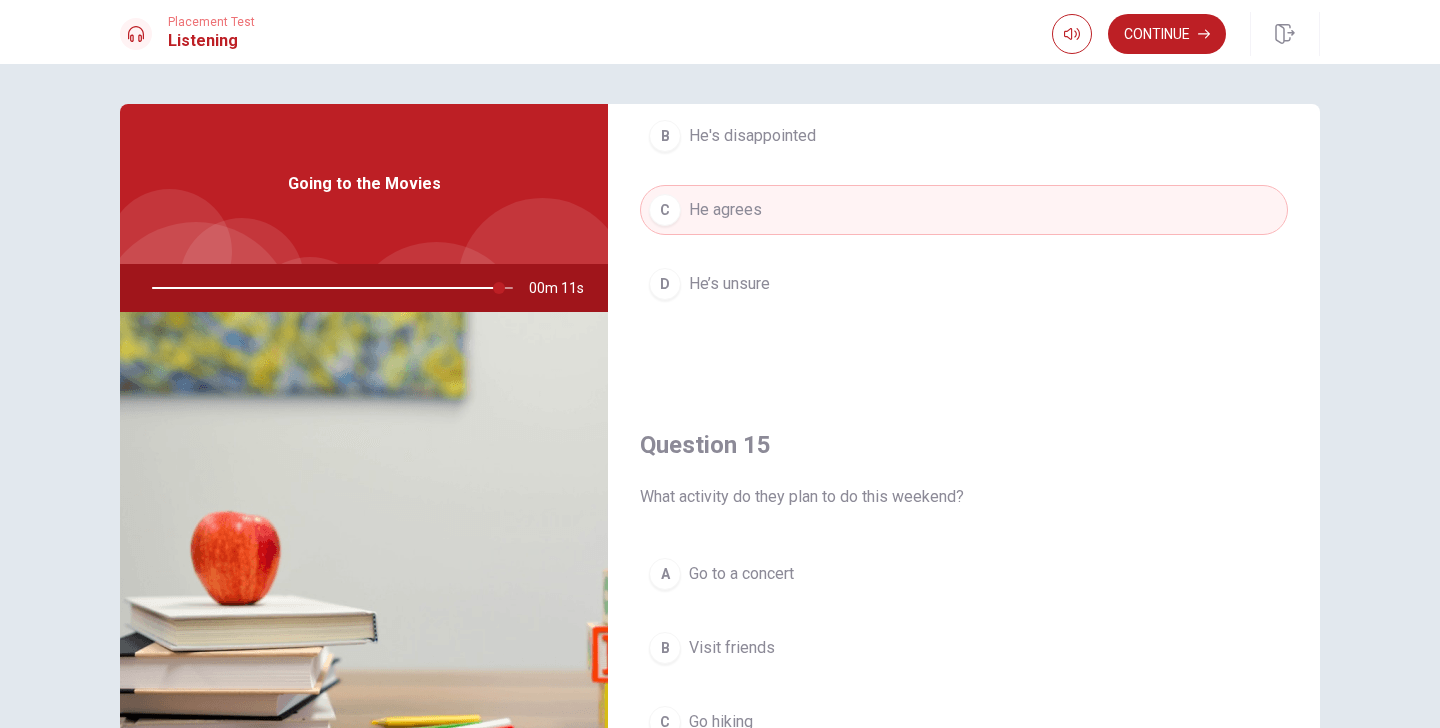 scroll, scrollTop: 1865, scrollLeft: 0, axis: vertical 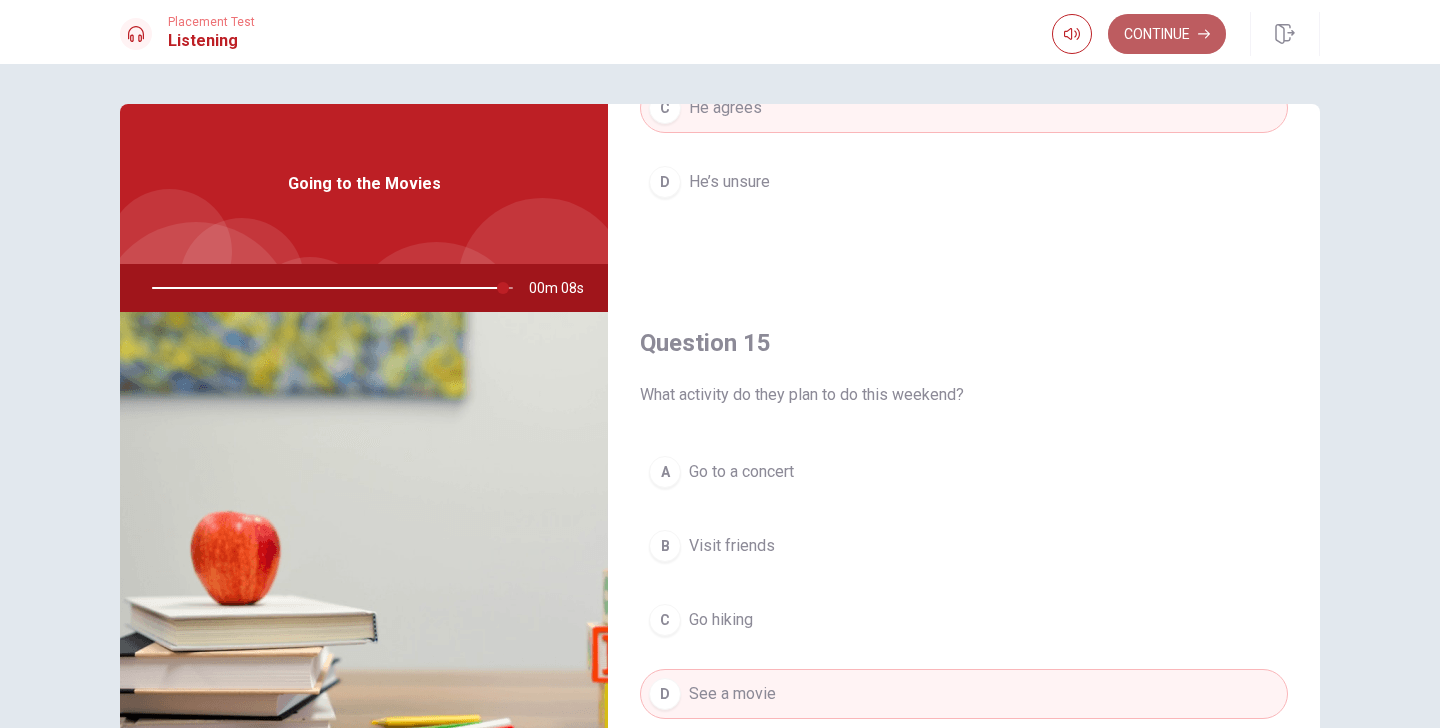click on "Continue" at bounding box center [1167, 34] 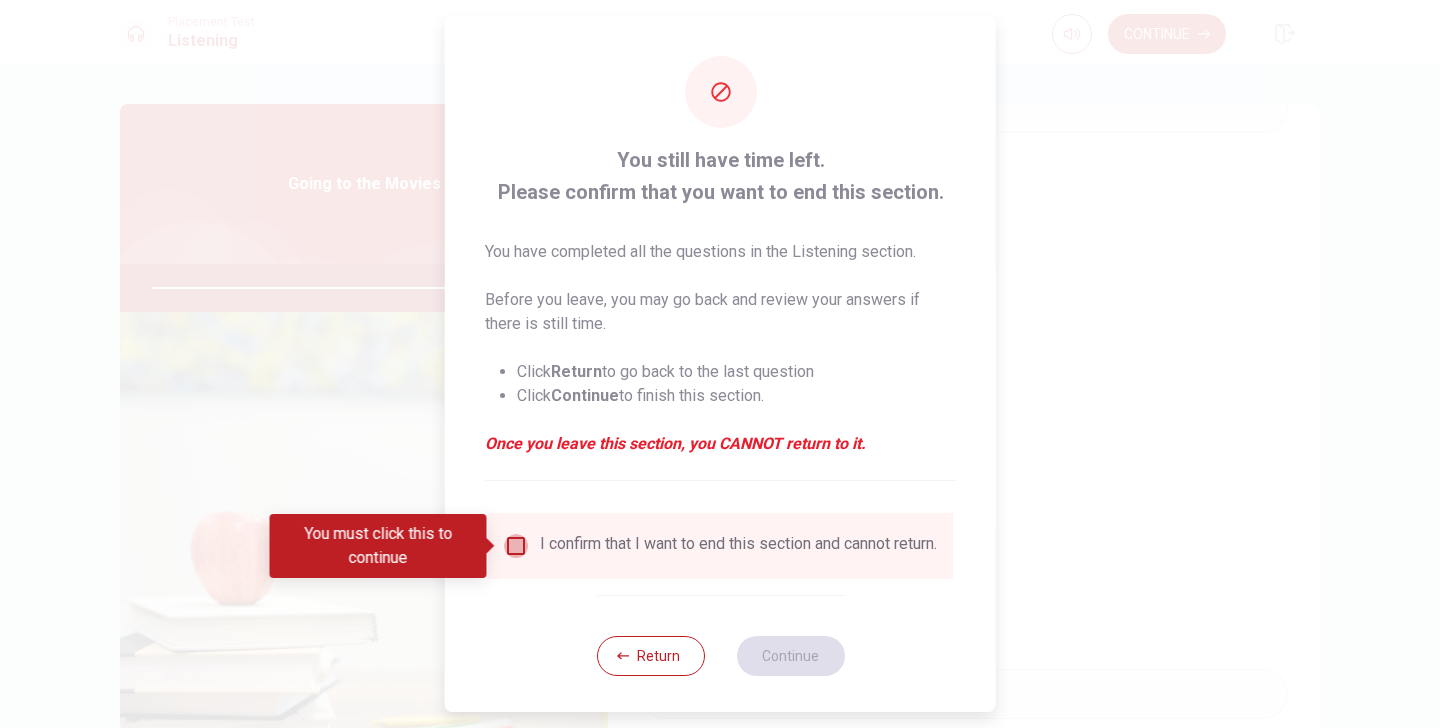 click at bounding box center (516, 546) 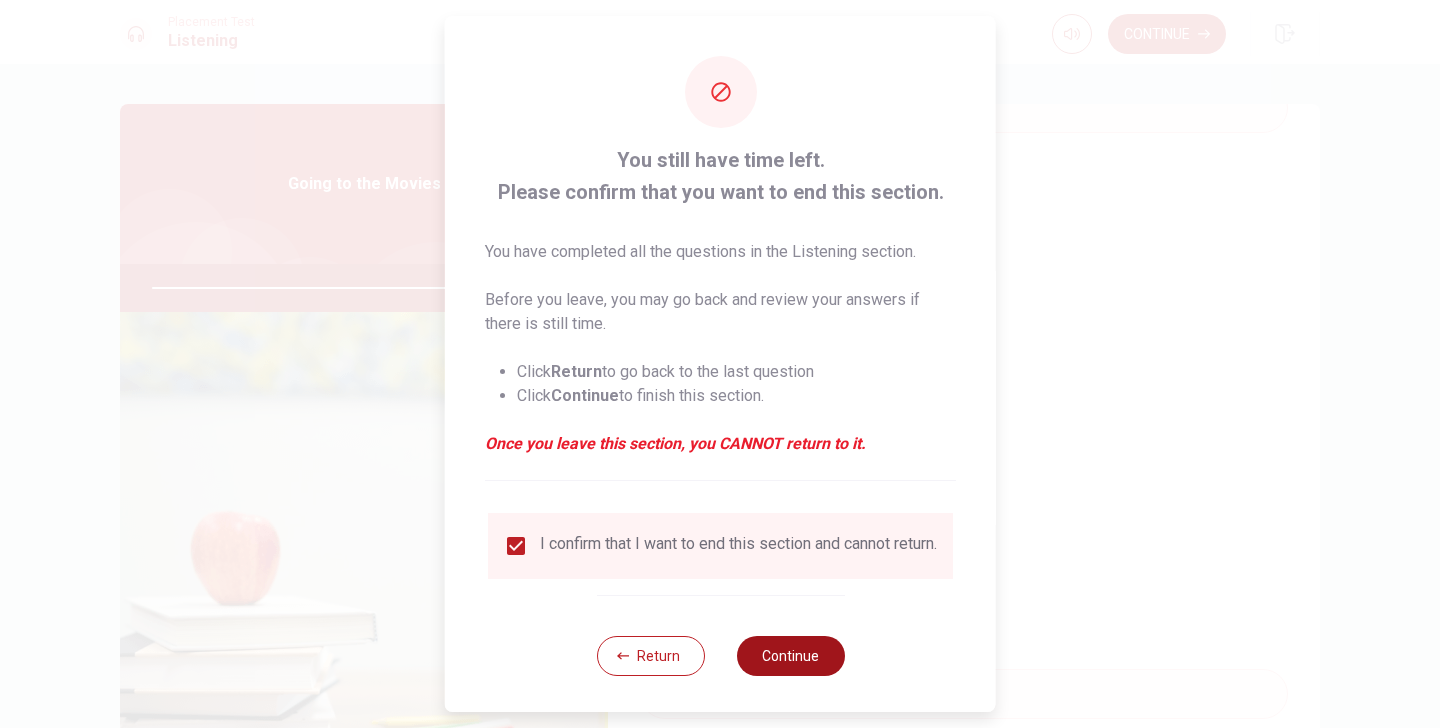 click on "Continue" at bounding box center [790, 656] 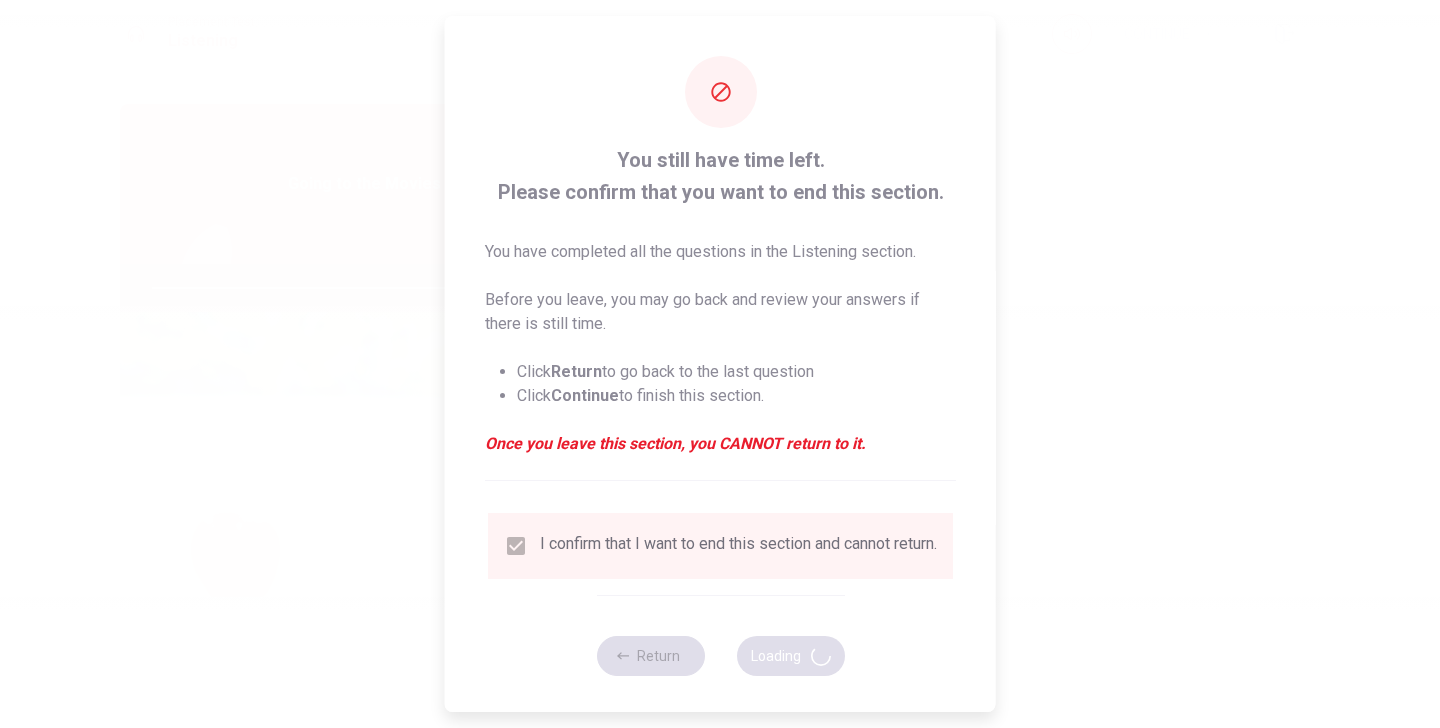 type on "99" 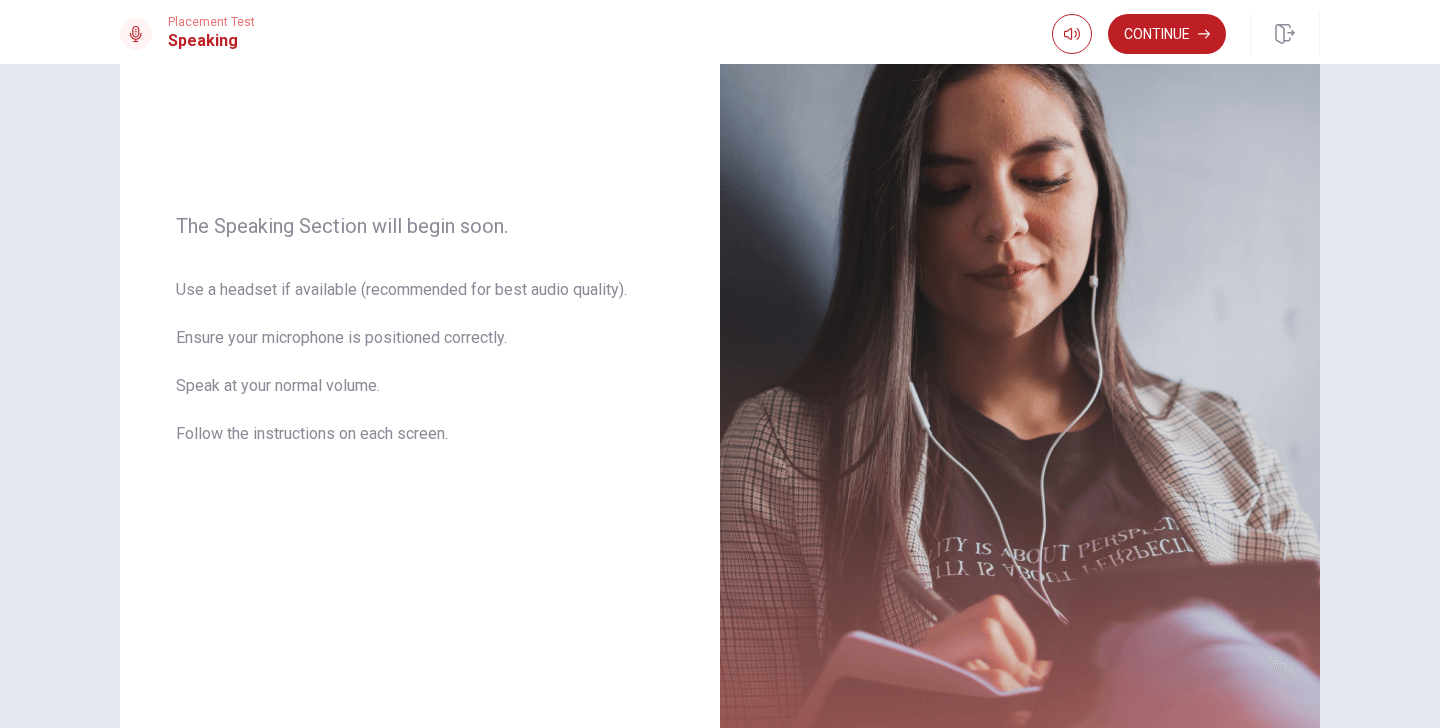 scroll, scrollTop: 187, scrollLeft: 0, axis: vertical 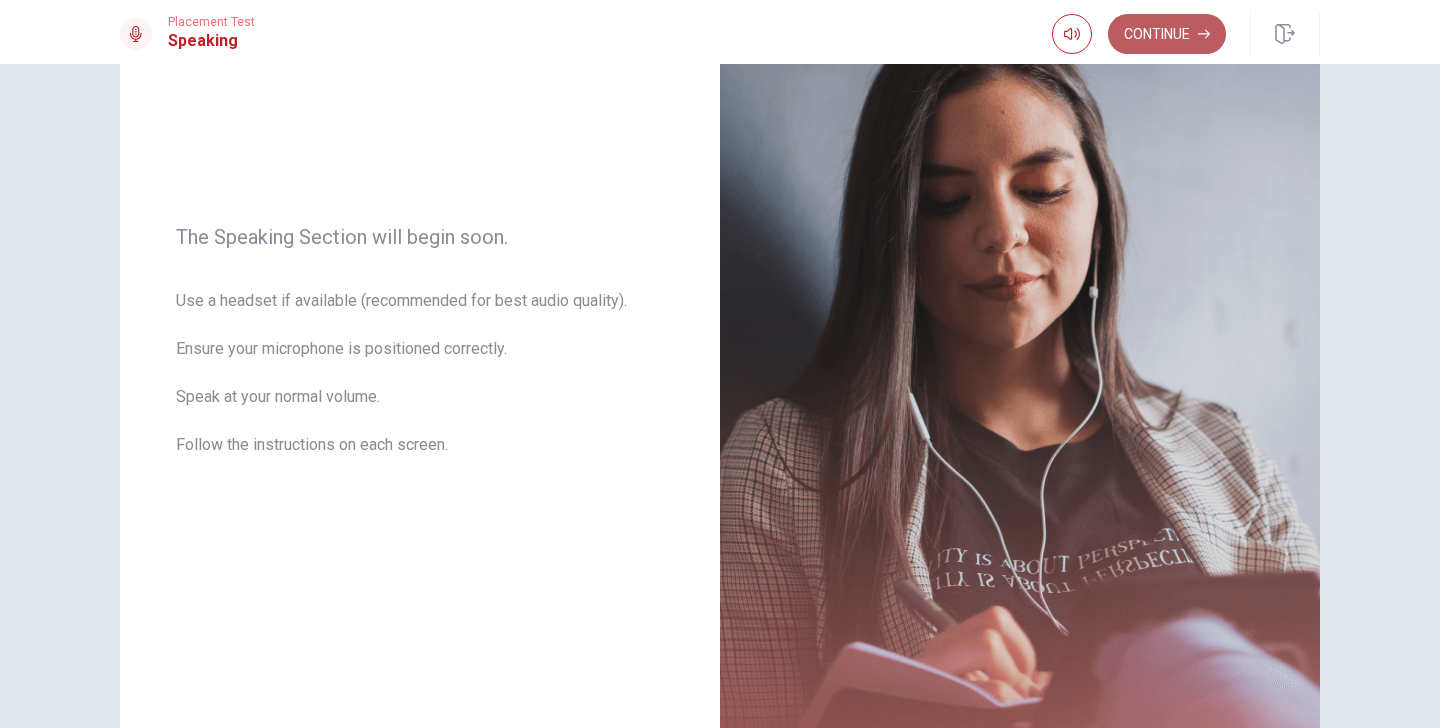 click on "Continue" at bounding box center (1167, 34) 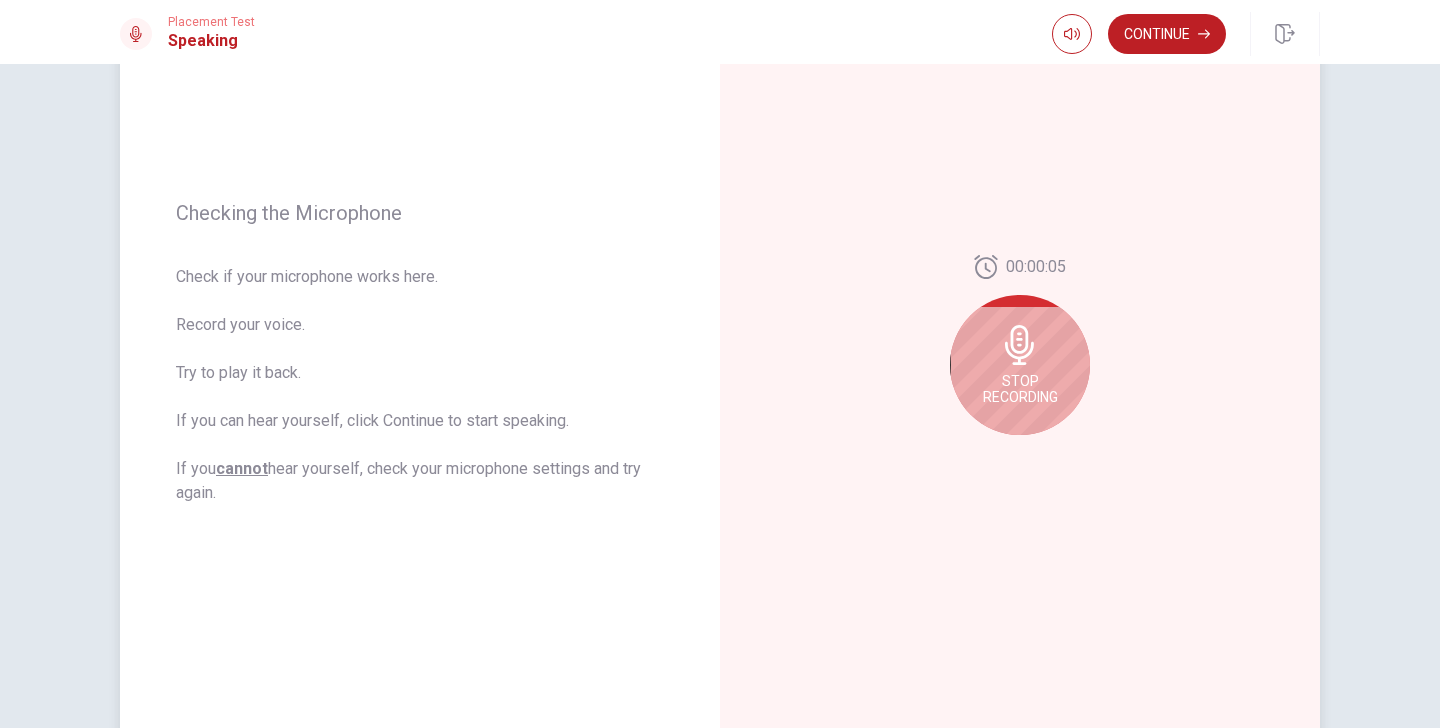 click on "Stop   Recording" at bounding box center (1020, 365) 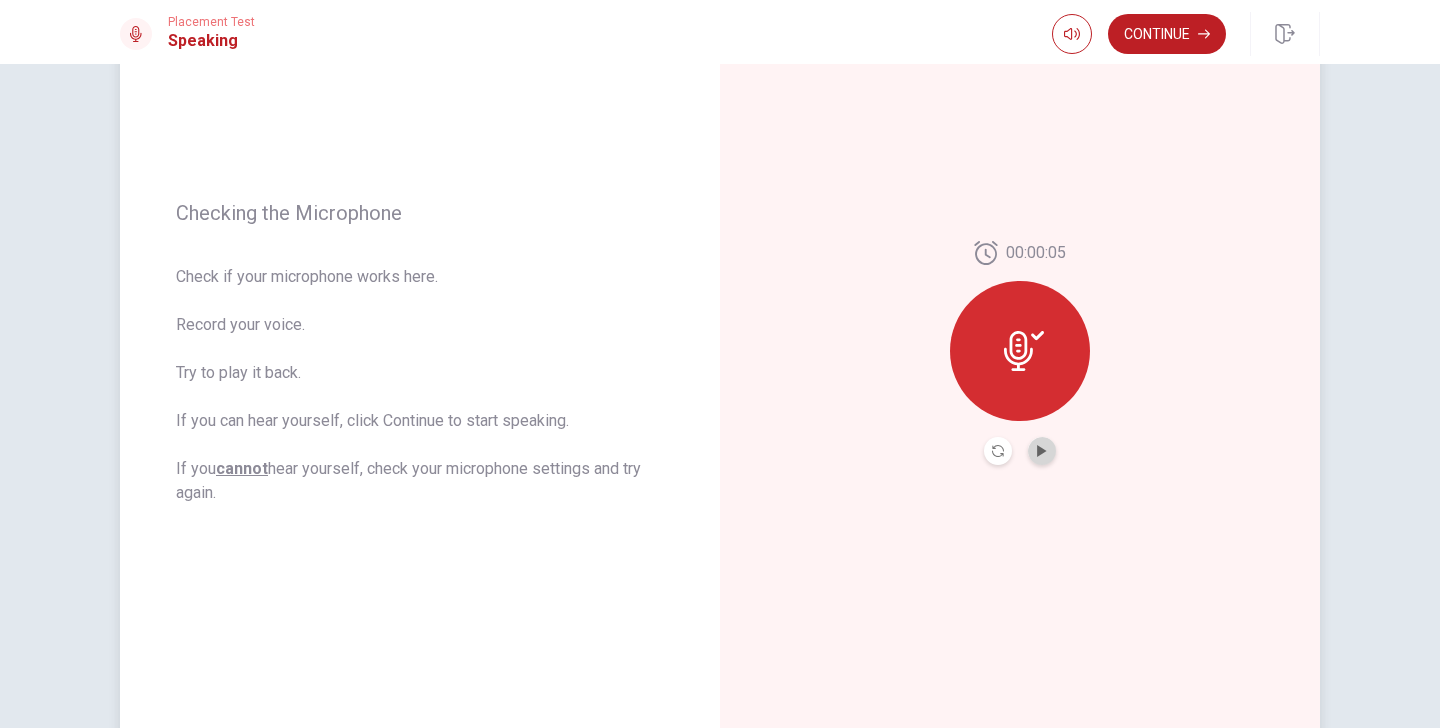 click at bounding box center [1042, 451] 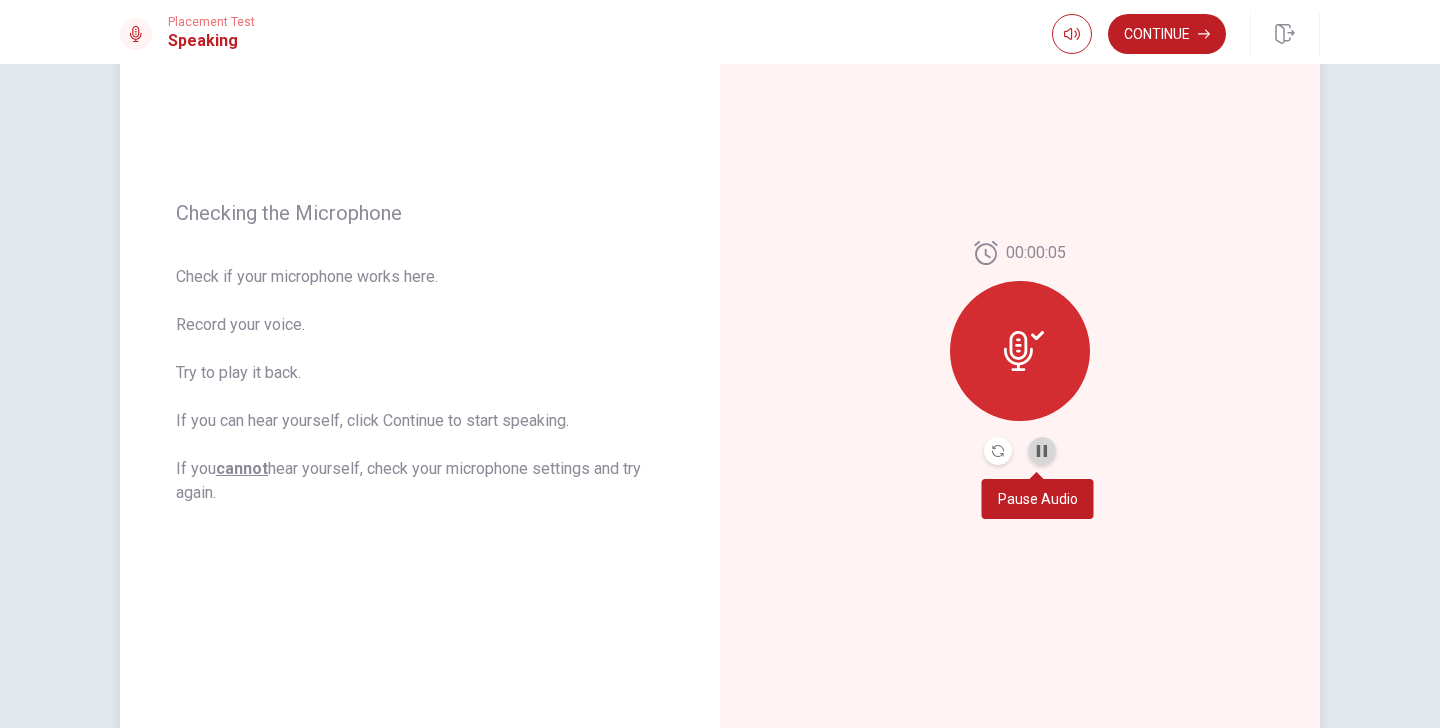 click at bounding box center [1042, 451] 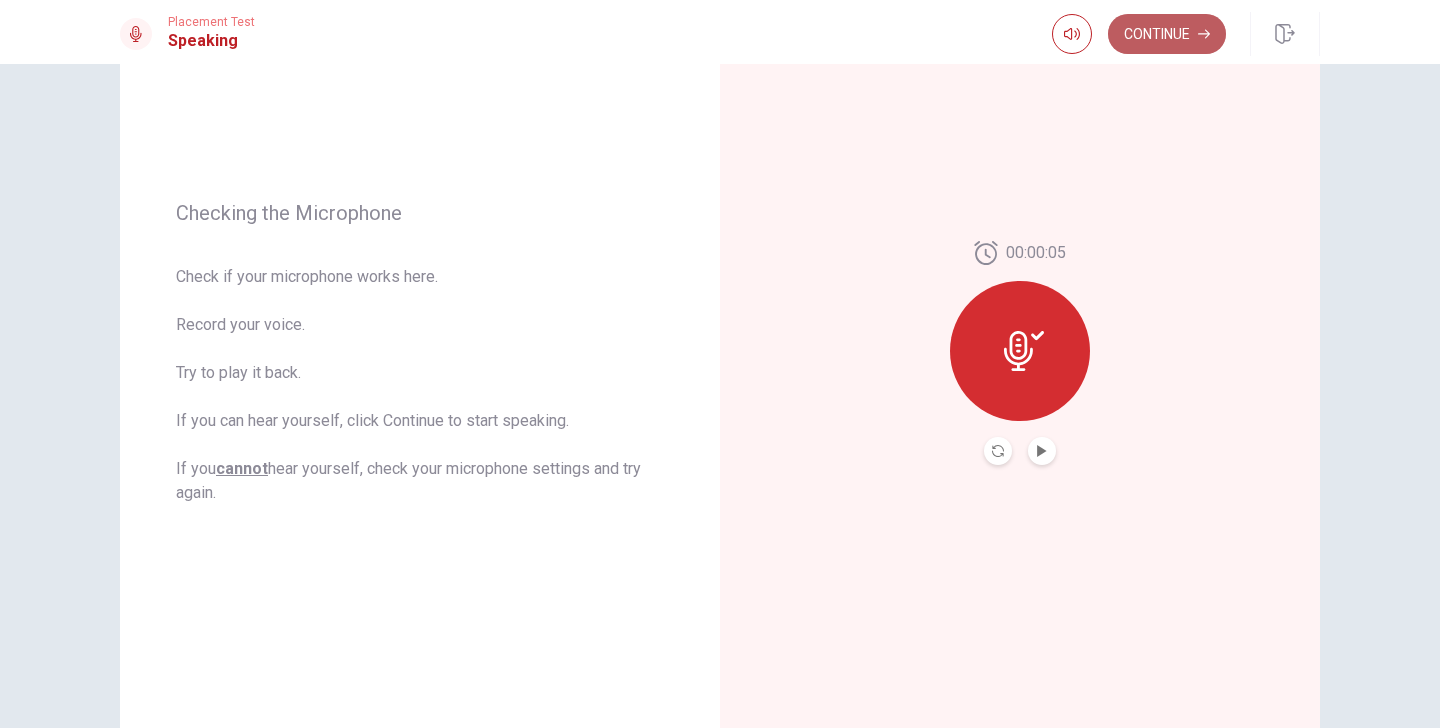 click on "Continue" at bounding box center (1167, 34) 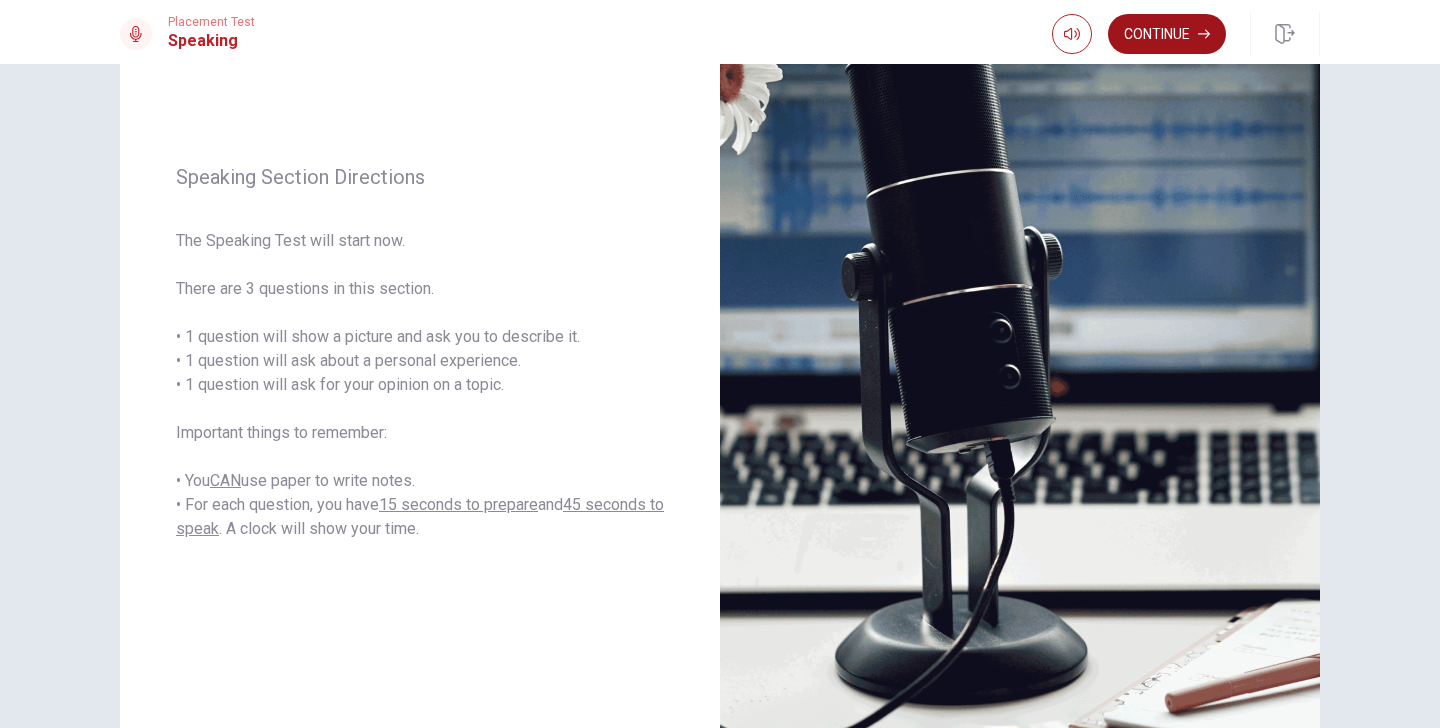 click on "Continue" at bounding box center (1167, 34) 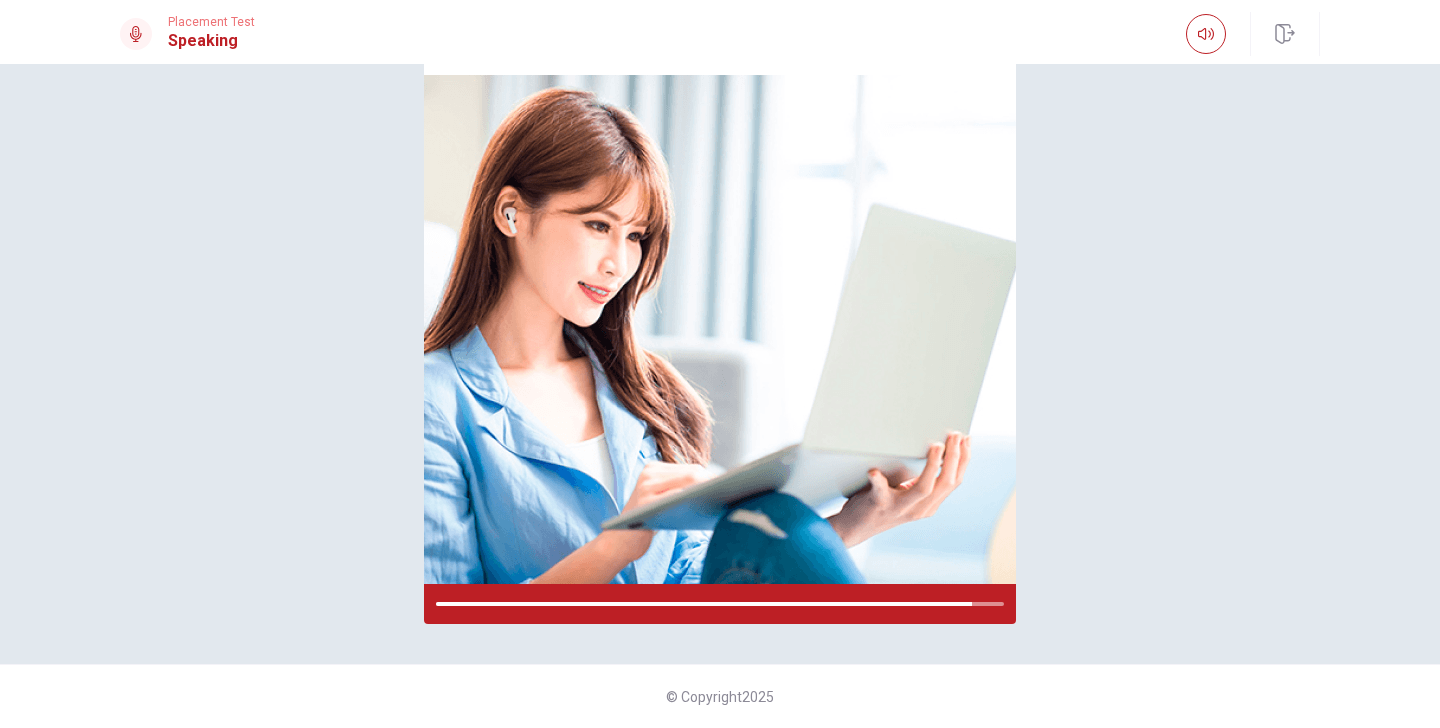 scroll, scrollTop: 187, scrollLeft: 0, axis: vertical 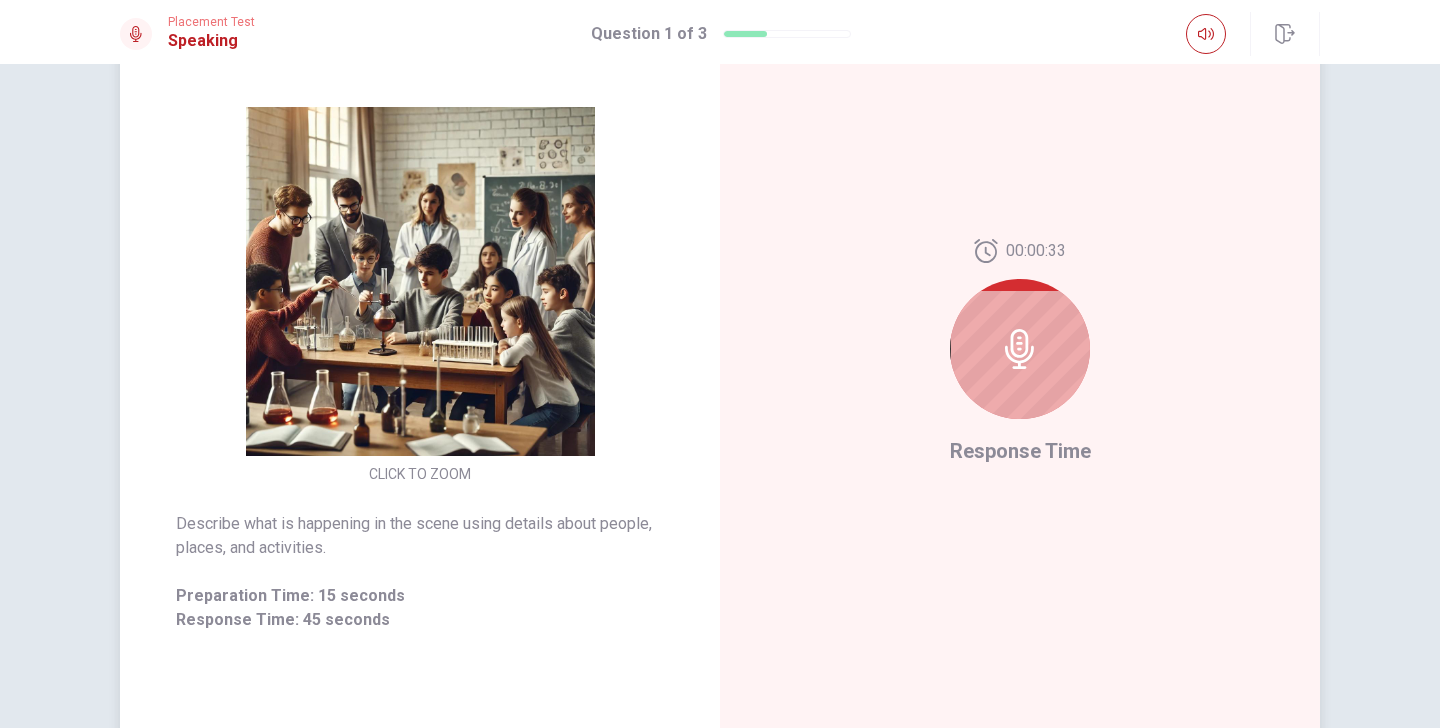 click 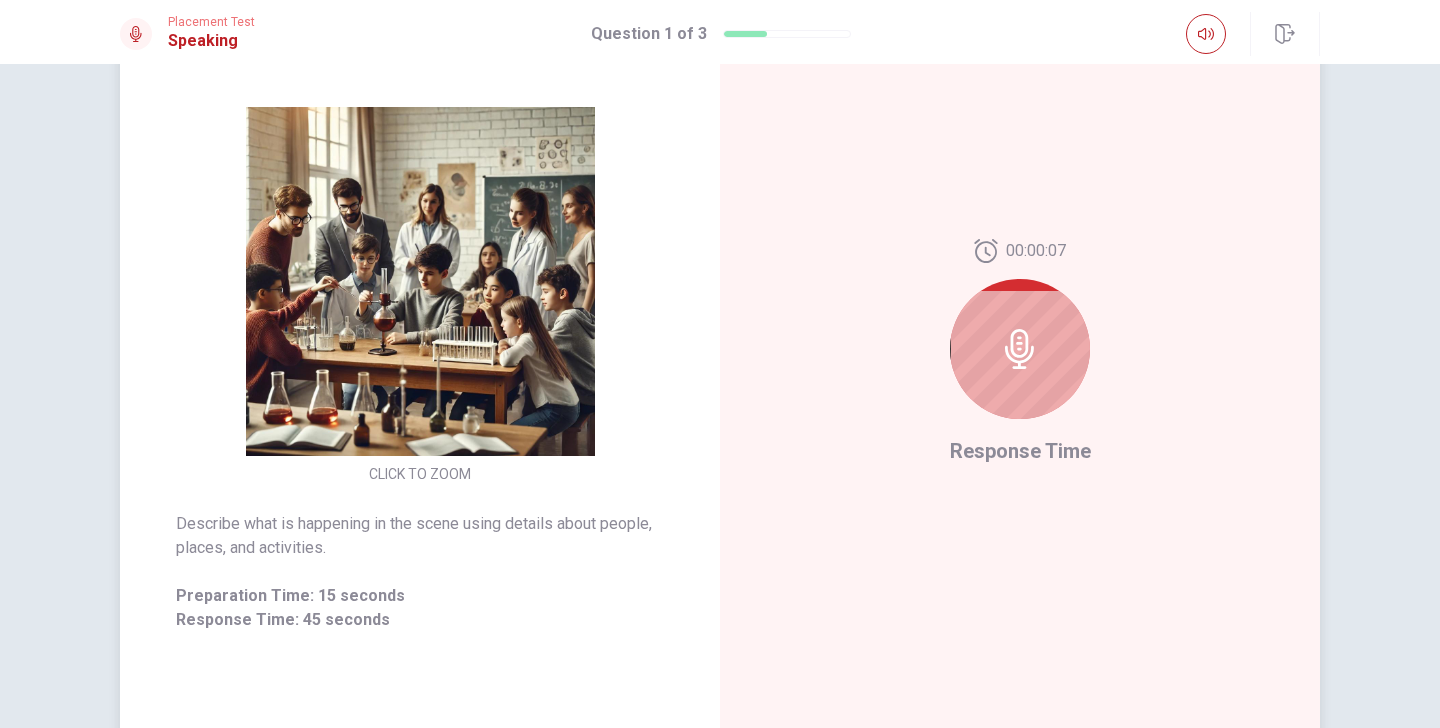 click 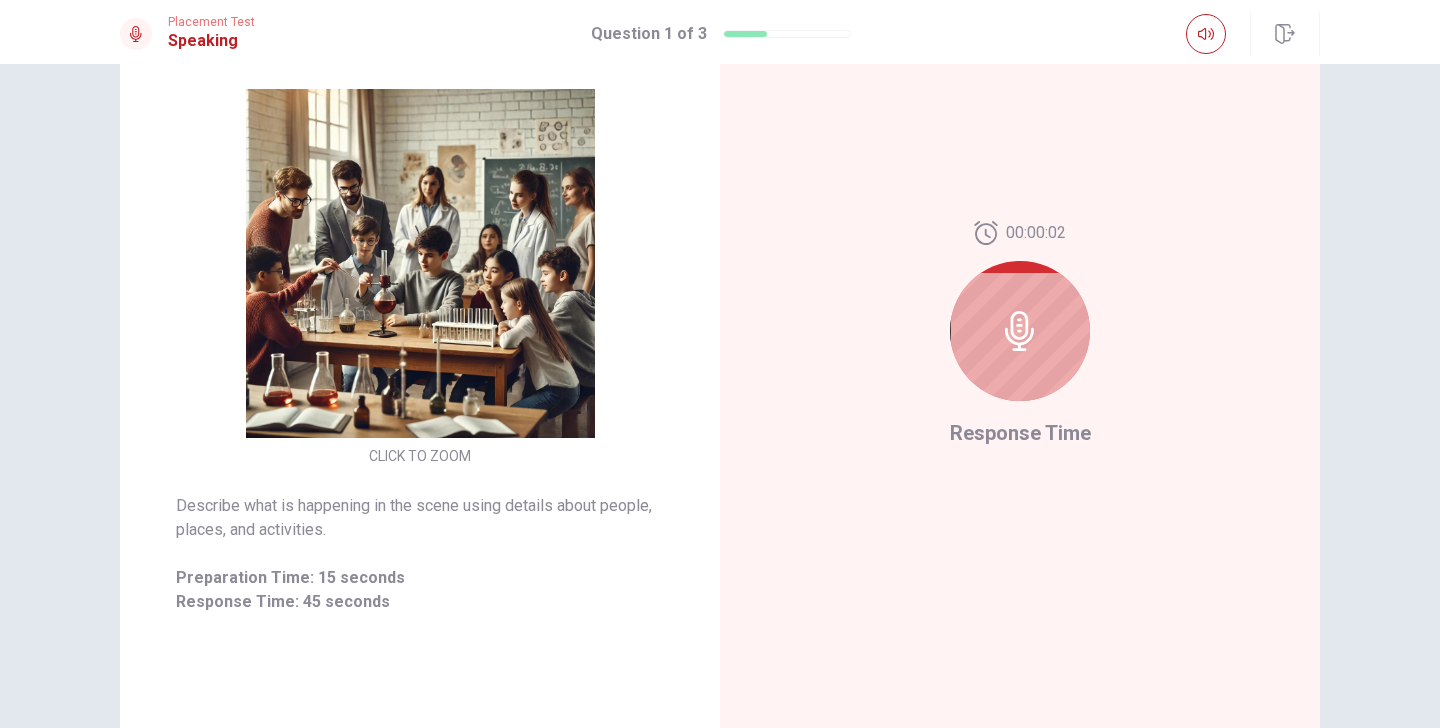 scroll, scrollTop: 203, scrollLeft: 0, axis: vertical 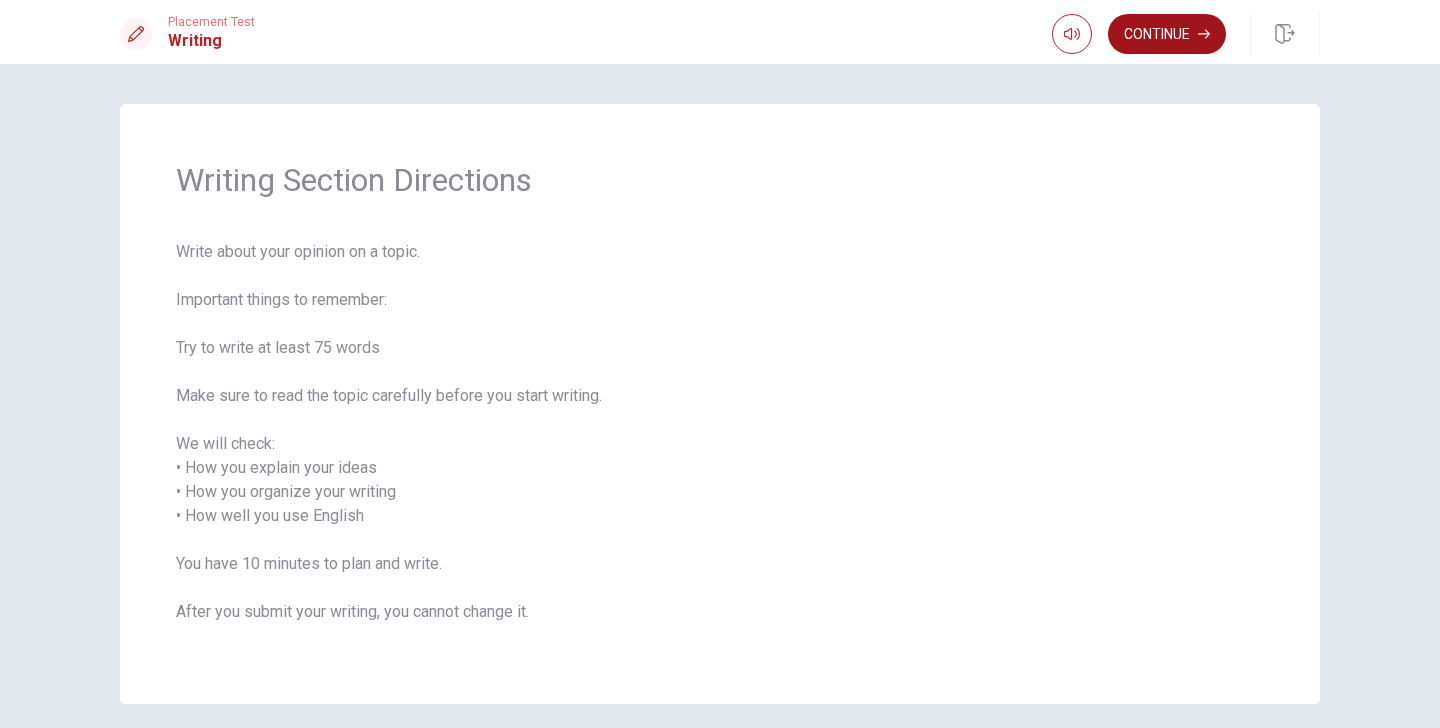 click on "Continue" at bounding box center [1167, 34] 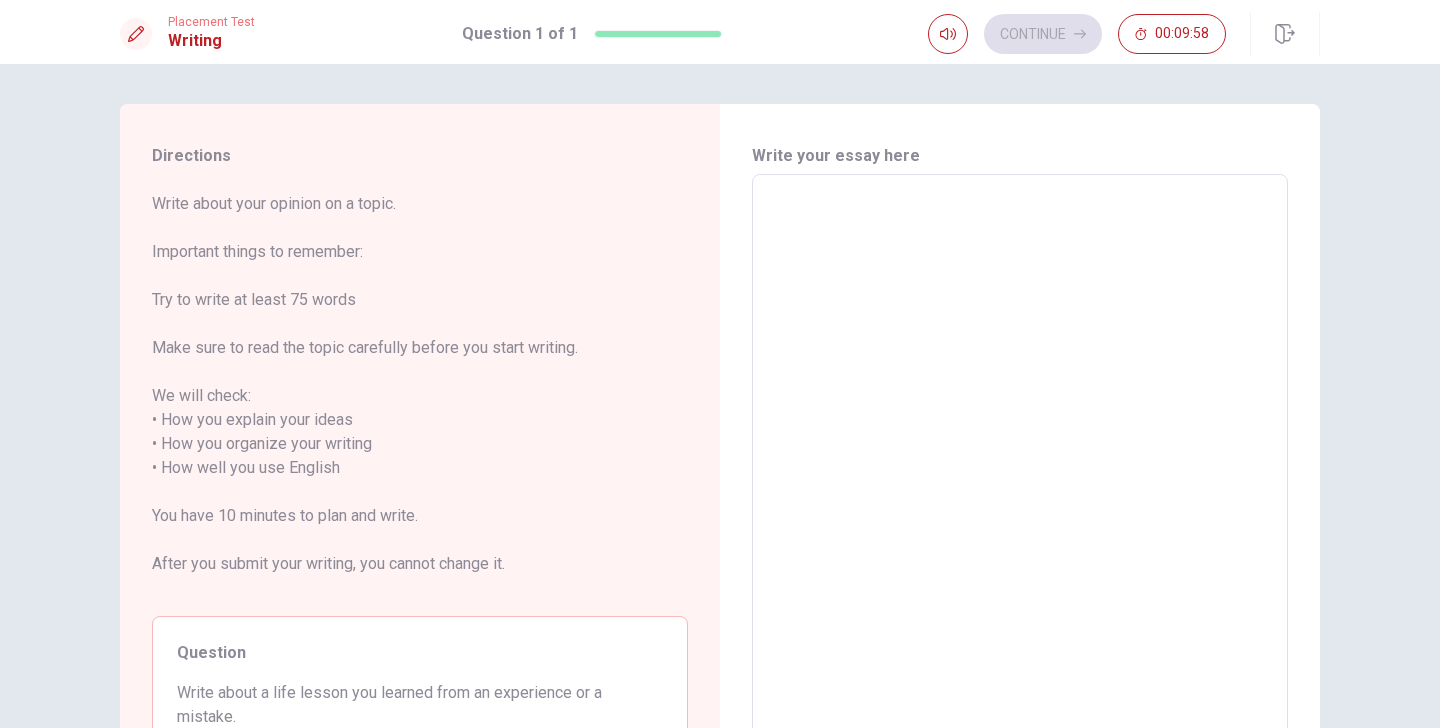 click at bounding box center [1020, 468] 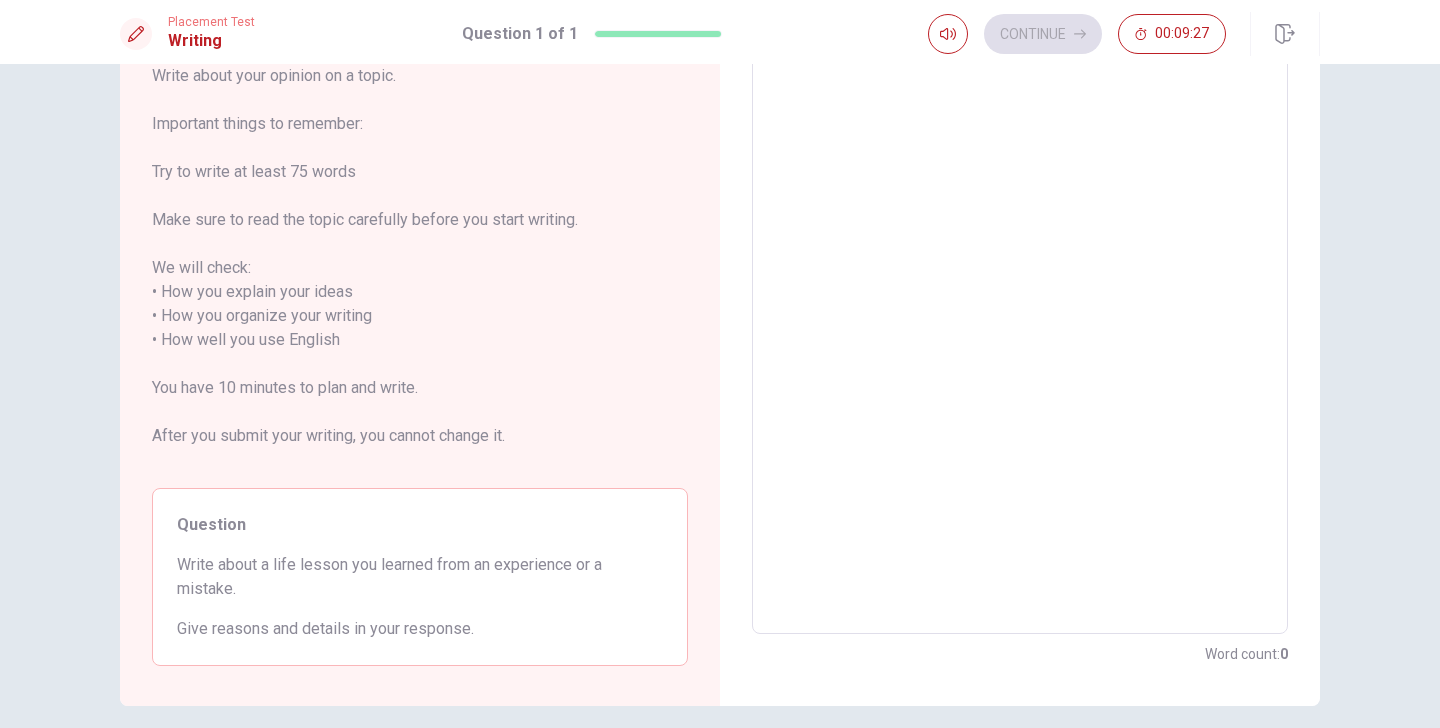 scroll, scrollTop: 127, scrollLeft: 0, axis: vertical 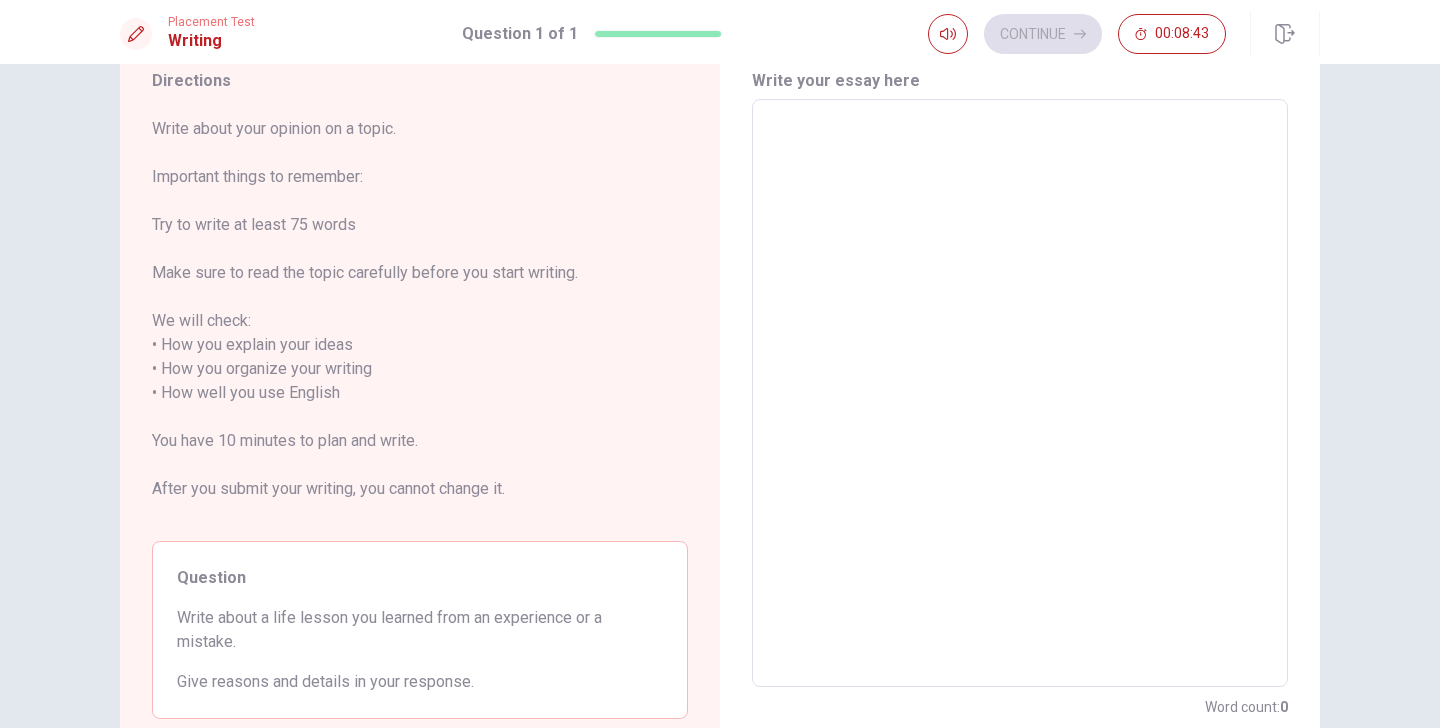 type on "A" 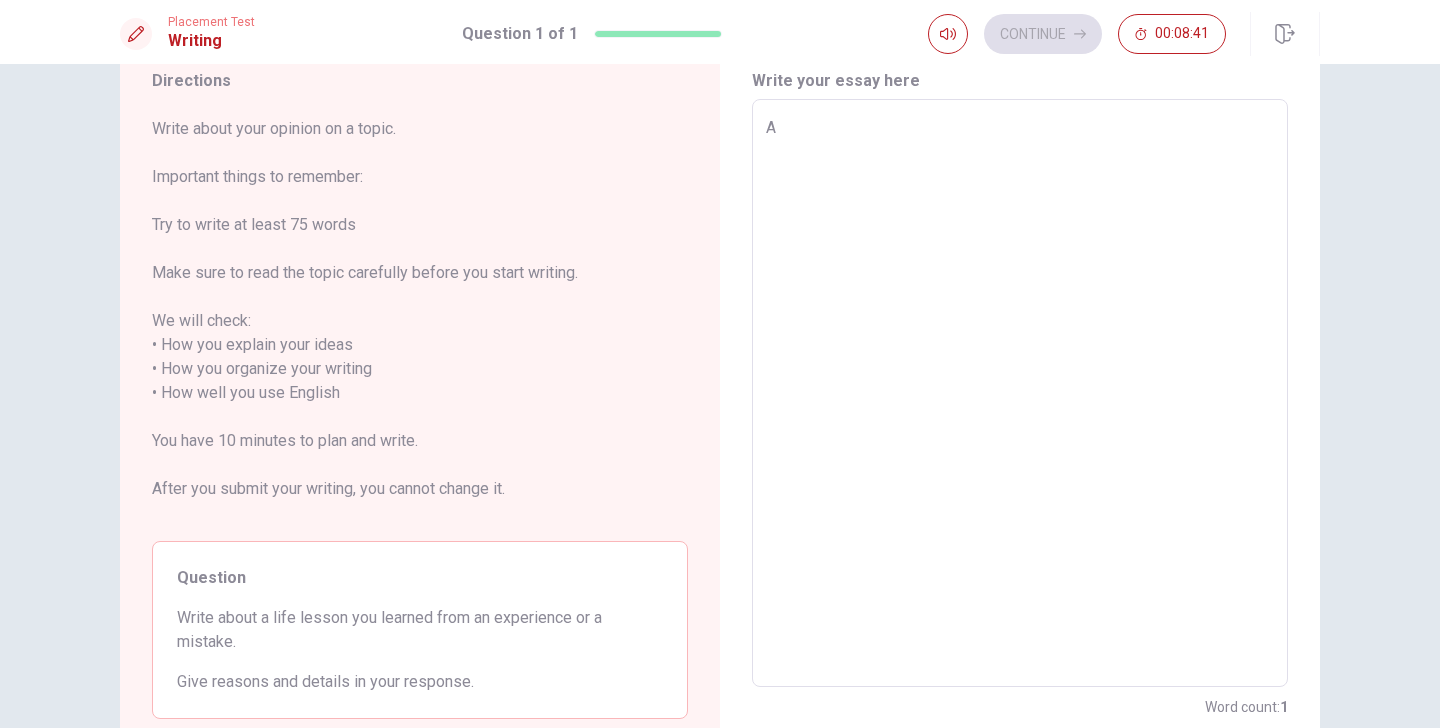 type on "x" 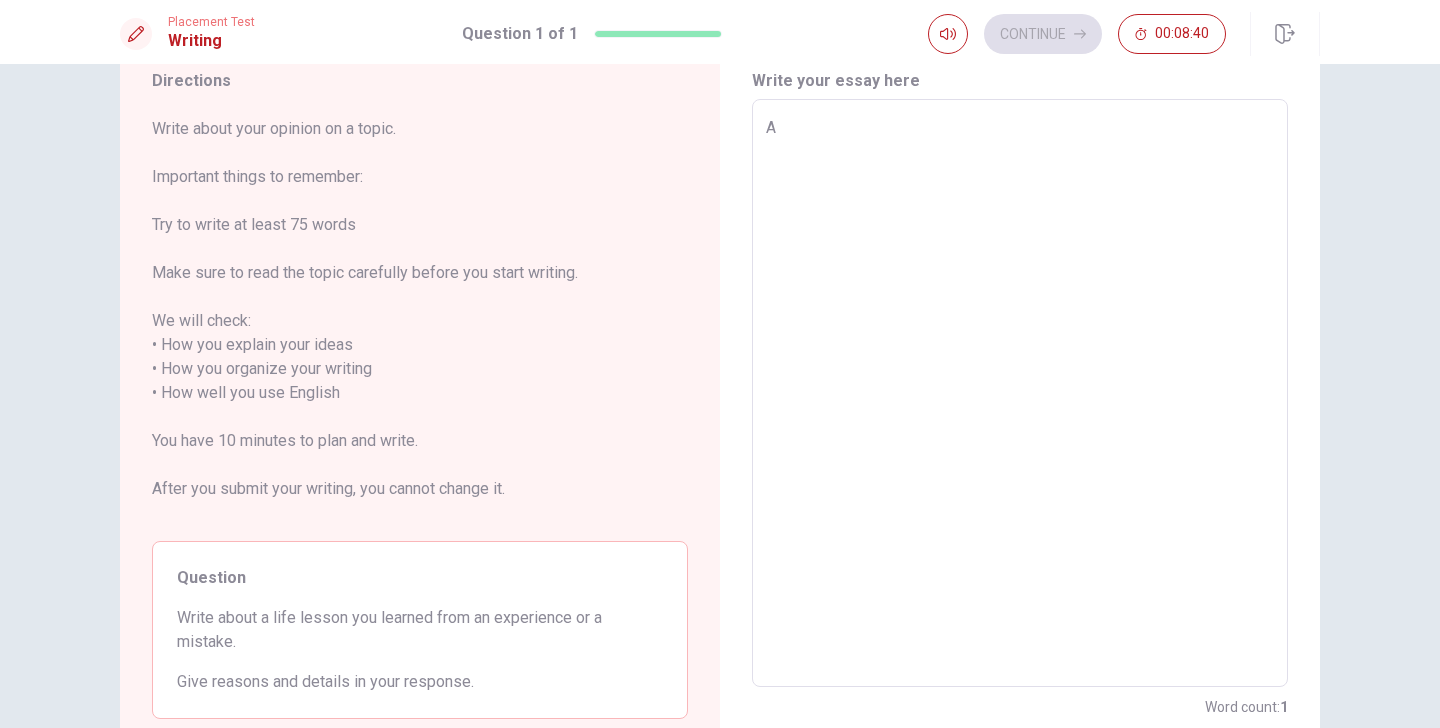 type on "Ap" 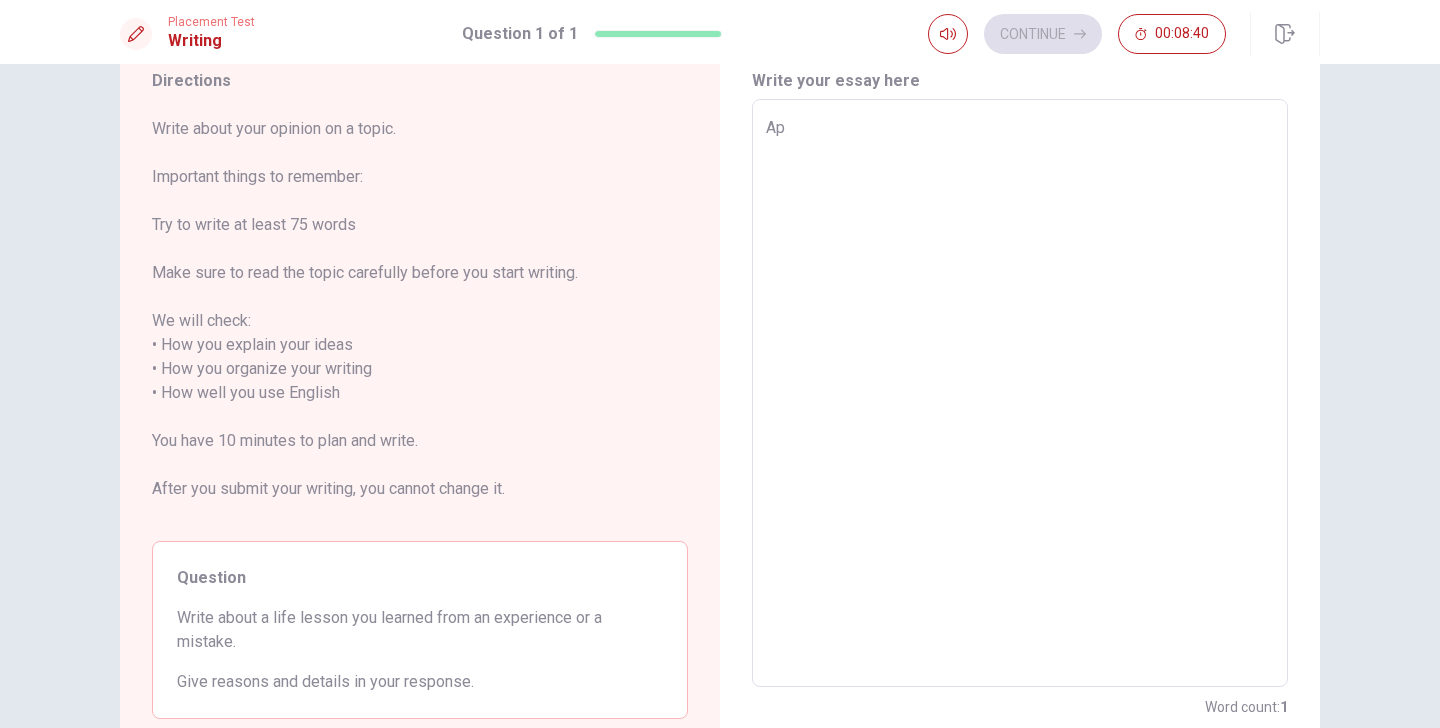 type on "x" 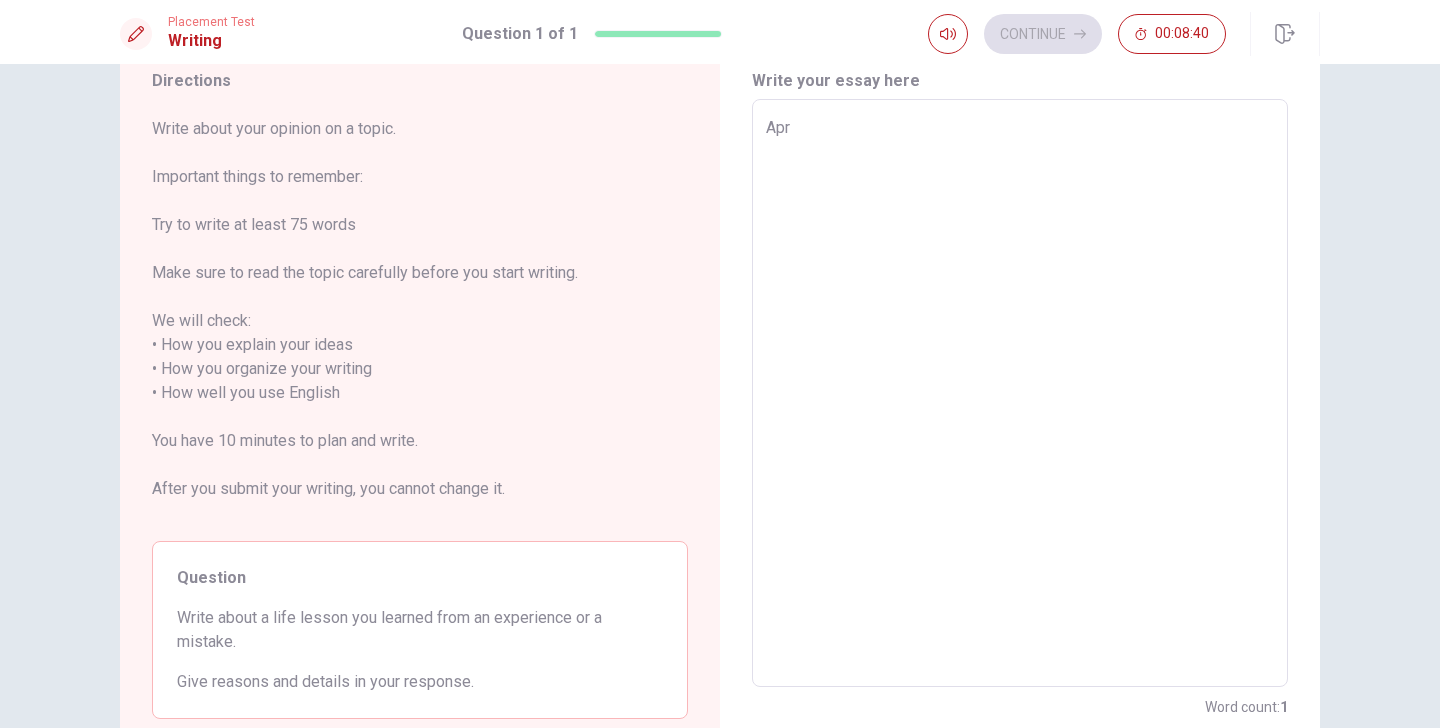type on "x" 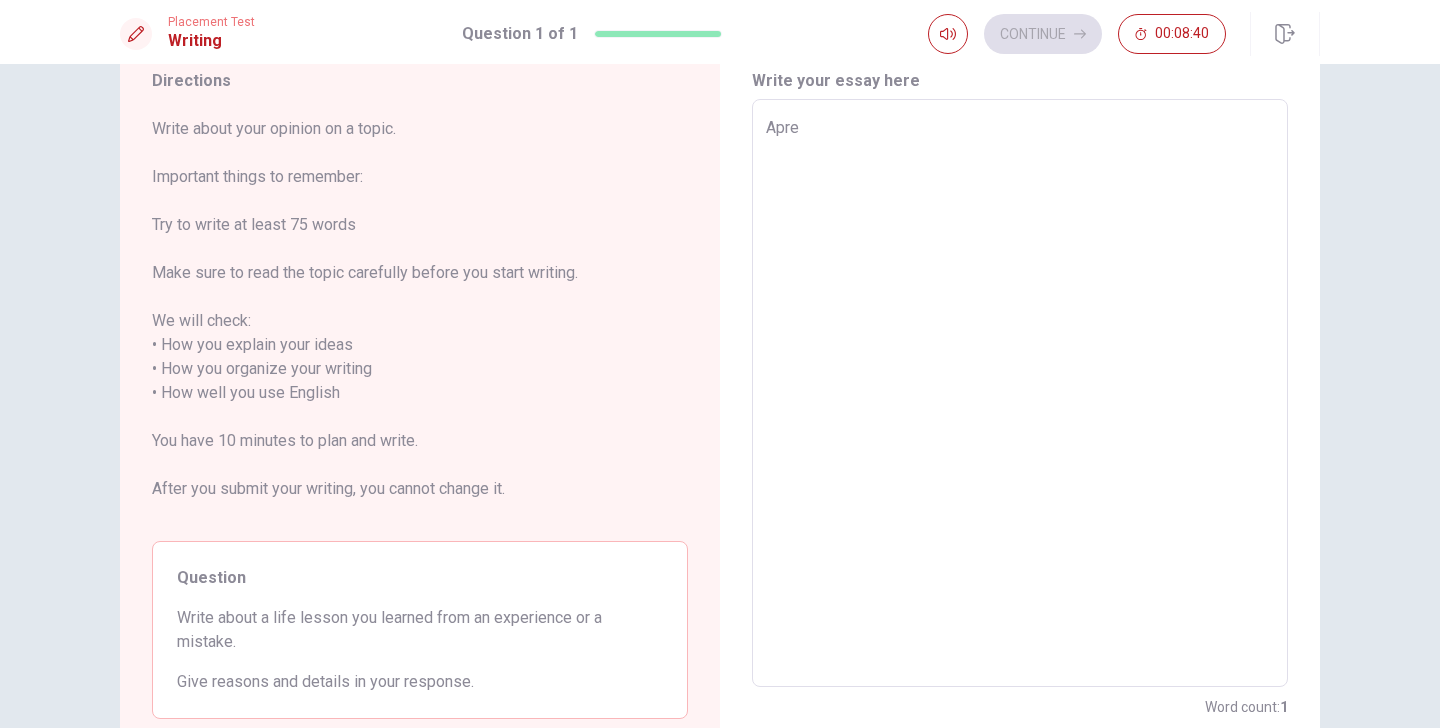 type on "x" 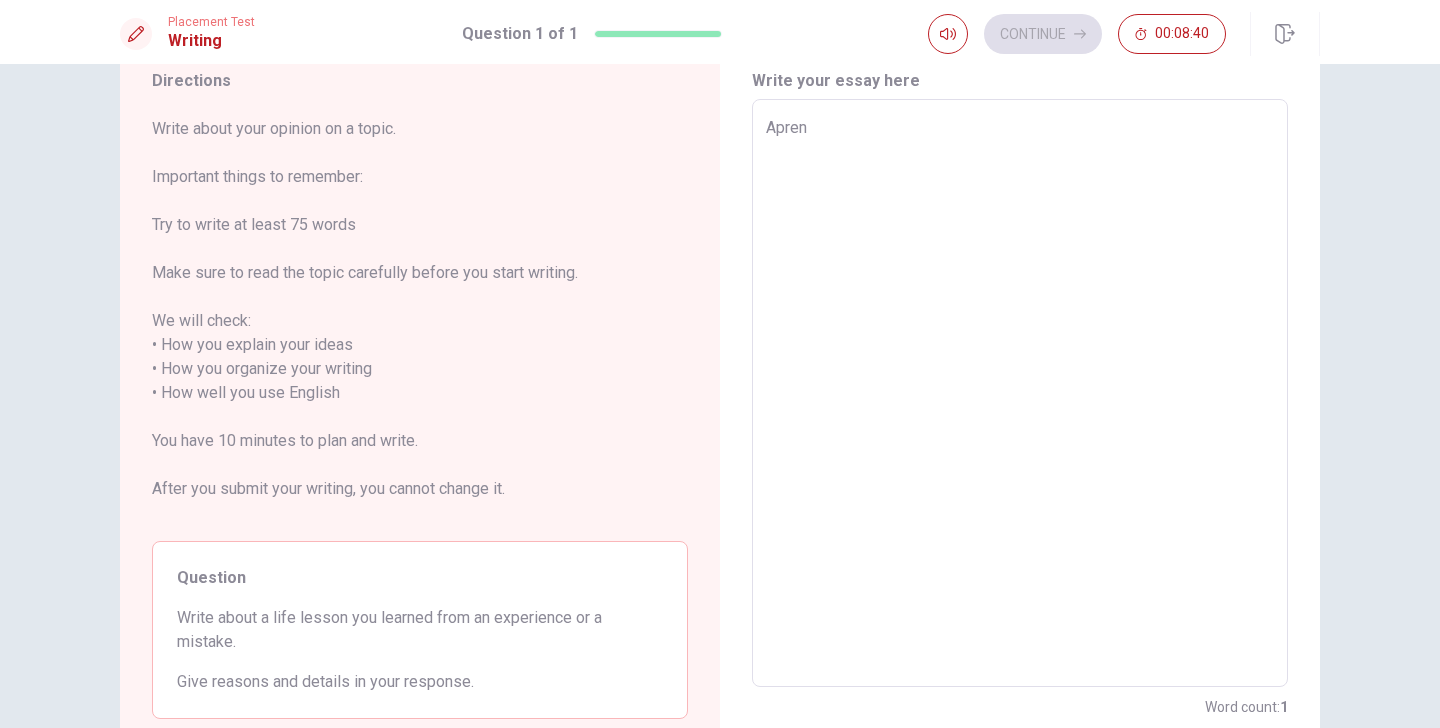 type on "x" 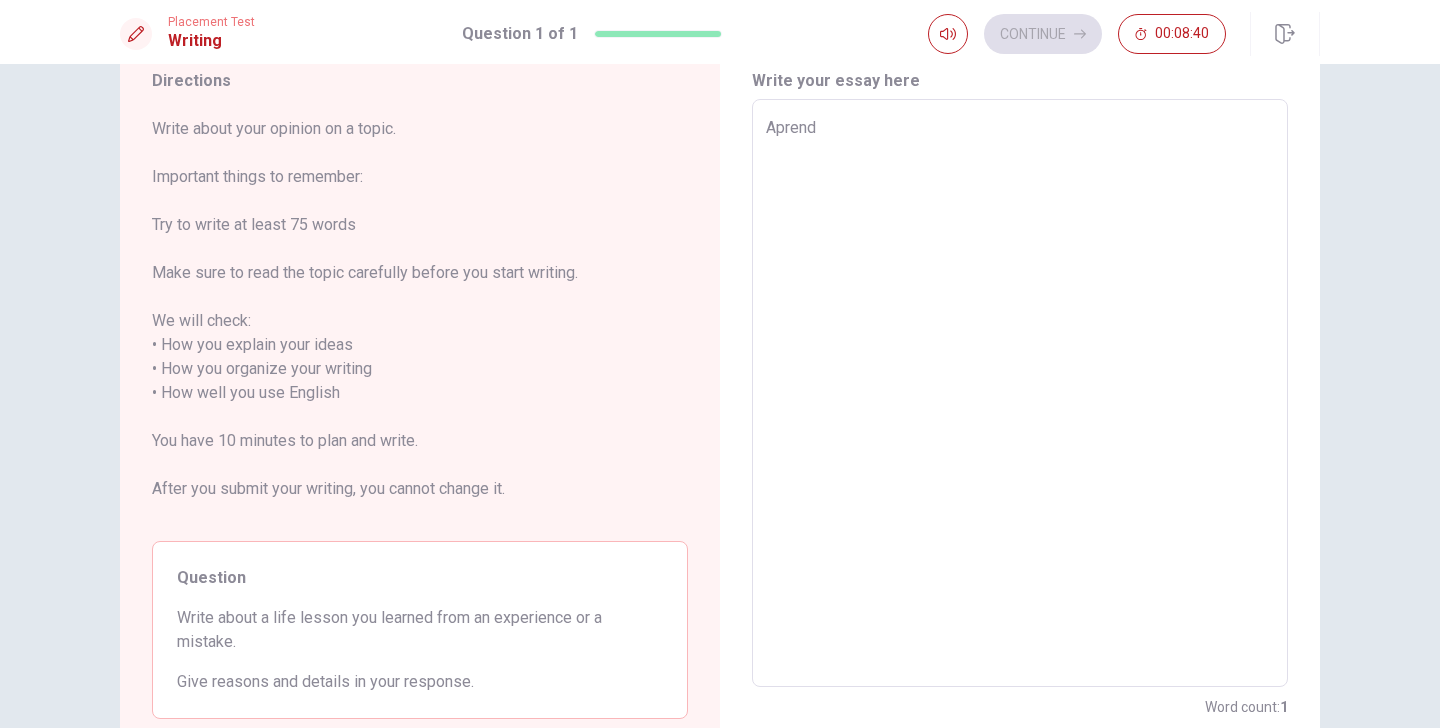 type on "x" 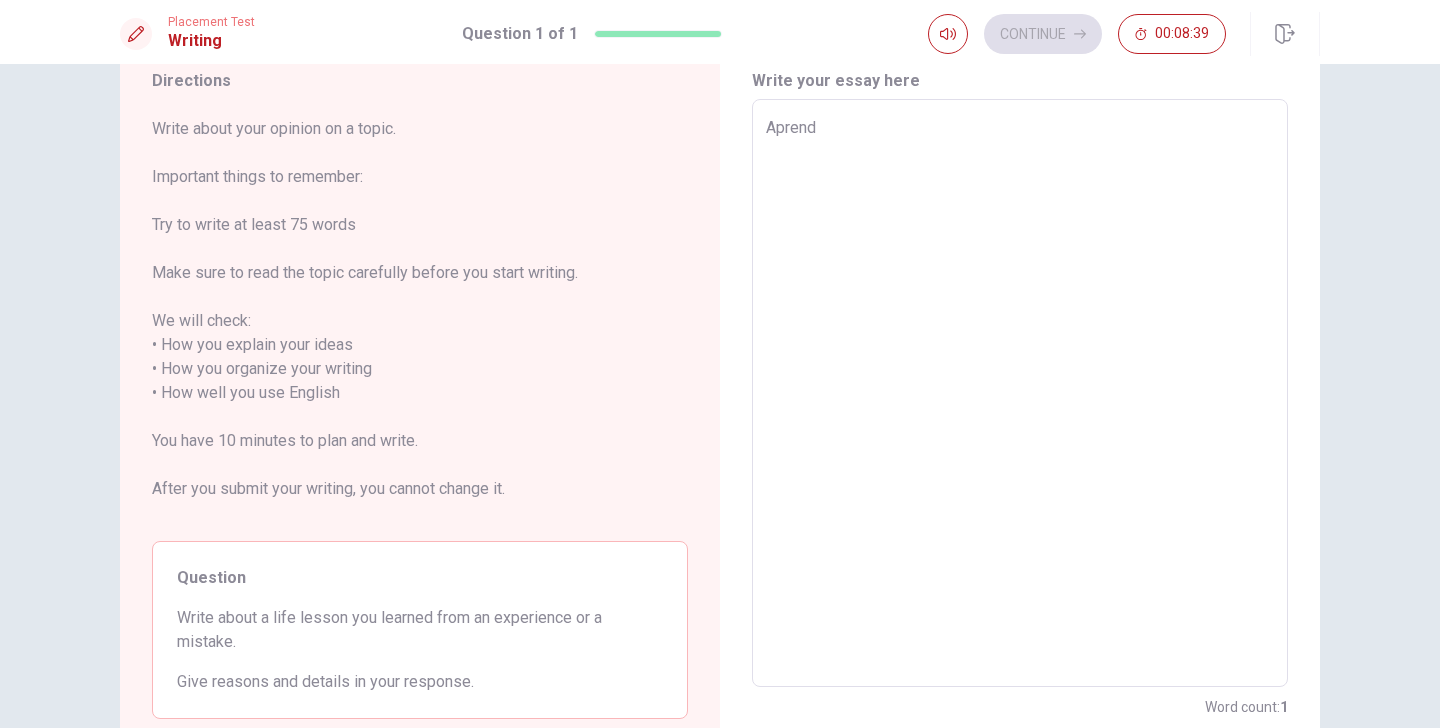 type on "Aprendi" 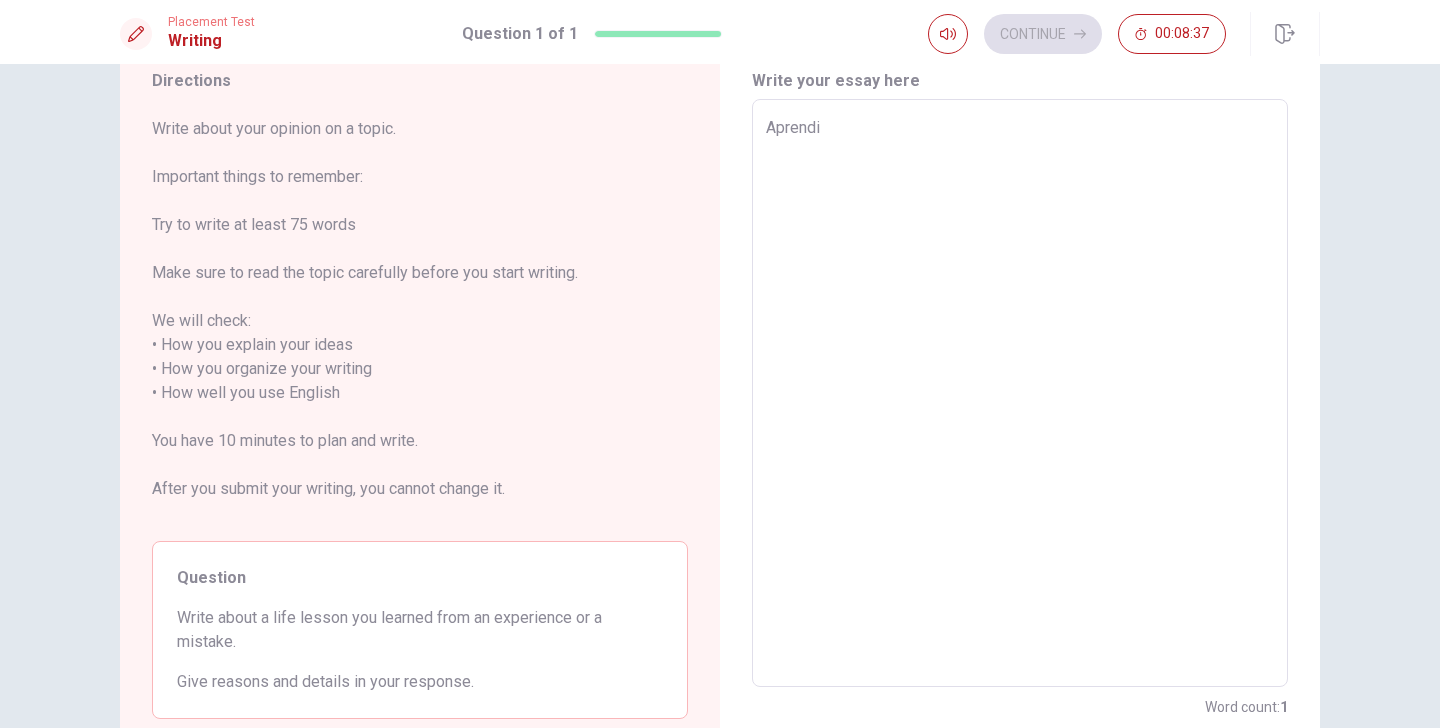 type on "x" 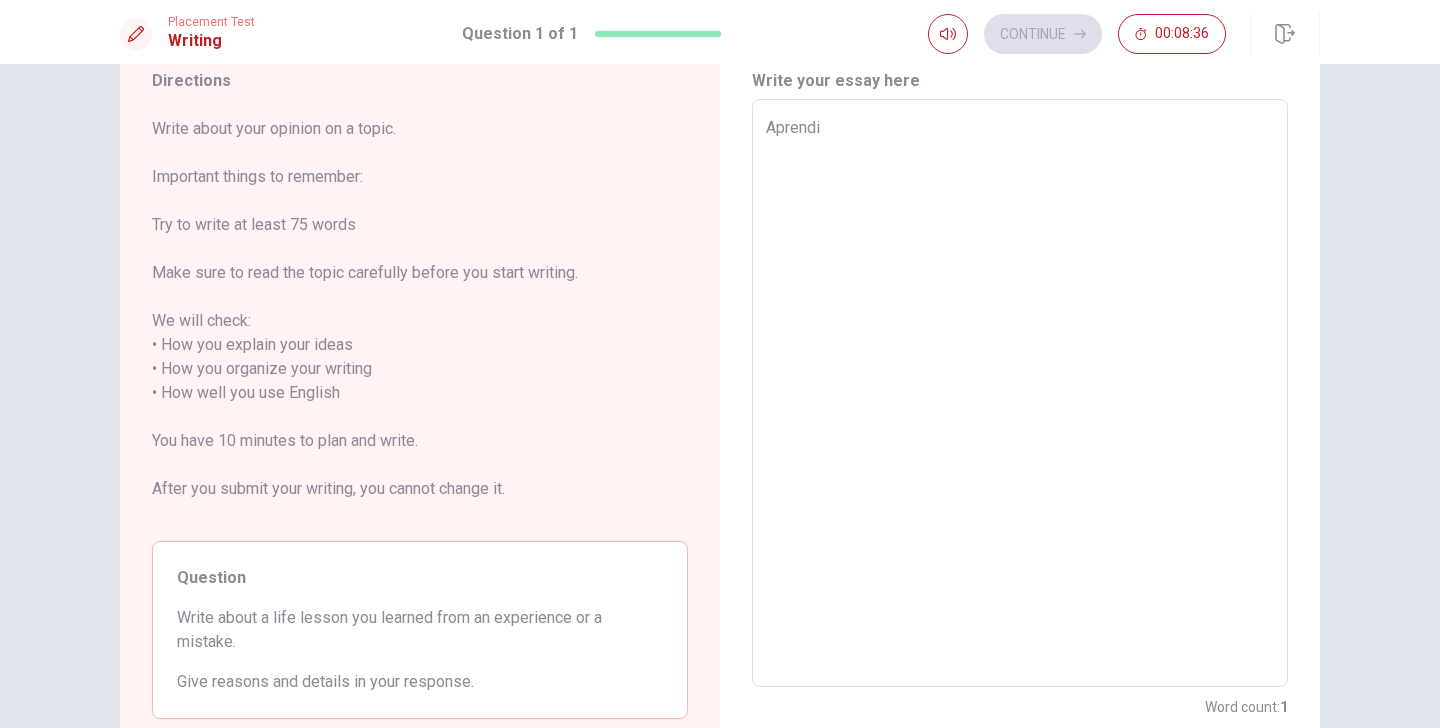 type on "Aprend" 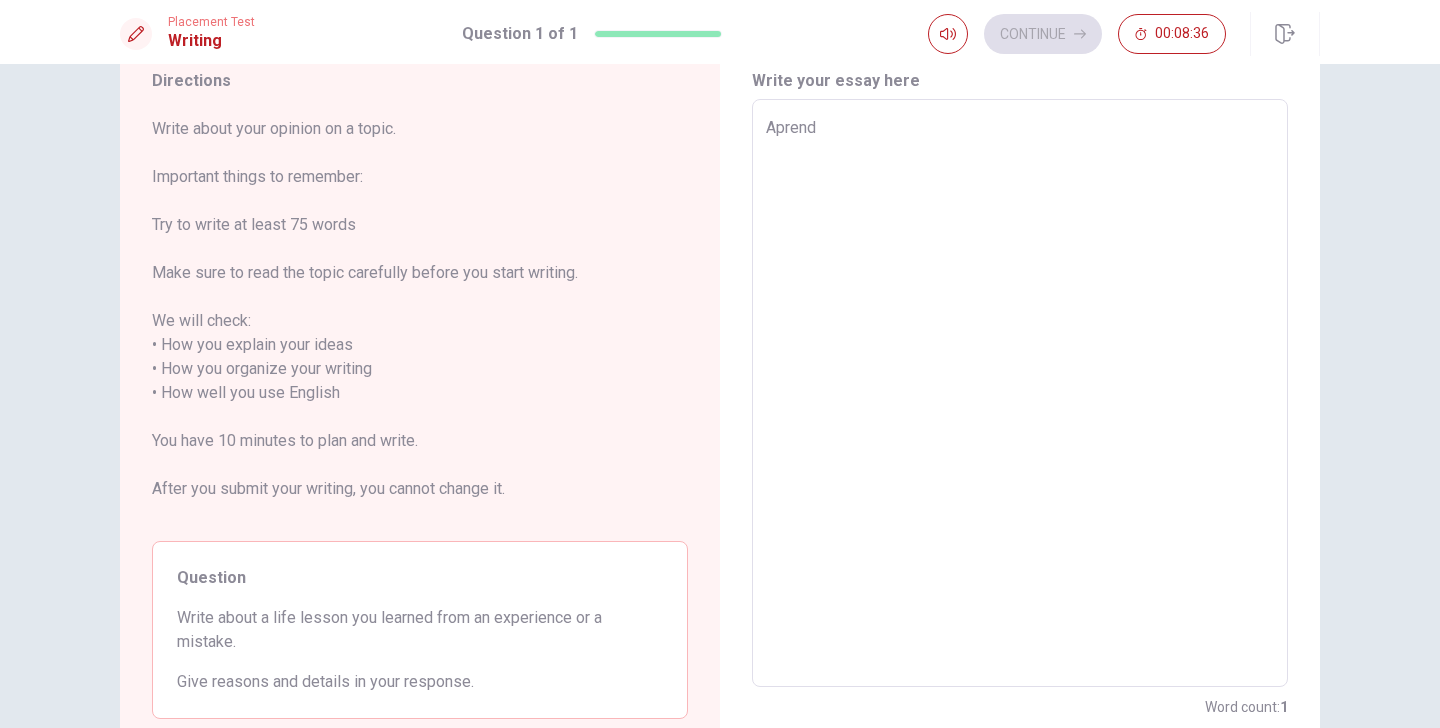 type on "x" 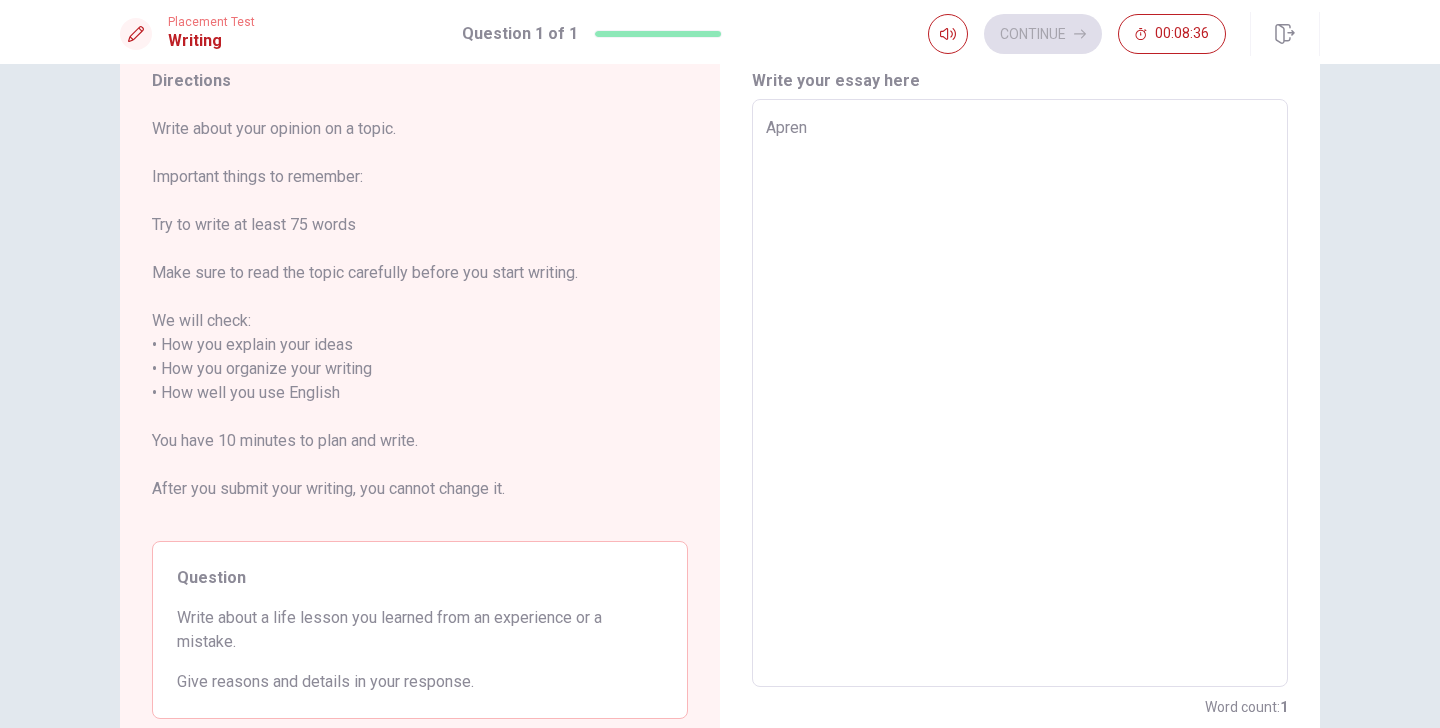 type on "x" 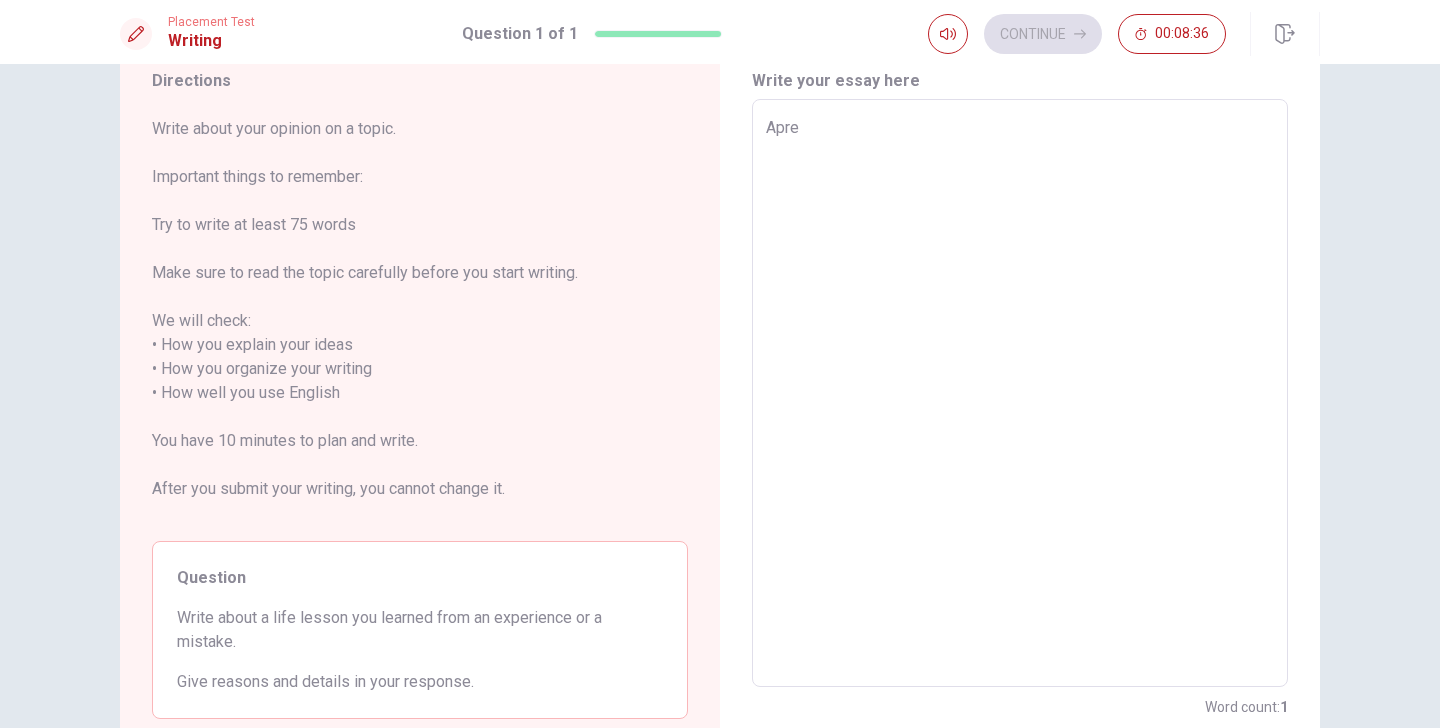 type on "x" 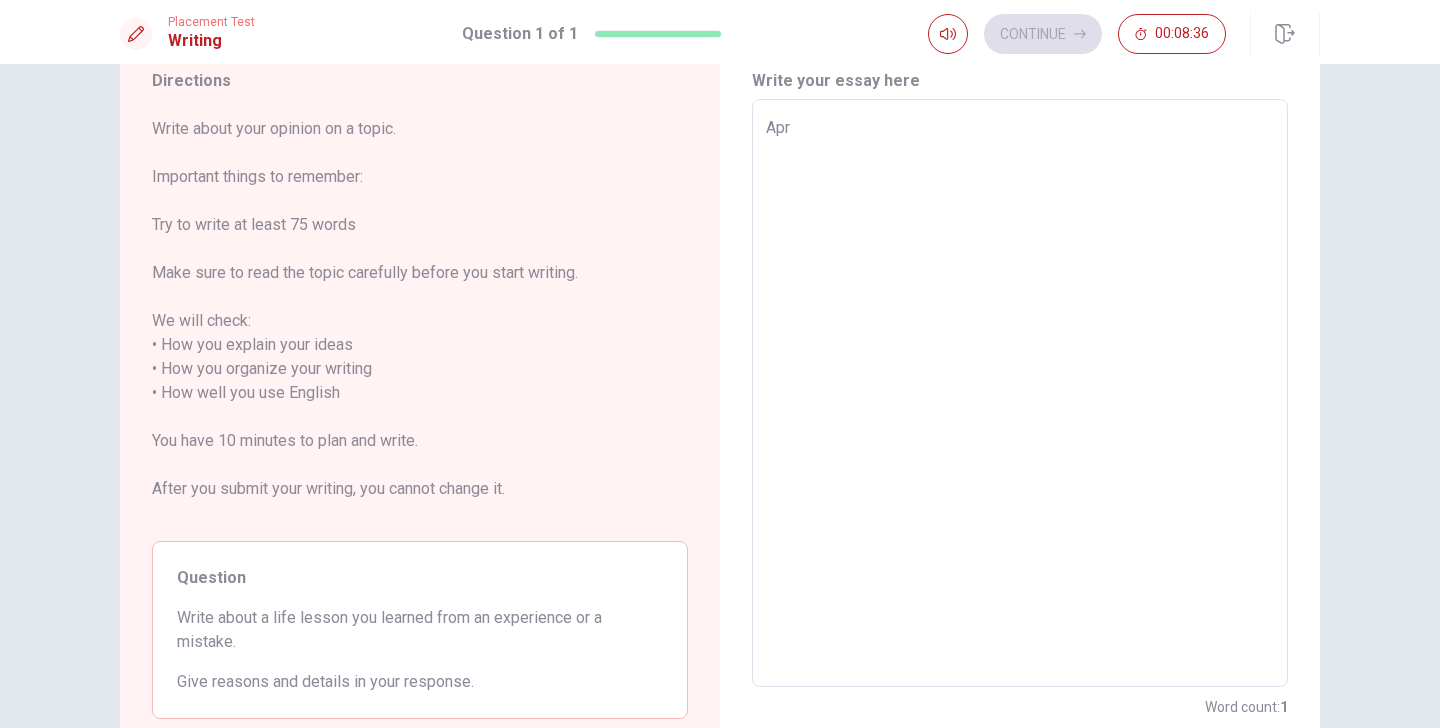 type on "x" 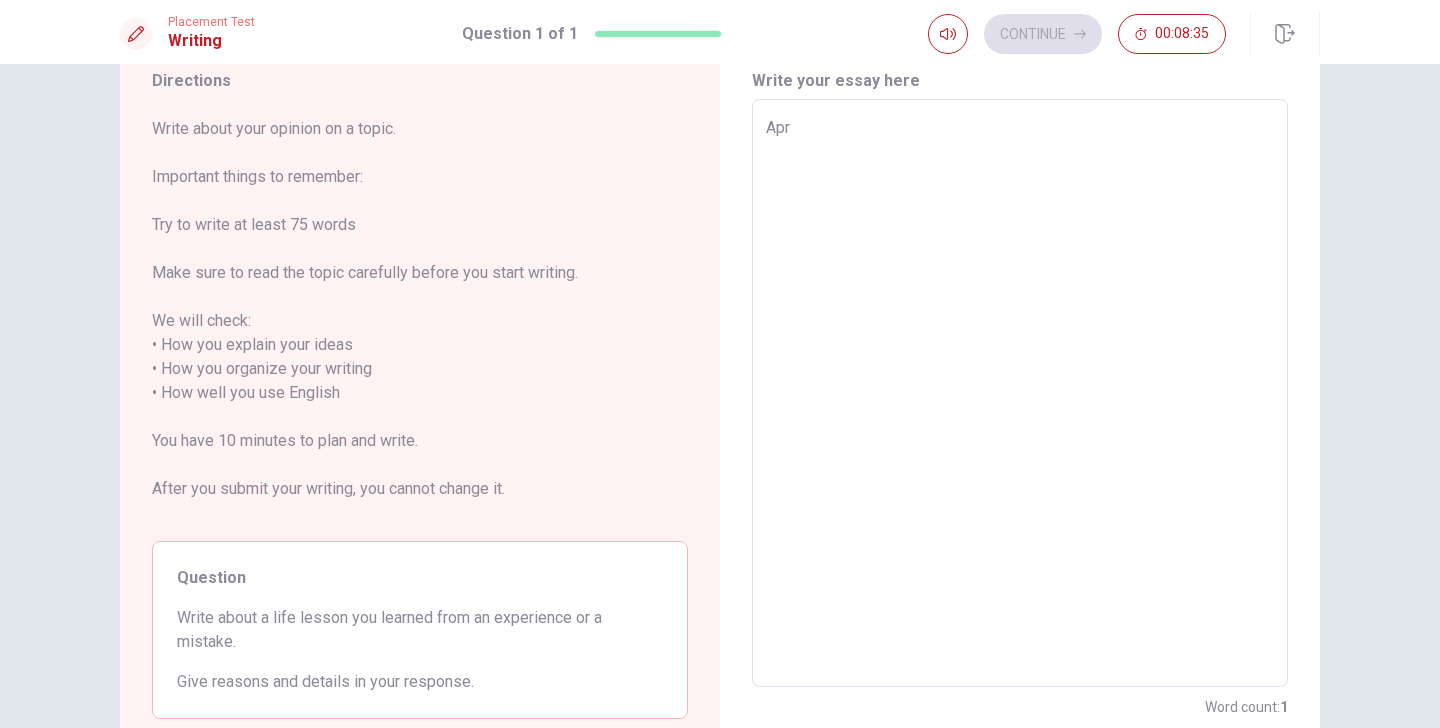 type on "Ap" 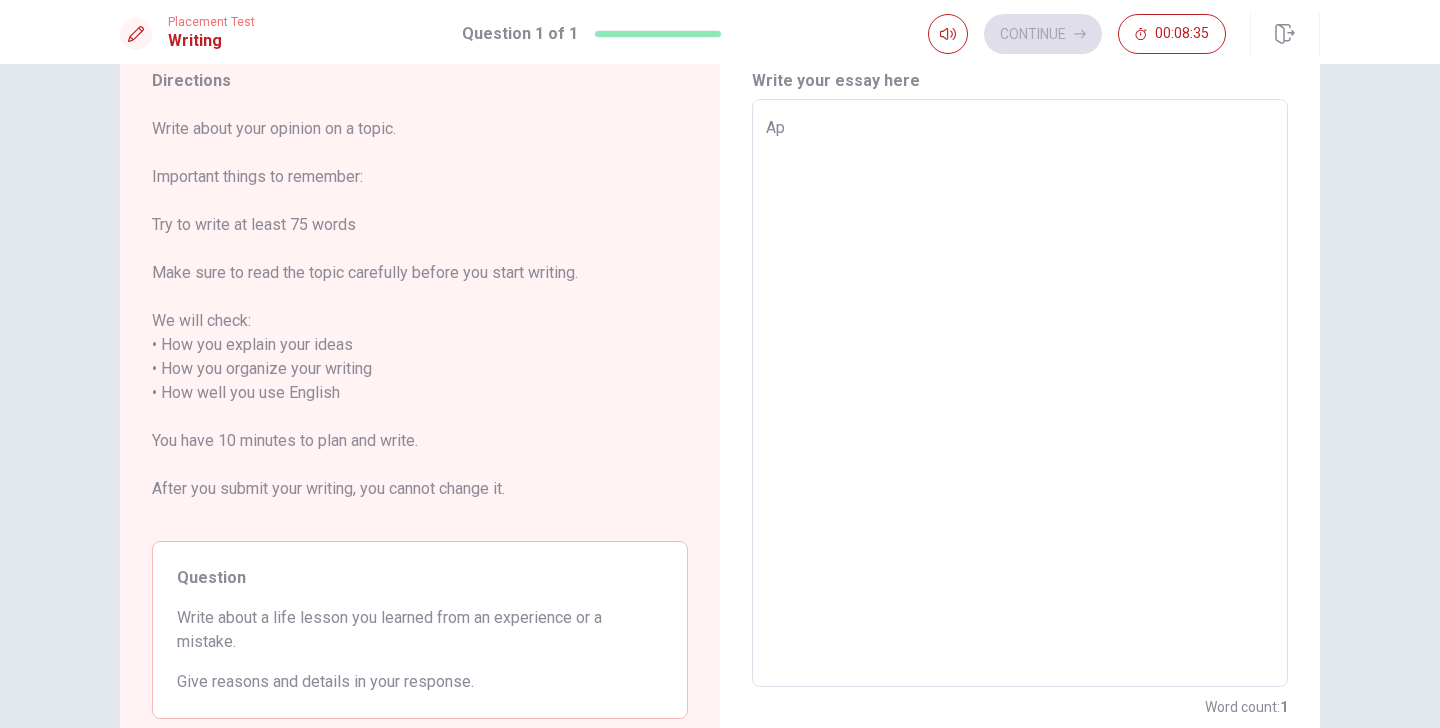 type on "x" 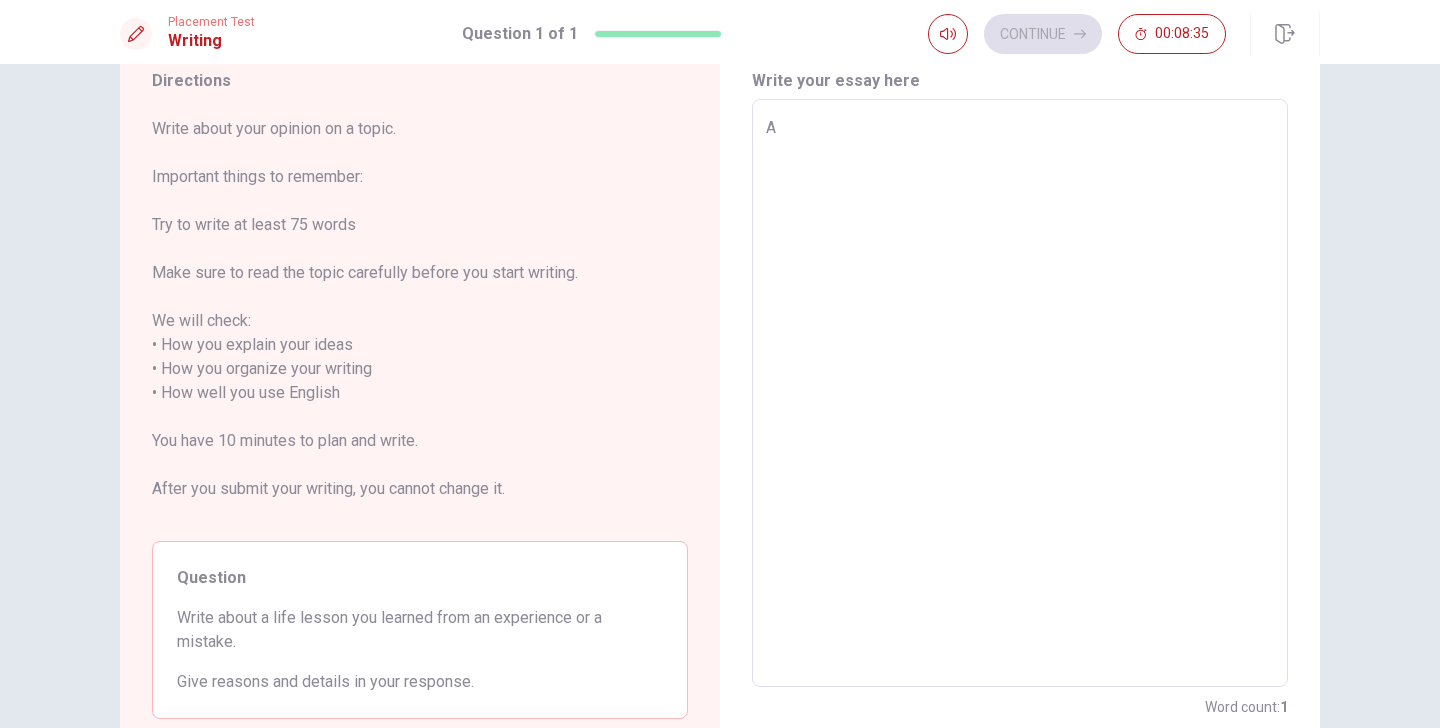 type on "x" 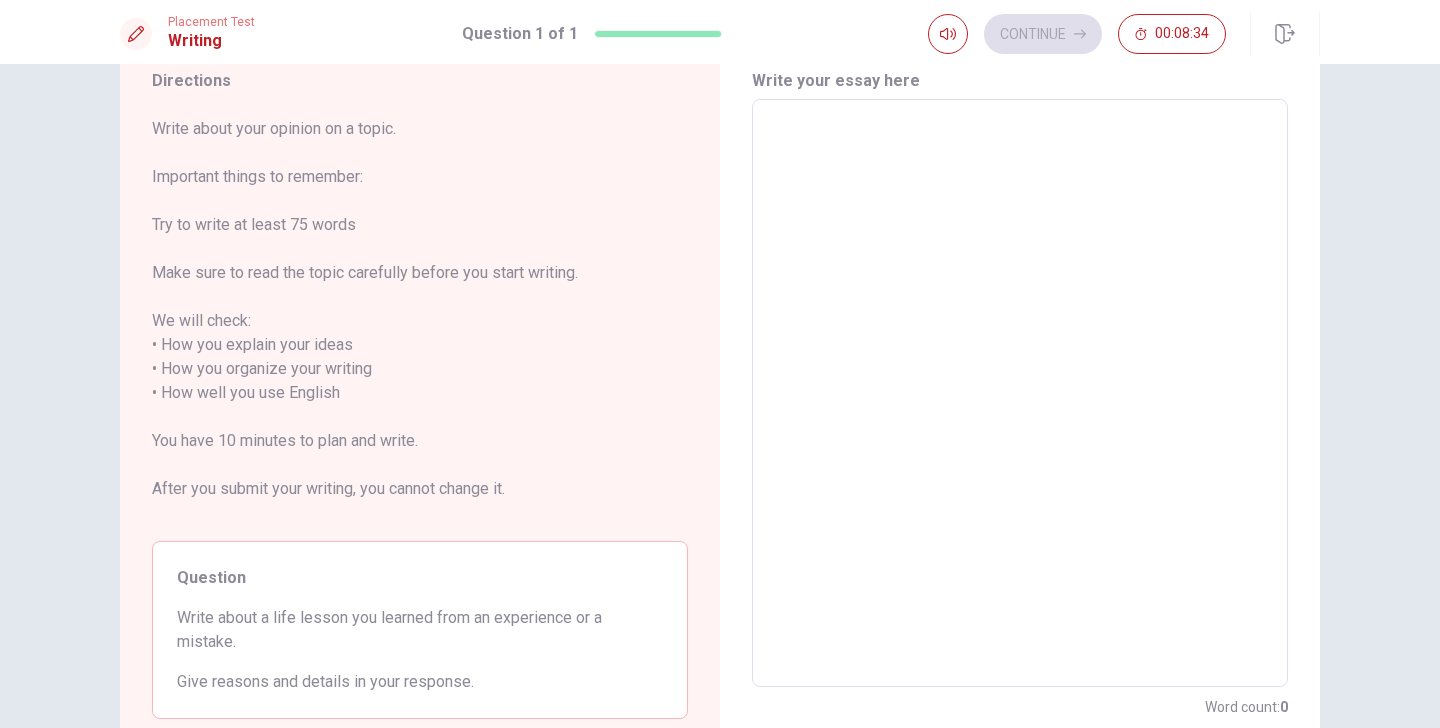 type on "I" 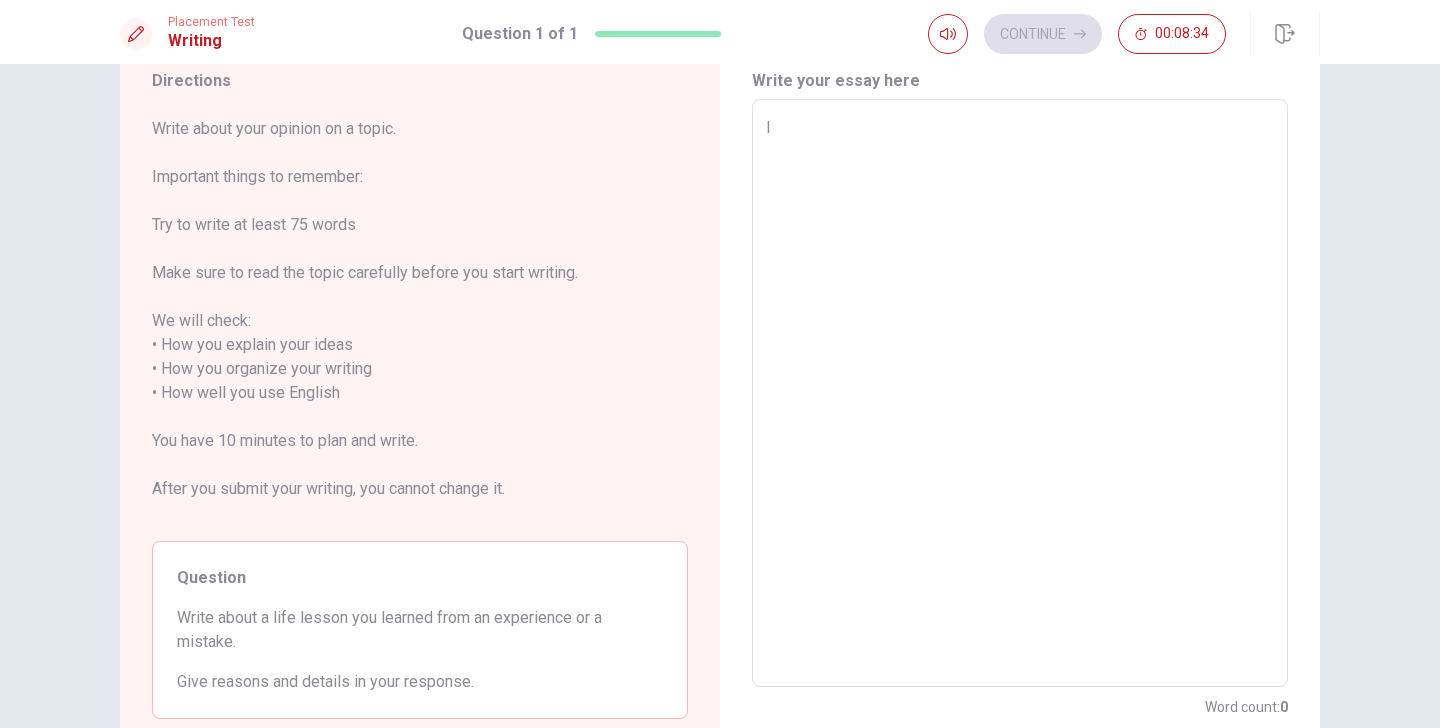 type on "x" 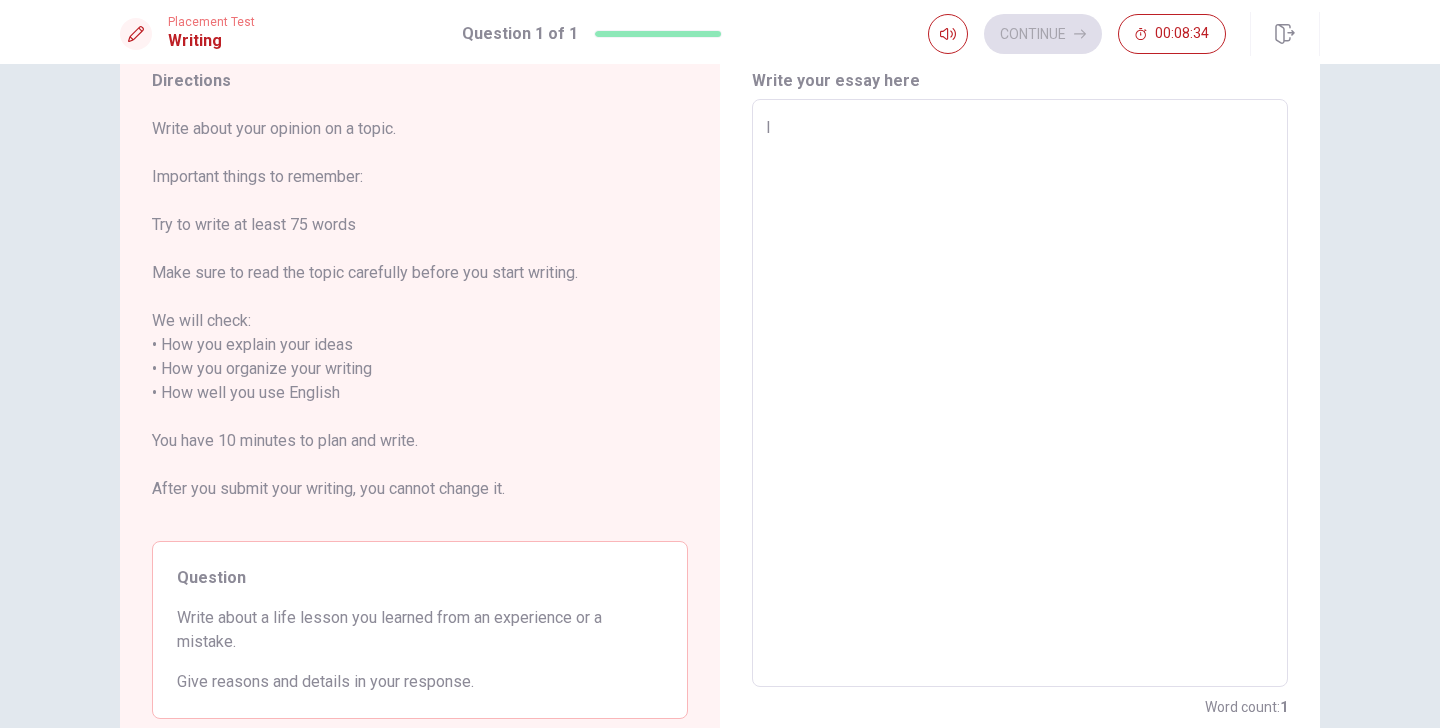 type on "In" 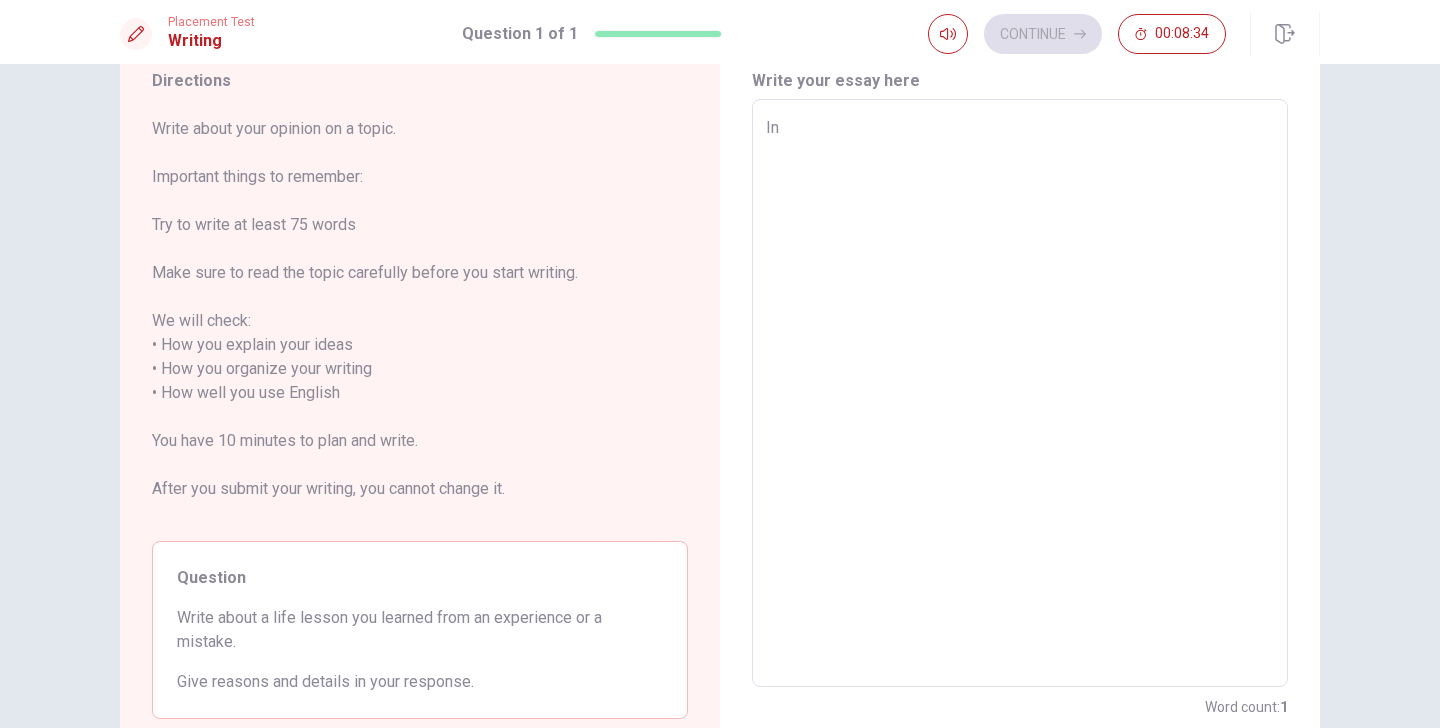 type on "x" 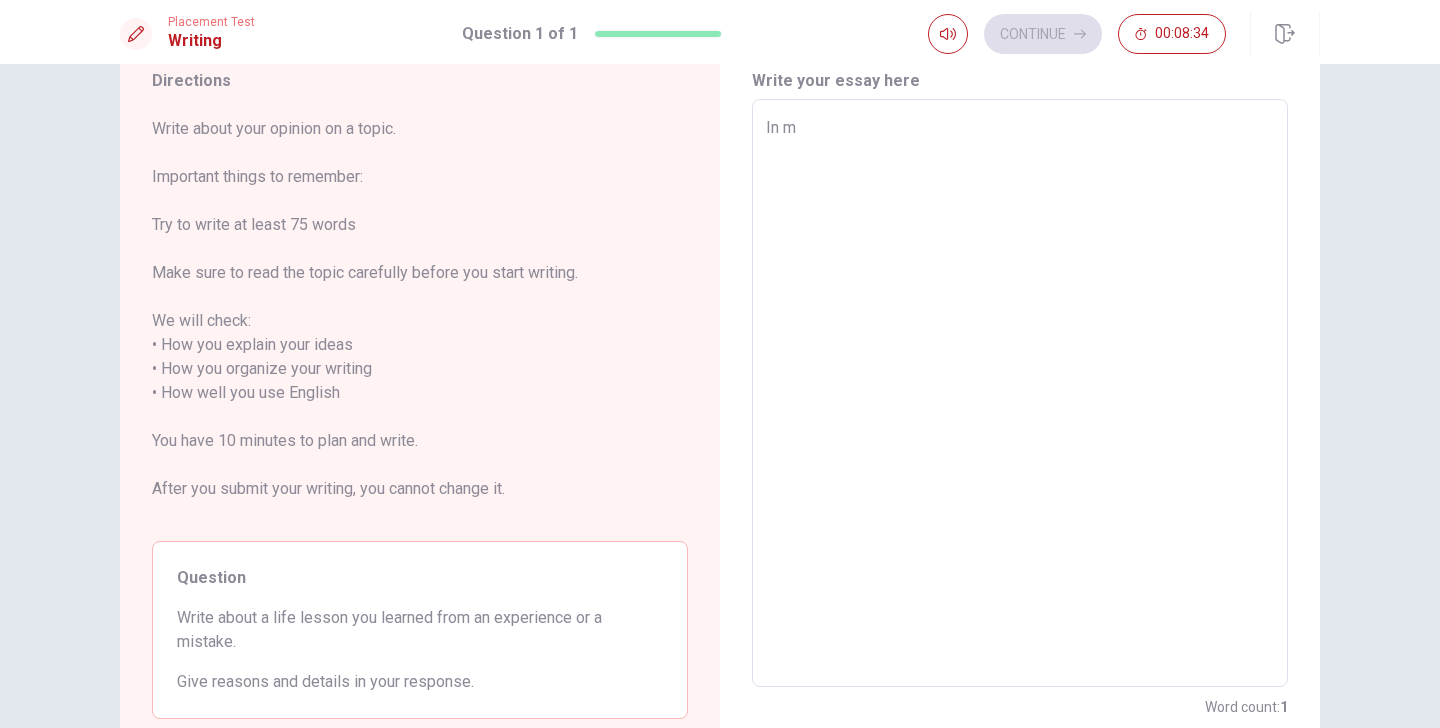 type on "x" 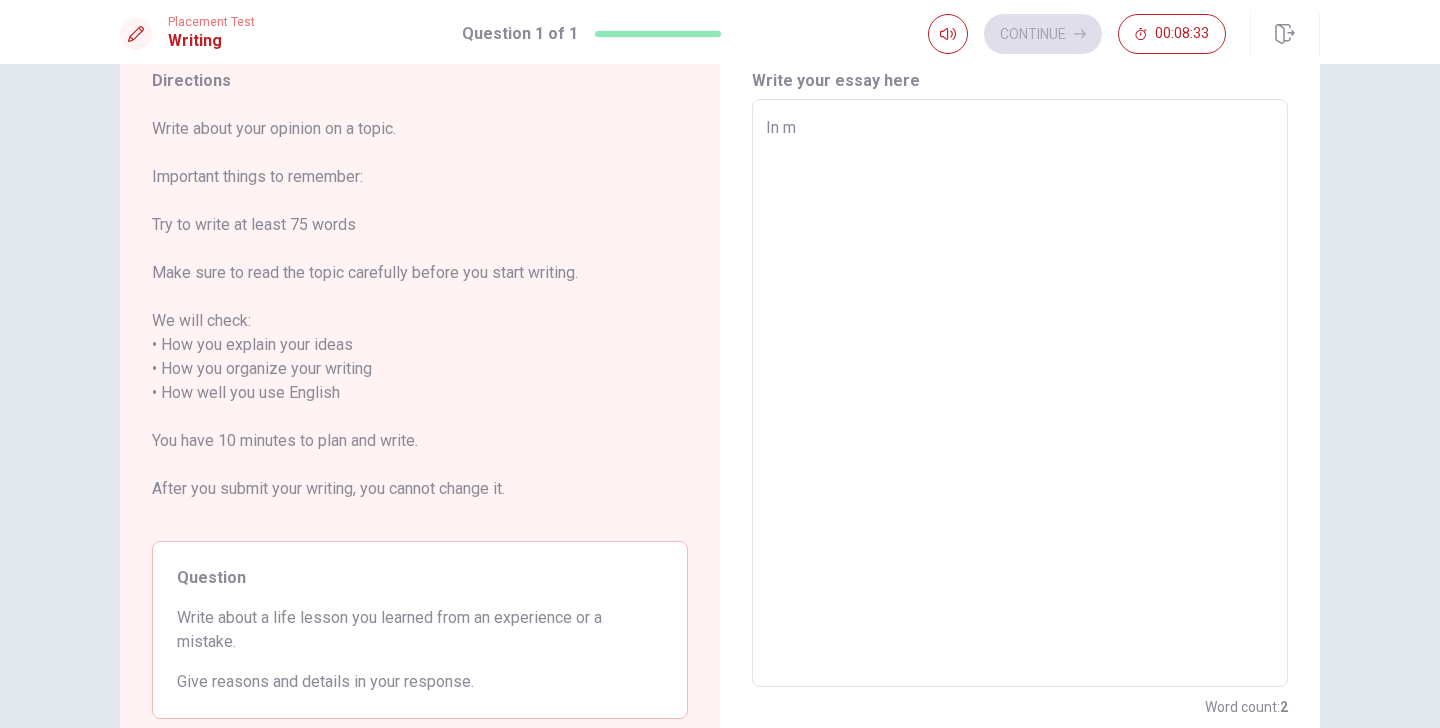 type on "In my" 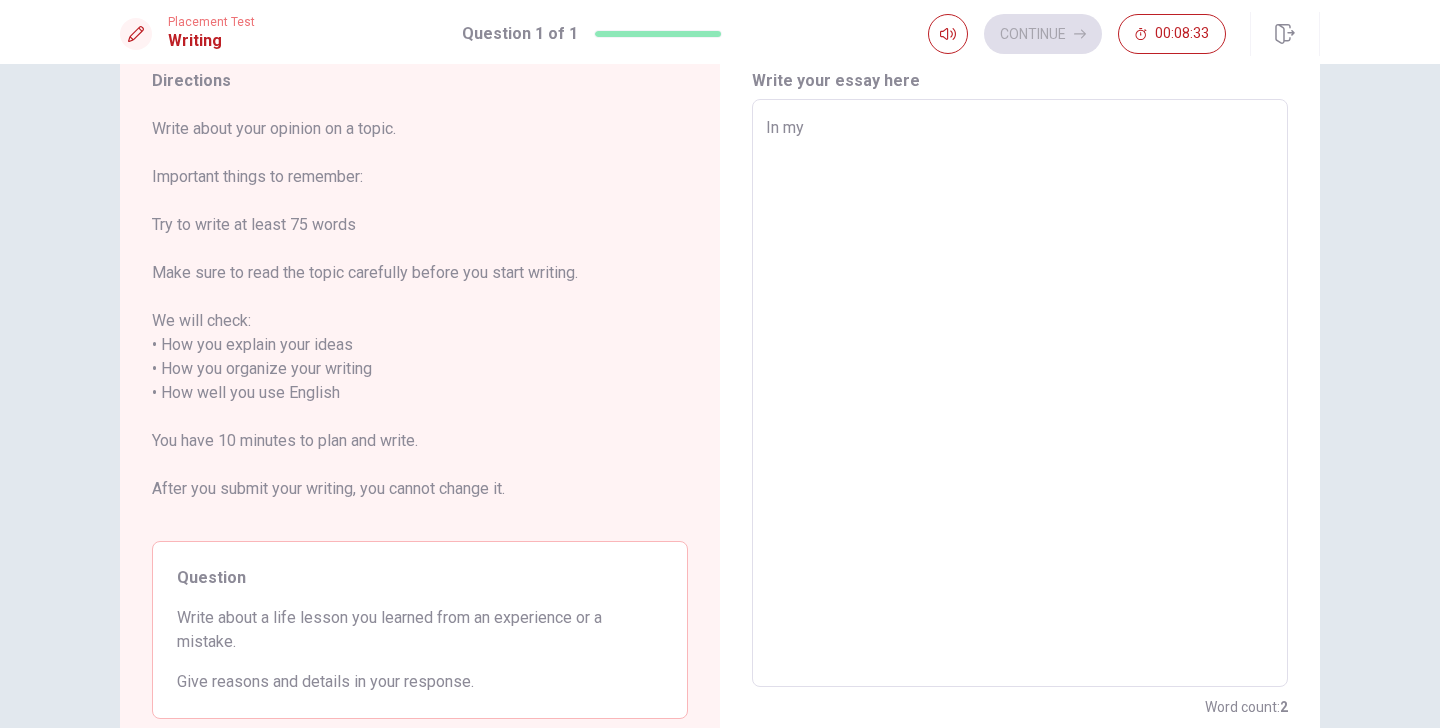 type on "x" 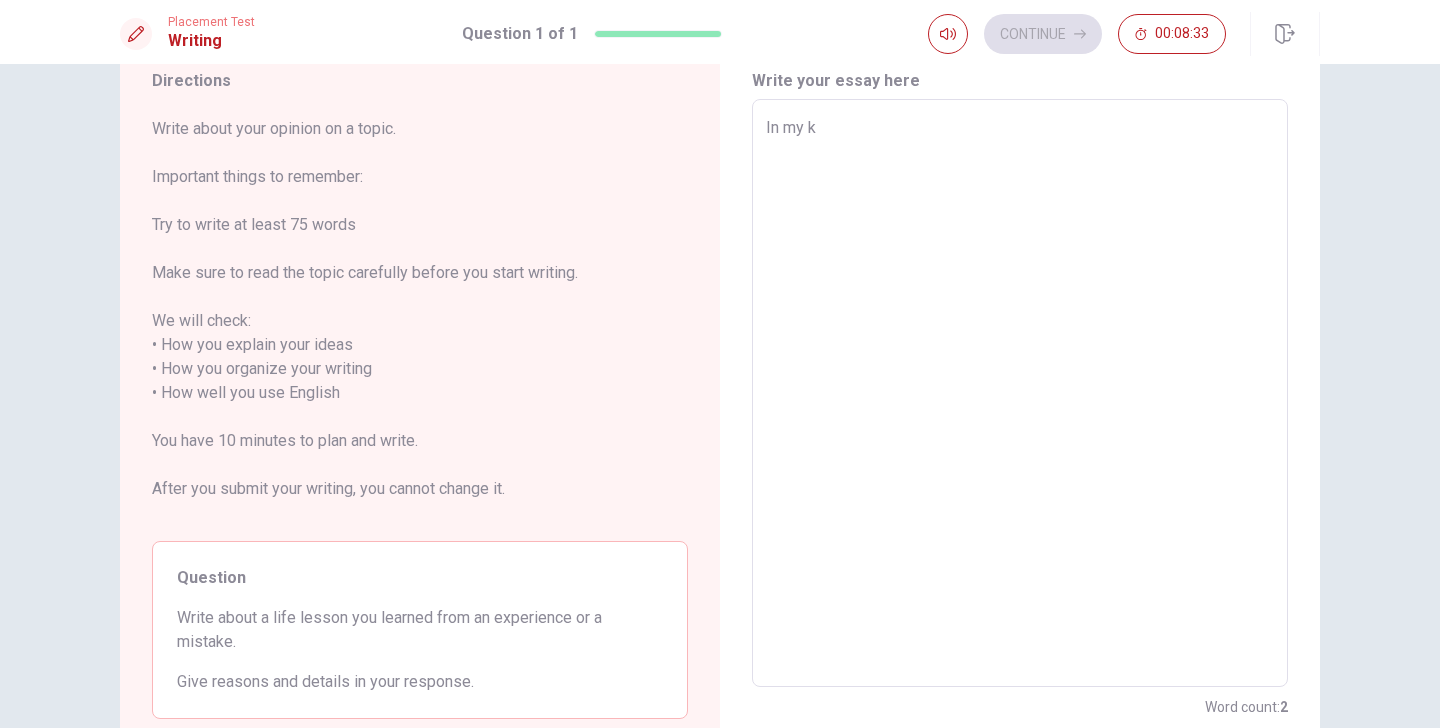 type on "x" 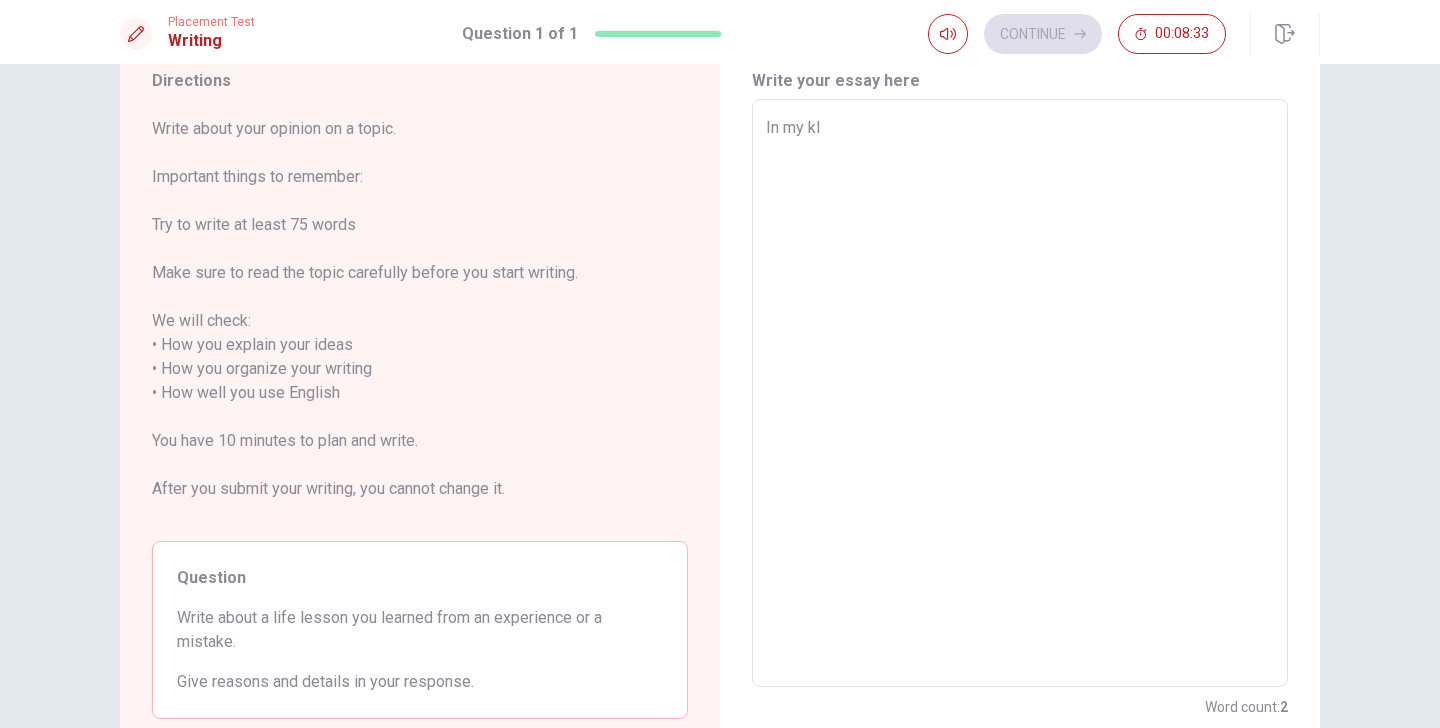 type on "x" 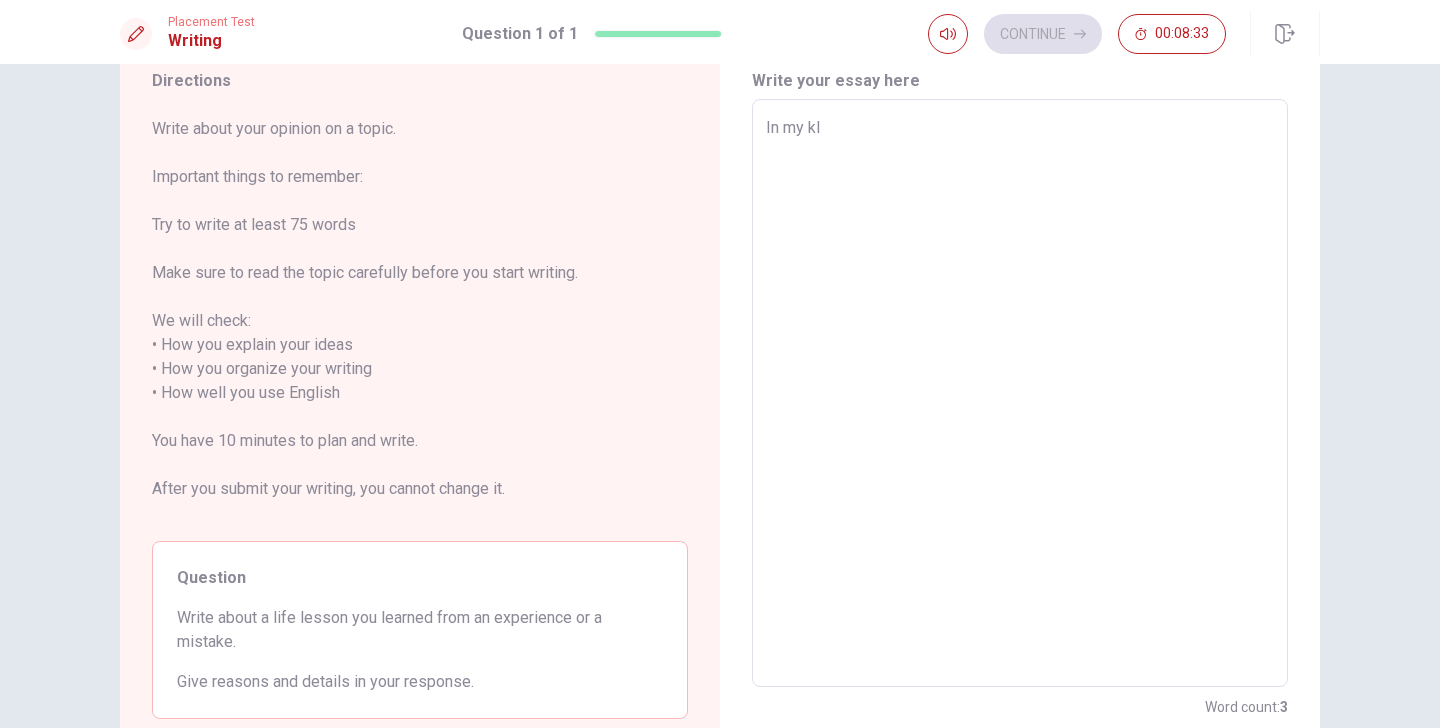 type on "In my kli" 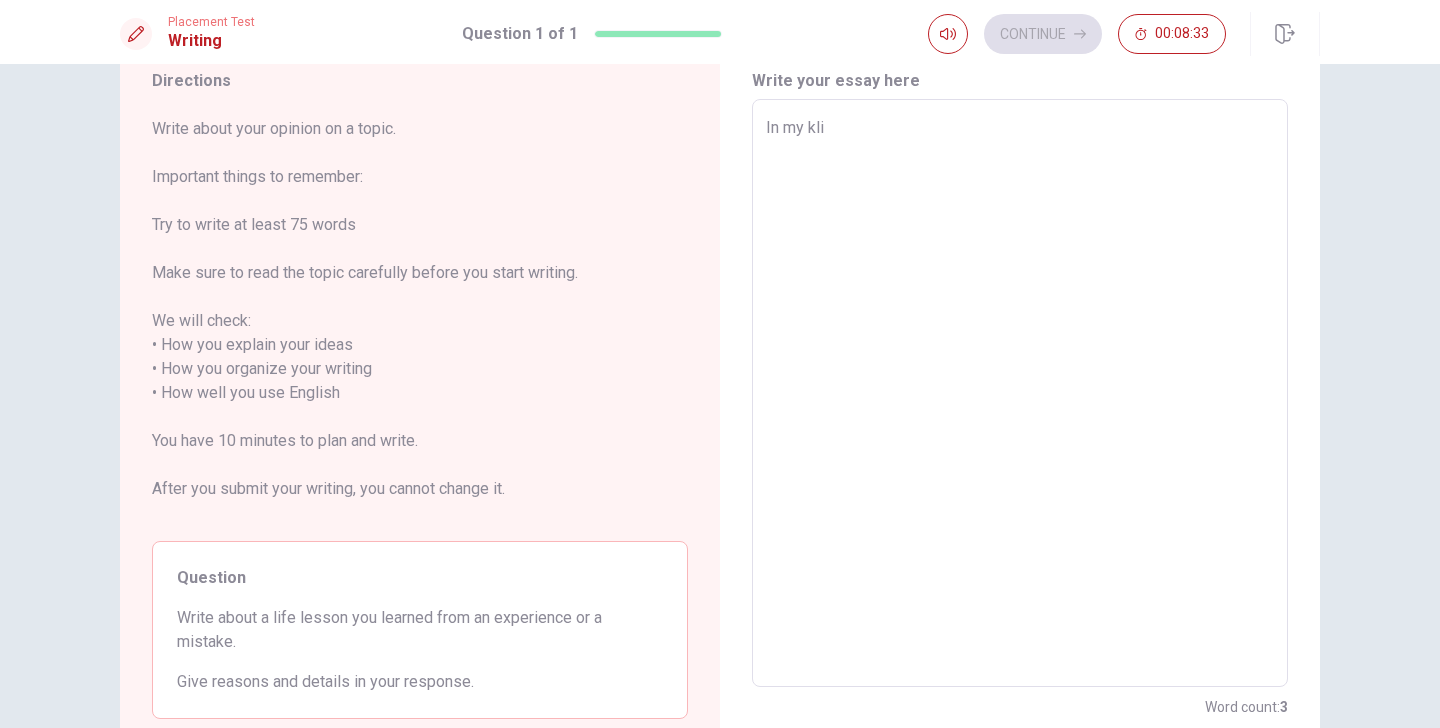 type on "x" 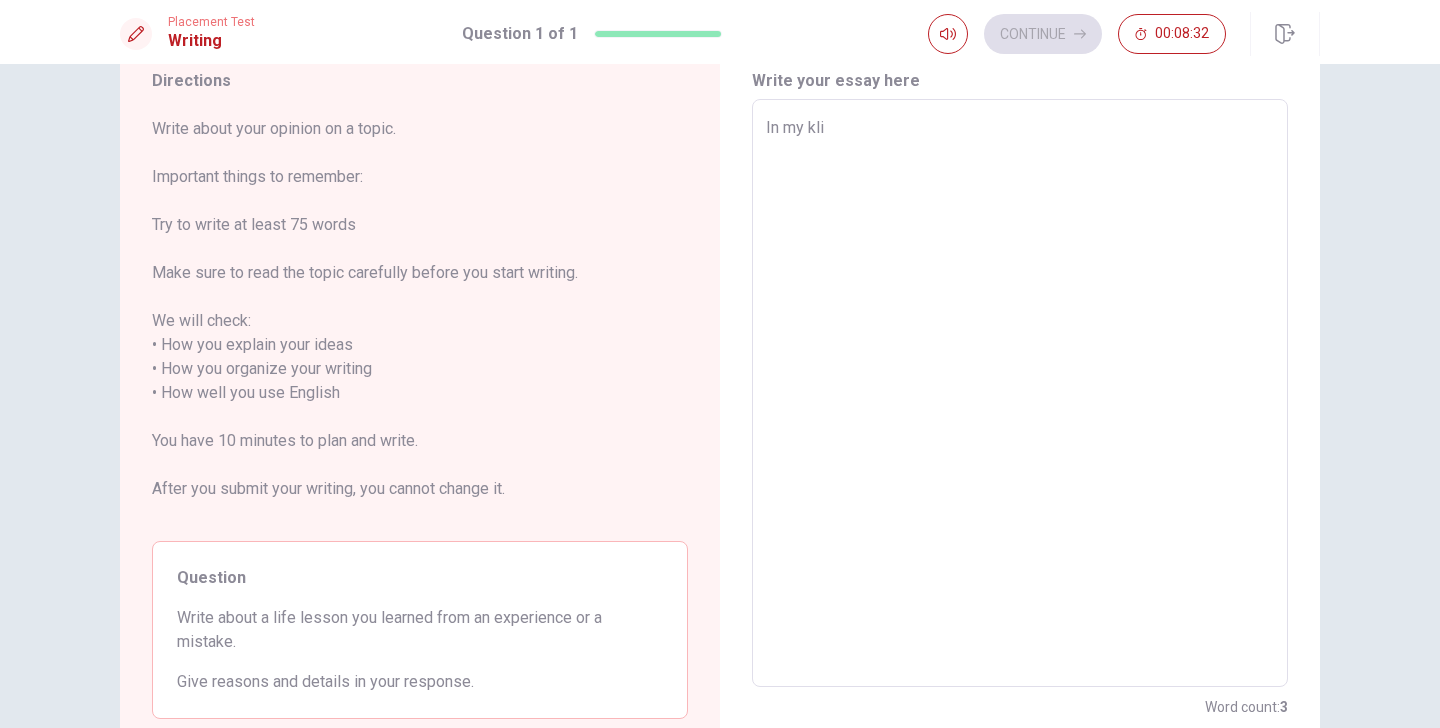 type on "In my kl" 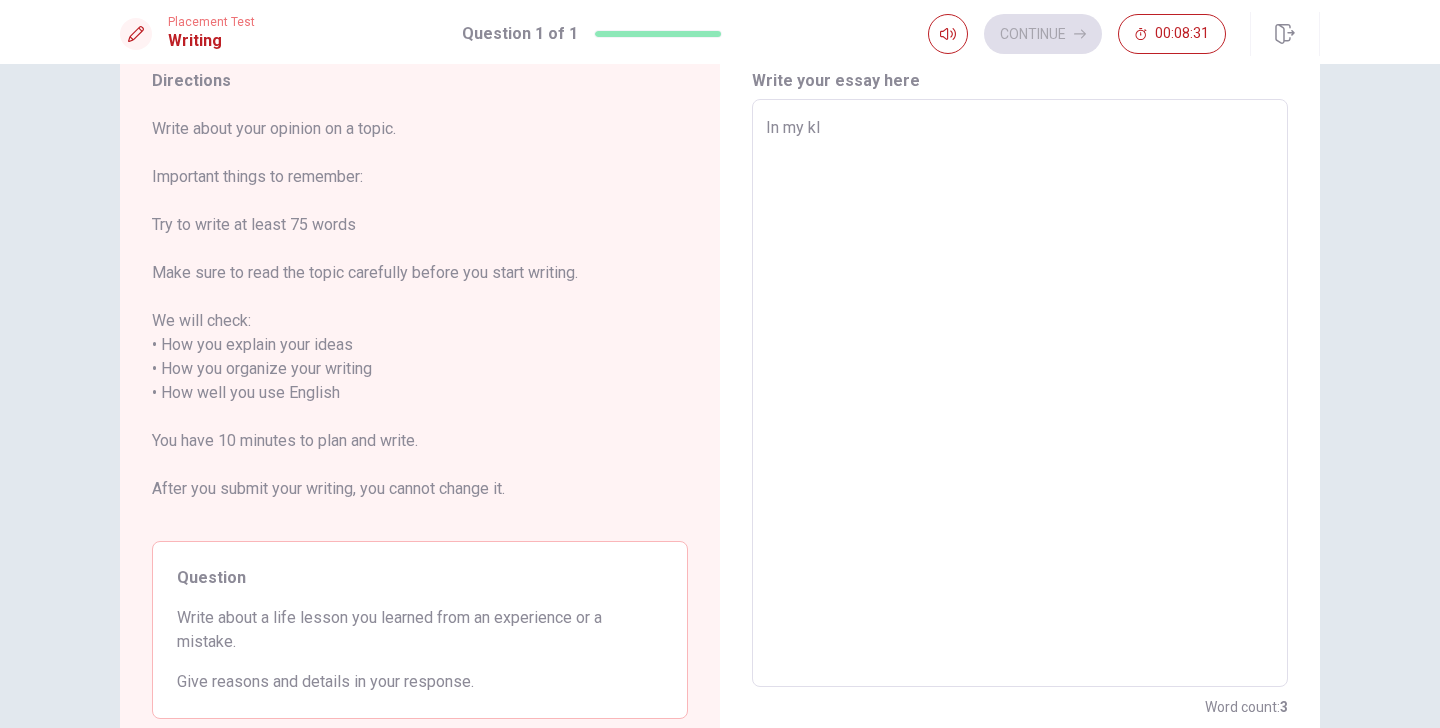 type on "x" 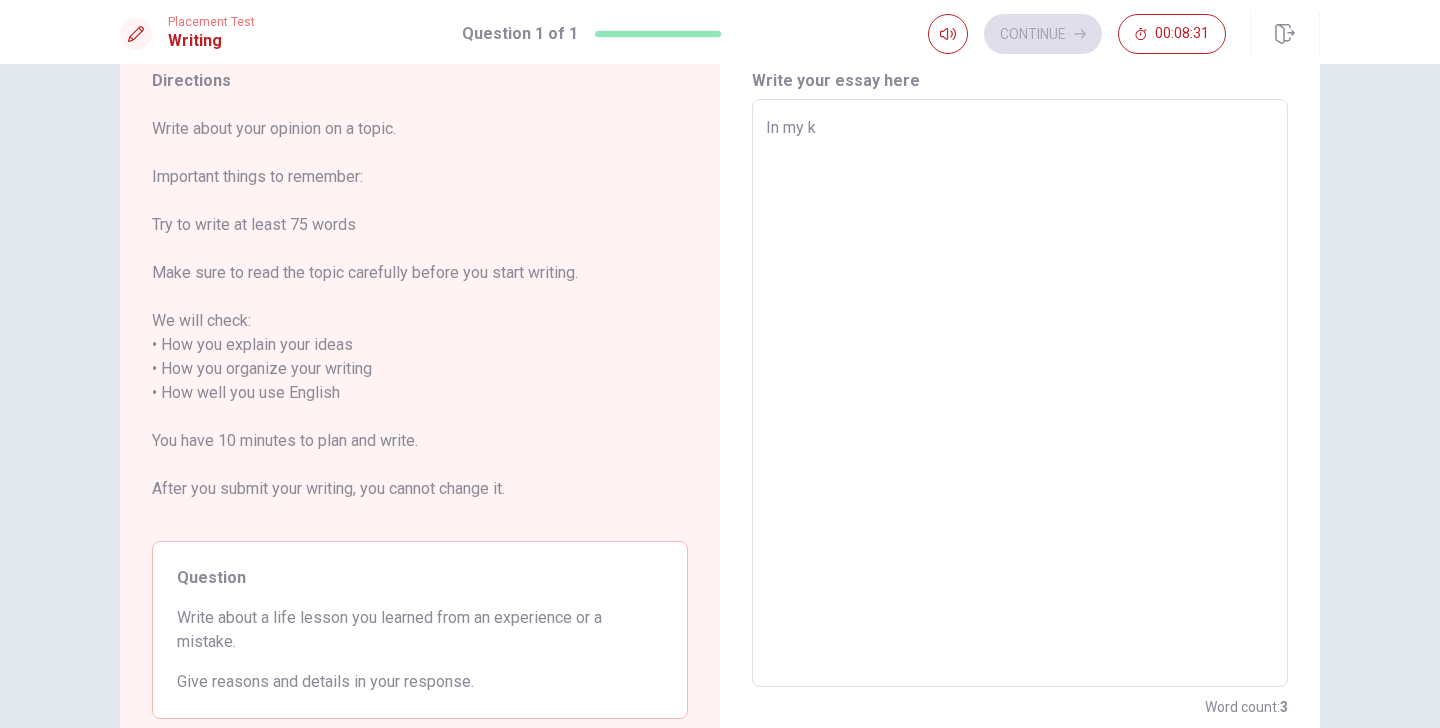 type on "x" 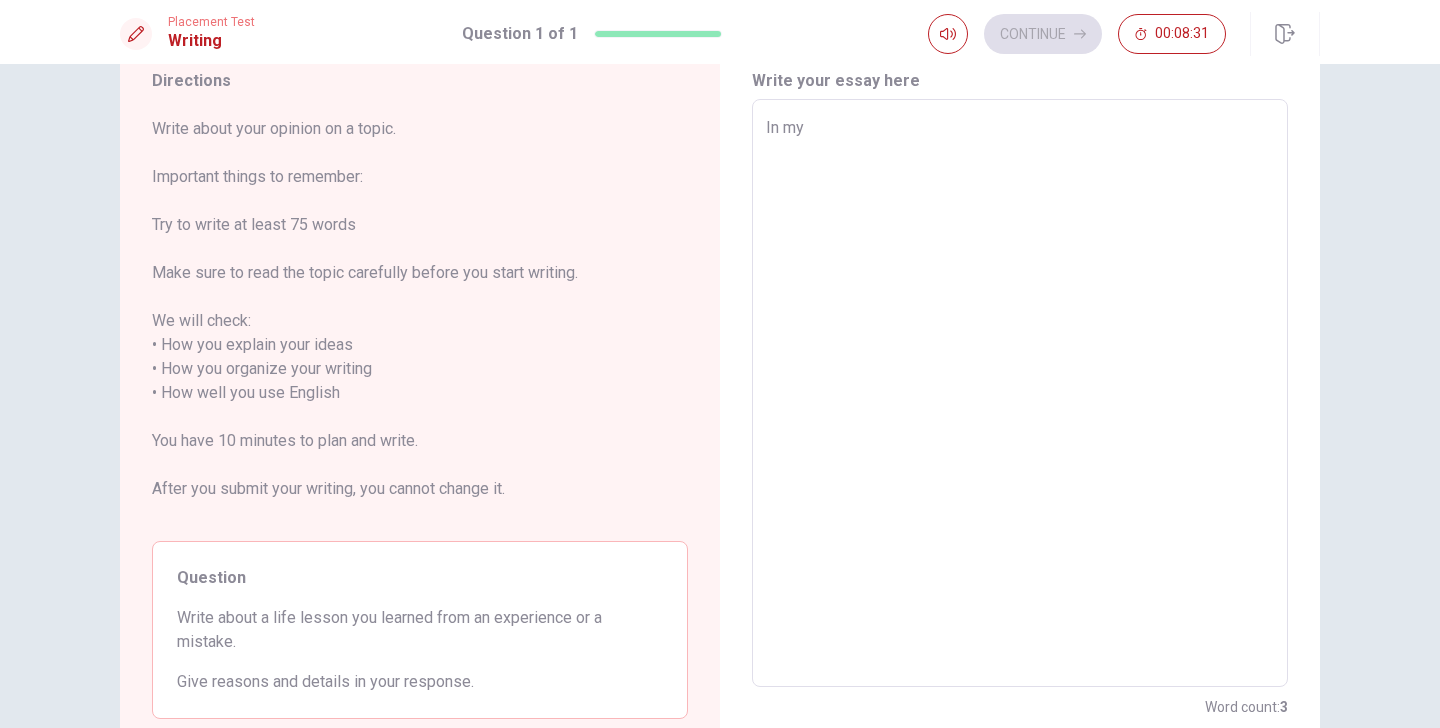 type on "x" 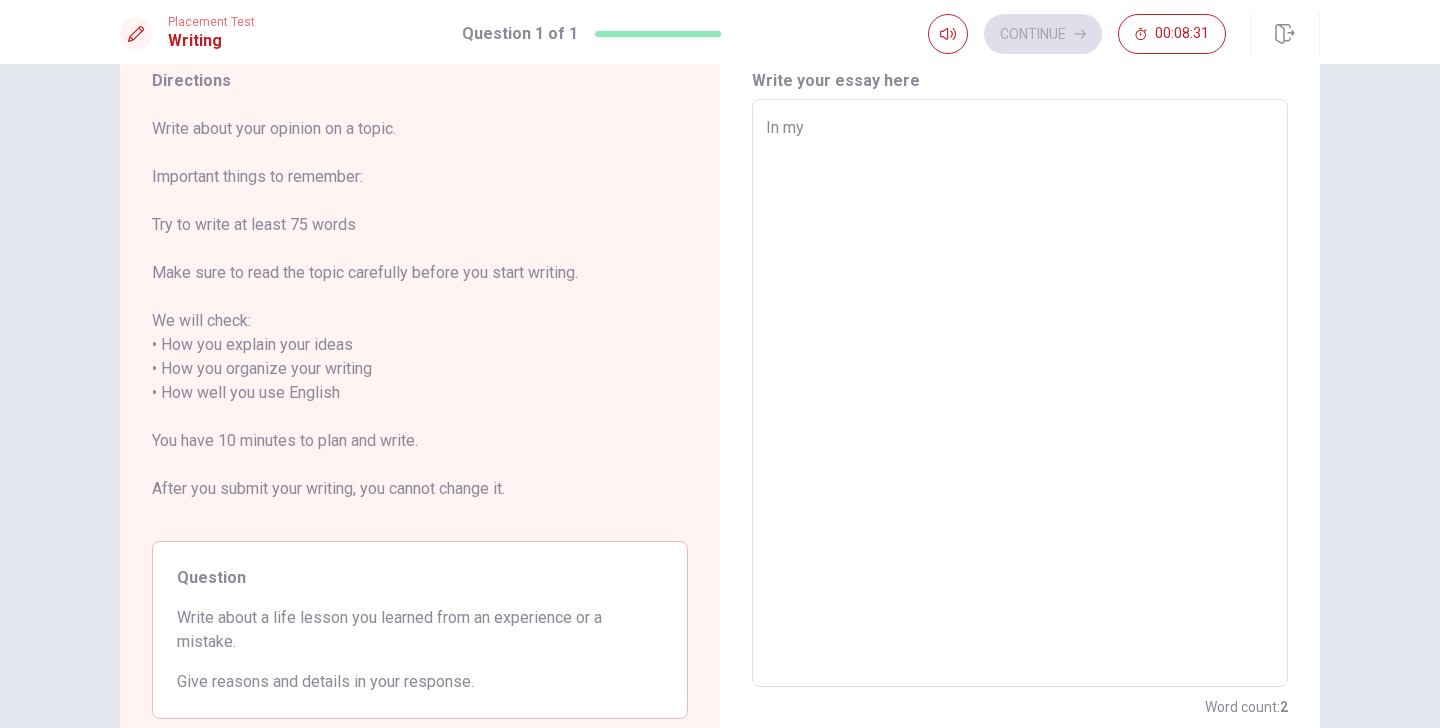 type on "In my l" 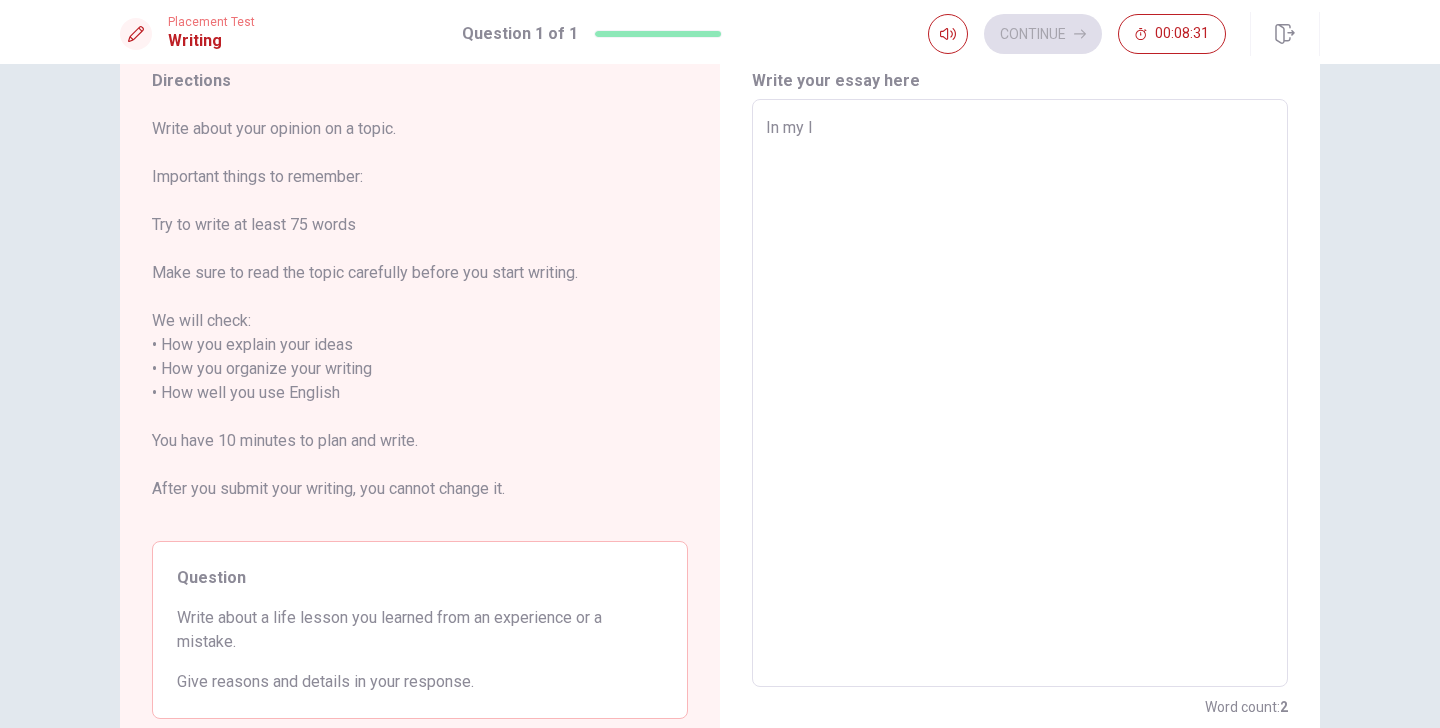 type on "x" 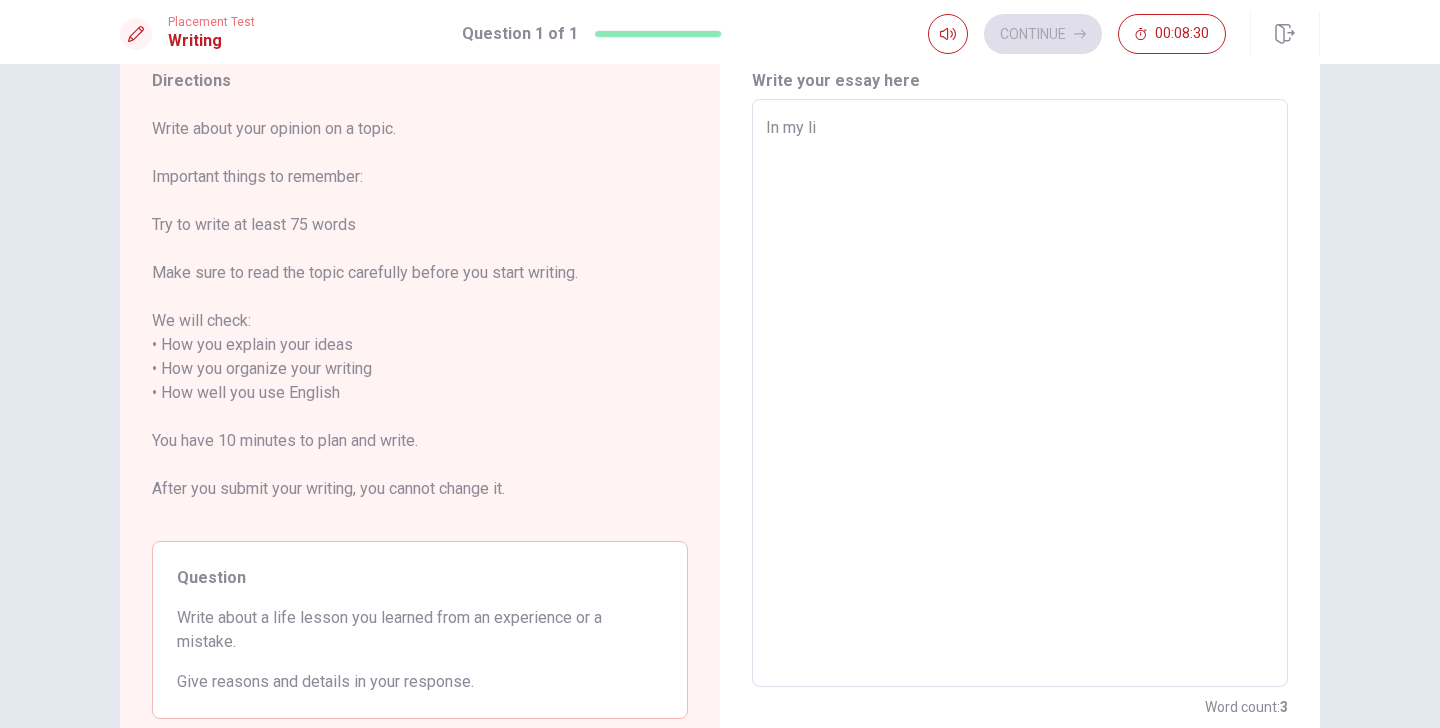 type on "x" 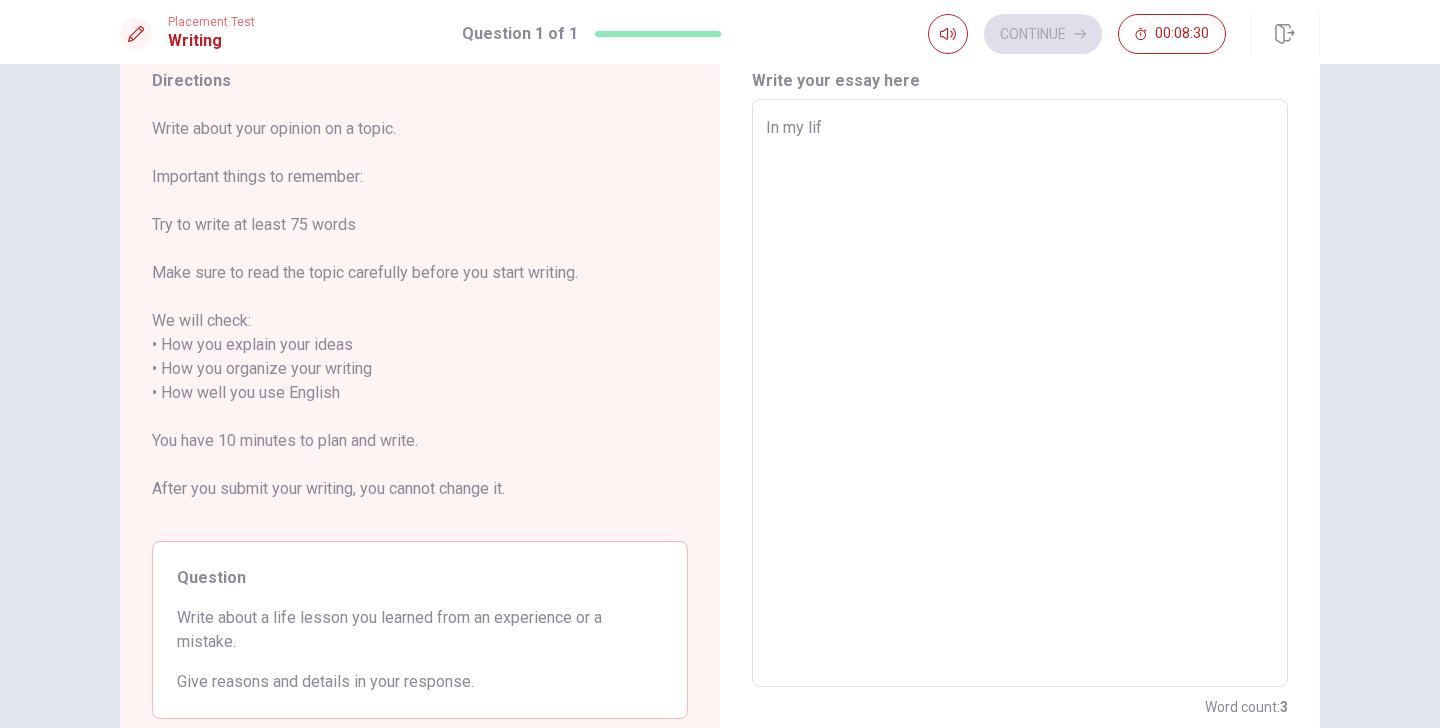 type on "x" 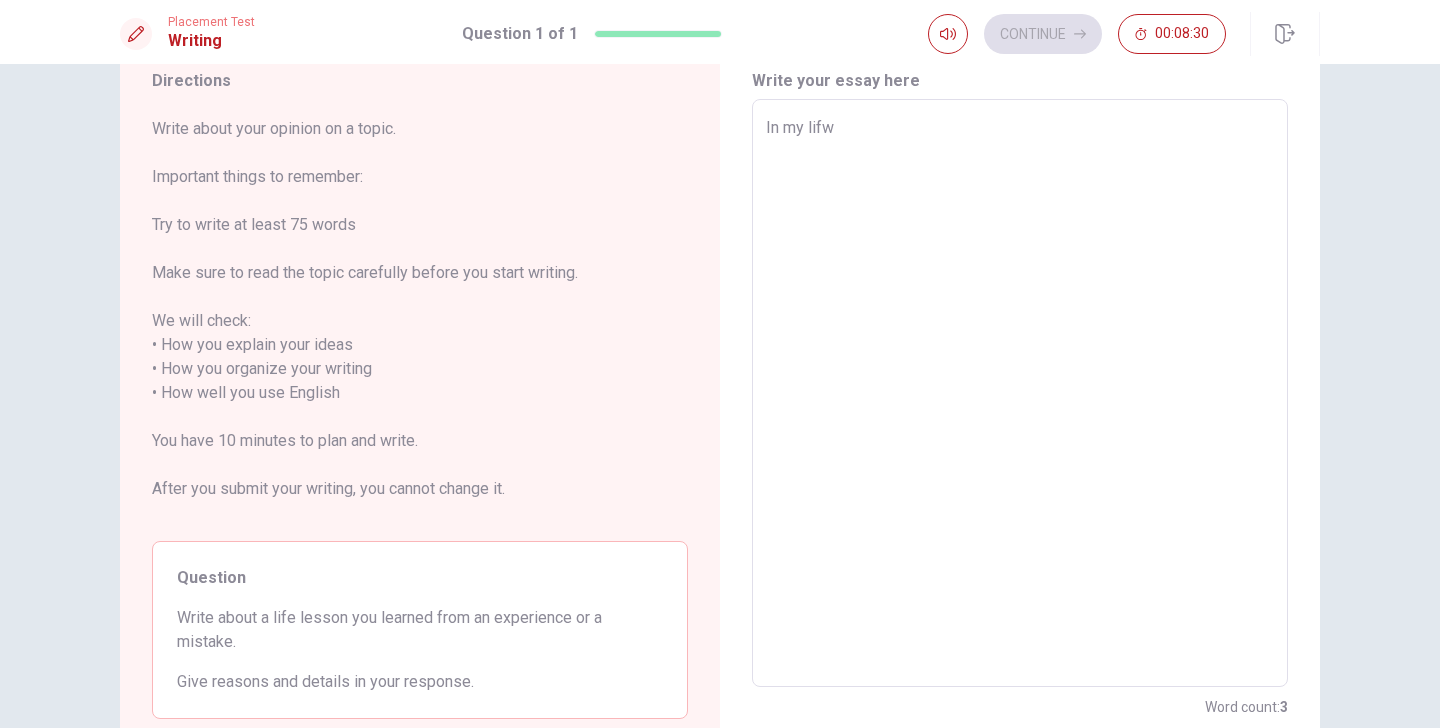 type on "x" 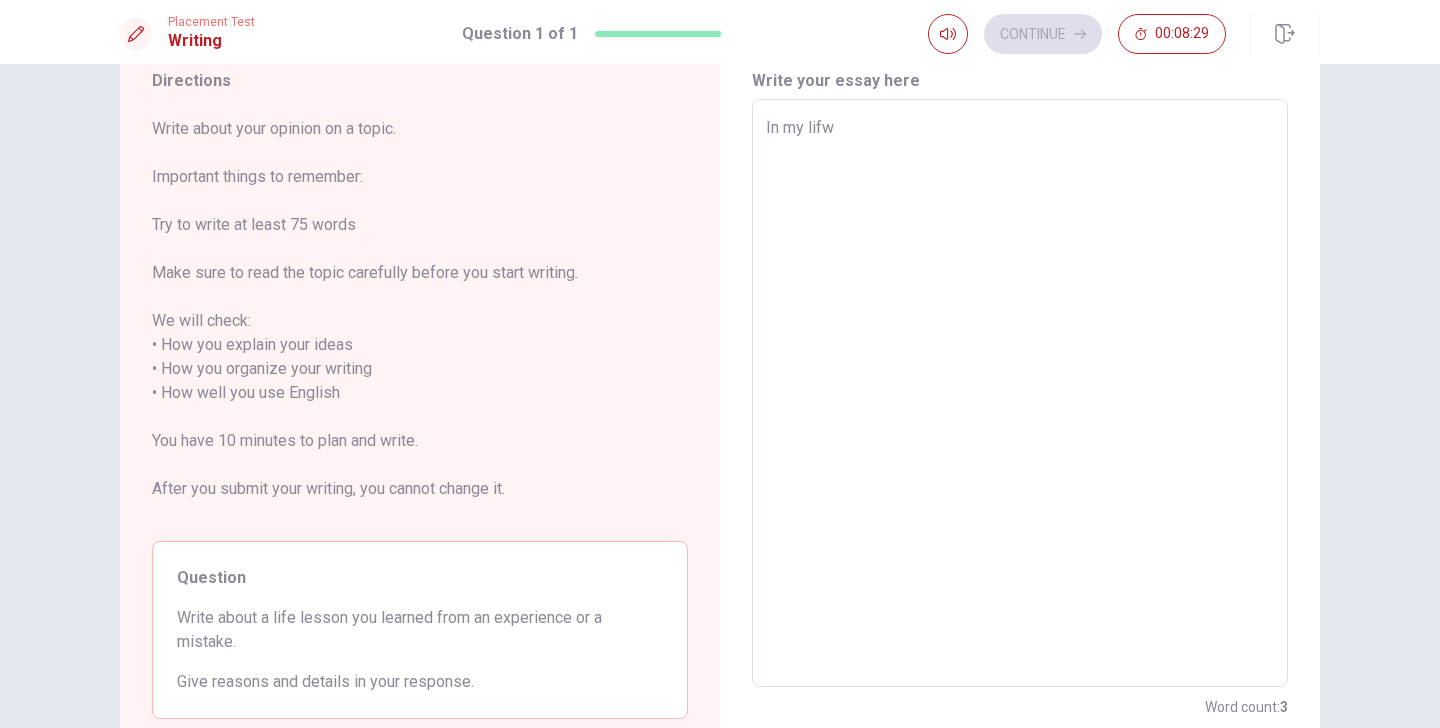 type on "In my lif" 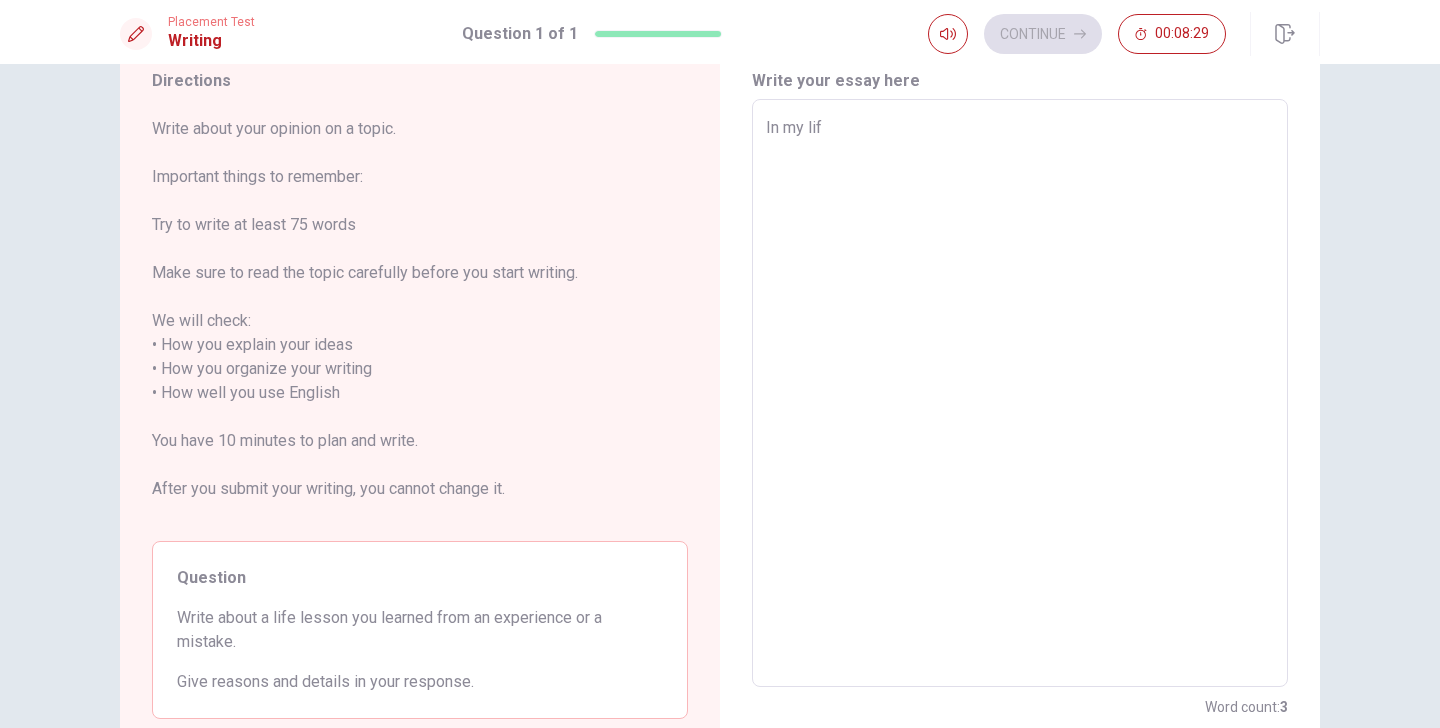 type on "x" 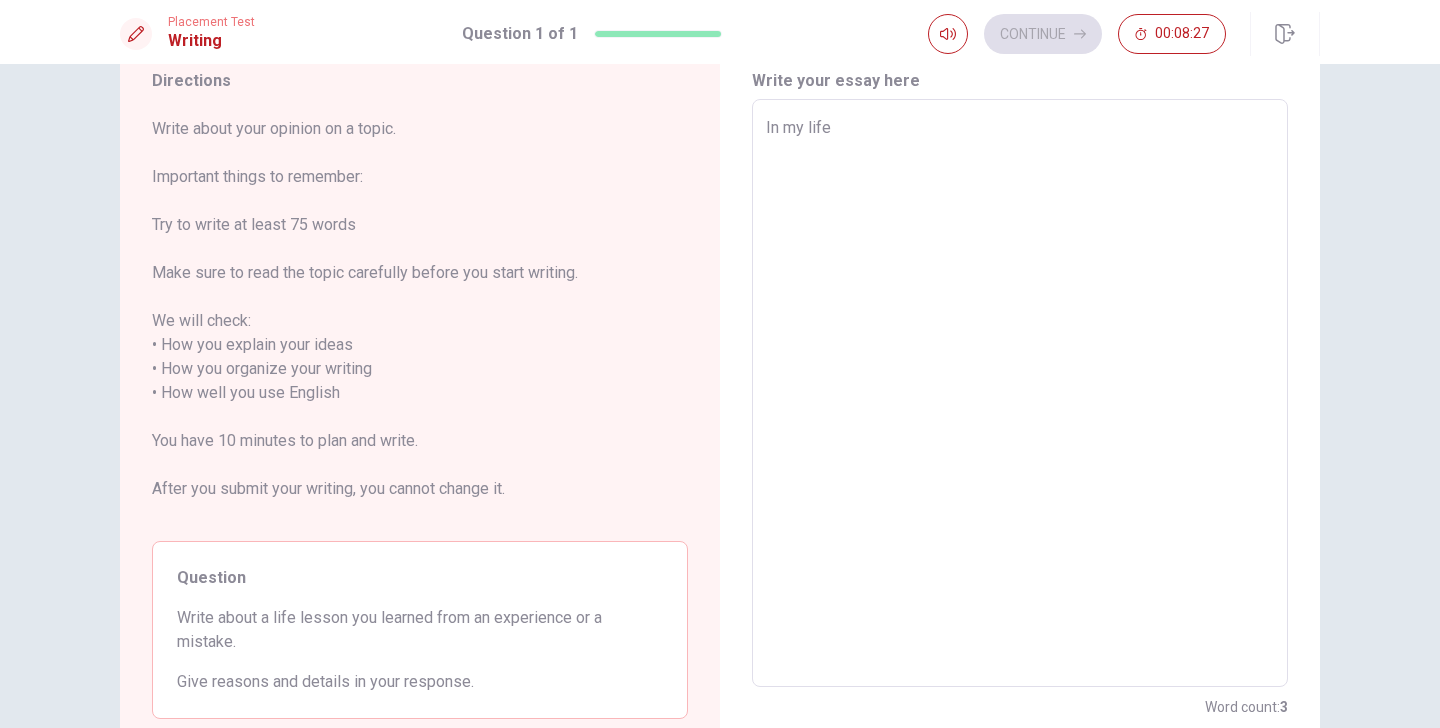 type on "x" 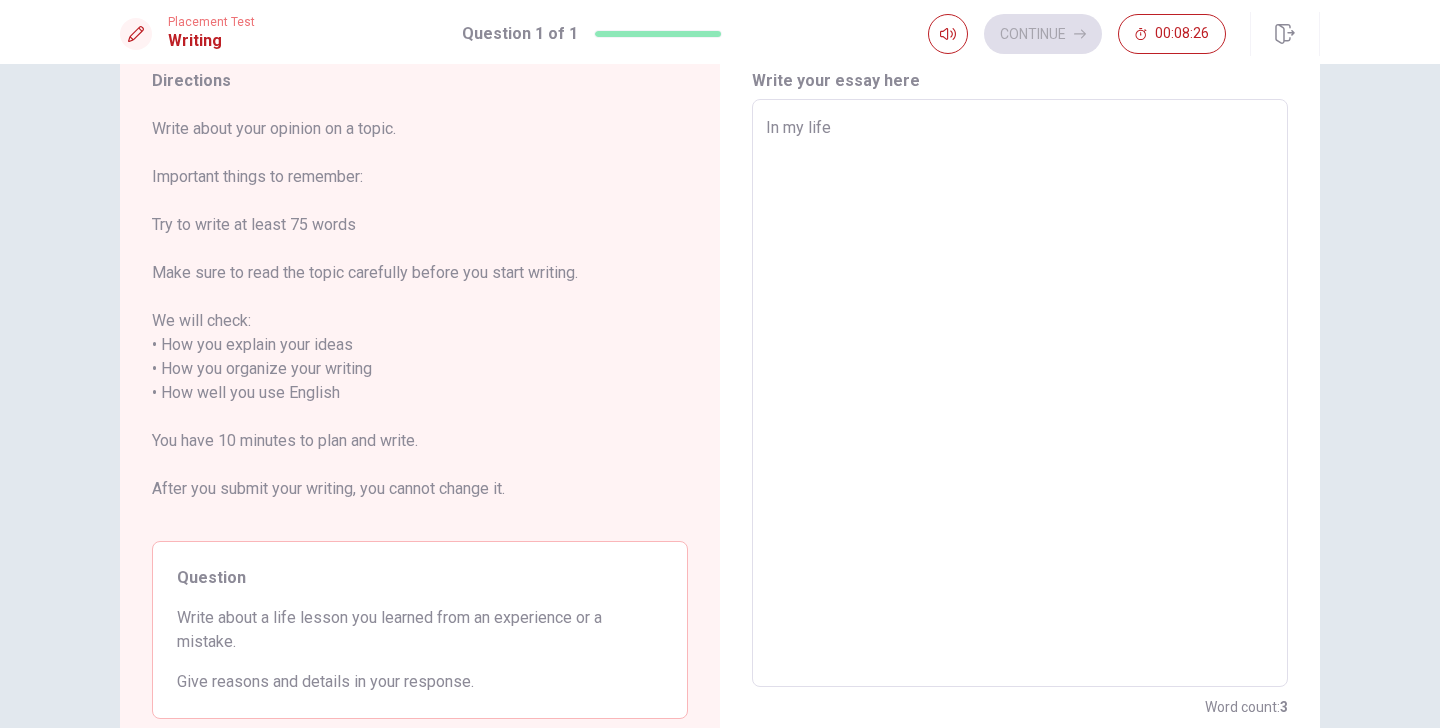 type on "In my life" 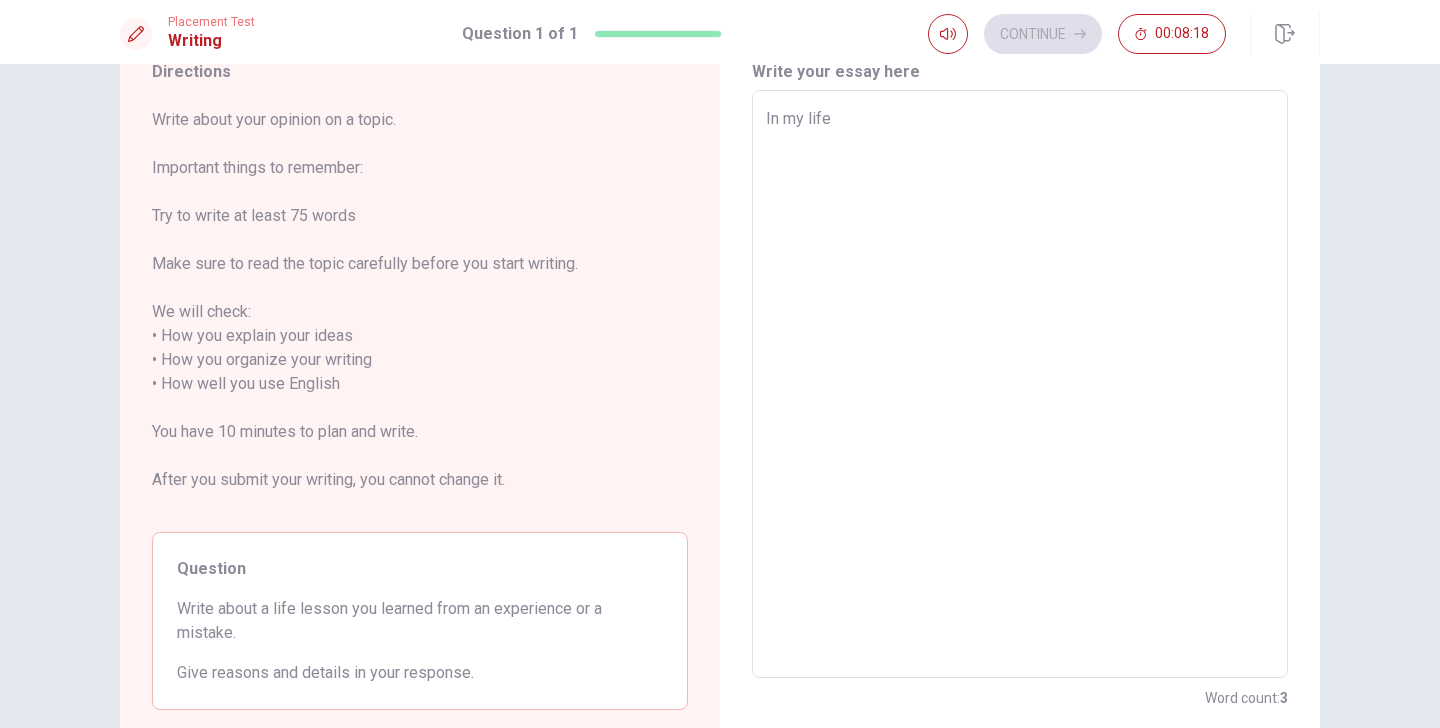 type on "x" 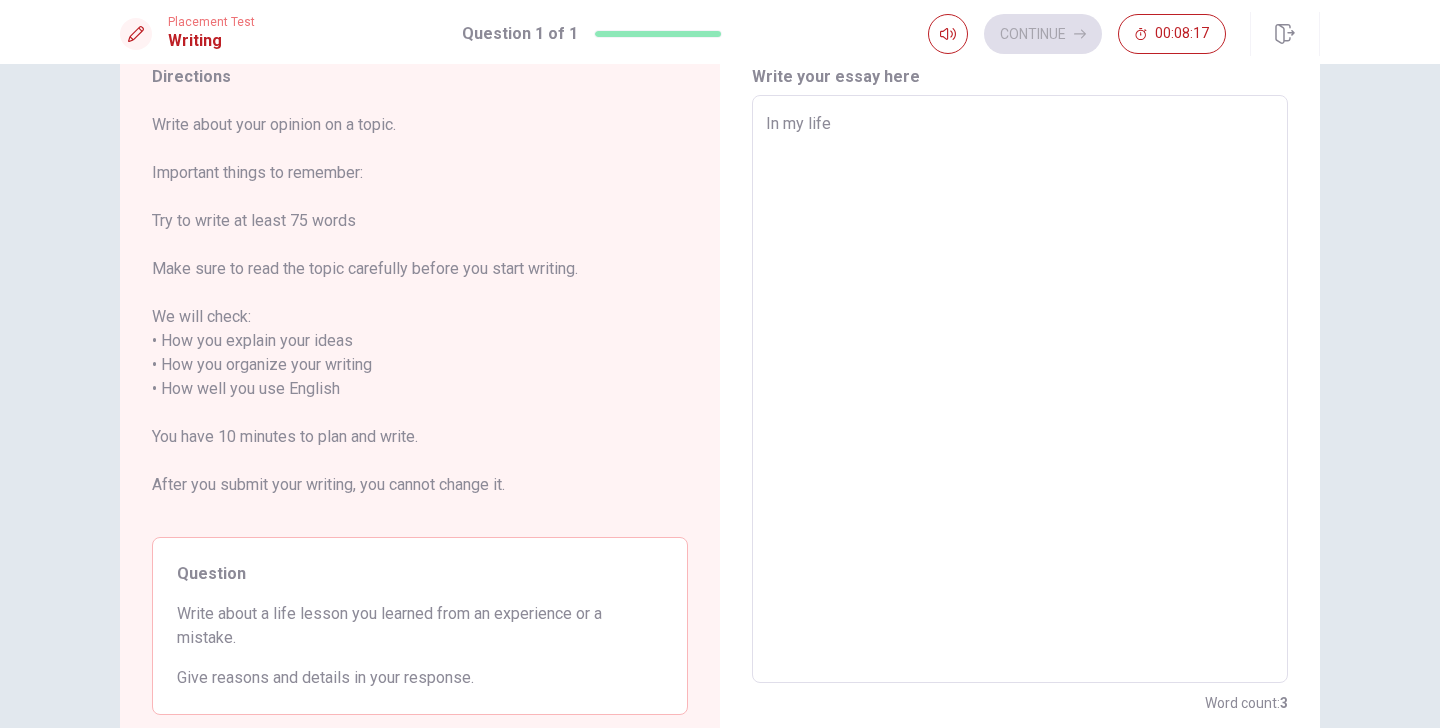 scroll, scrollTop: 79, scrollLeft: 0, axis: vertical 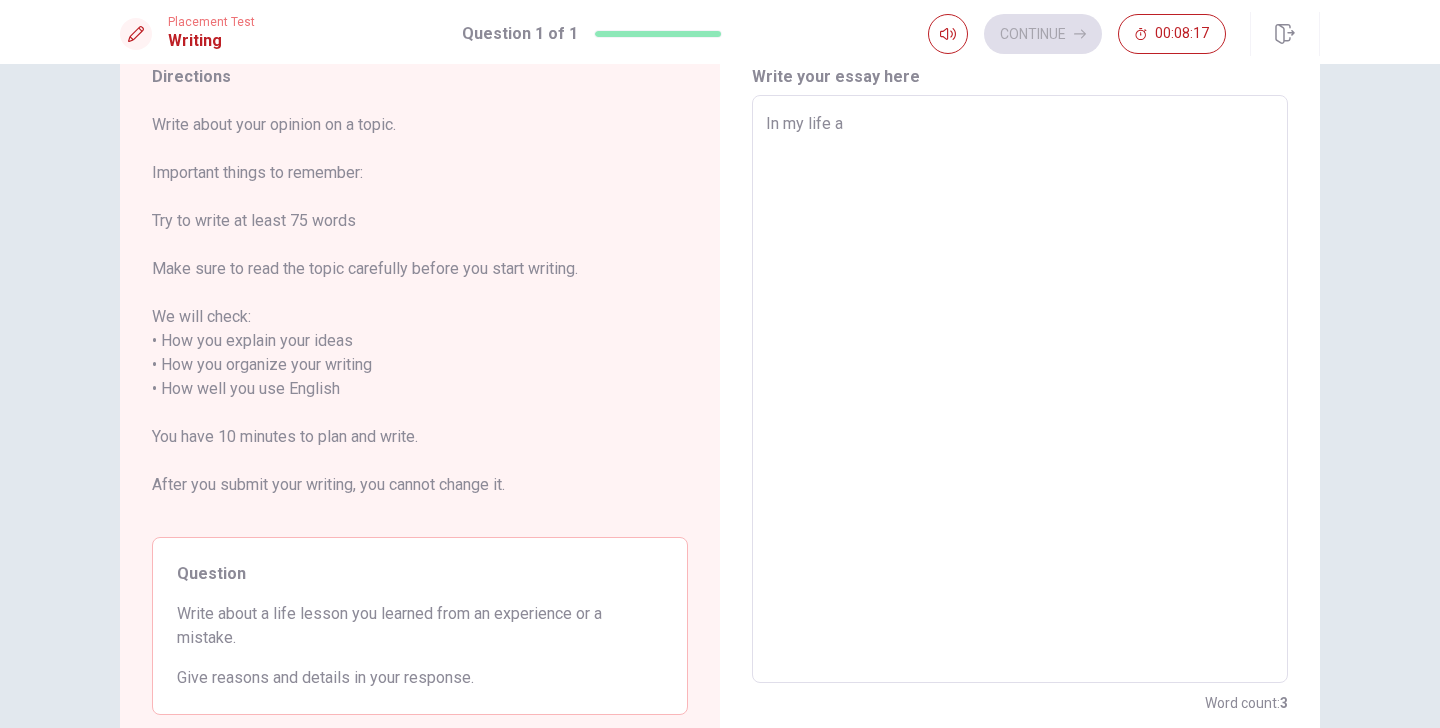 type on "x" 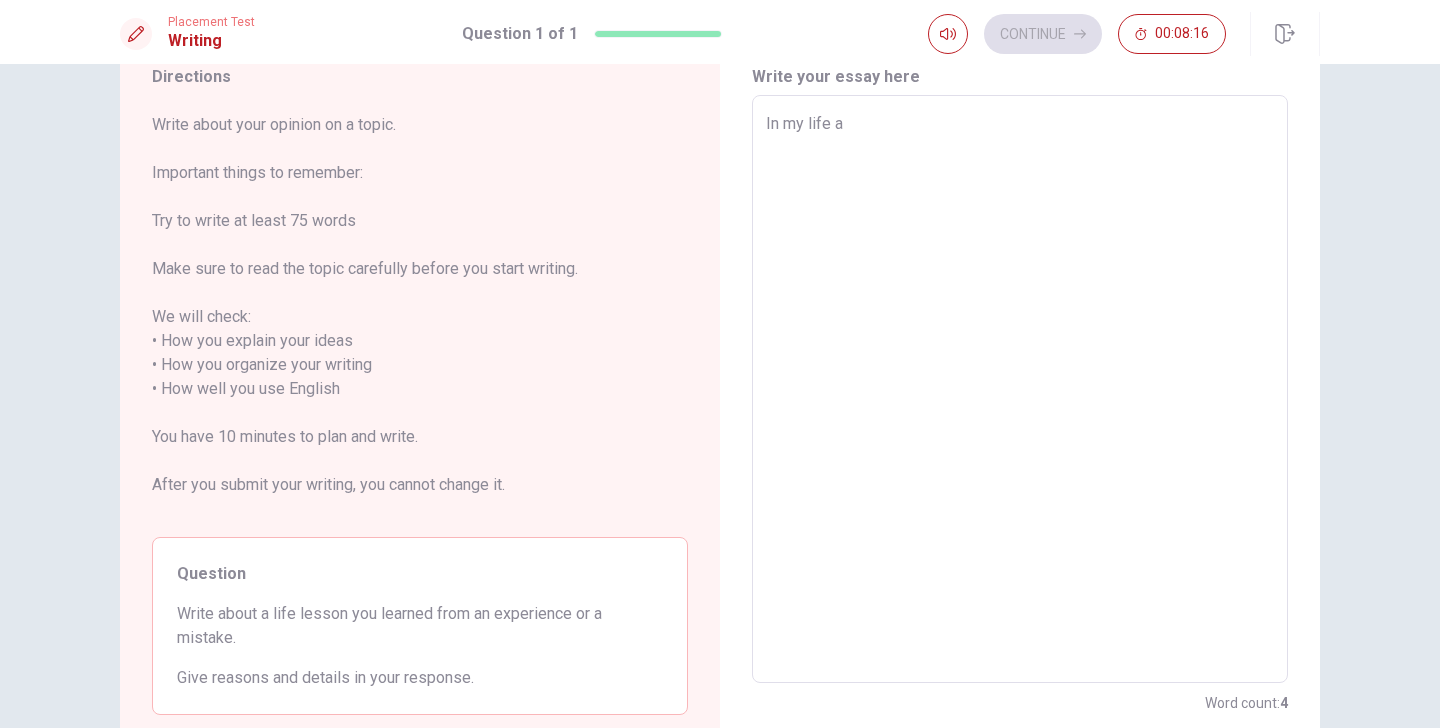 type on "In my life" 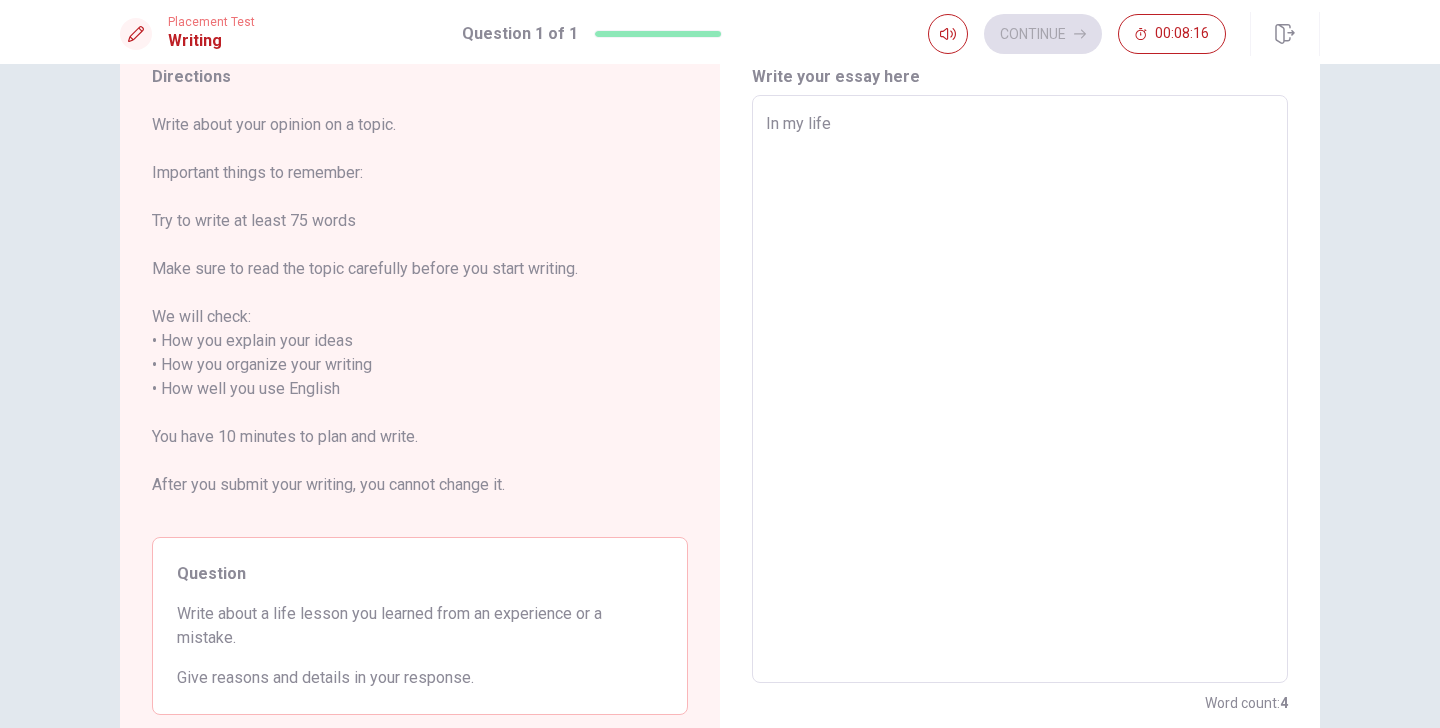 type on "x" 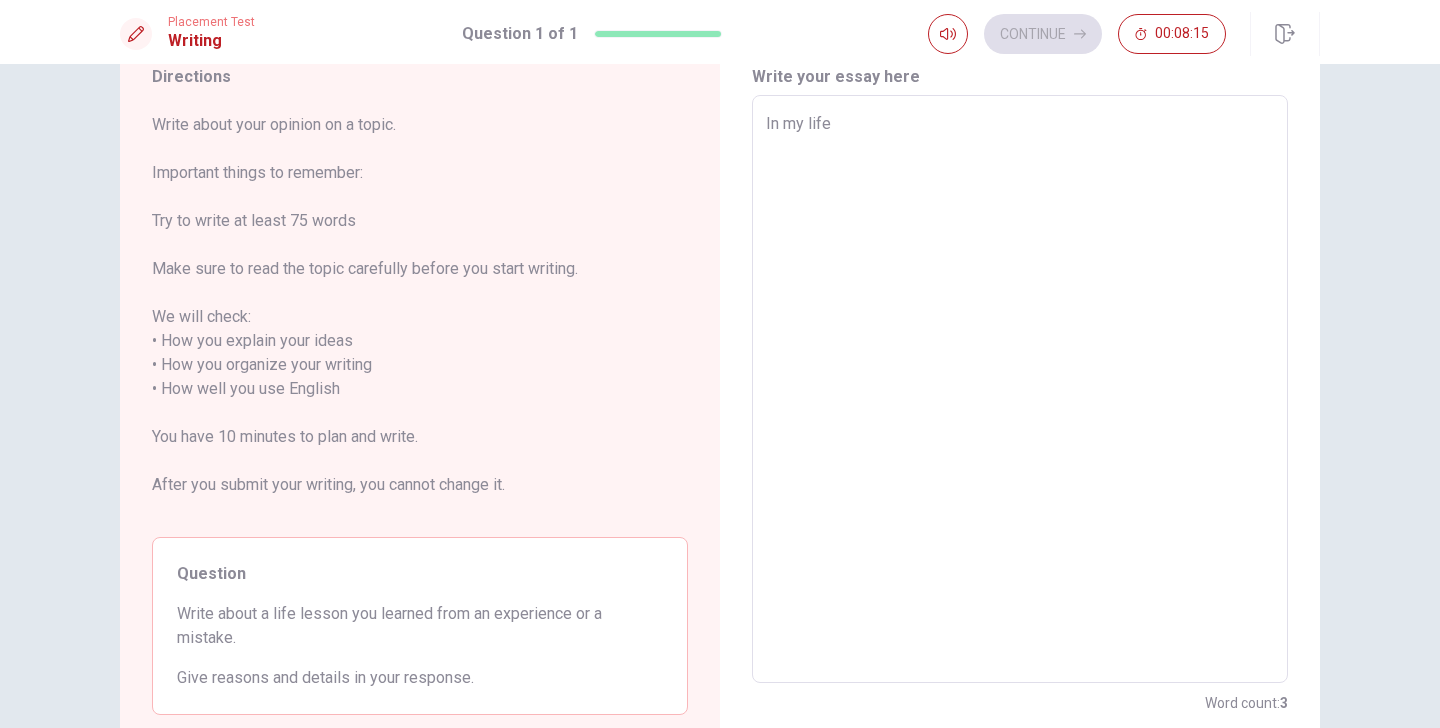 type on "In my life I" 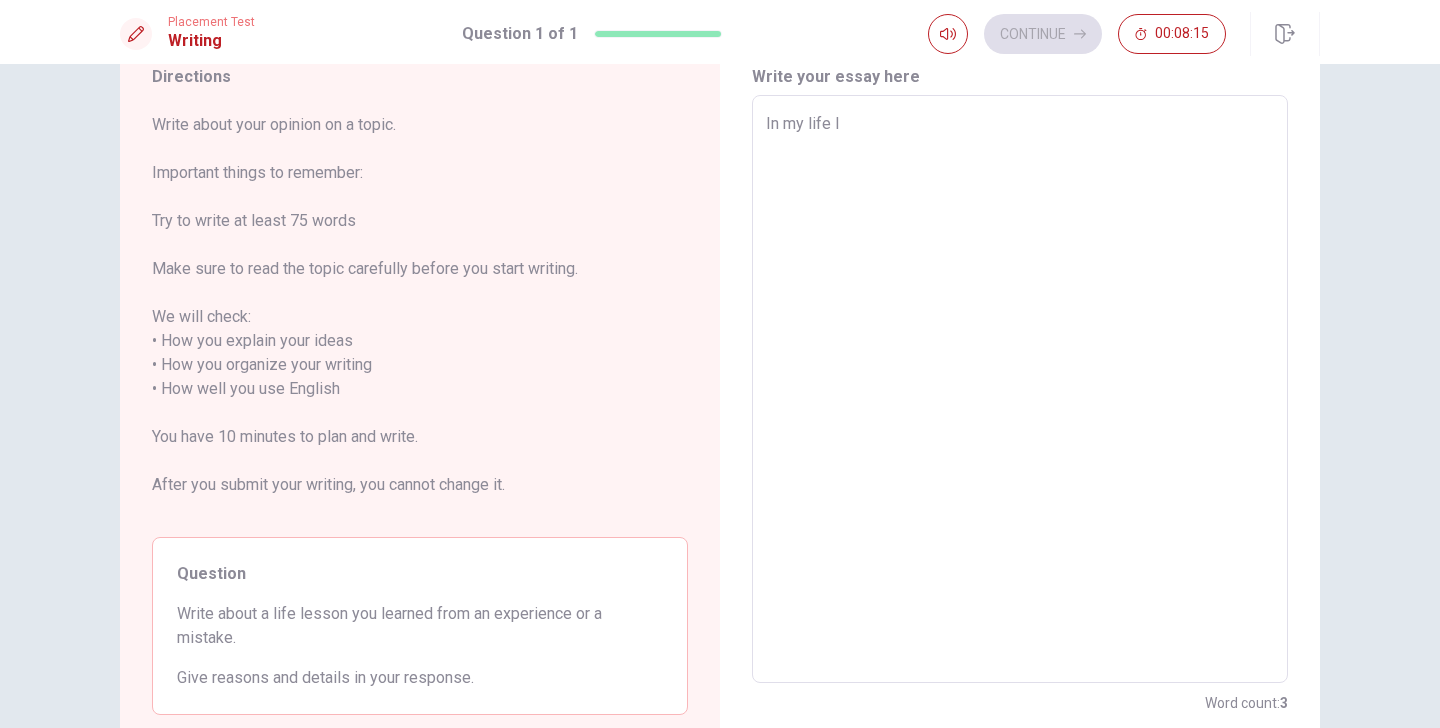 type on "x" 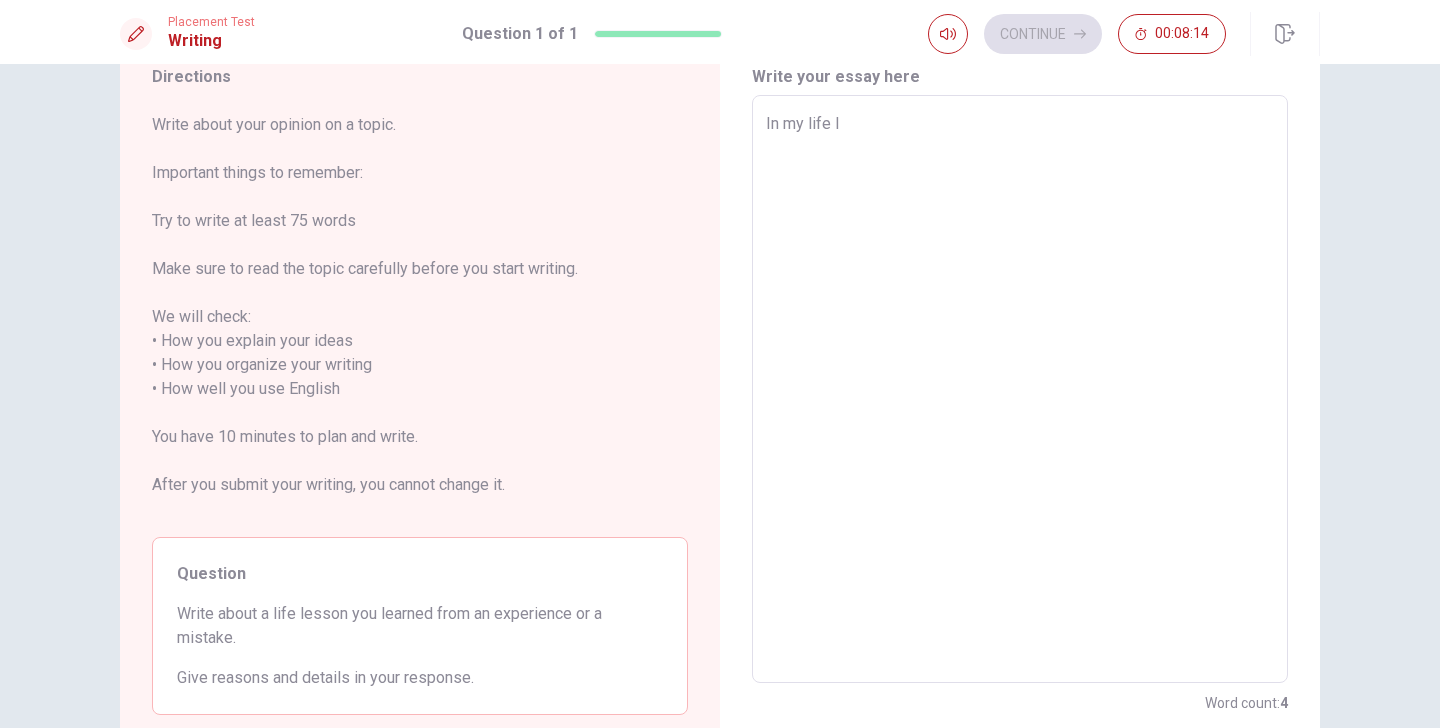 type on "In my life I" 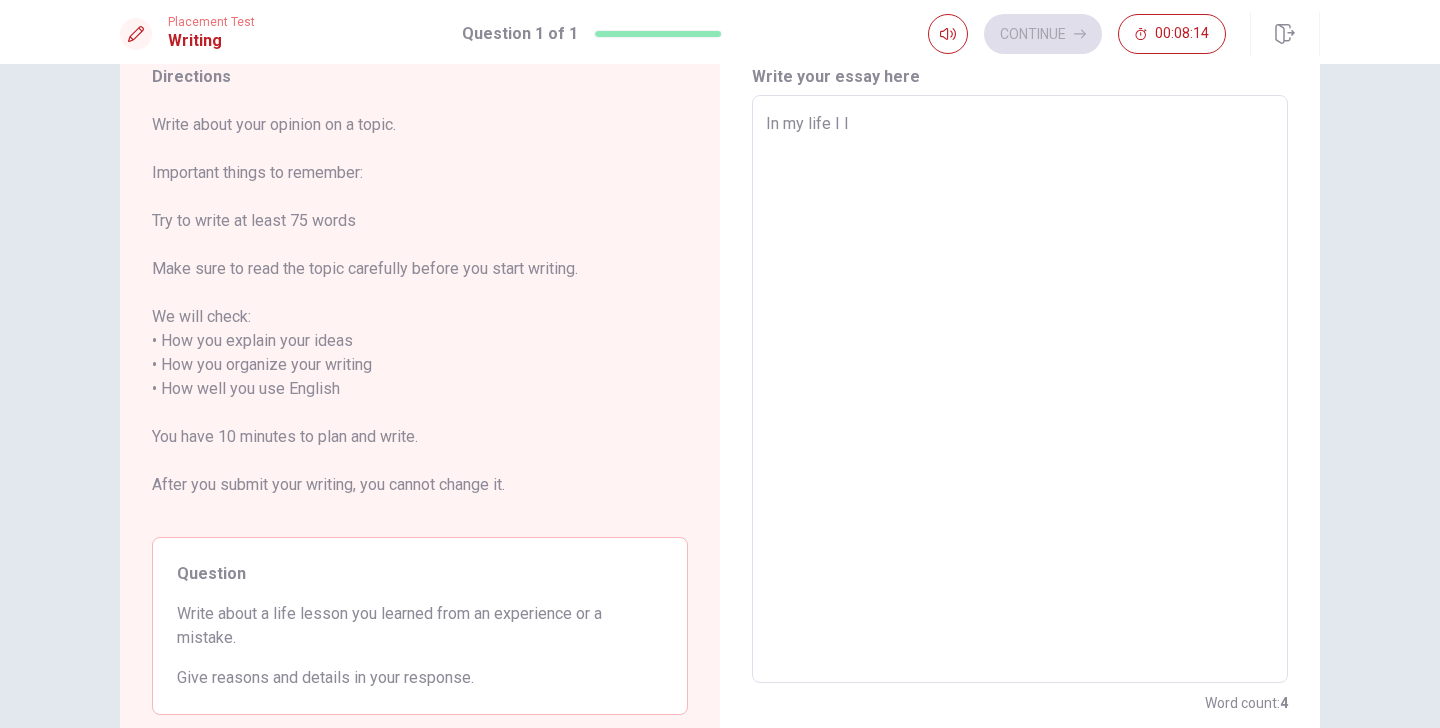 type on "x" 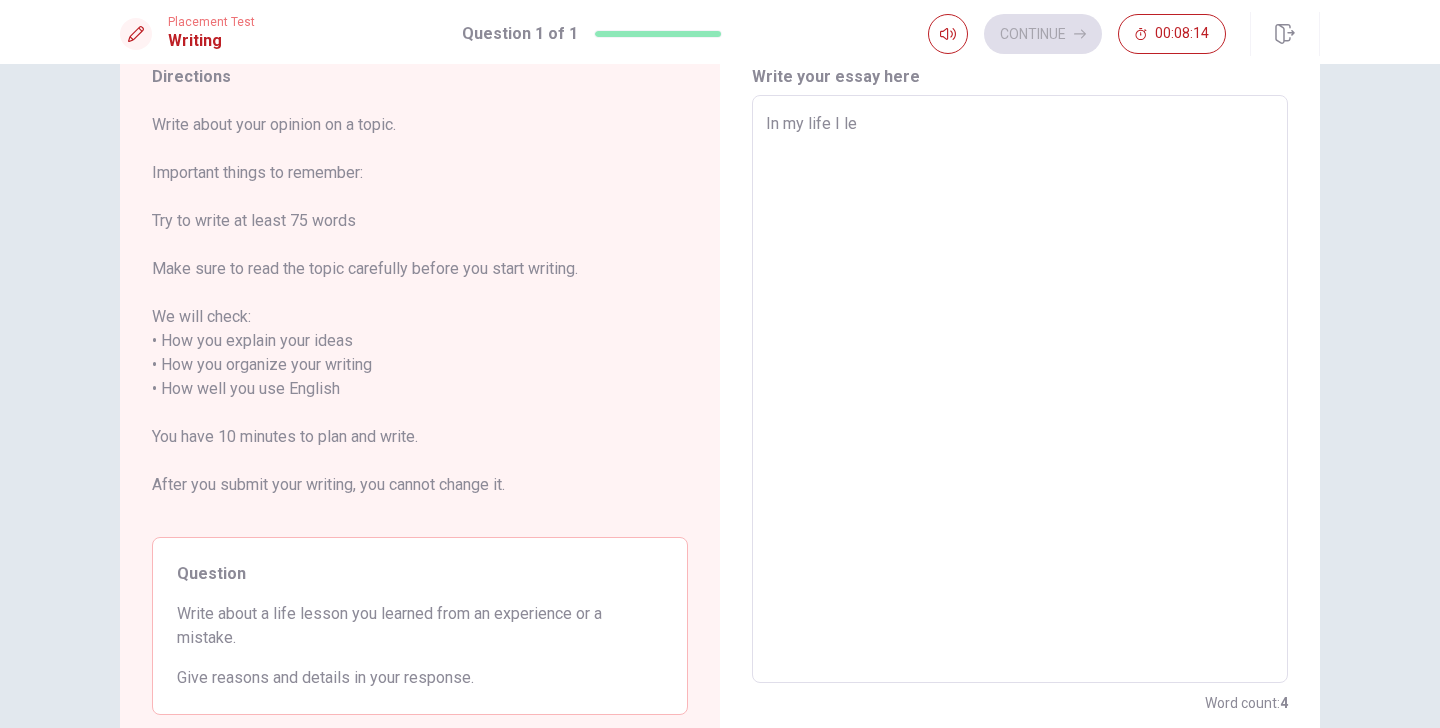 type on "x" 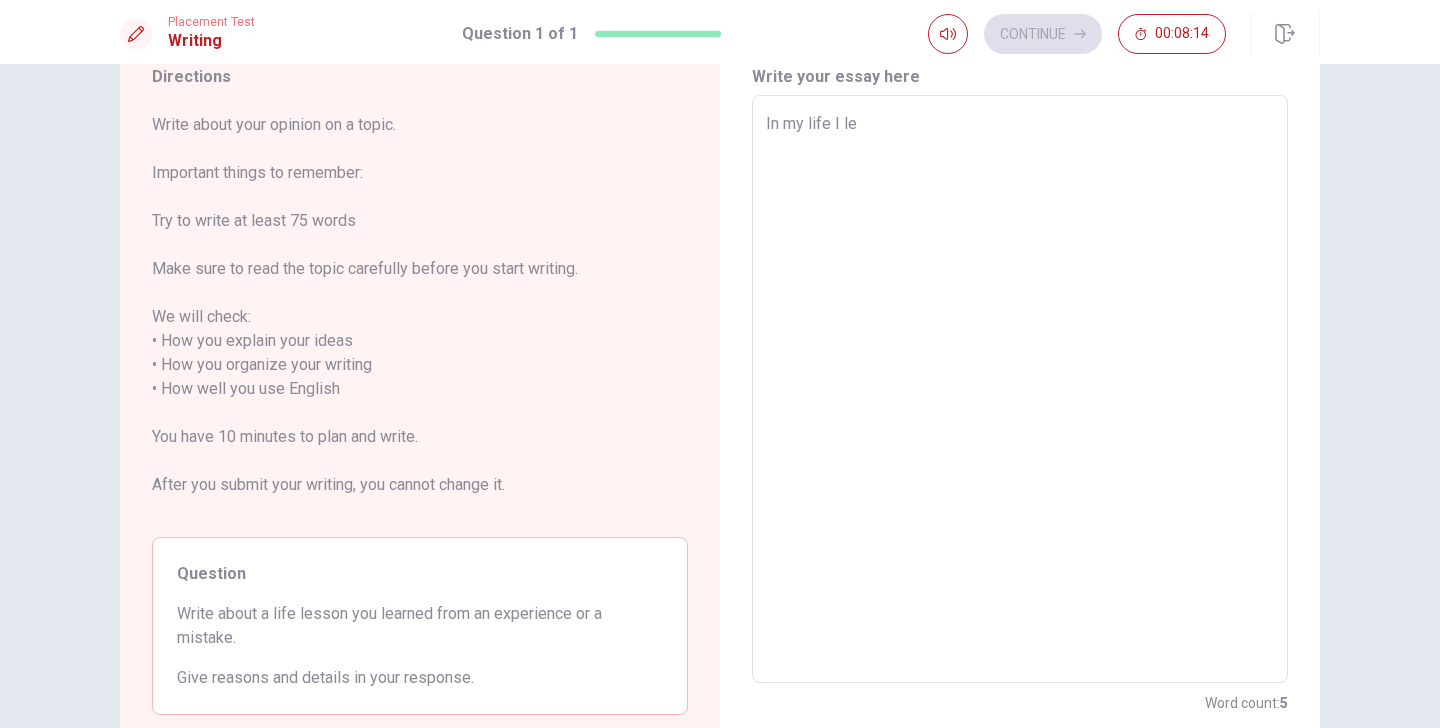 type on "In my life I lea" 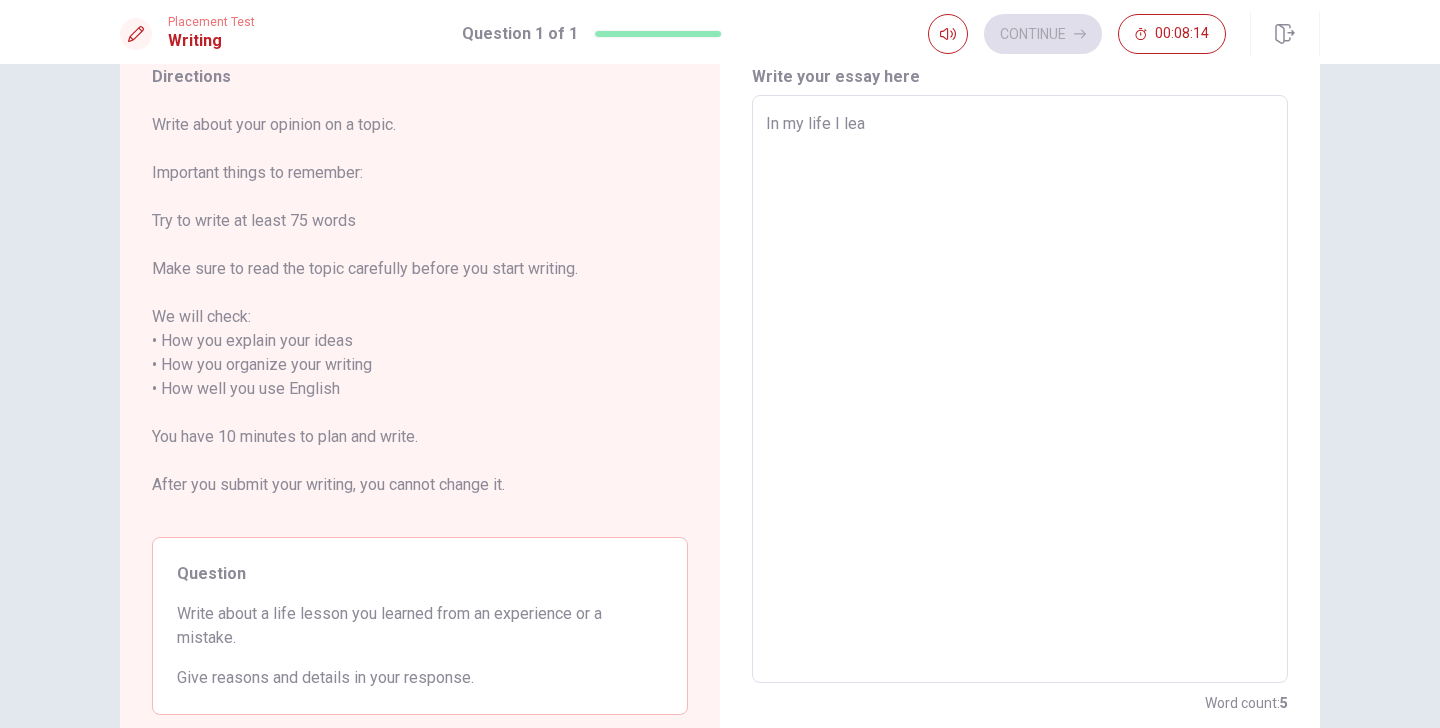 type on "x" 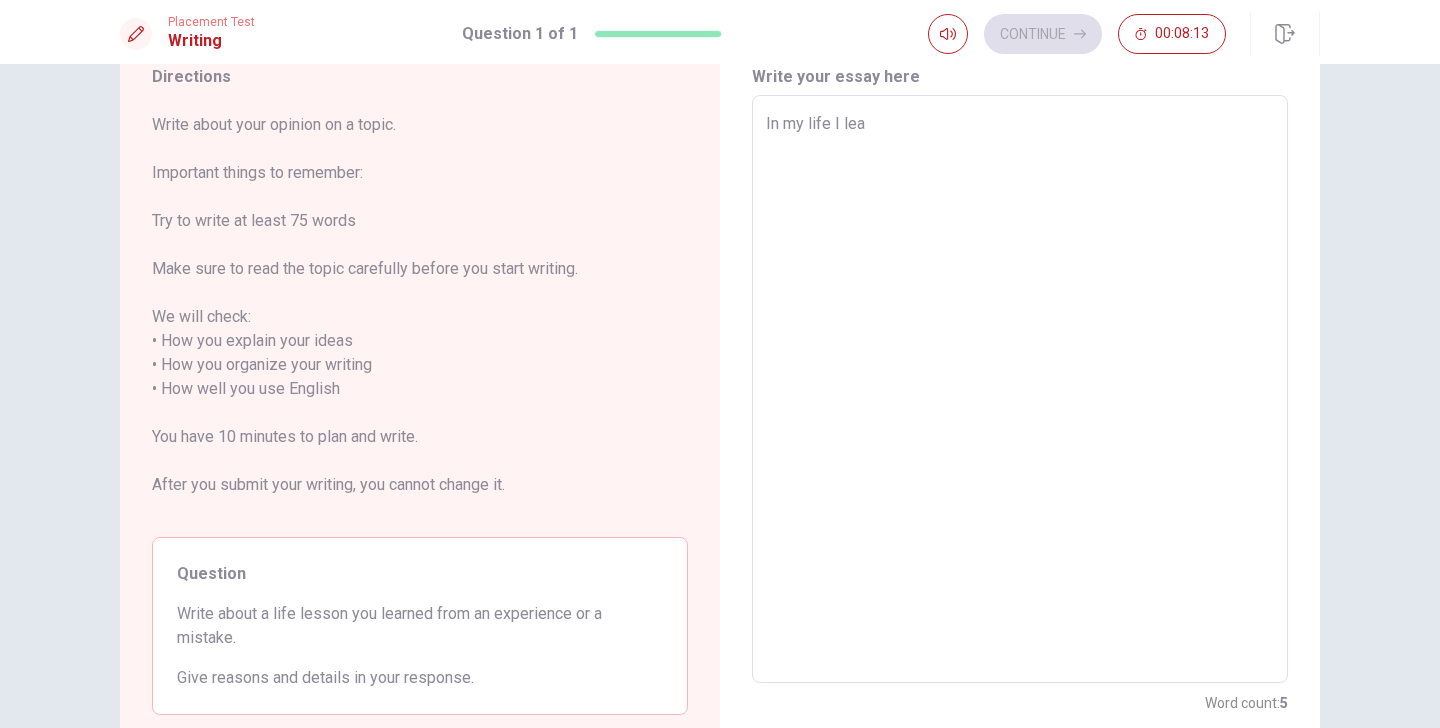 type on "In my life I lear" 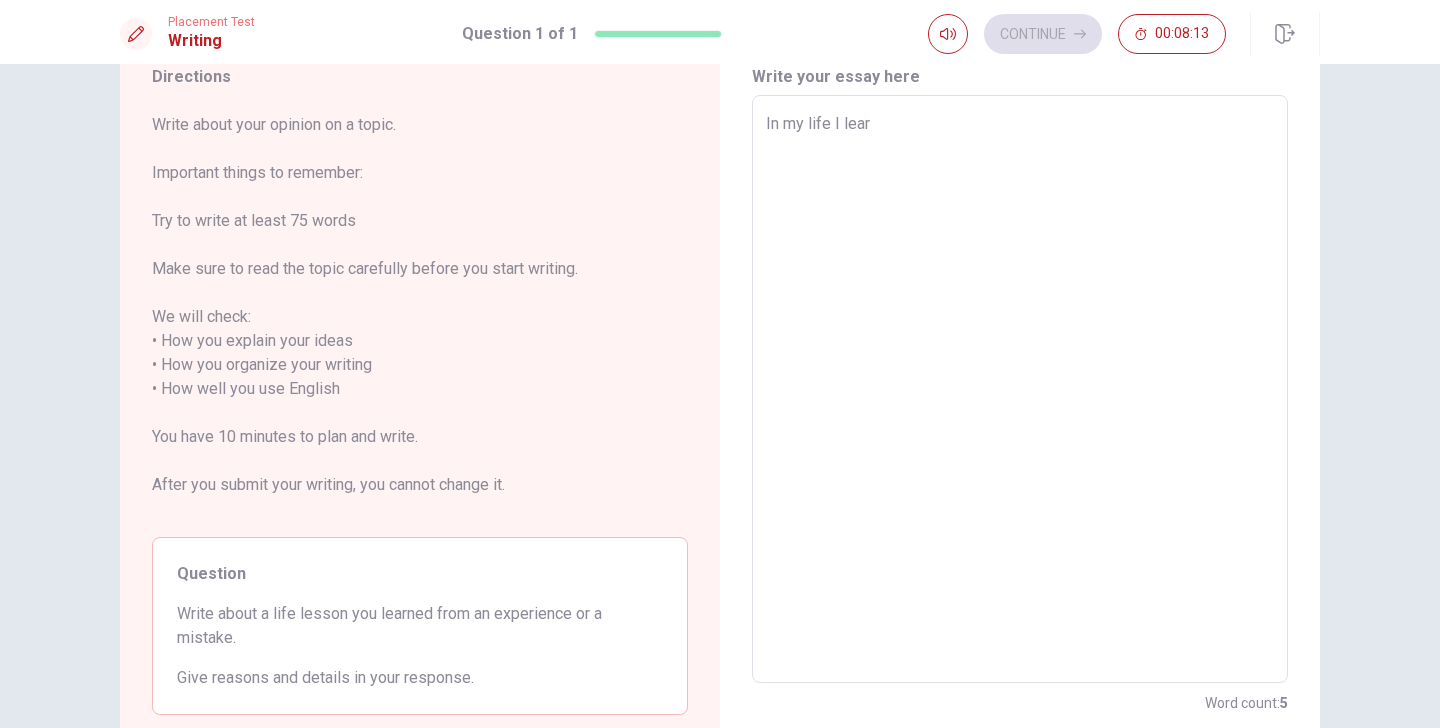 type on "x" 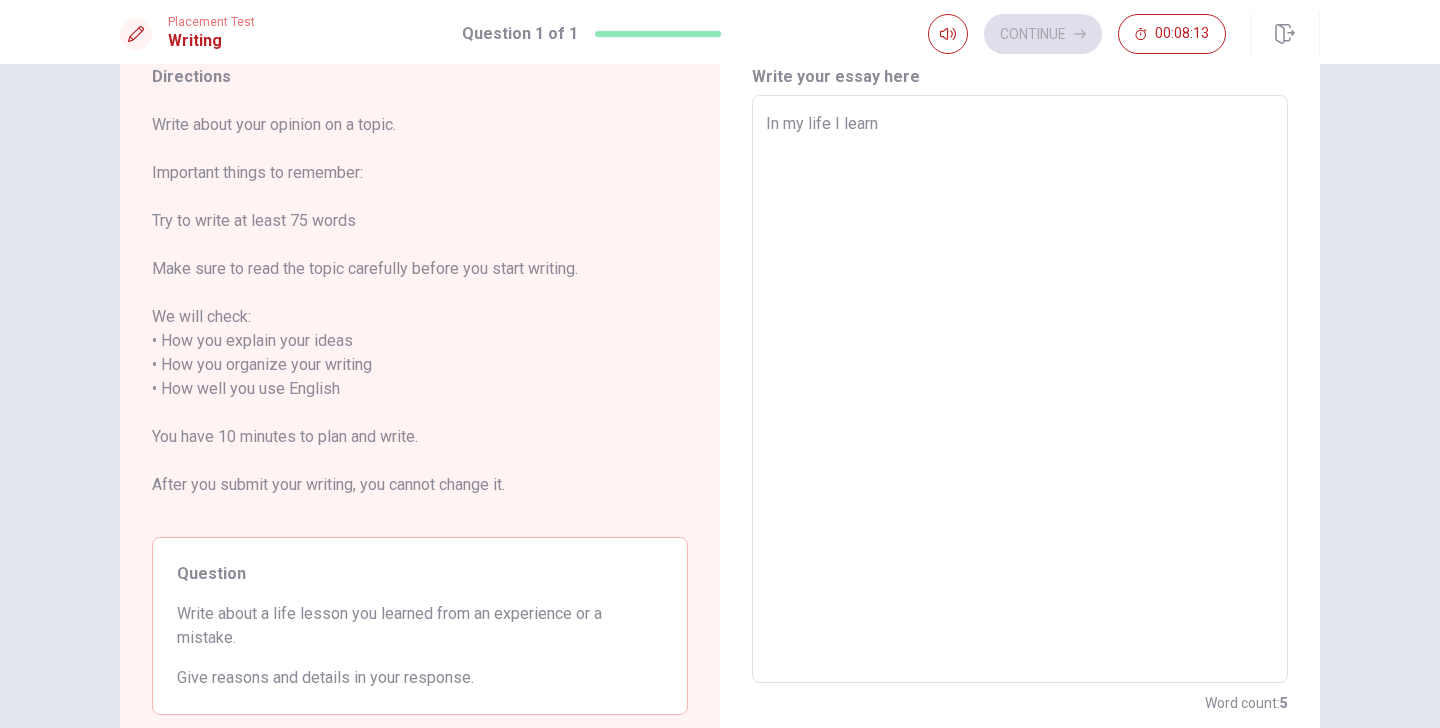 type on "x" 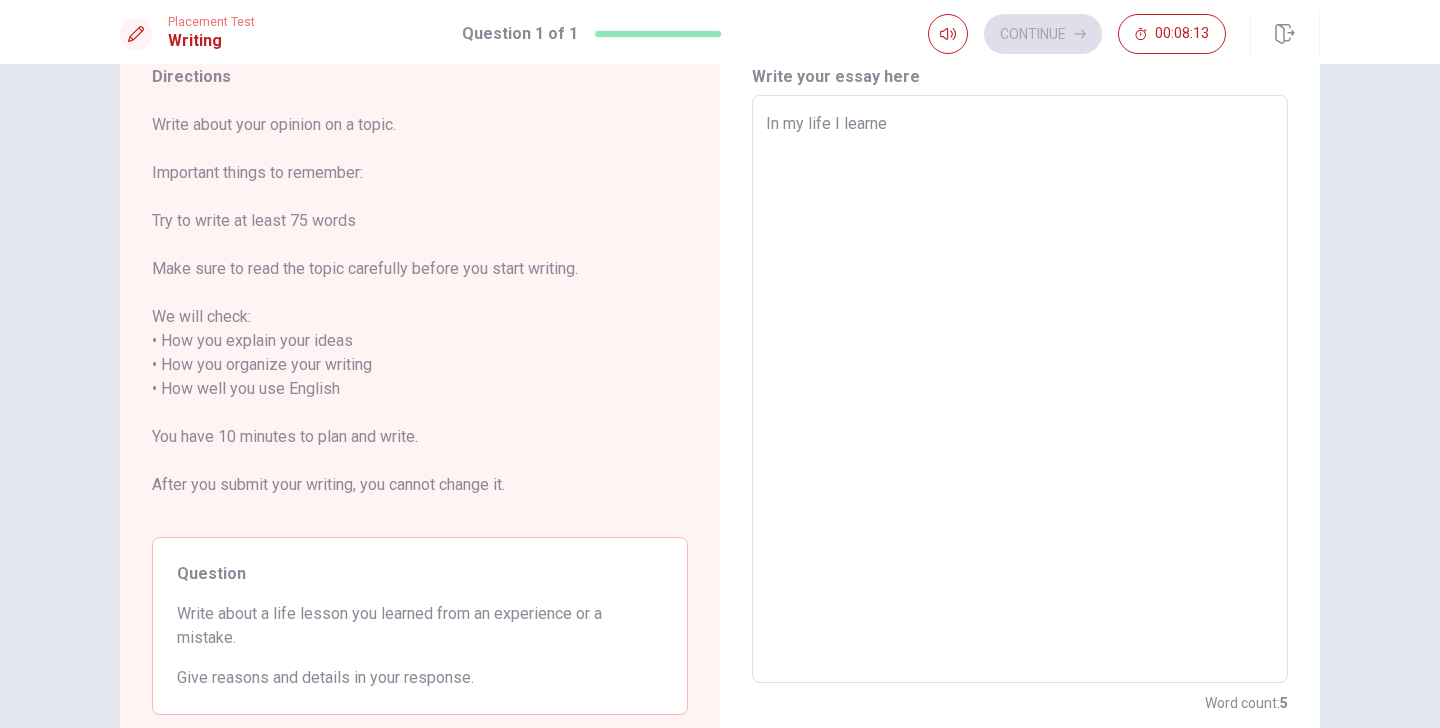type on "x" 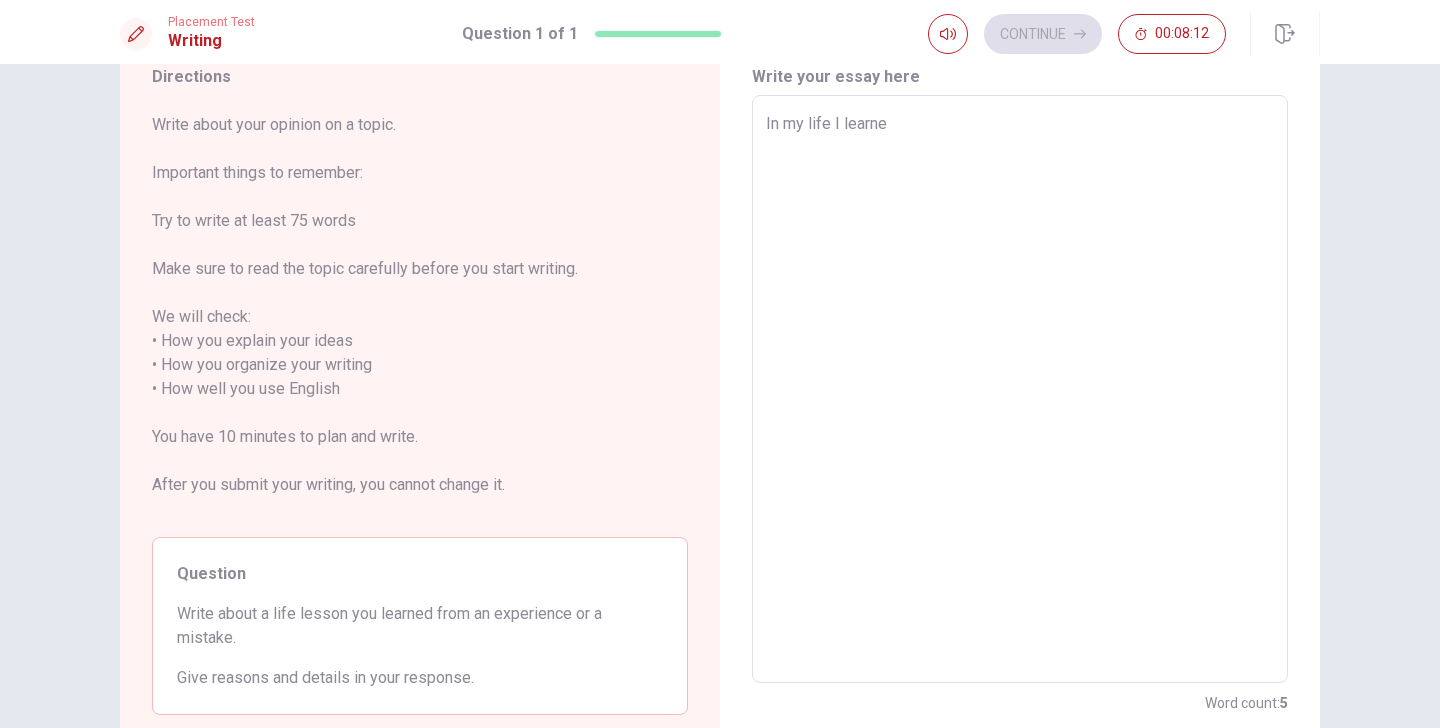 type on "In my life I learned" 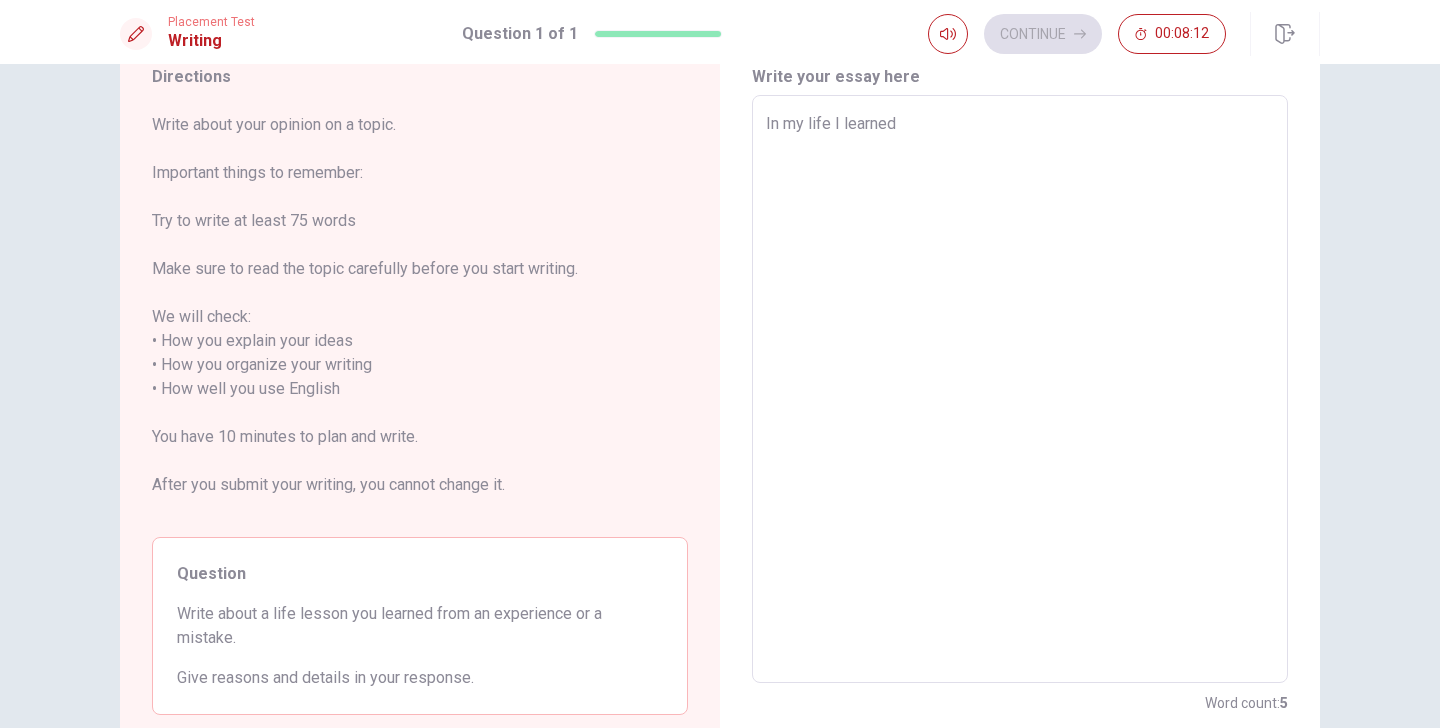 type on "x" 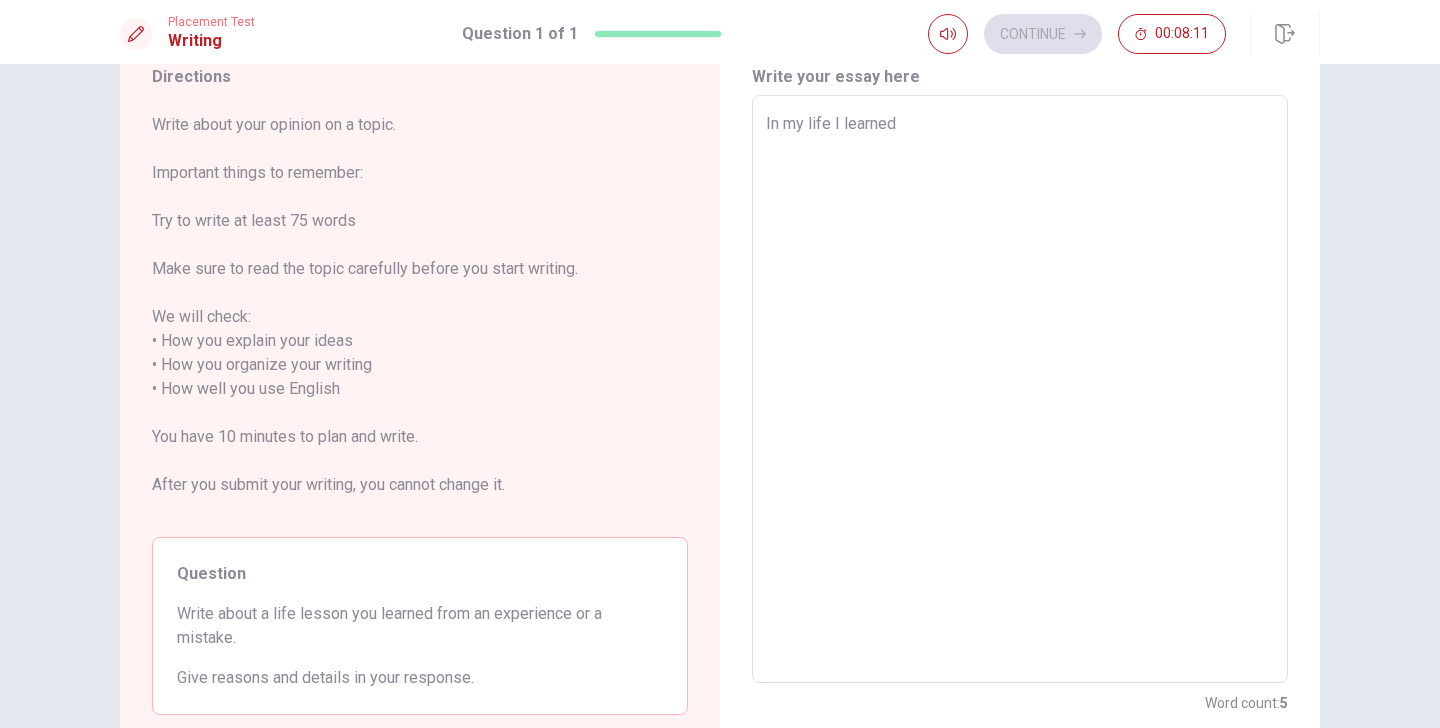 type on "In my life I learned f" 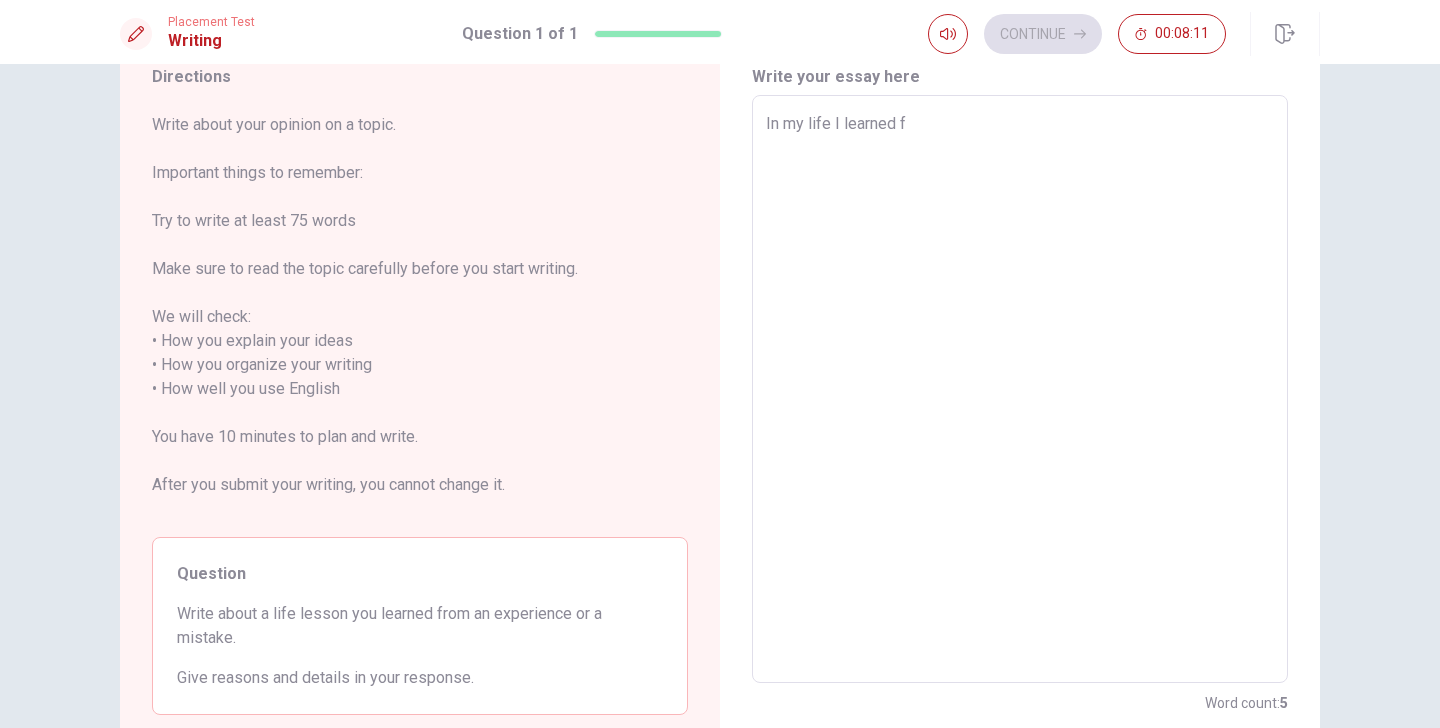 type on "x" 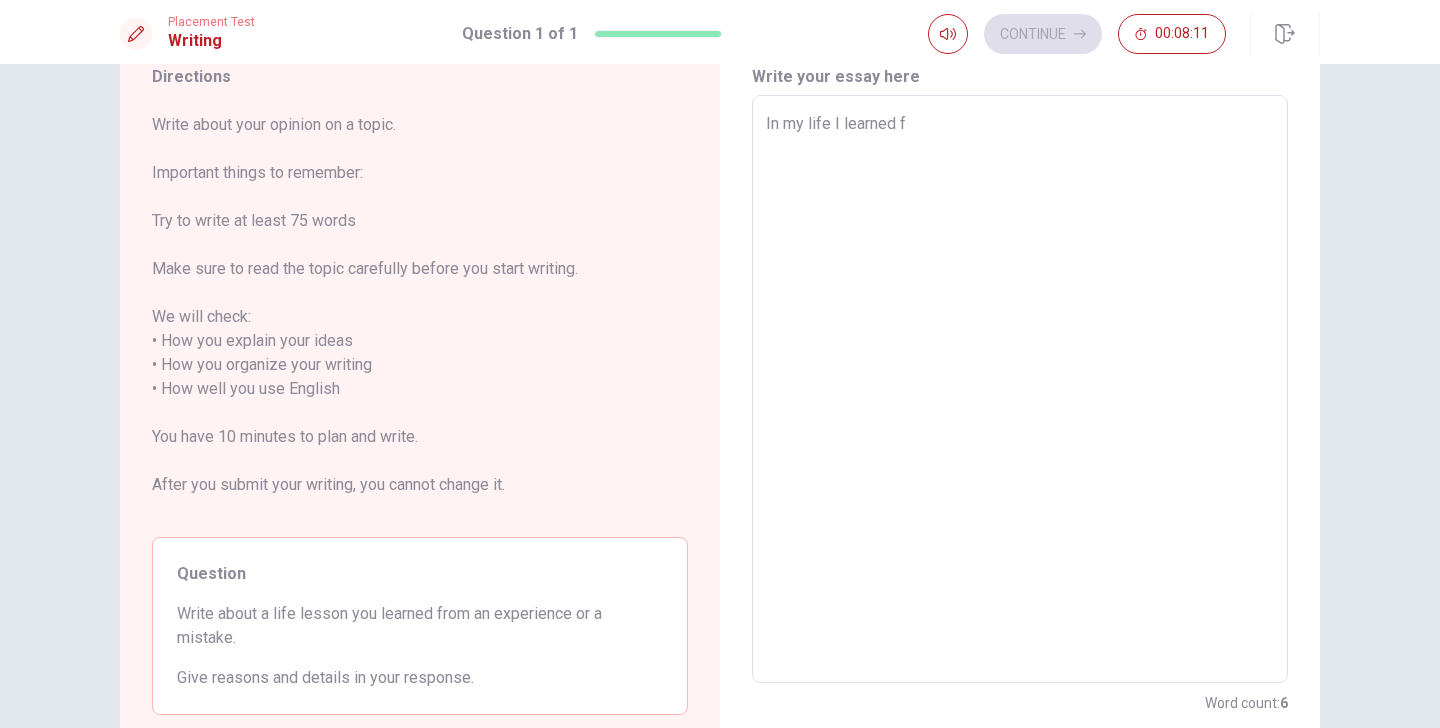 type on "In my life I learned fr" 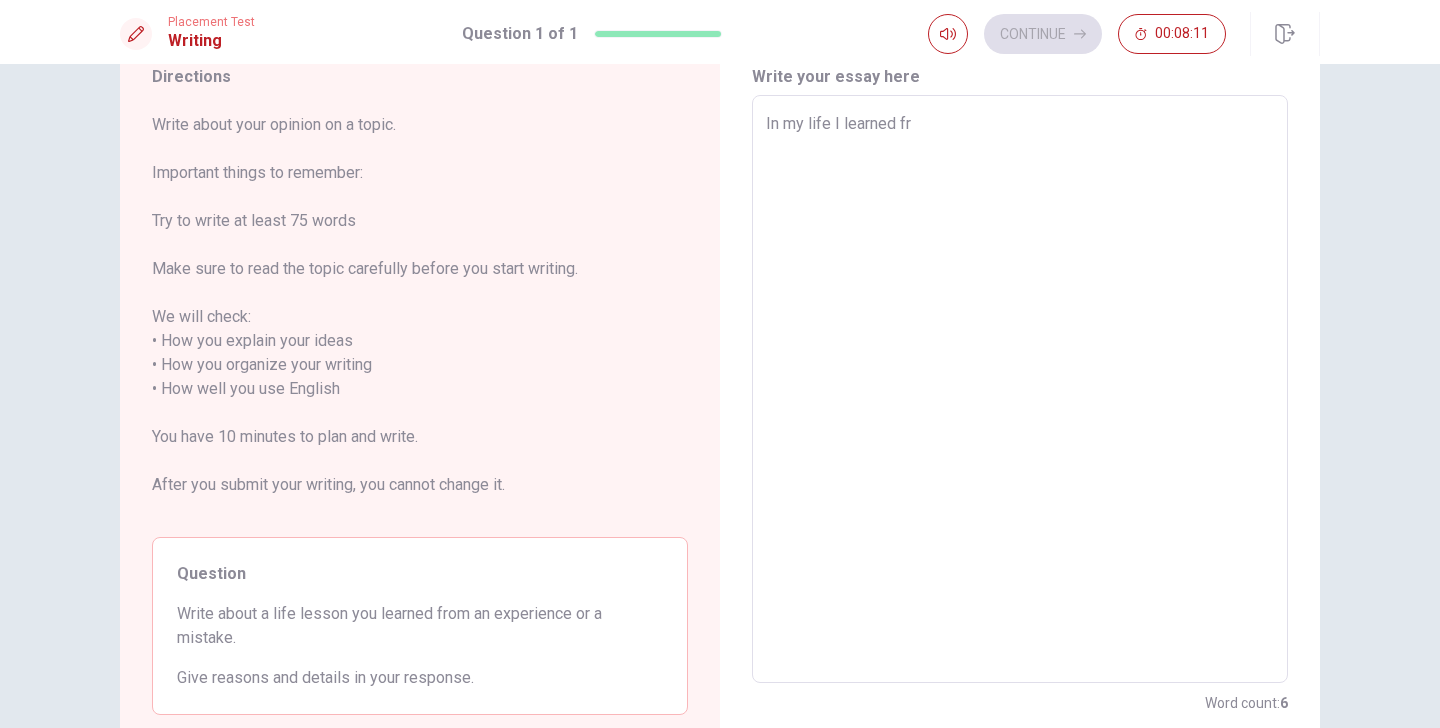 type on "x" 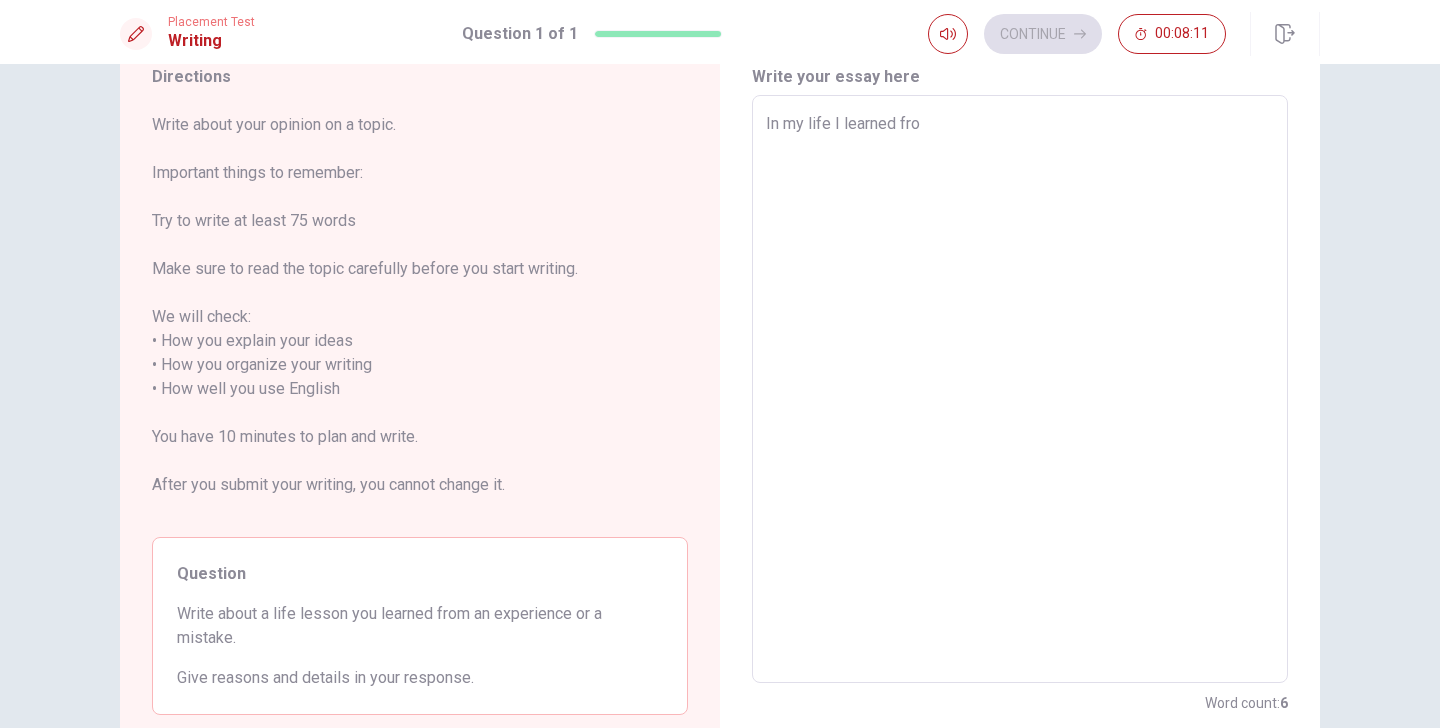 type on "In my life I learned from" 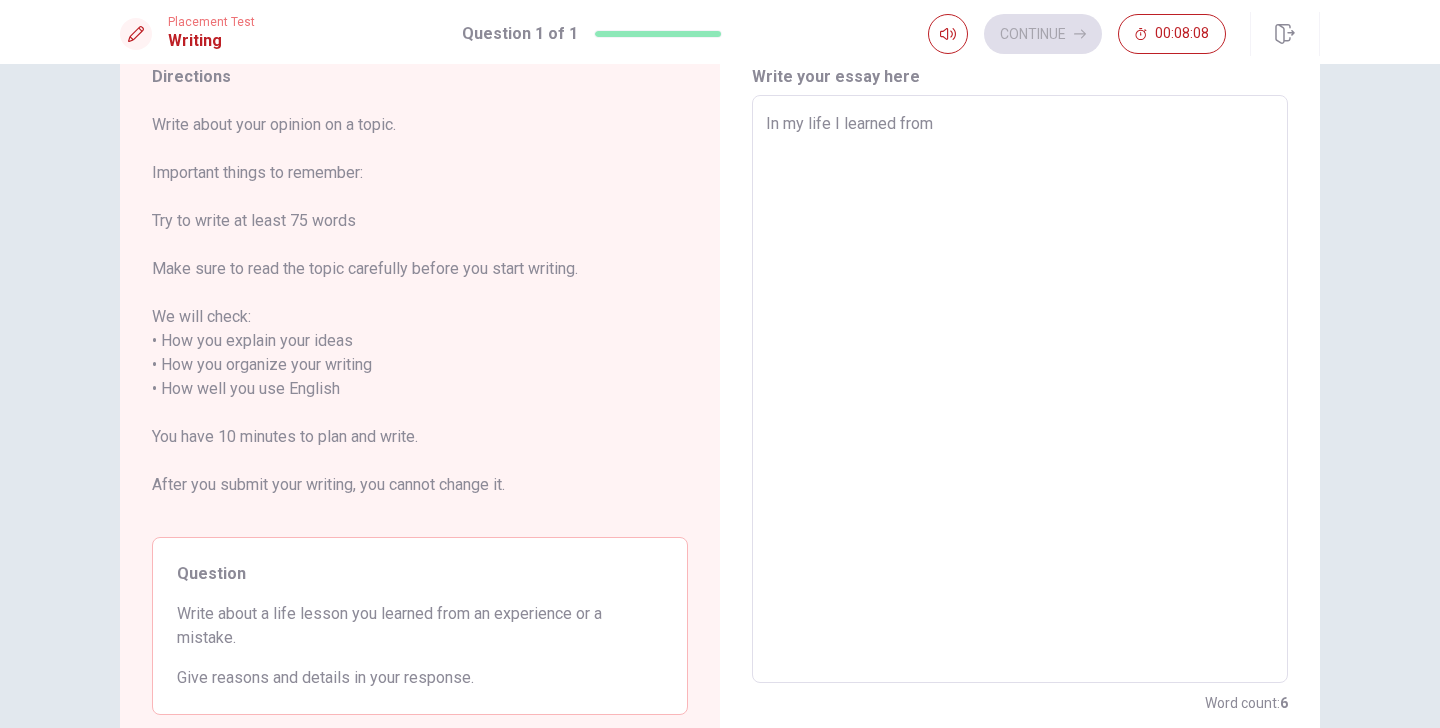 type on "x" 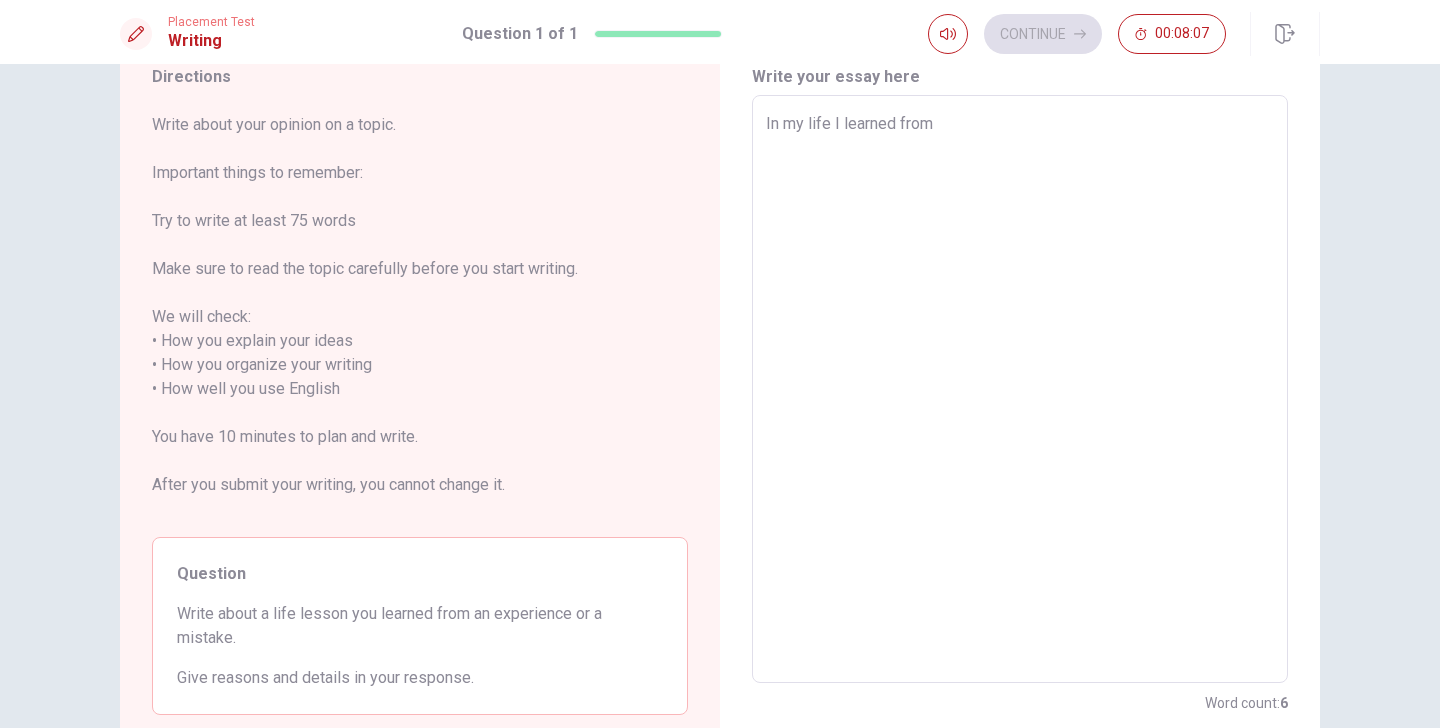 type on "In my life I learned from" 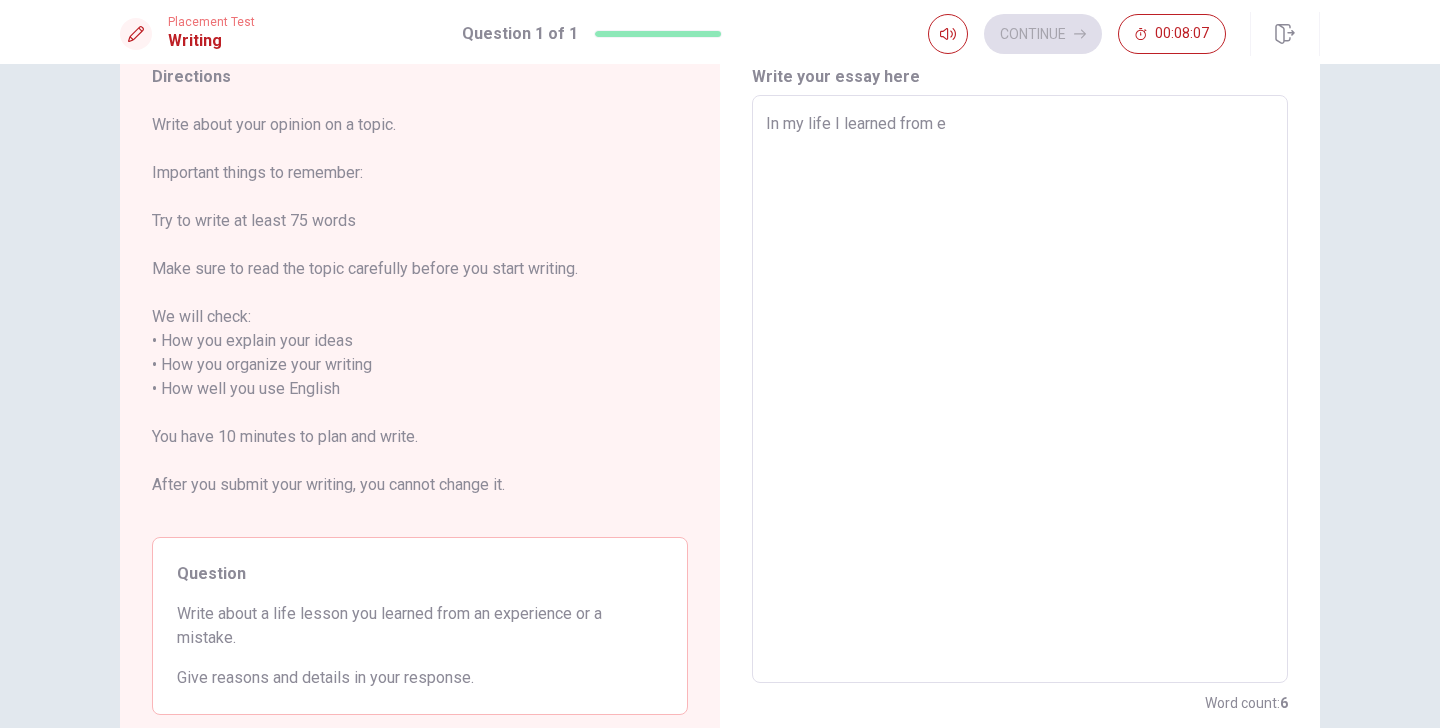 type on "x" 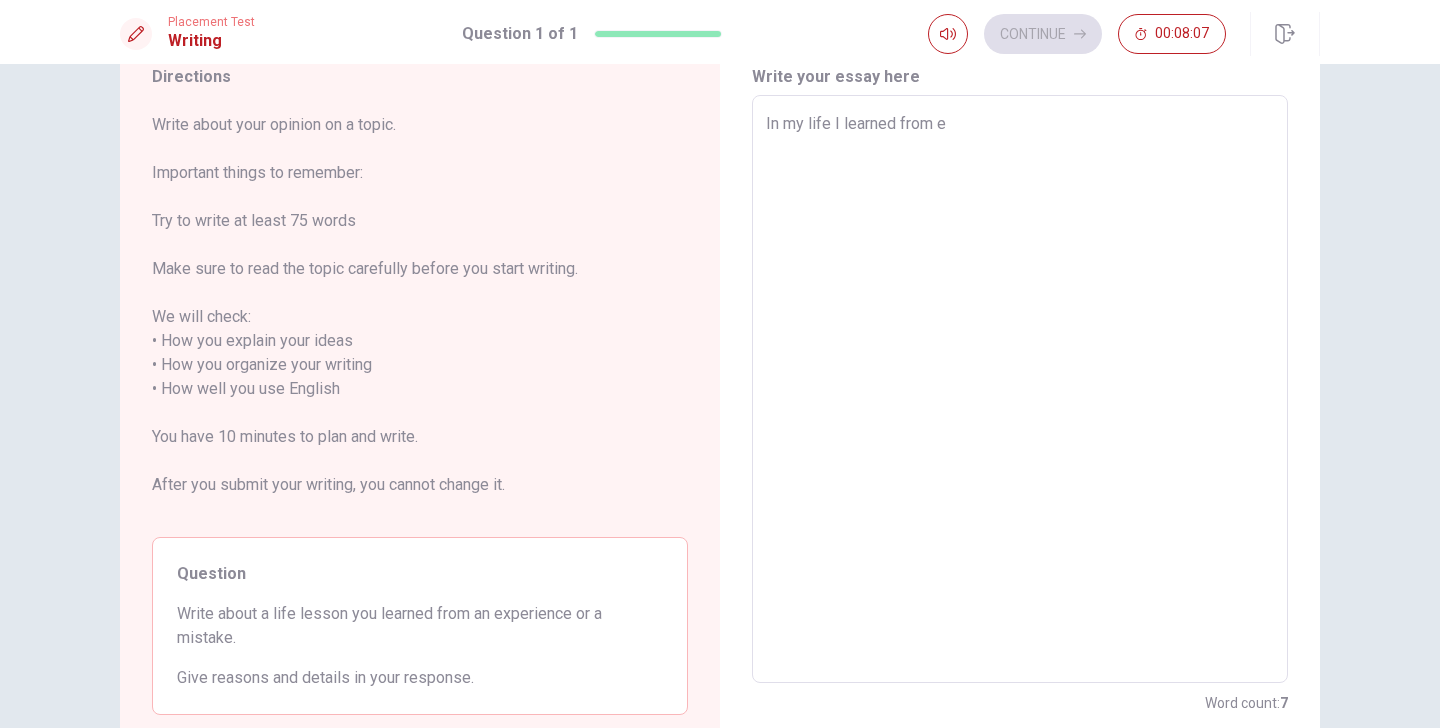 type on "In my life I learned from ex" 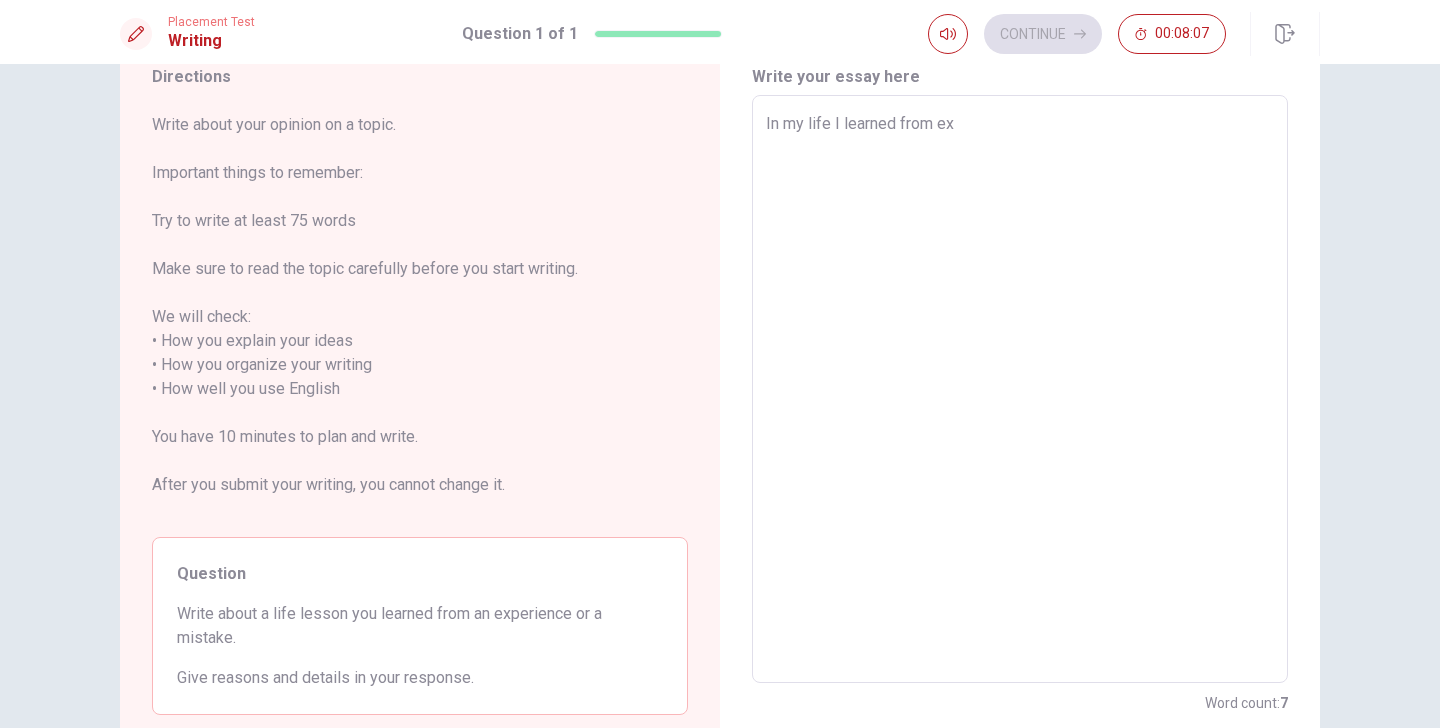 type on "x" 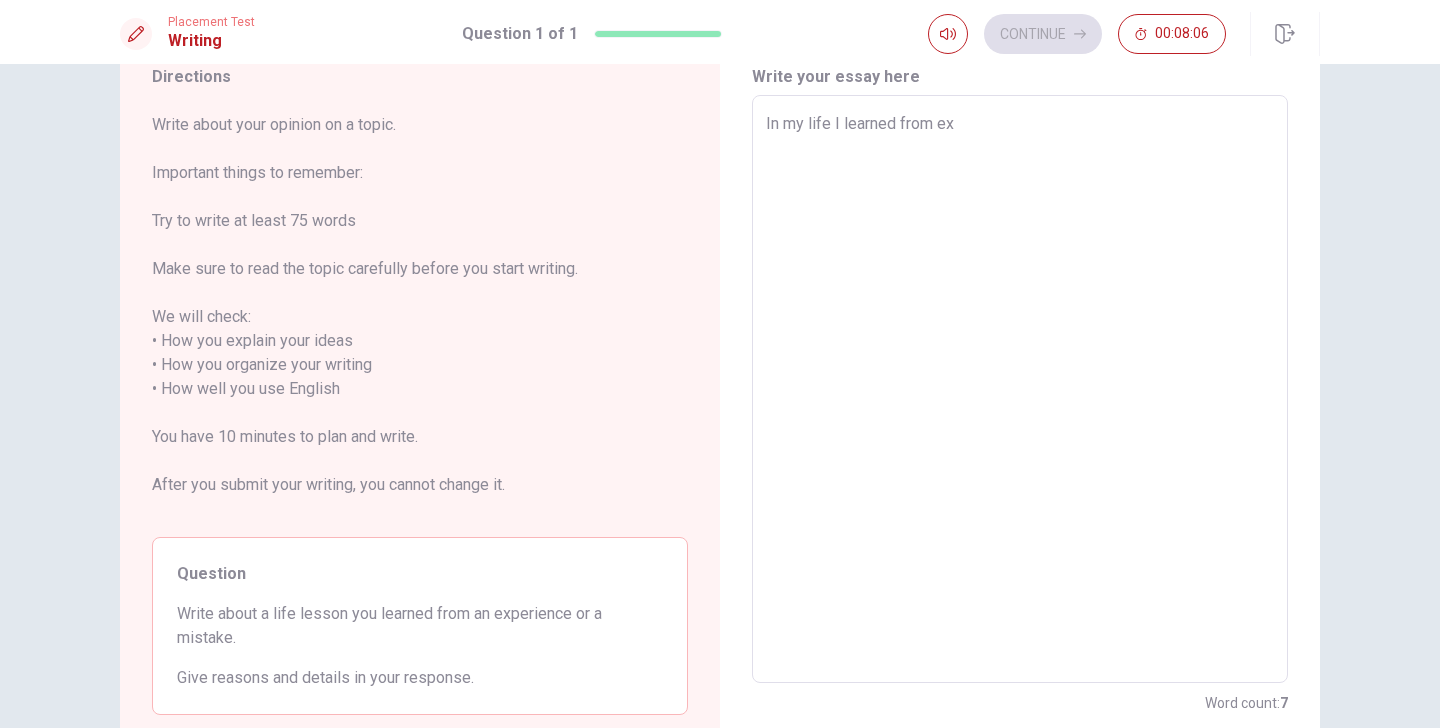 type on "In my life I learned from exp" 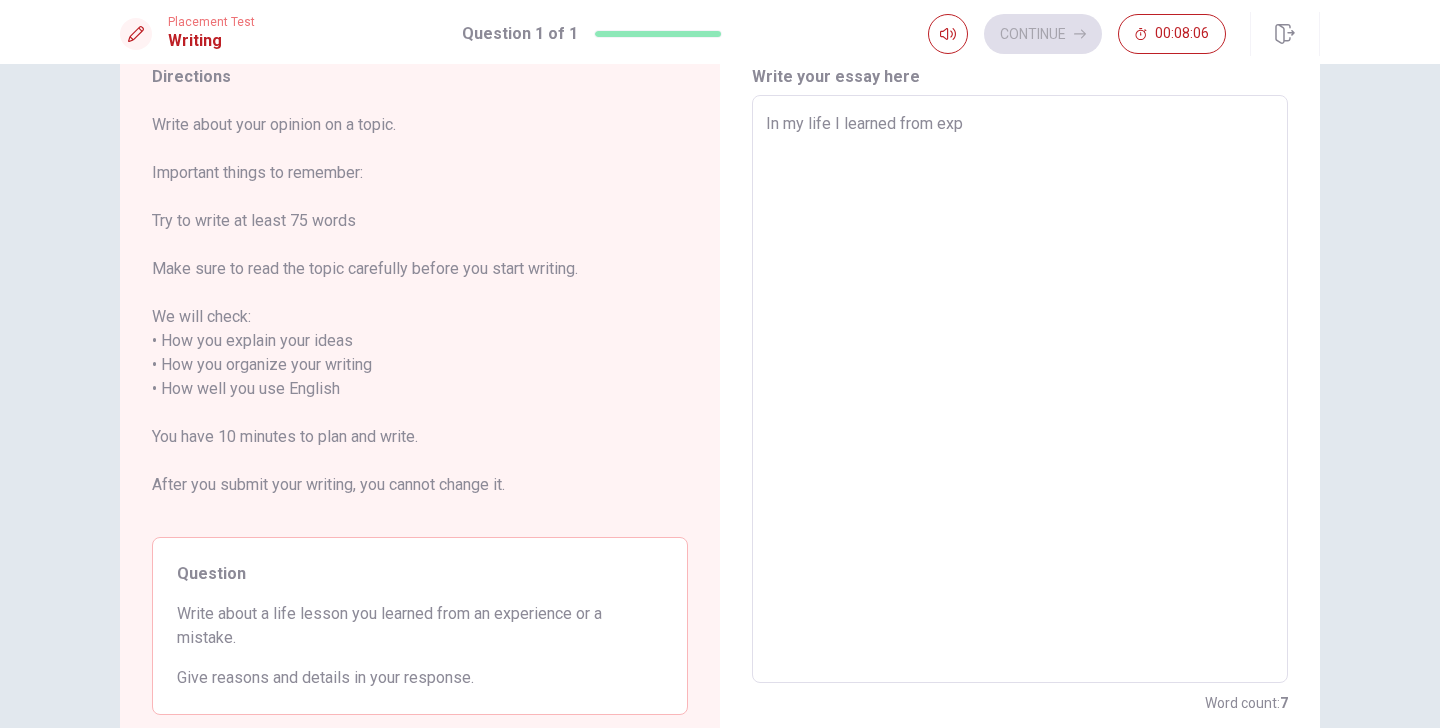 type on "x" 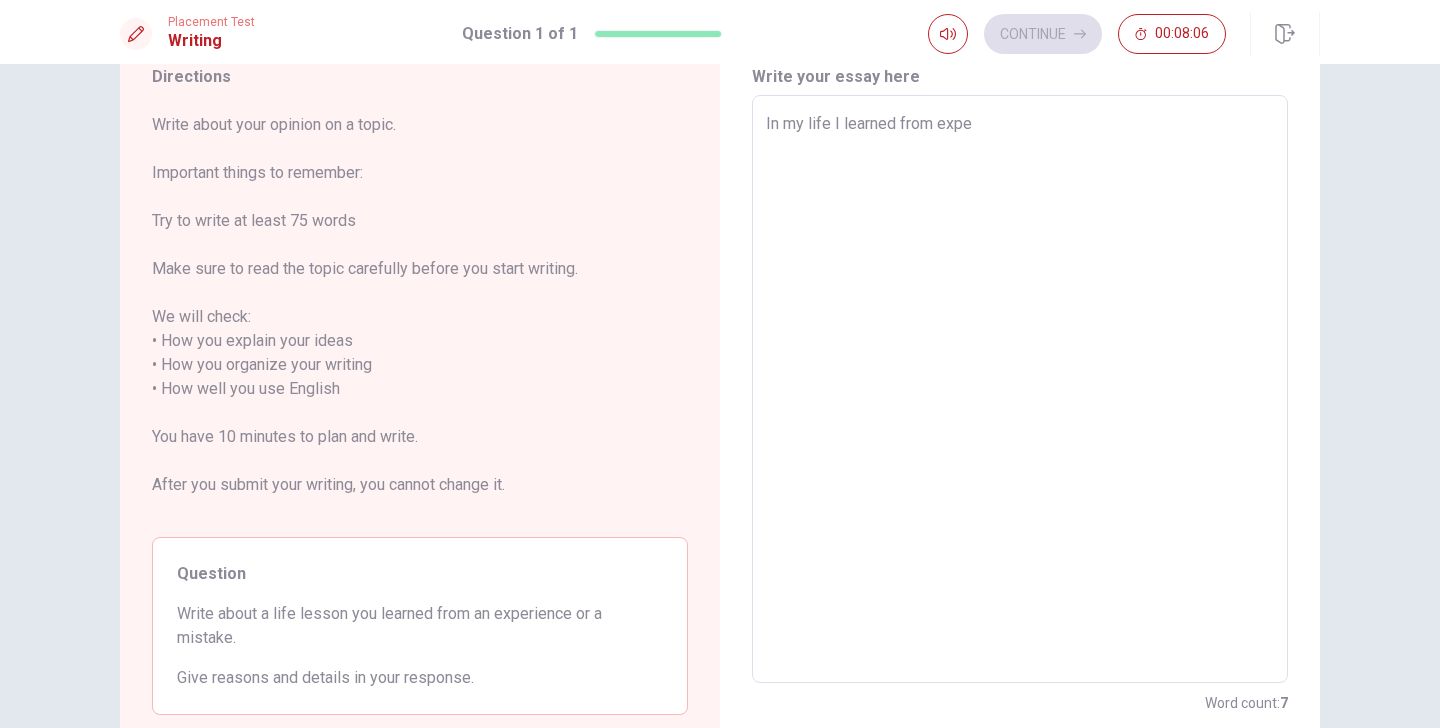type on "x" 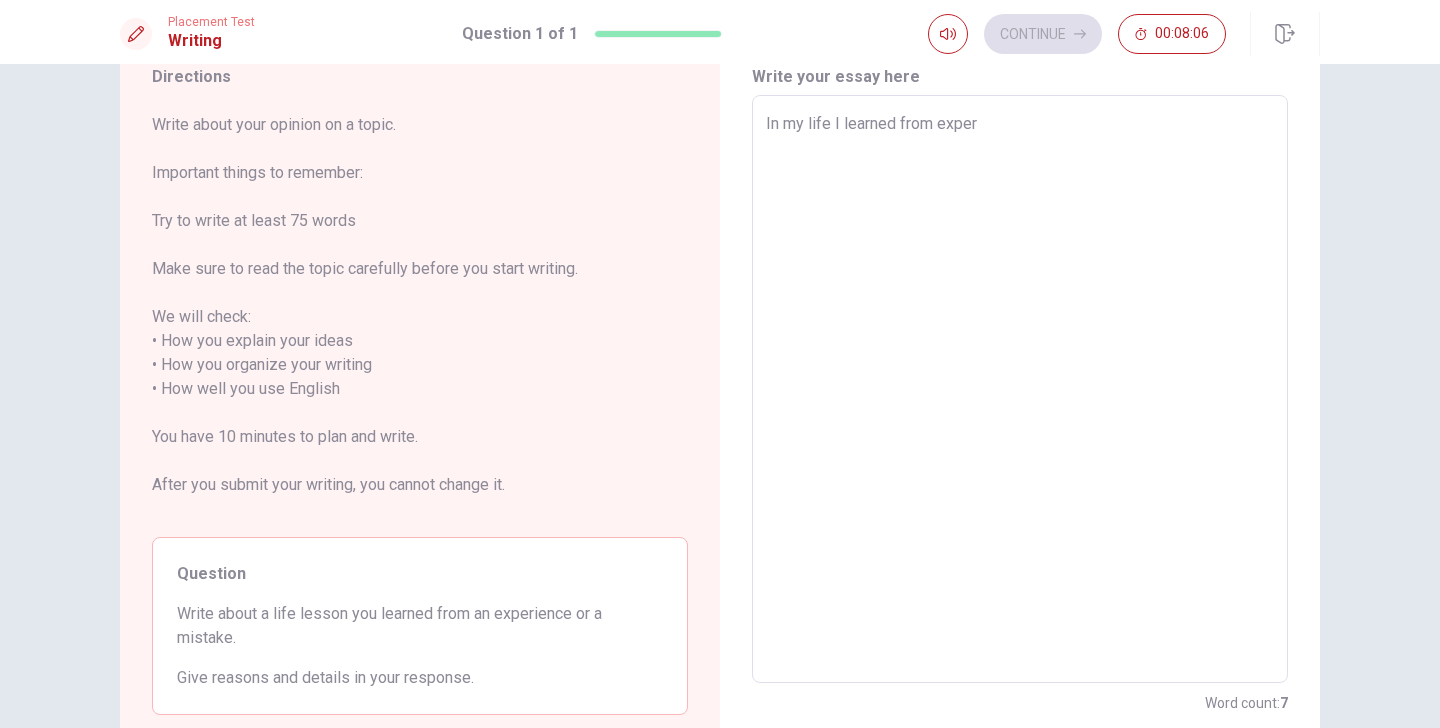 type on "x" 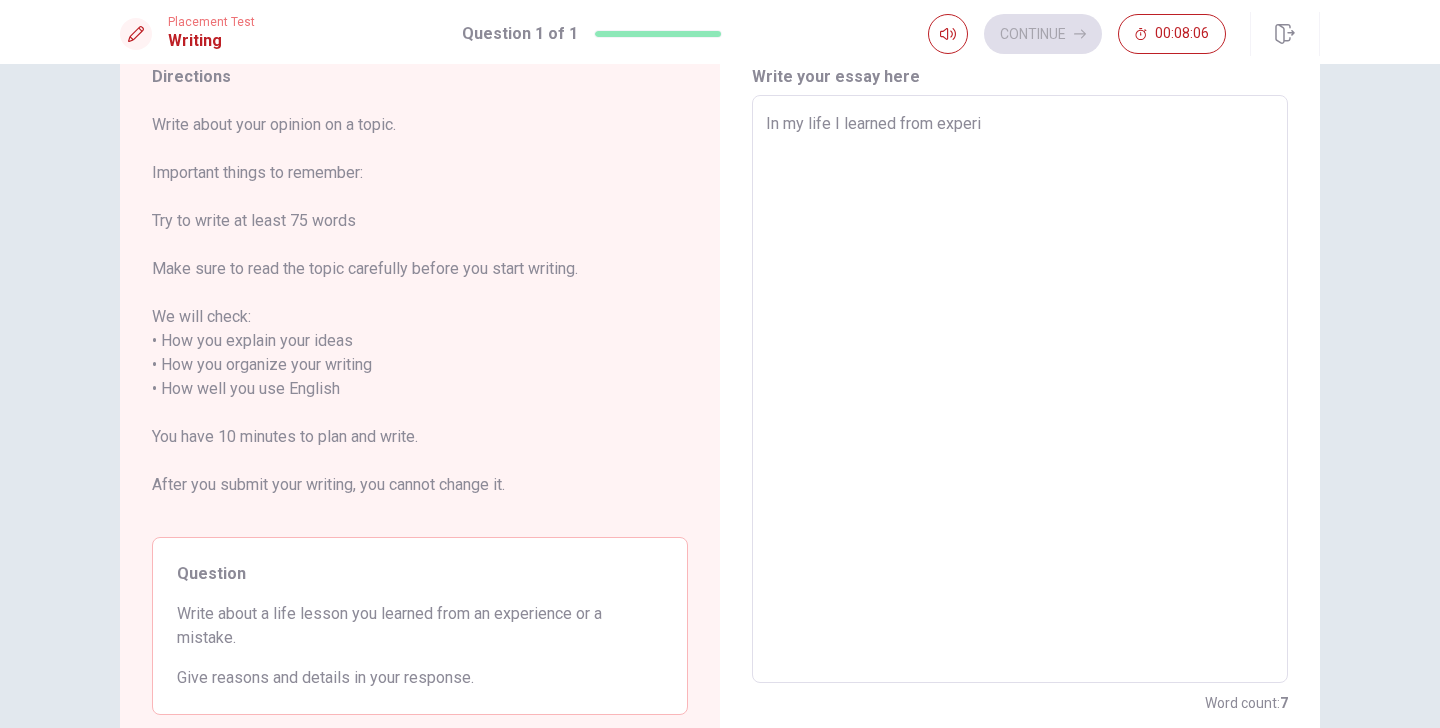 type on "x" 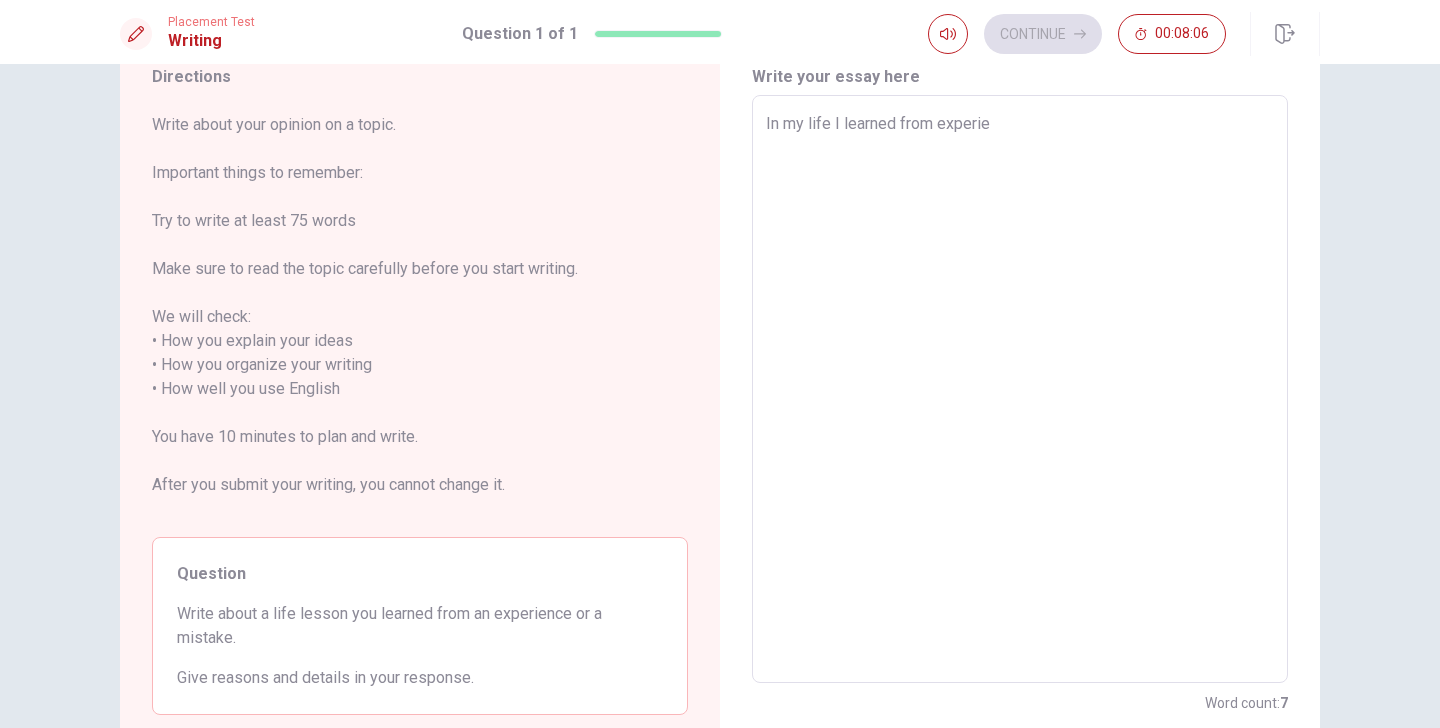 type on "x" 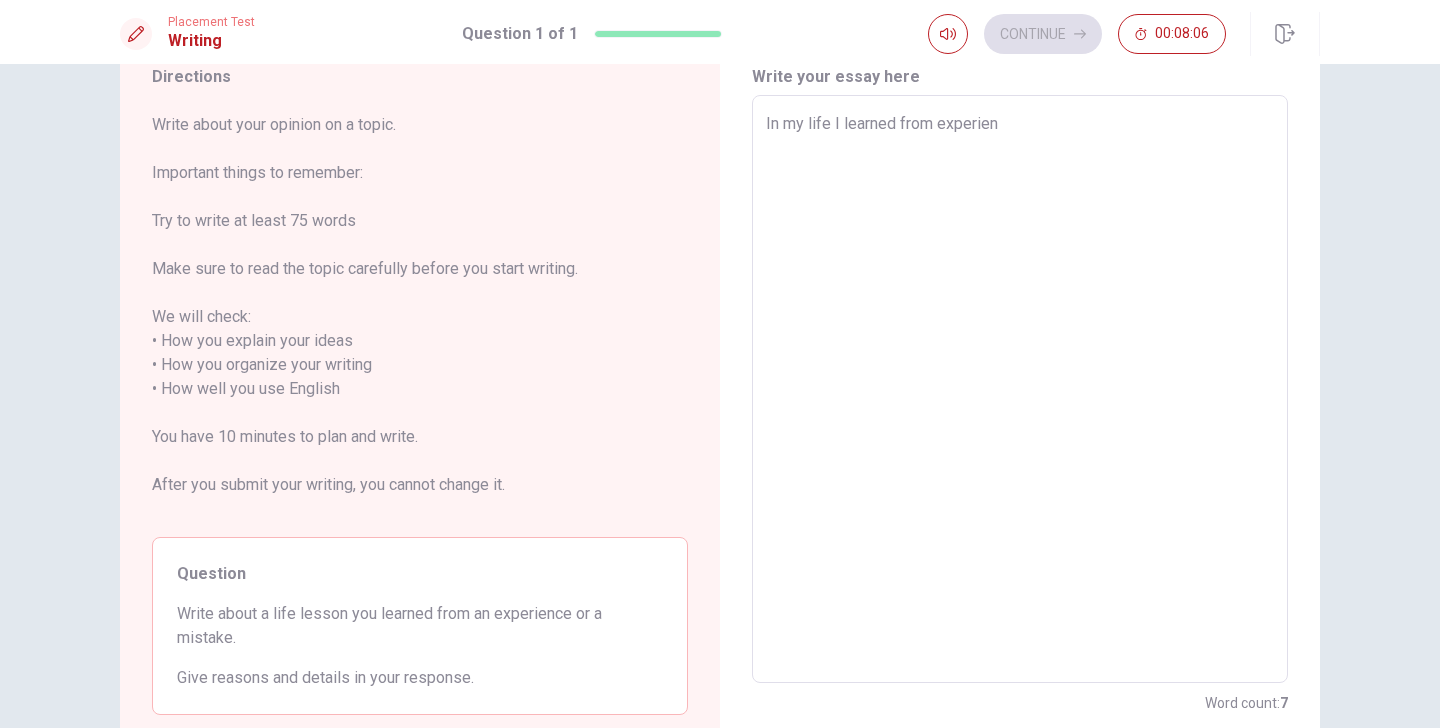 type on "x" 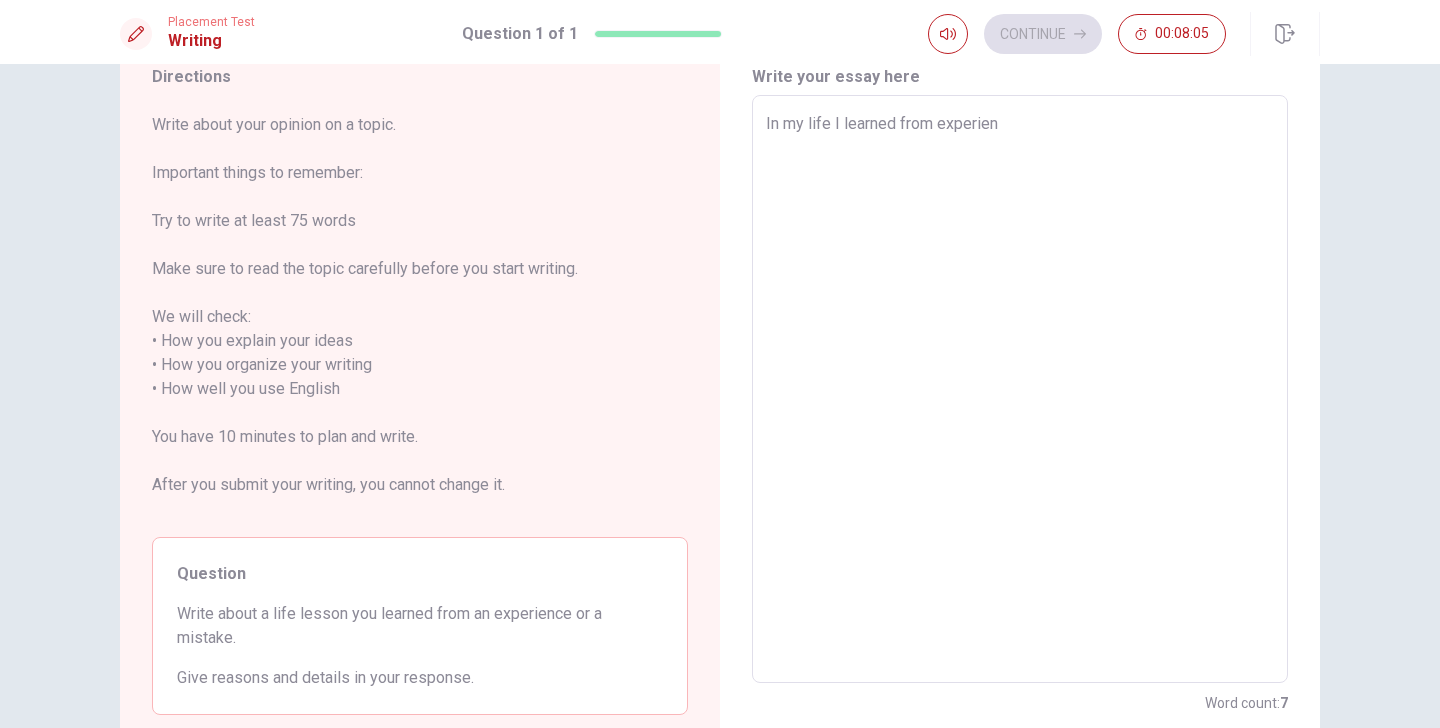 type on "In my life I learned from experienc" 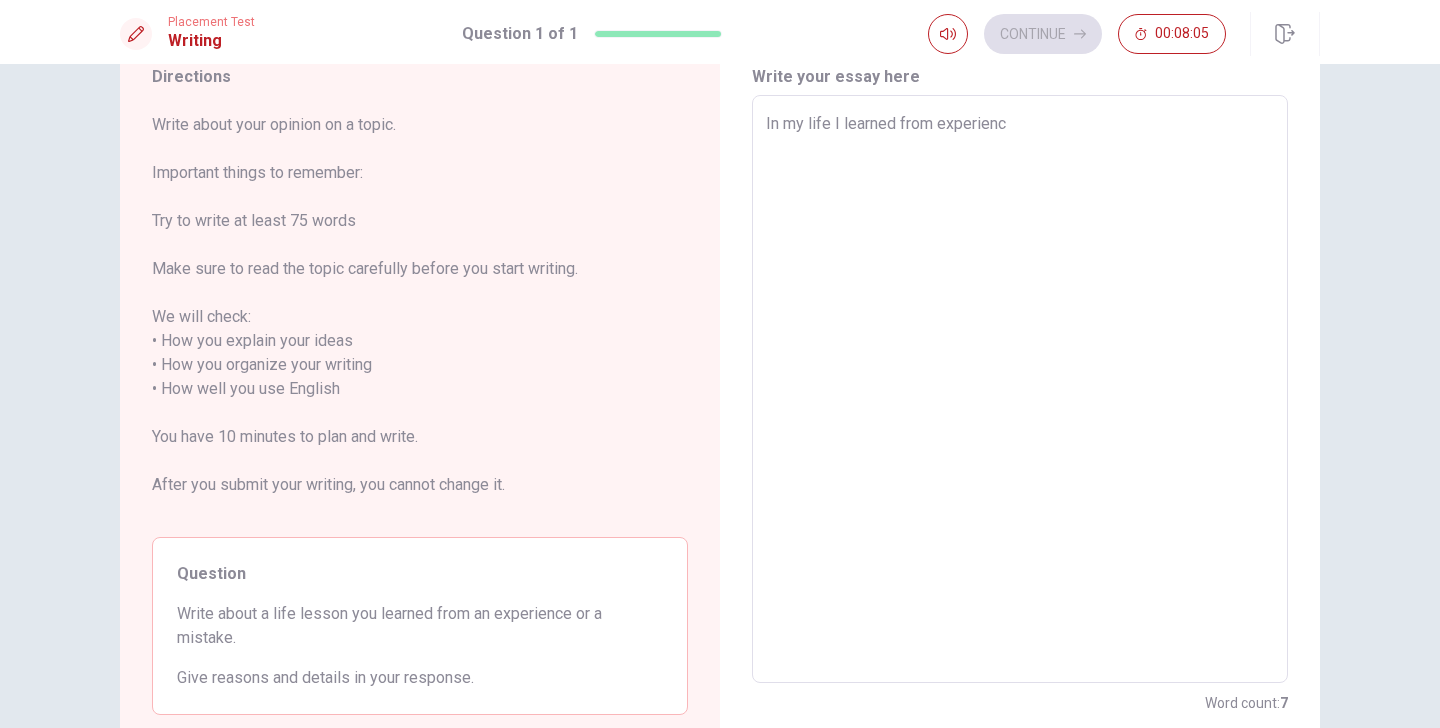 type on "x" 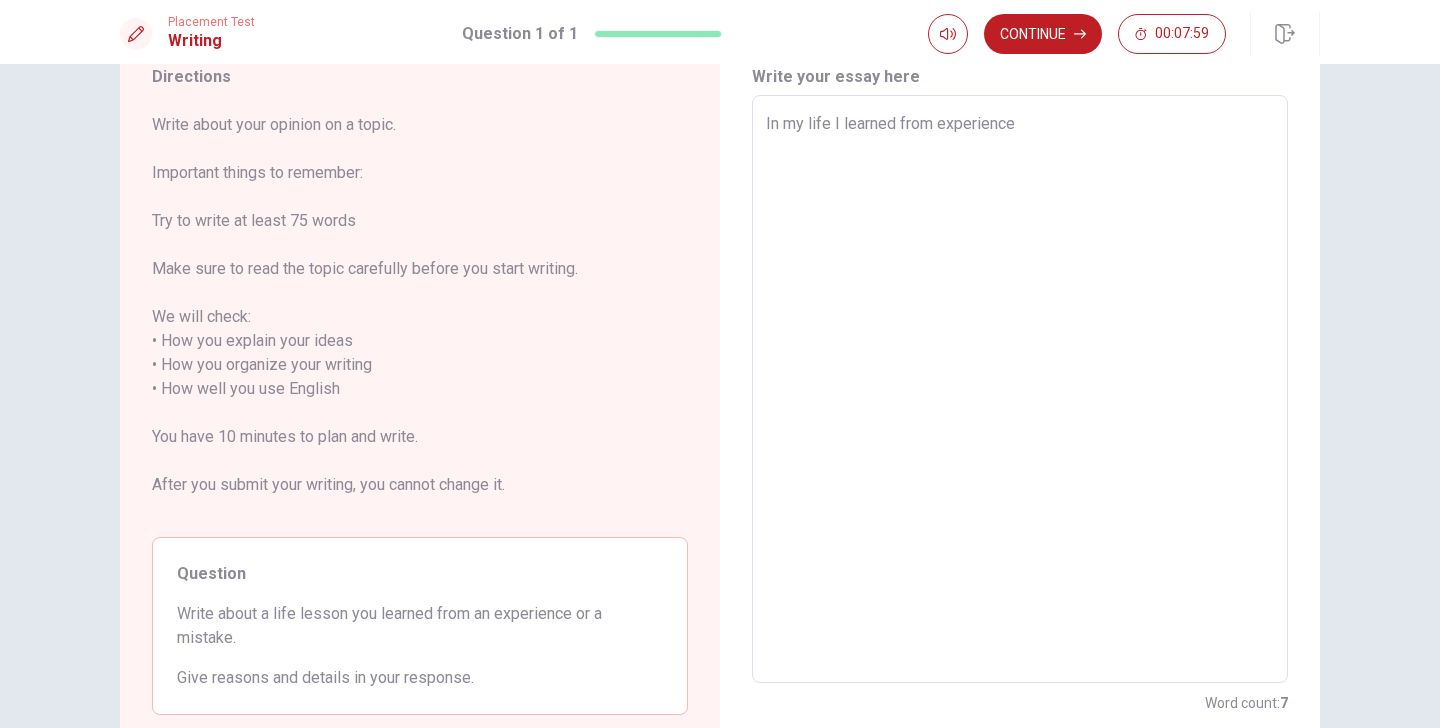 type on "x" 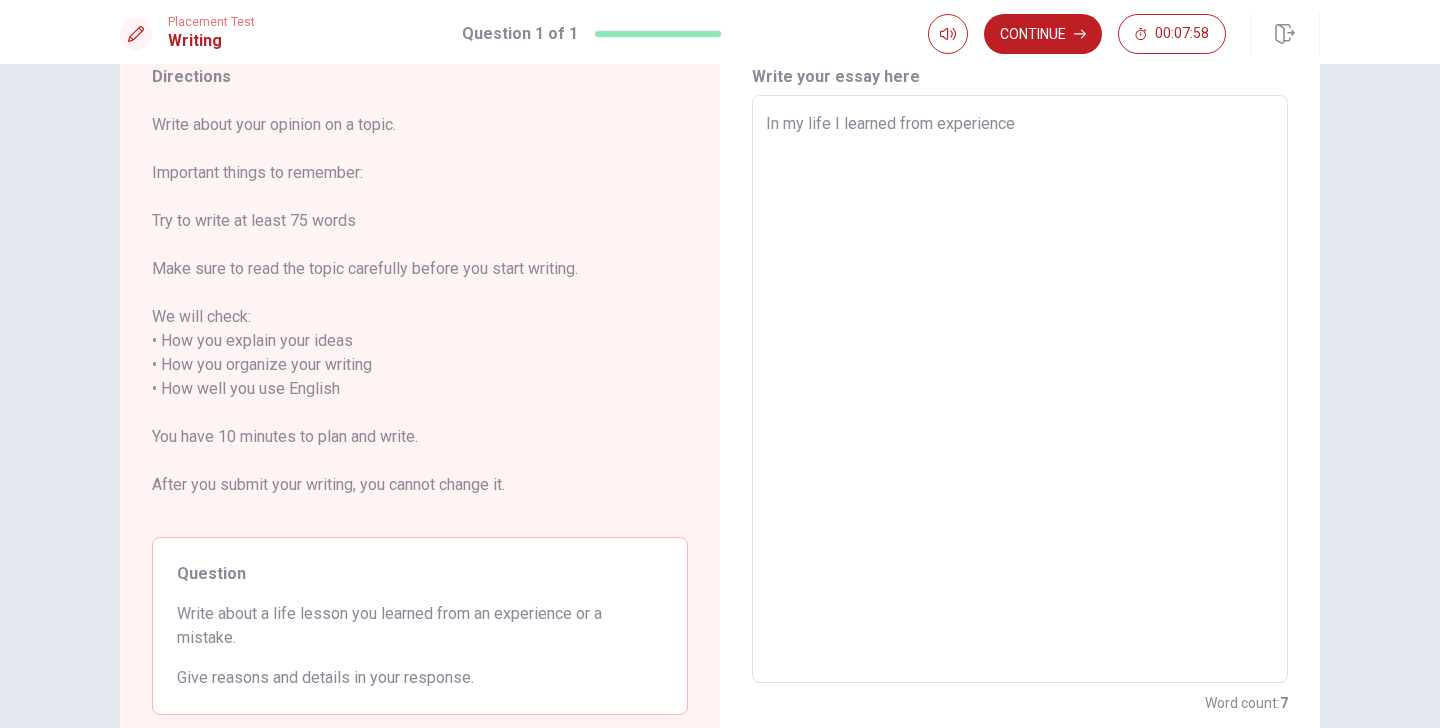 type on "In my life I learned from experience," 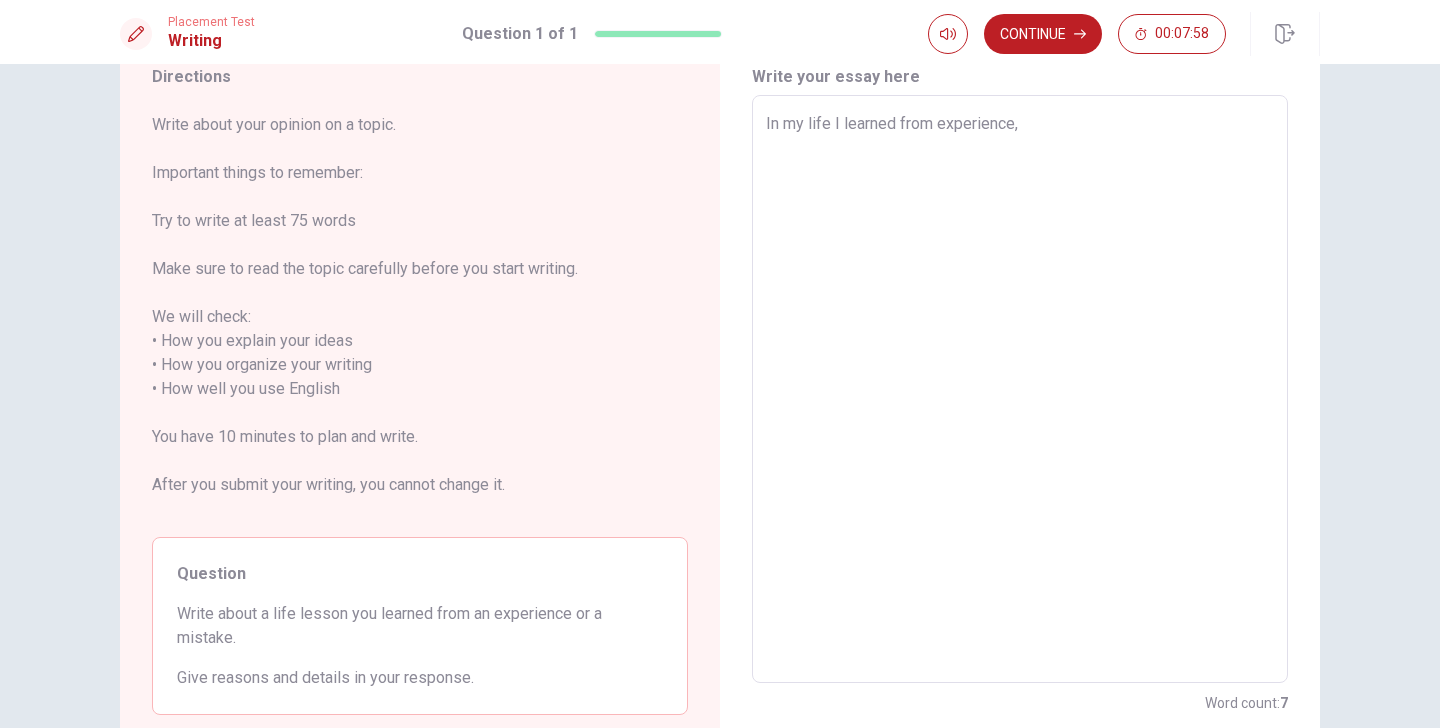 type on "x" 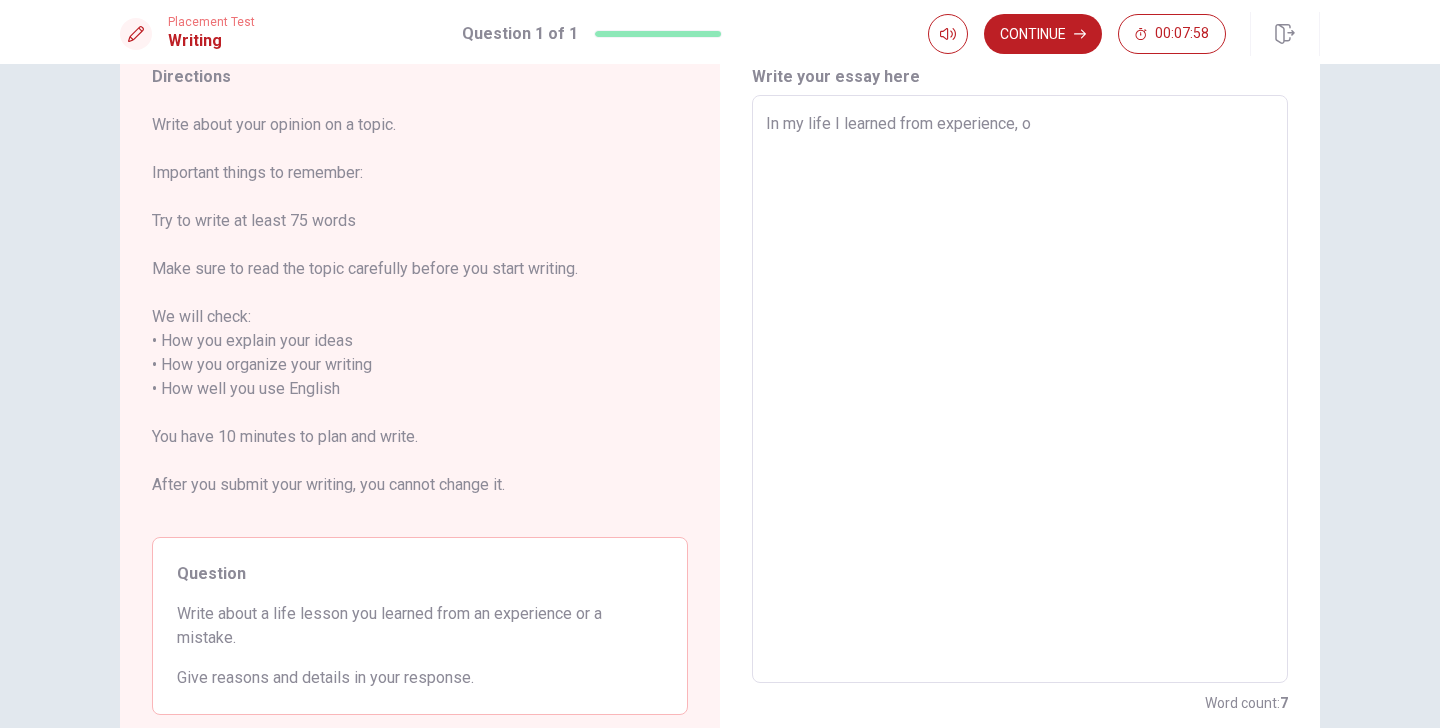 type on "x" 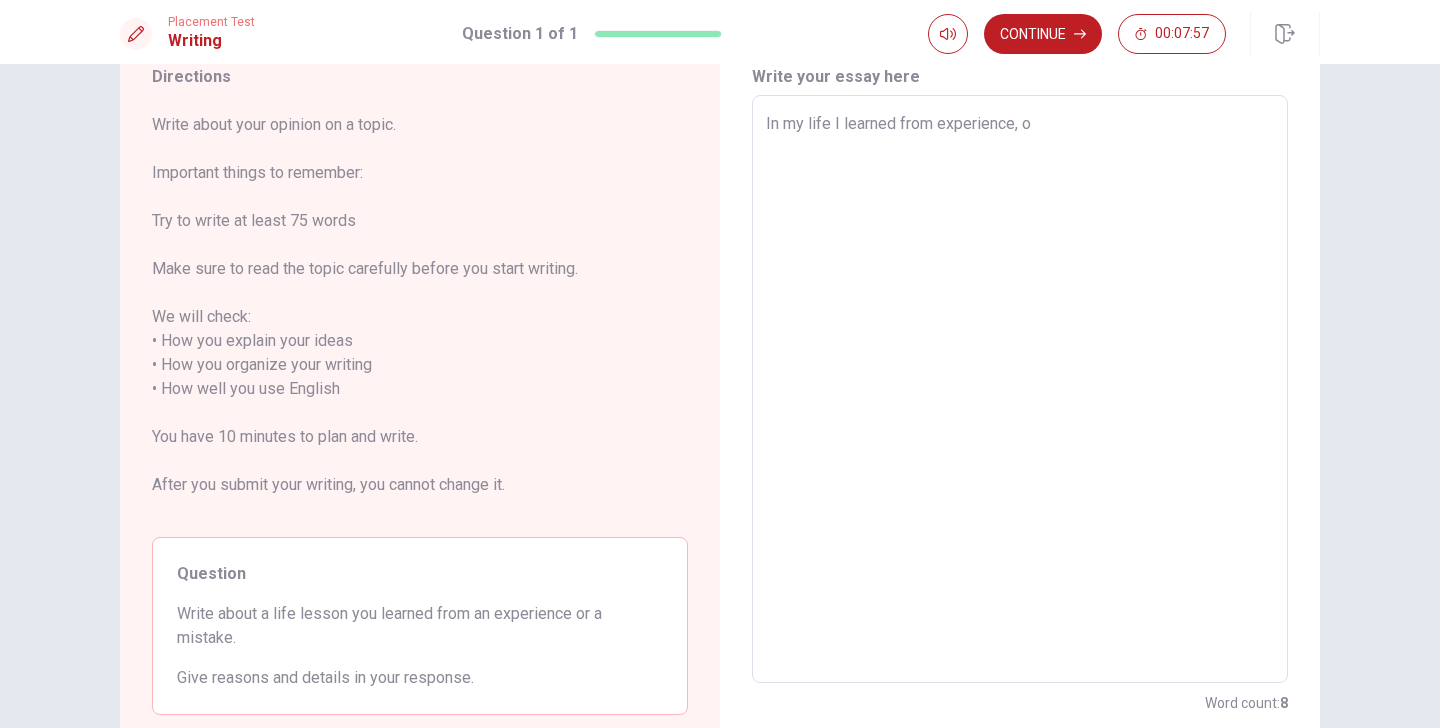 type on "In my life I learned from experience, on" 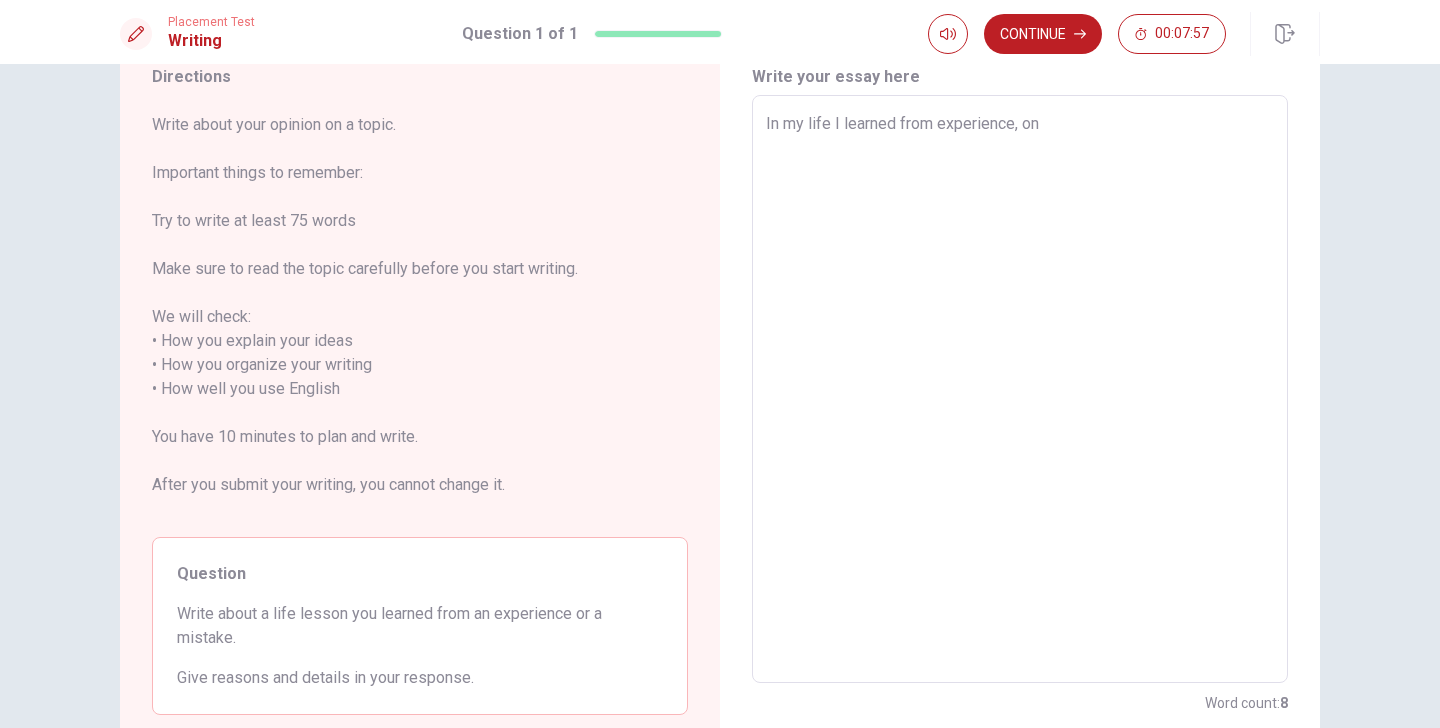 type on "x" 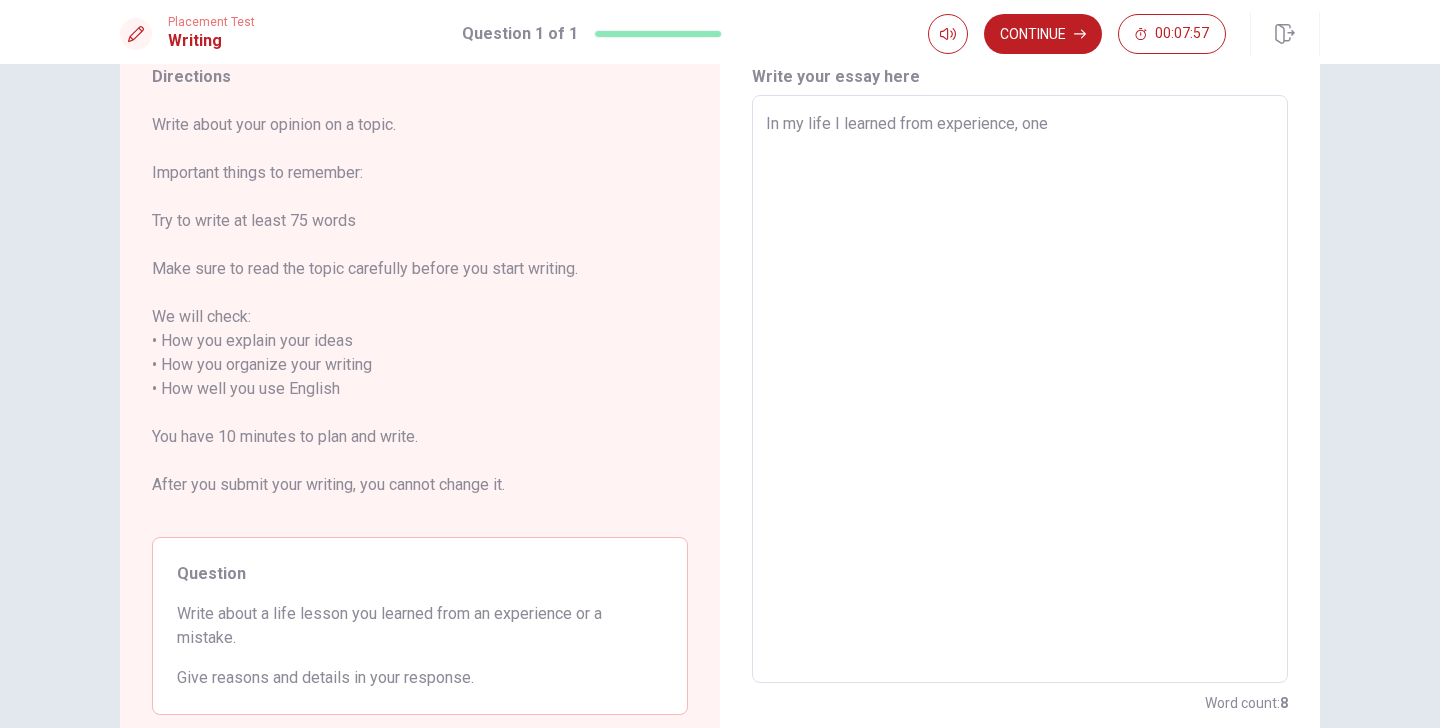 type on "x" 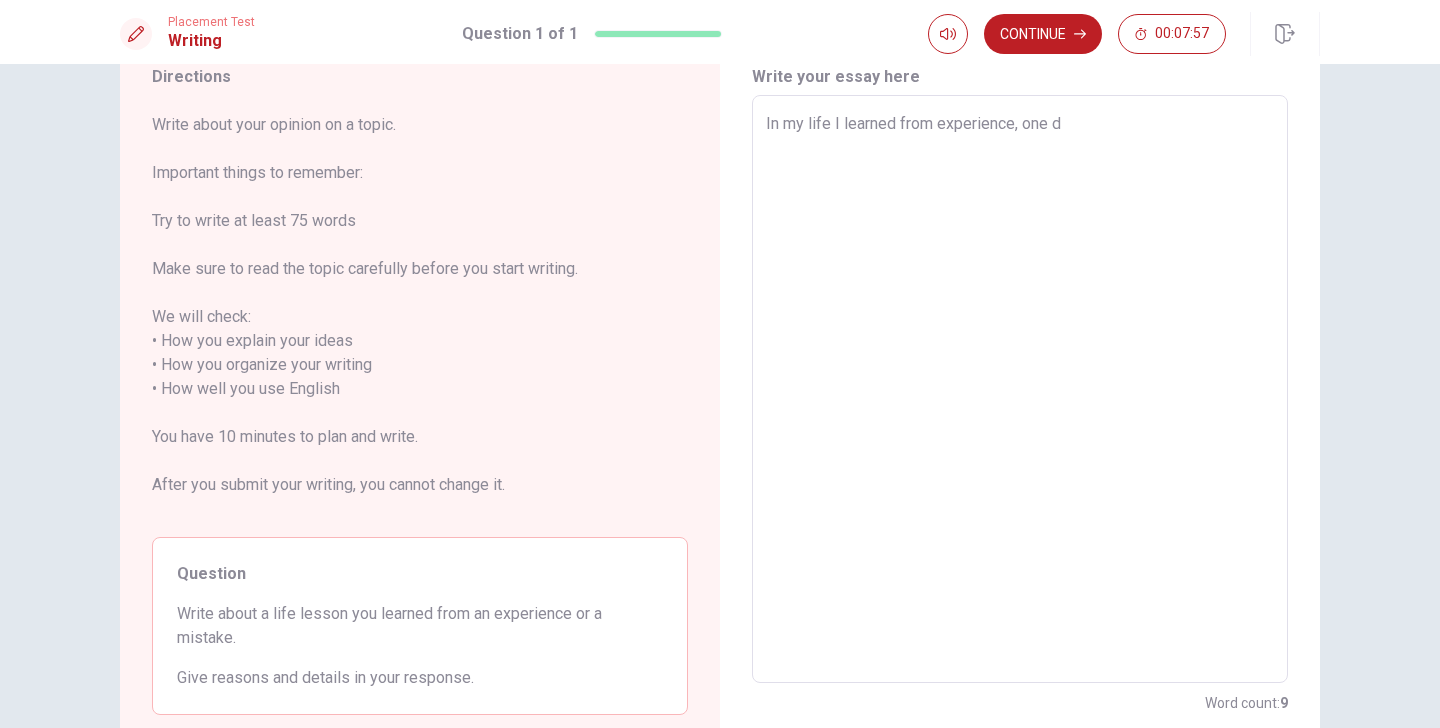 type on "x" 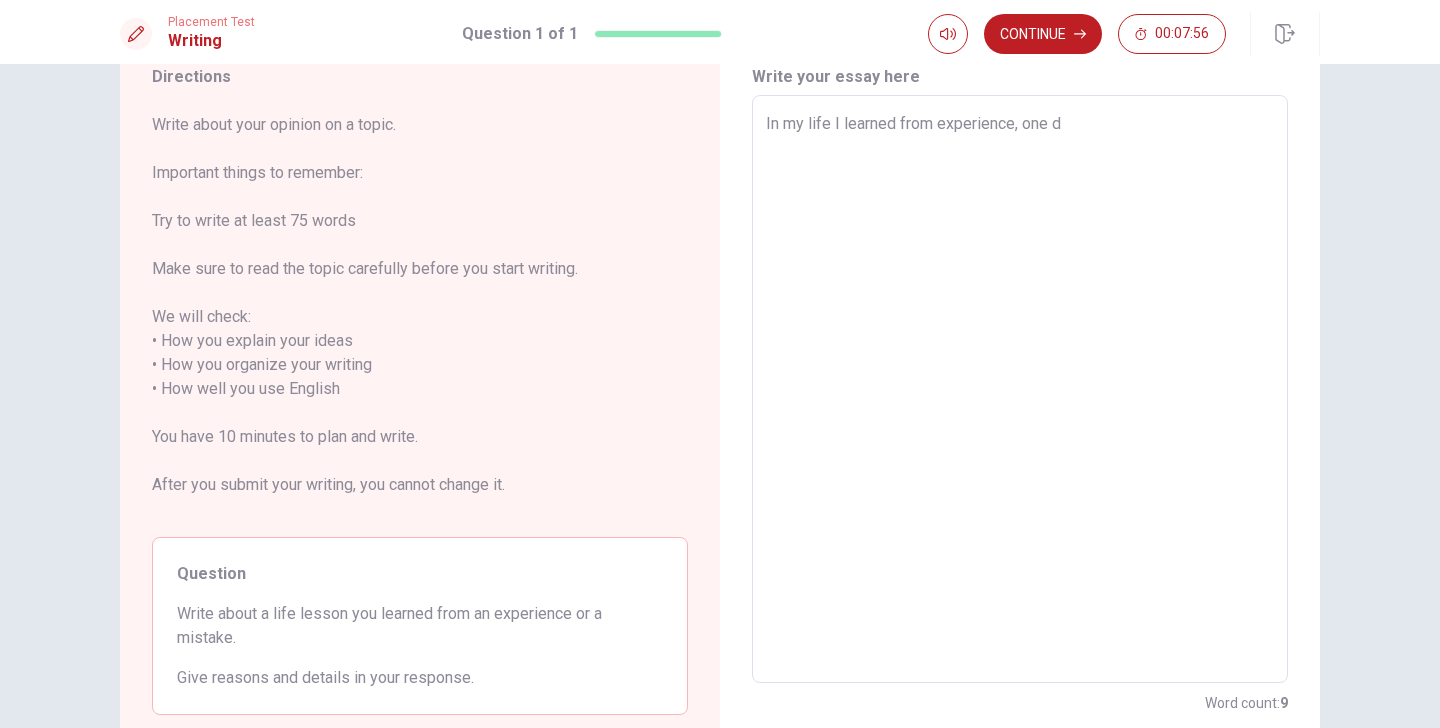 type on "In my life I learned from experience, one dy" 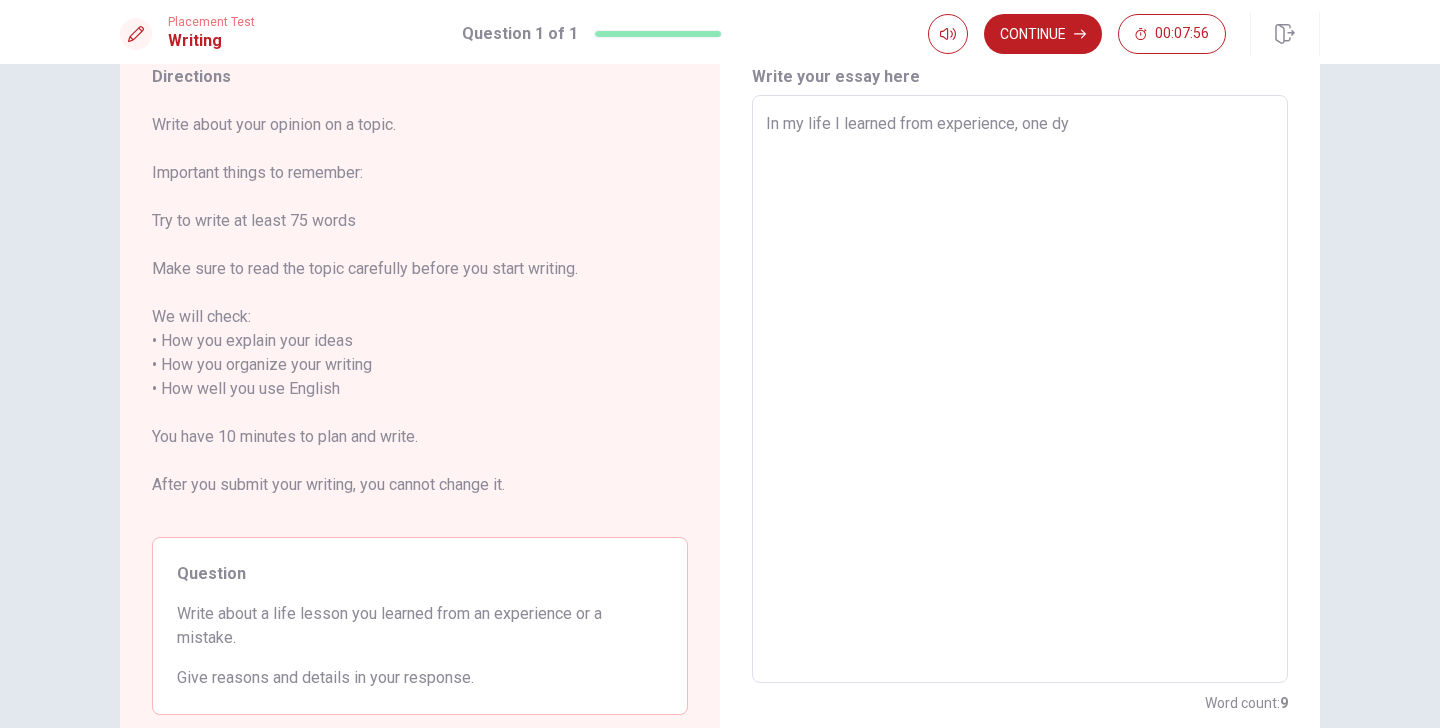 type on "x" 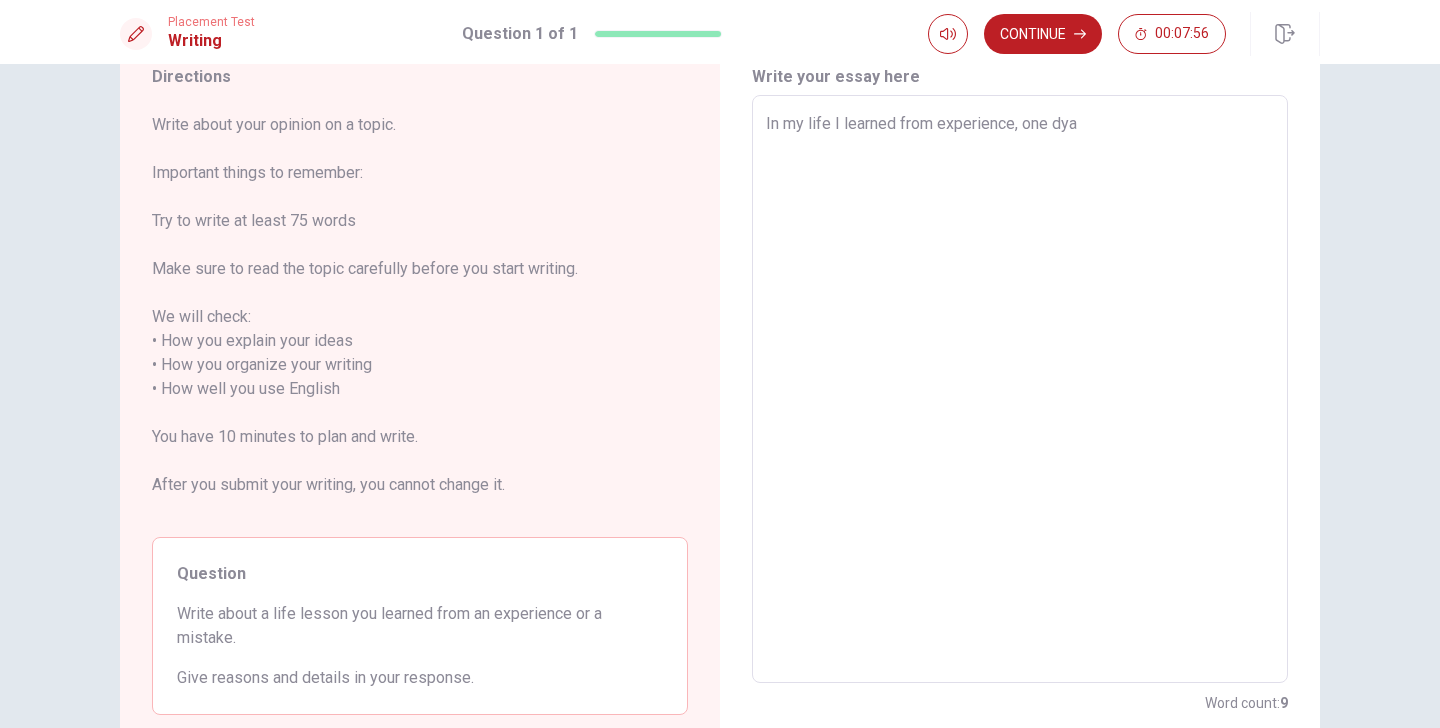 type on "x" 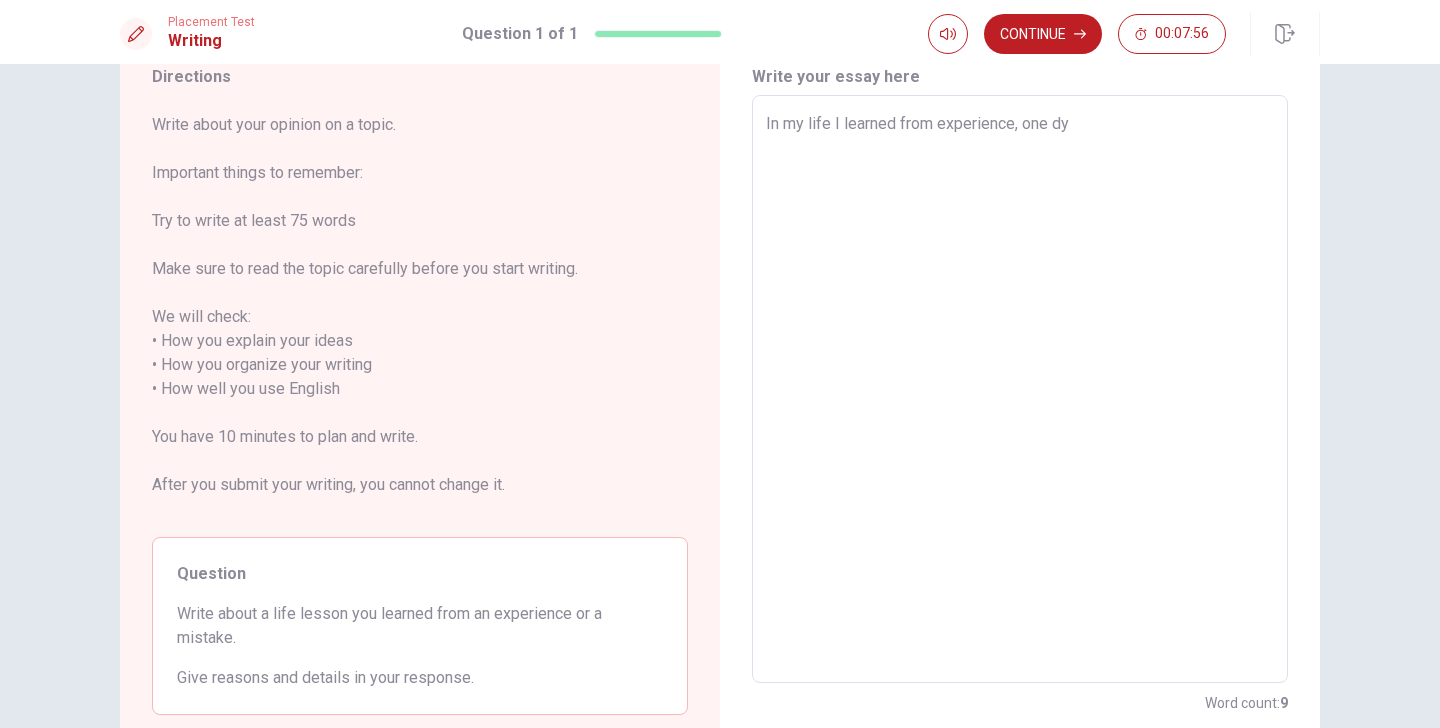type on "x" 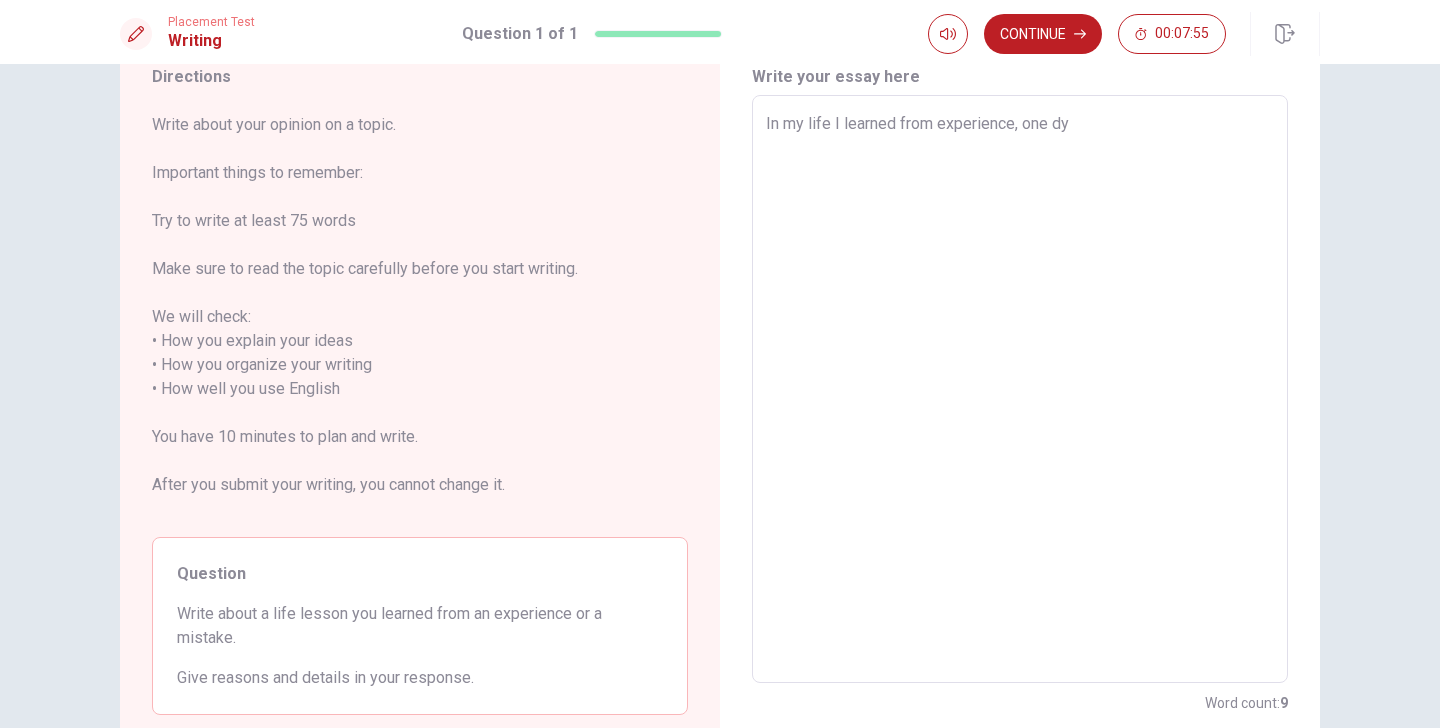 type on "In my life I learned from experience, one d" 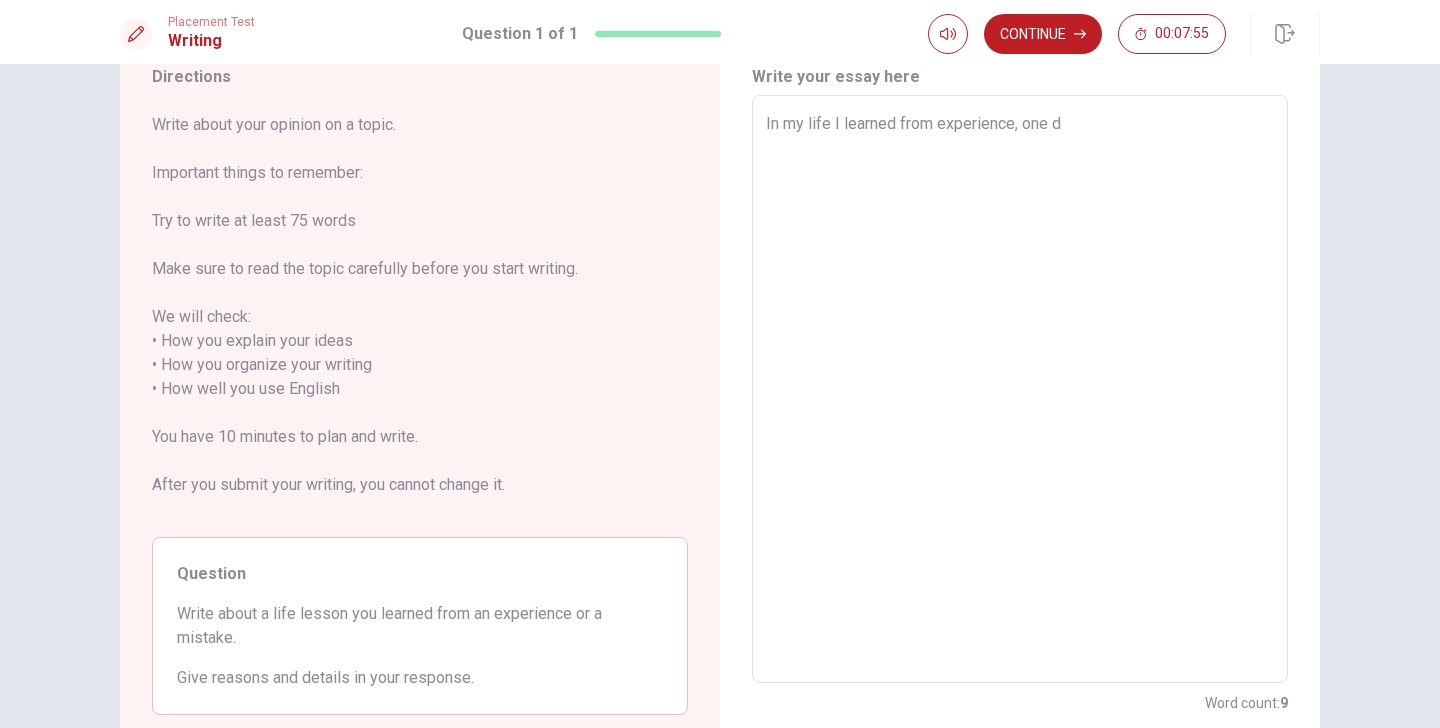 type on "x" 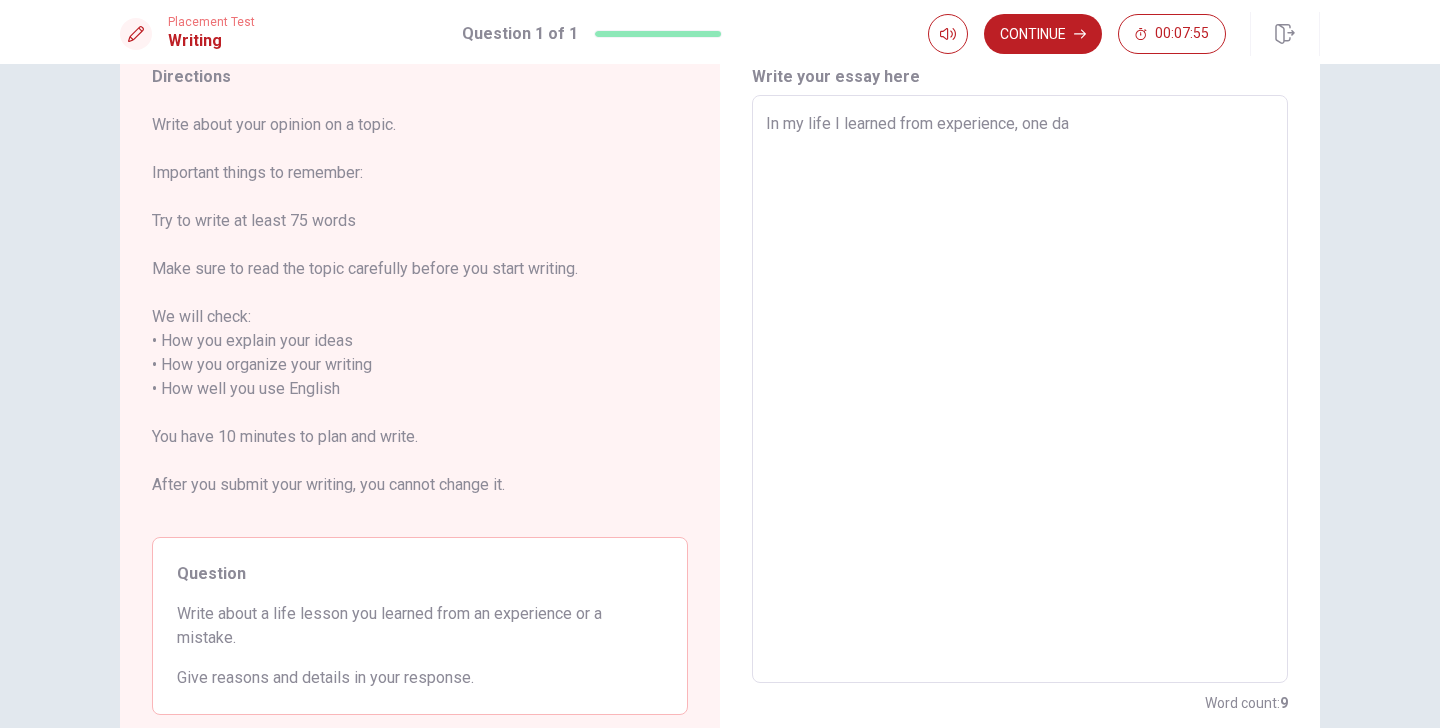 type on "x" 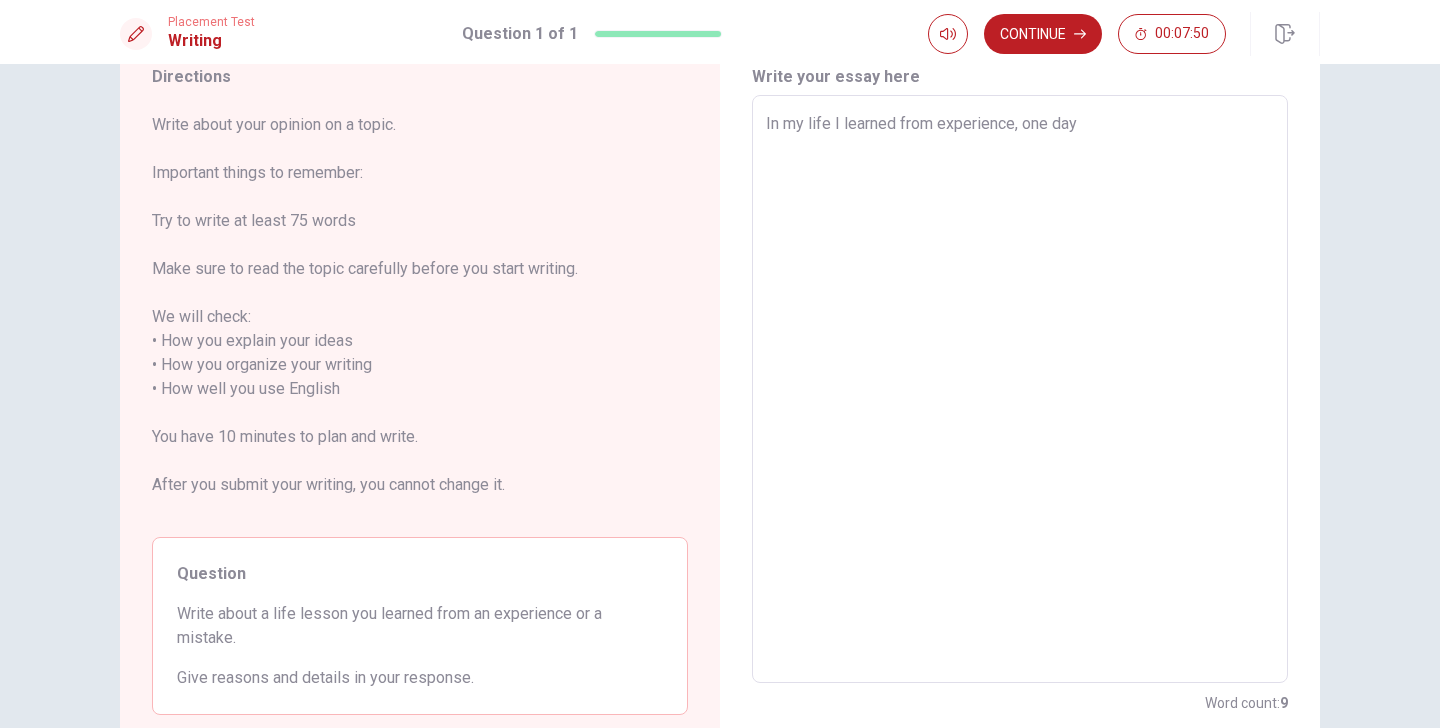 type on "x" 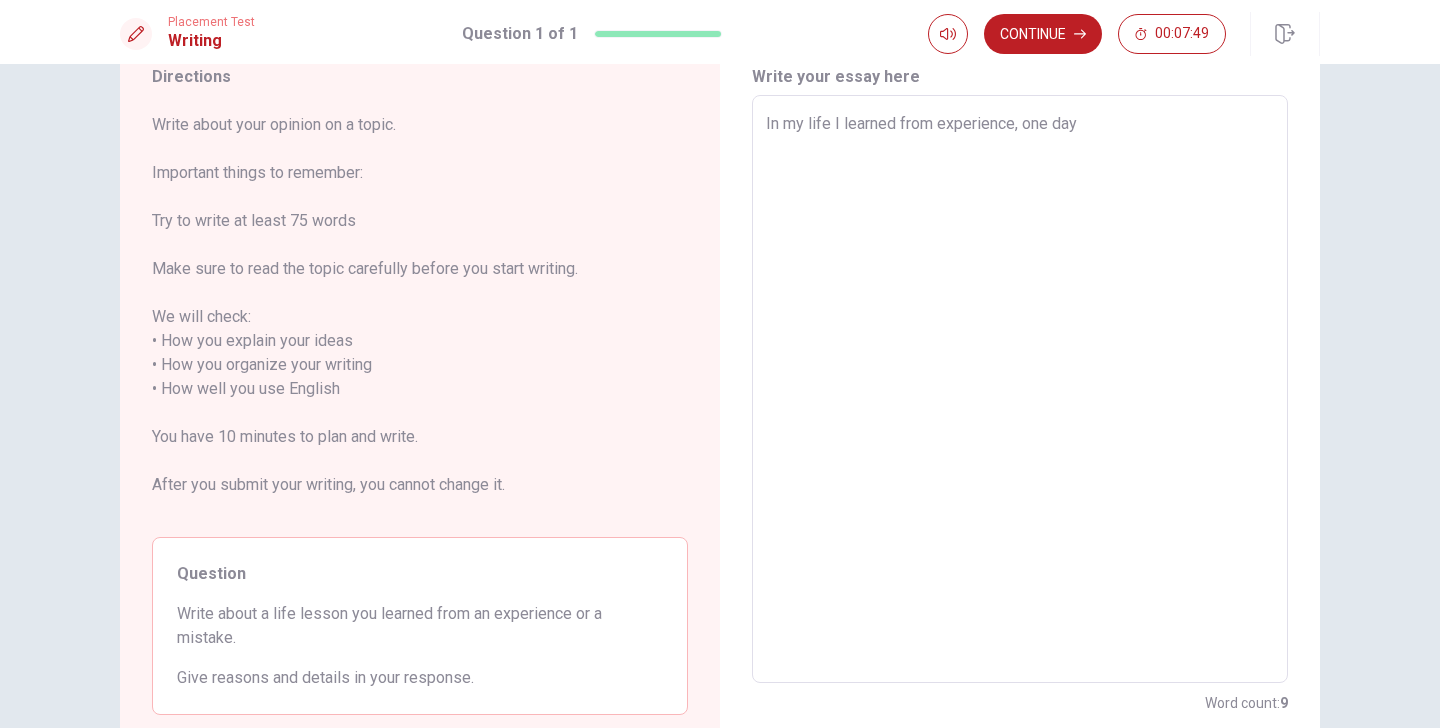 type on "In my life I learned from experience, one day" 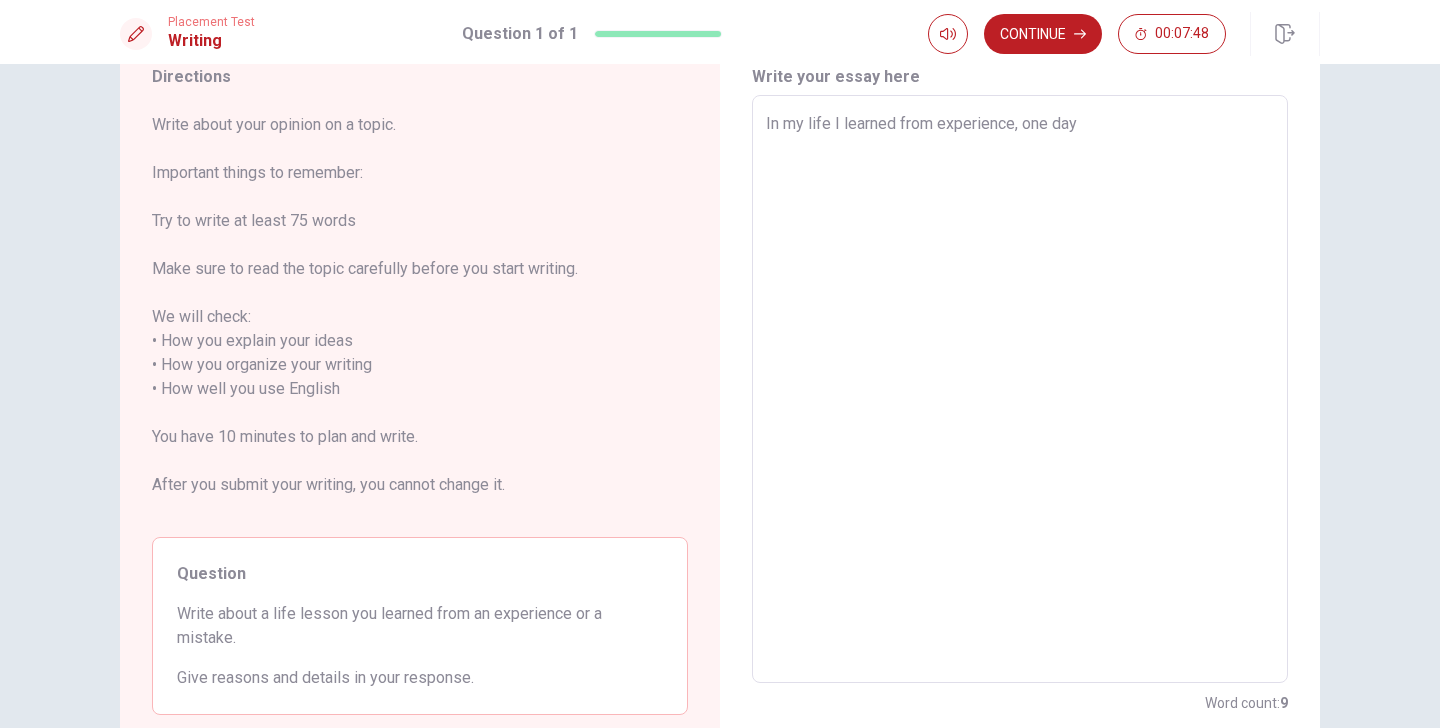 type on "In my life I learned from experience, one day I" 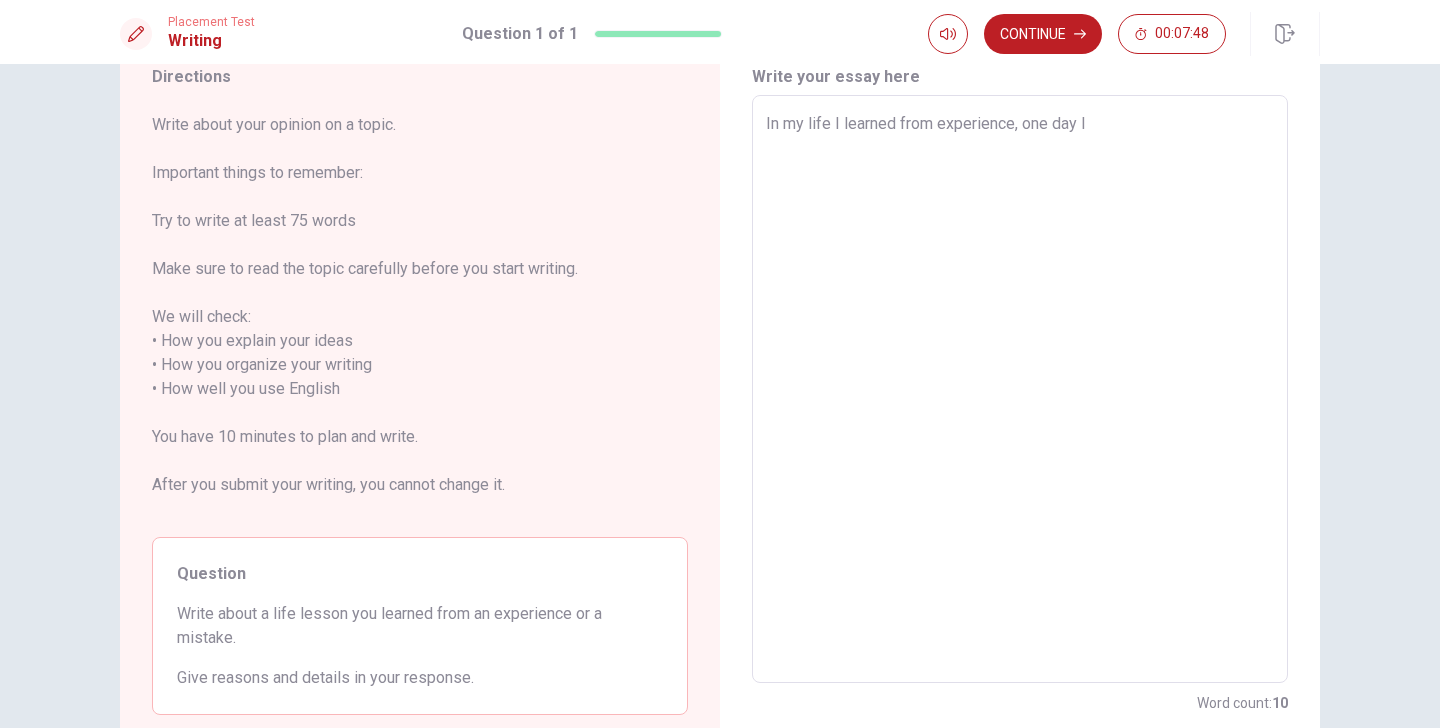 type on "x" 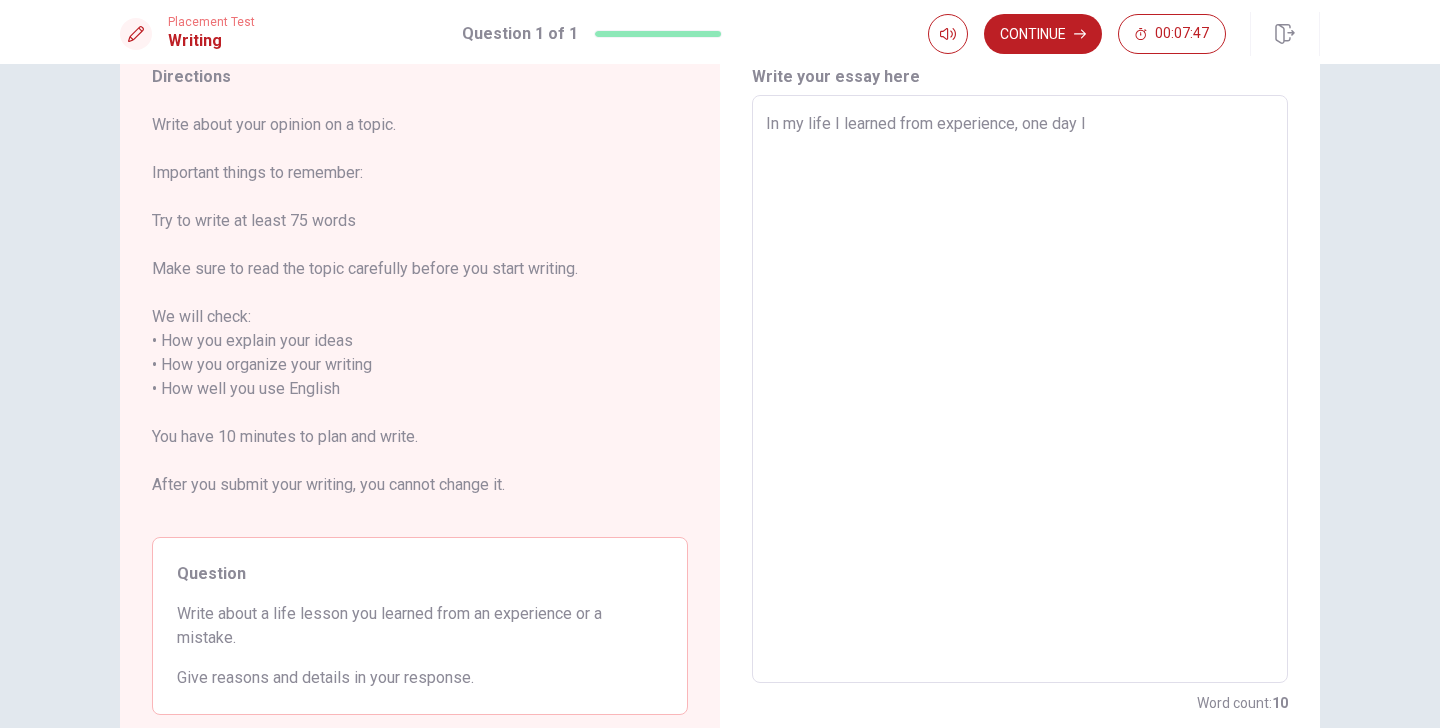 type on "In my life I learned from experience, one day I" 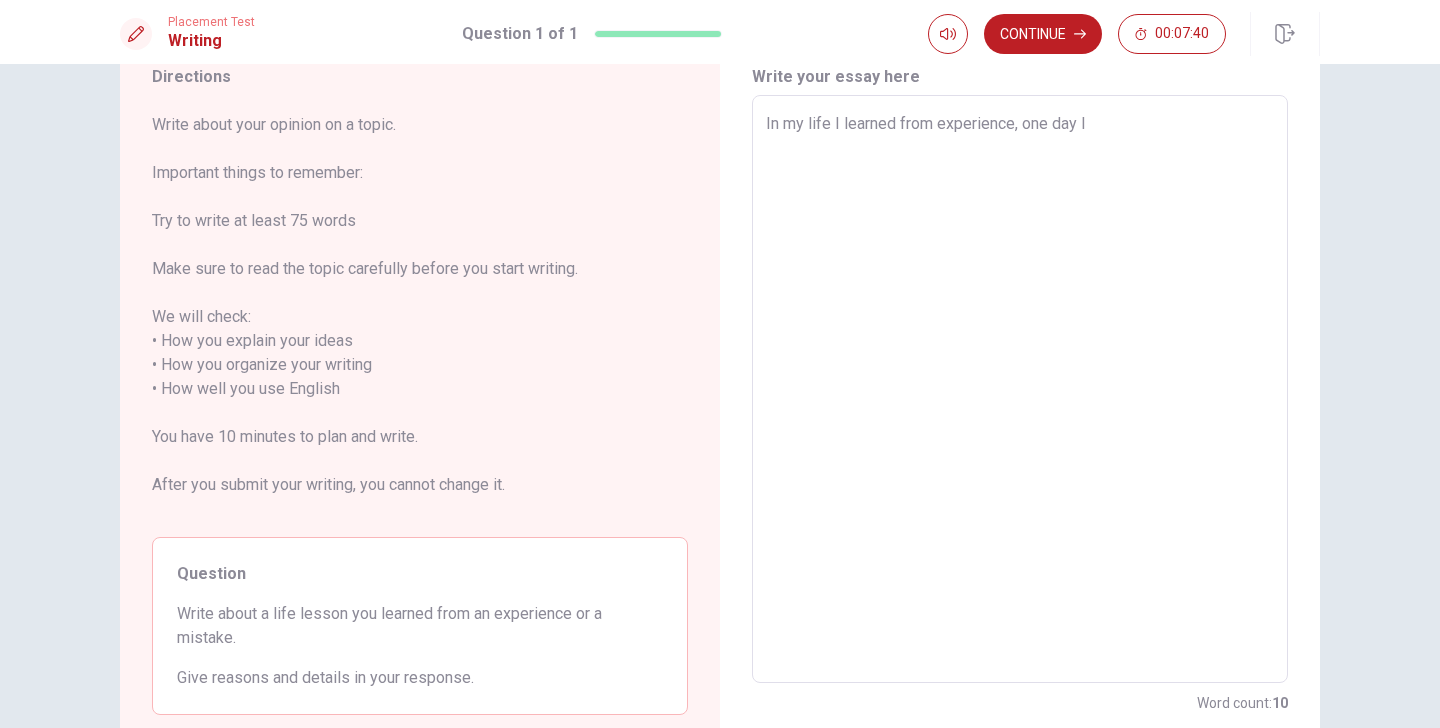 type on "x" 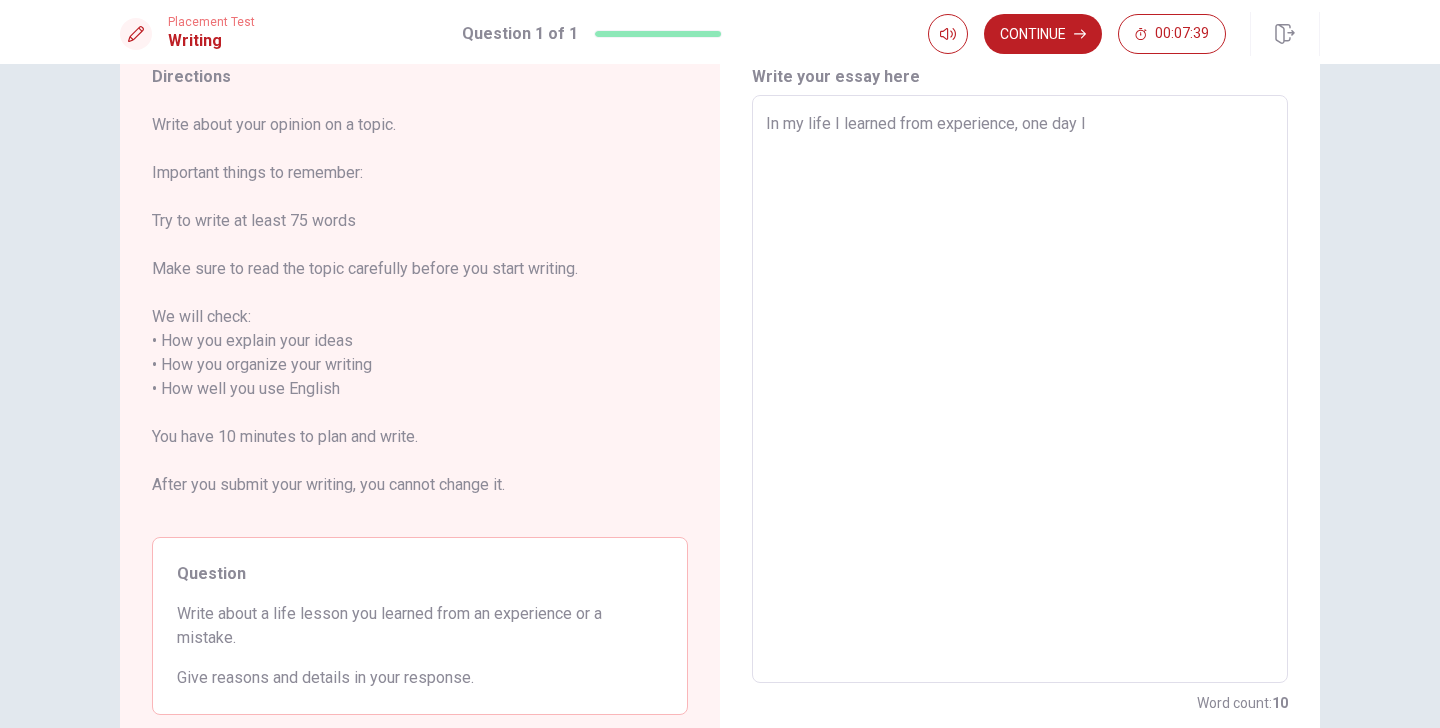 type on "In my life I learned from experience, one day I a" 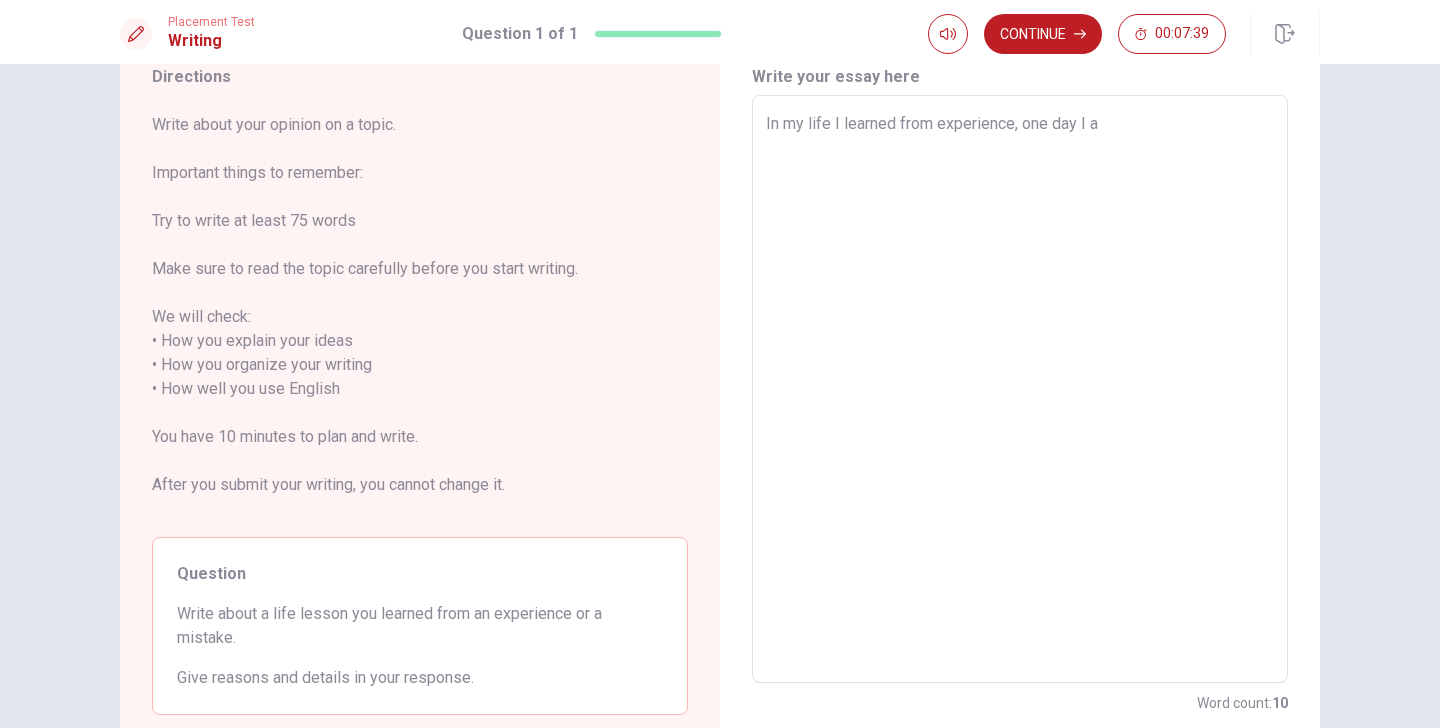 type on "x" 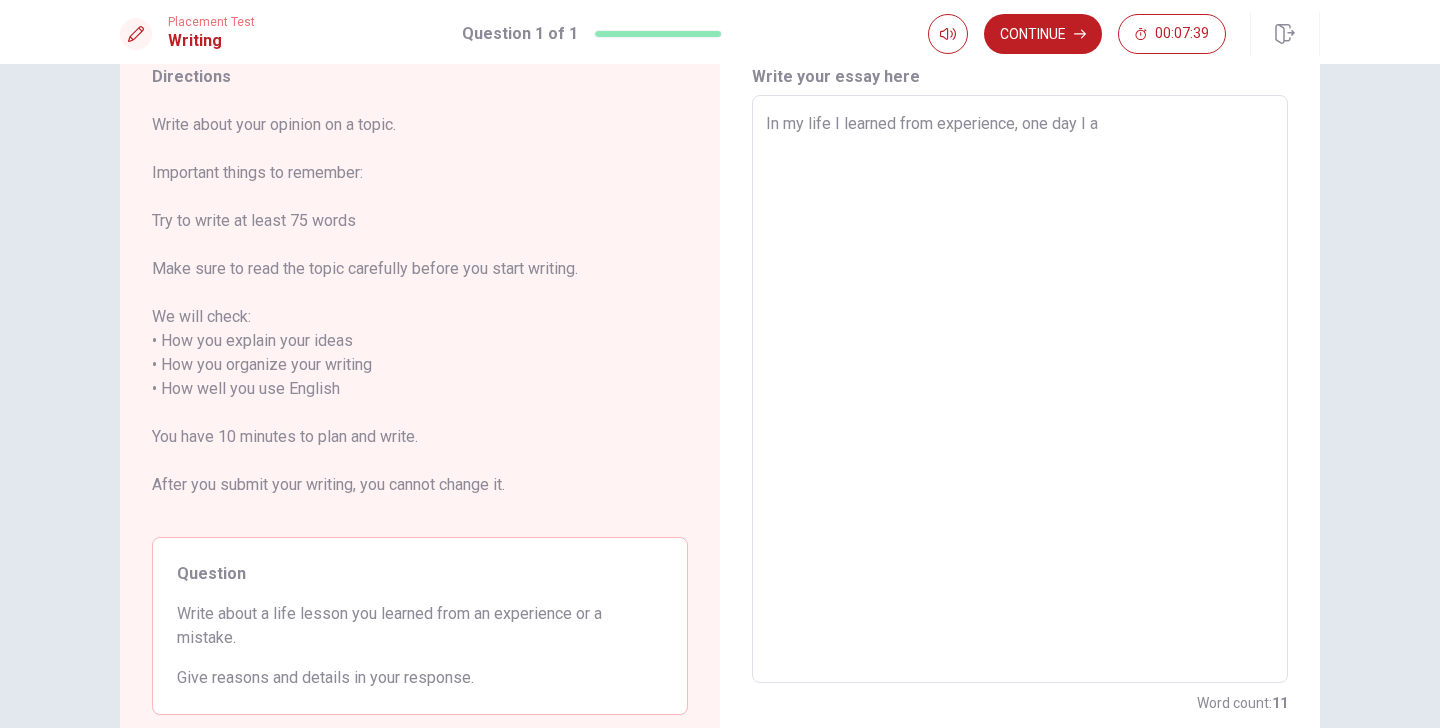 type on "In my life I learned from experience, one day I am" 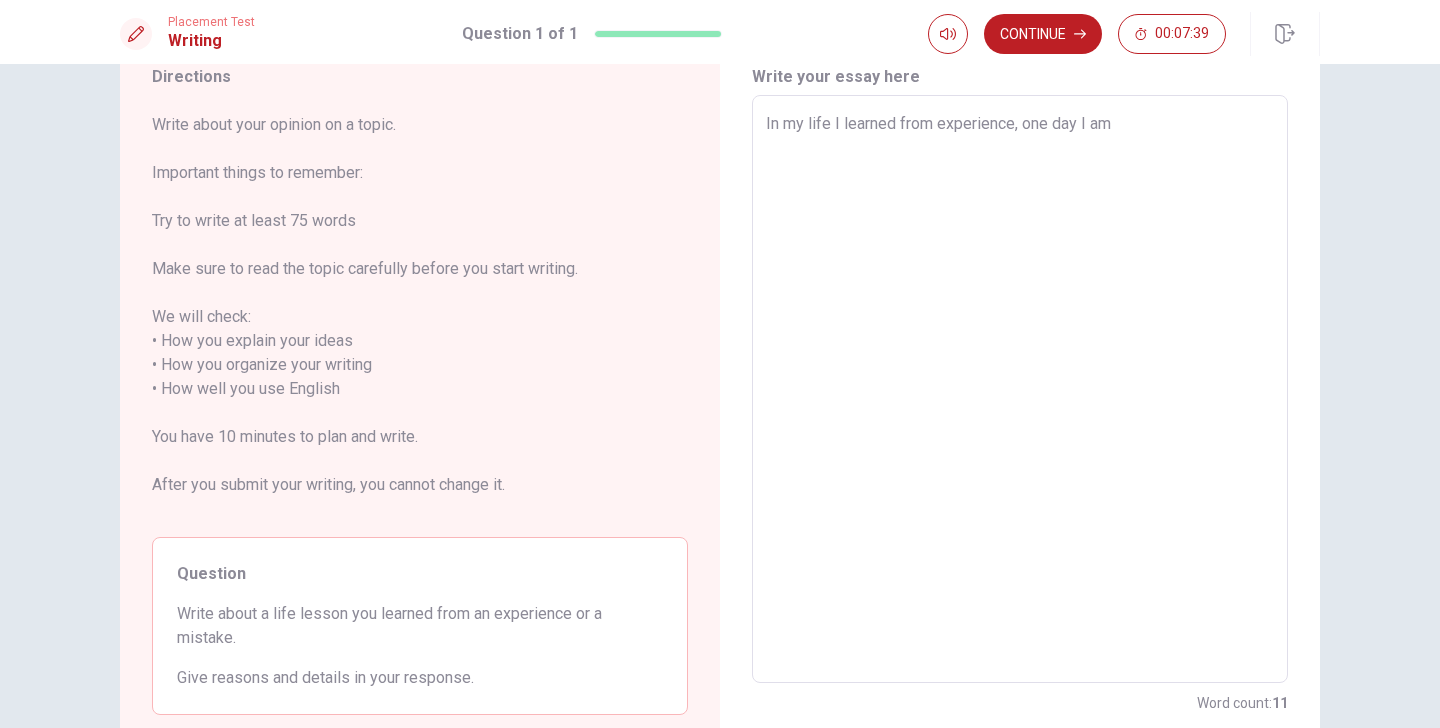 type on "x" 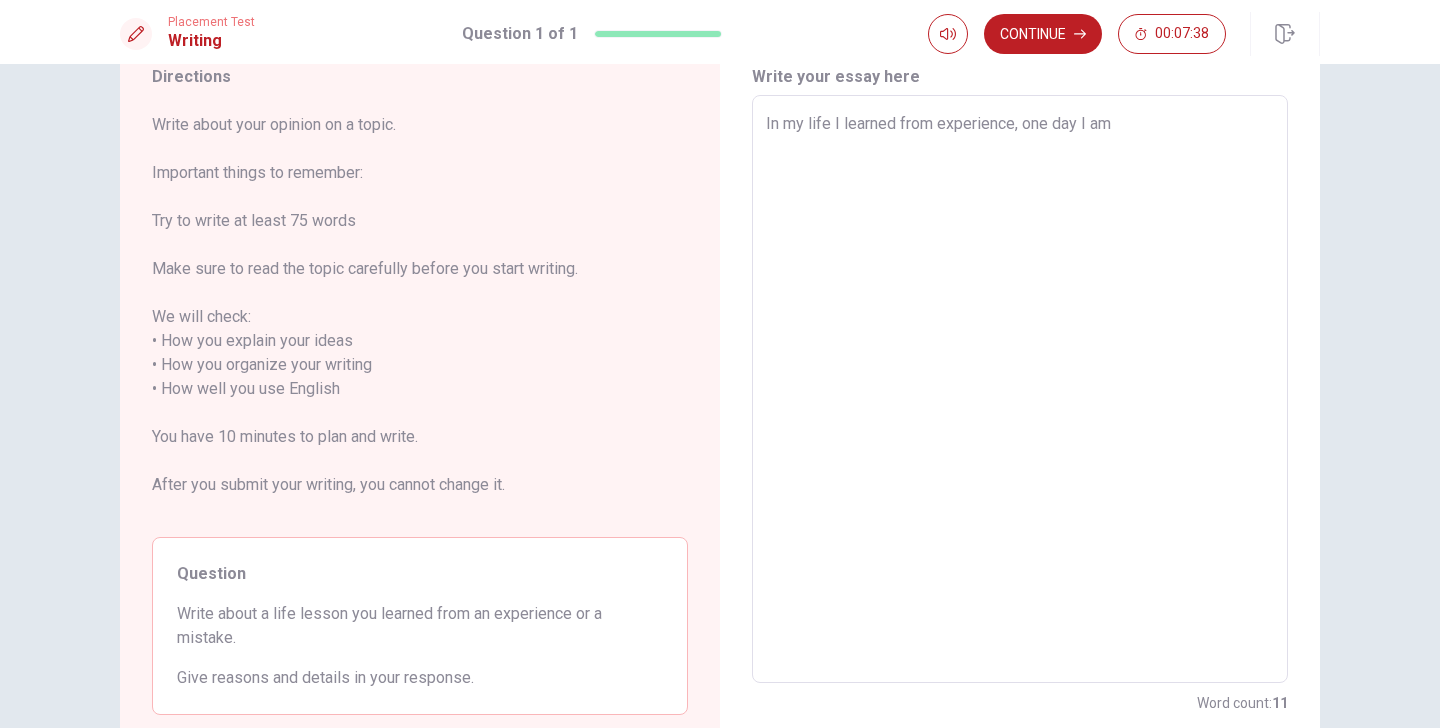 type on "In my life I learned from experience, one day I am" 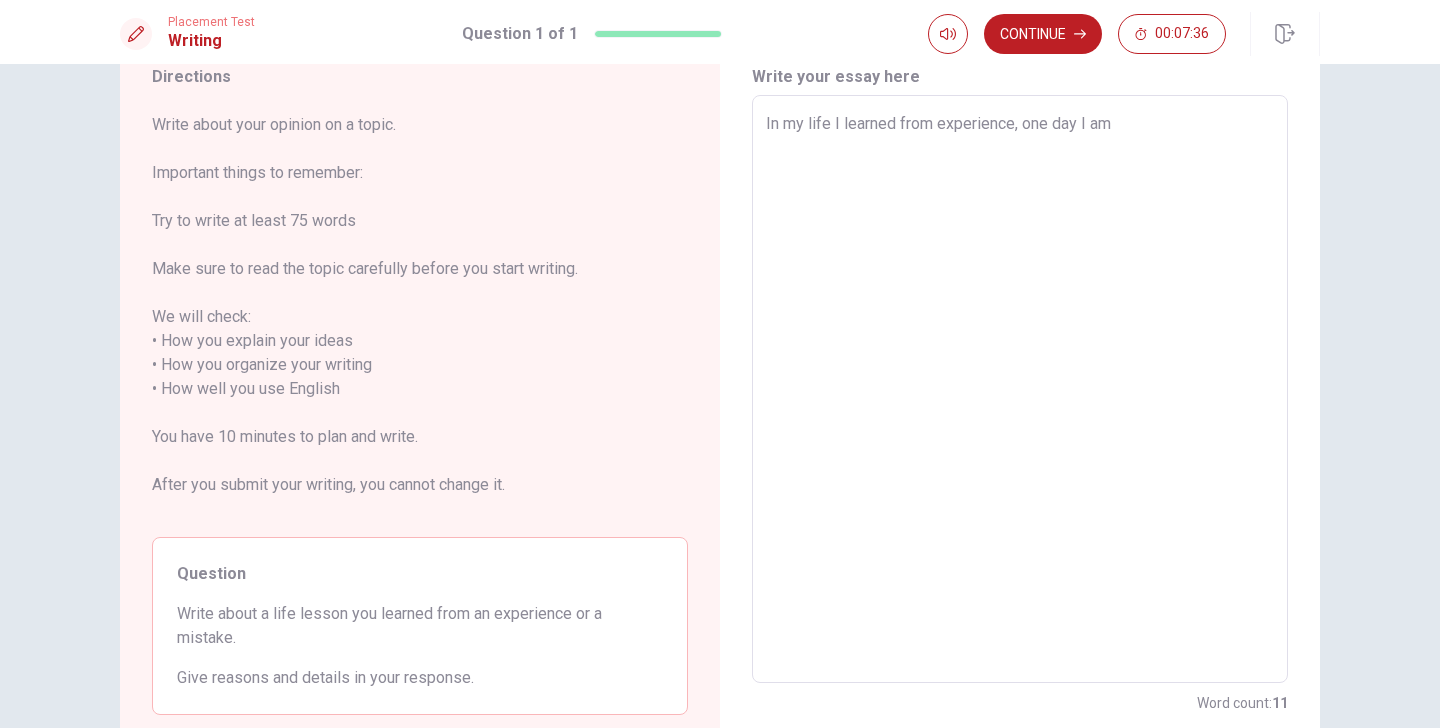 type on "x" 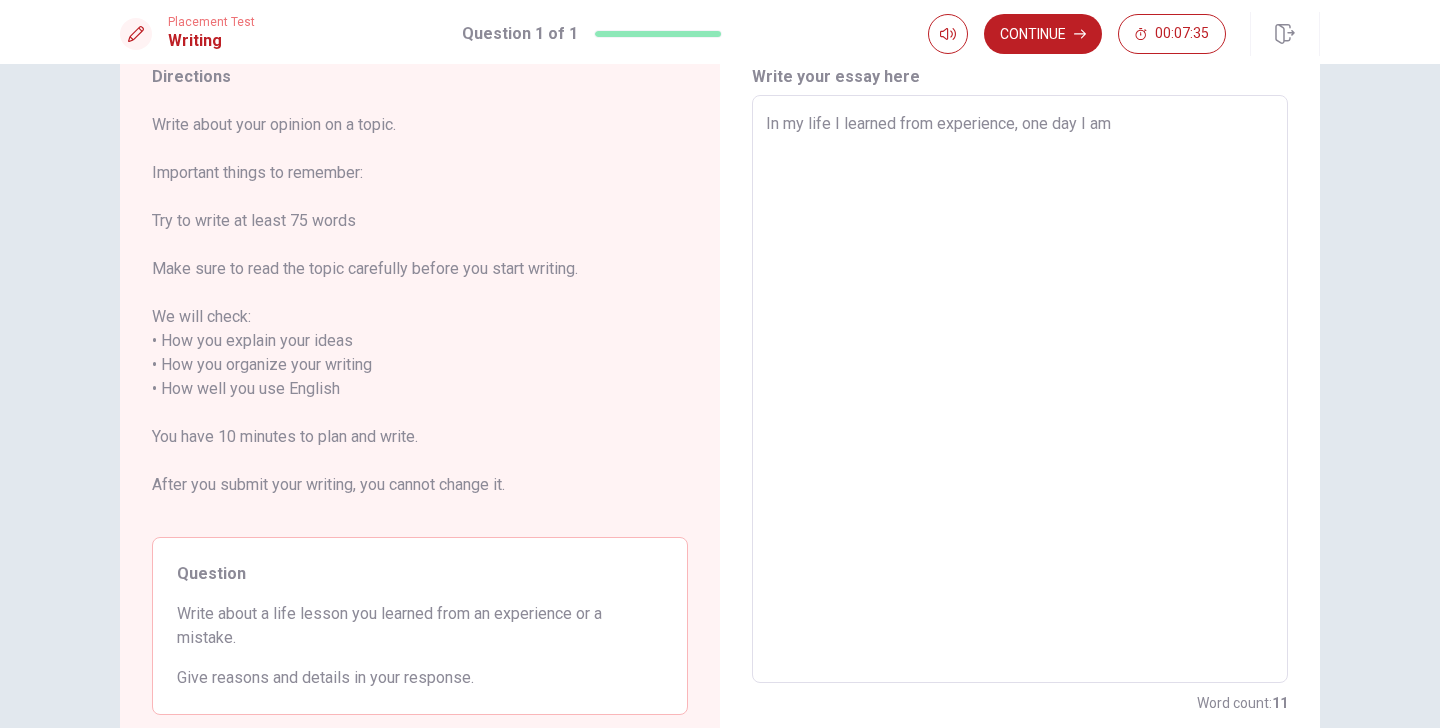 type on "In my life I learned from experience, one day I am" 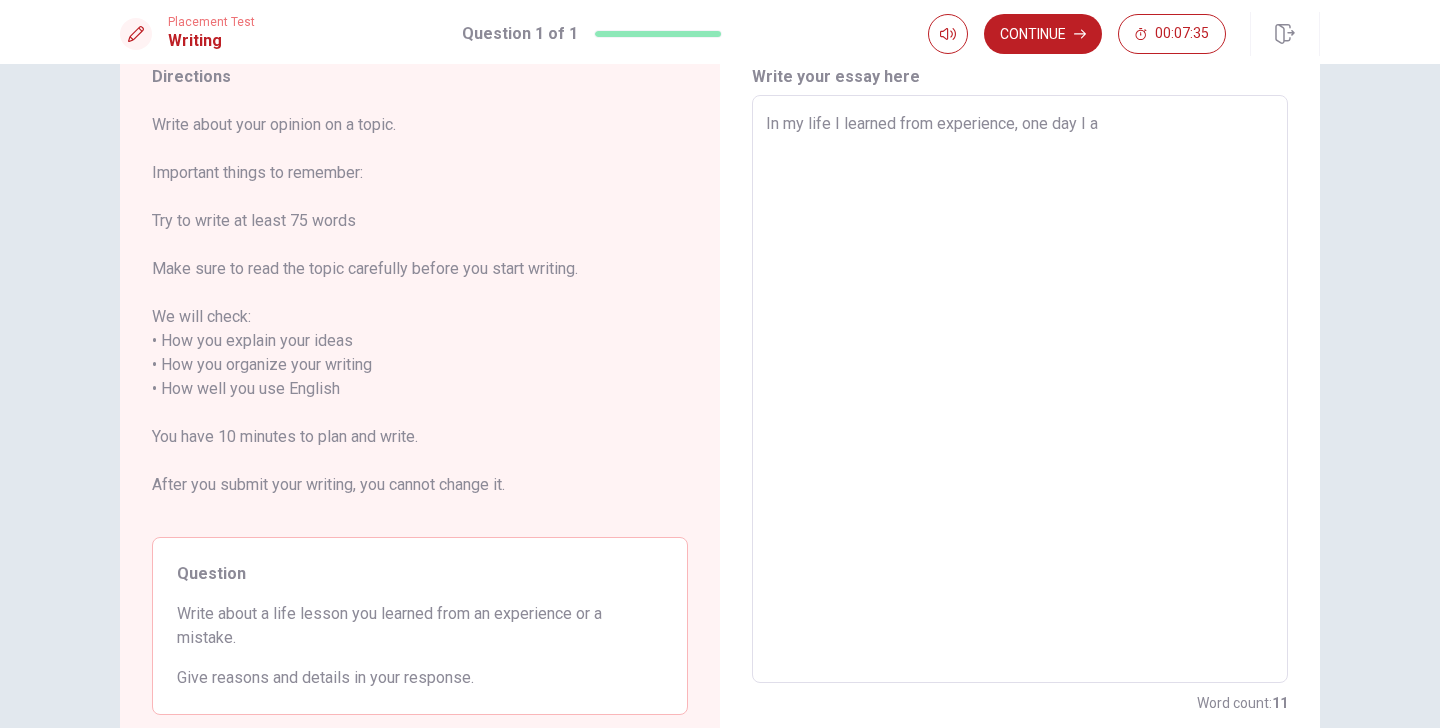 type on "x" 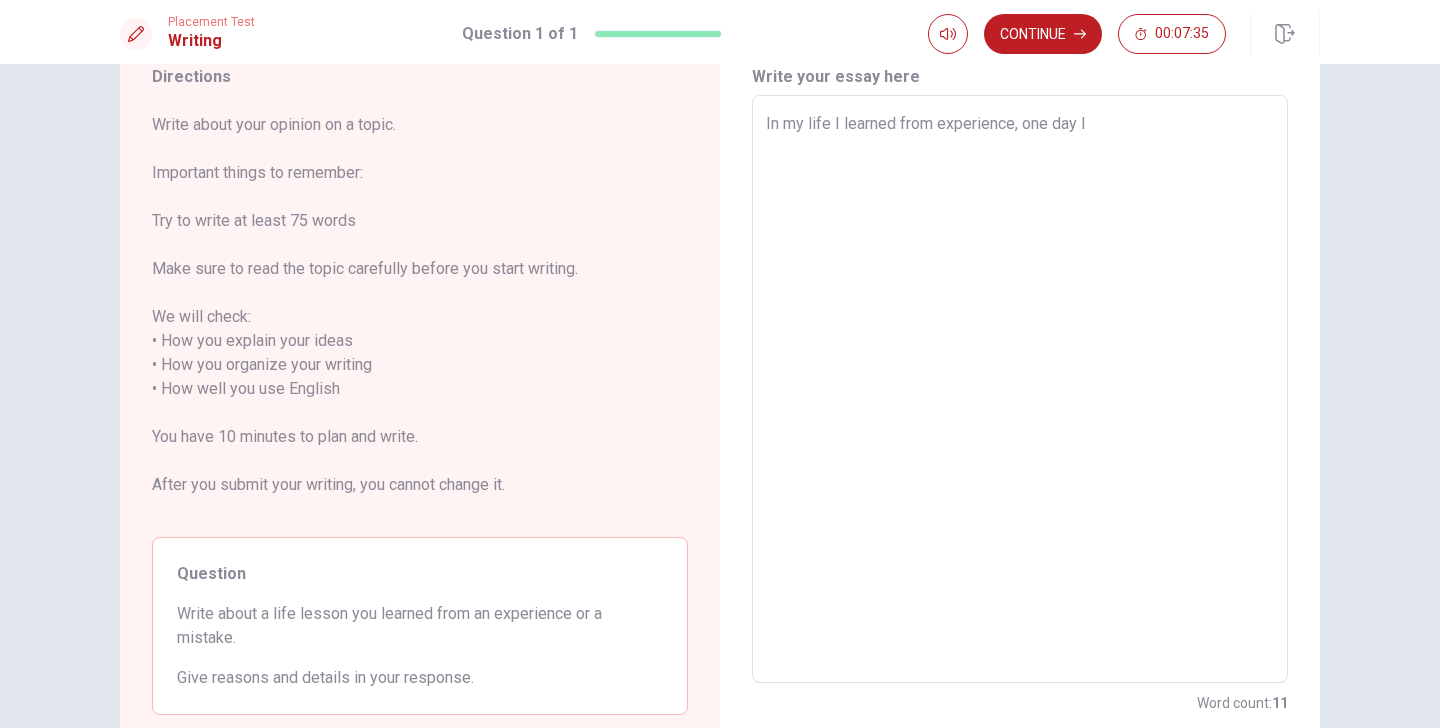 type on "x" 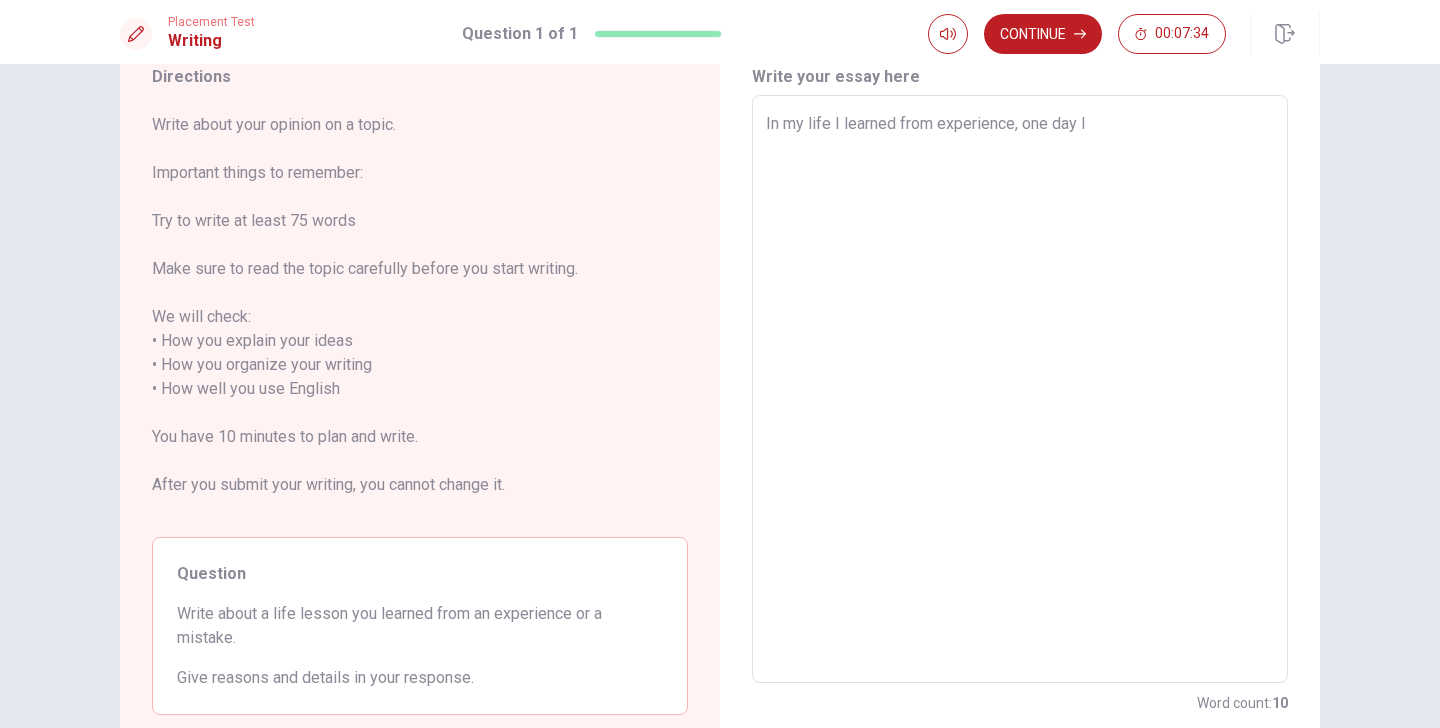 type on "In my life I learned from experience, one day" 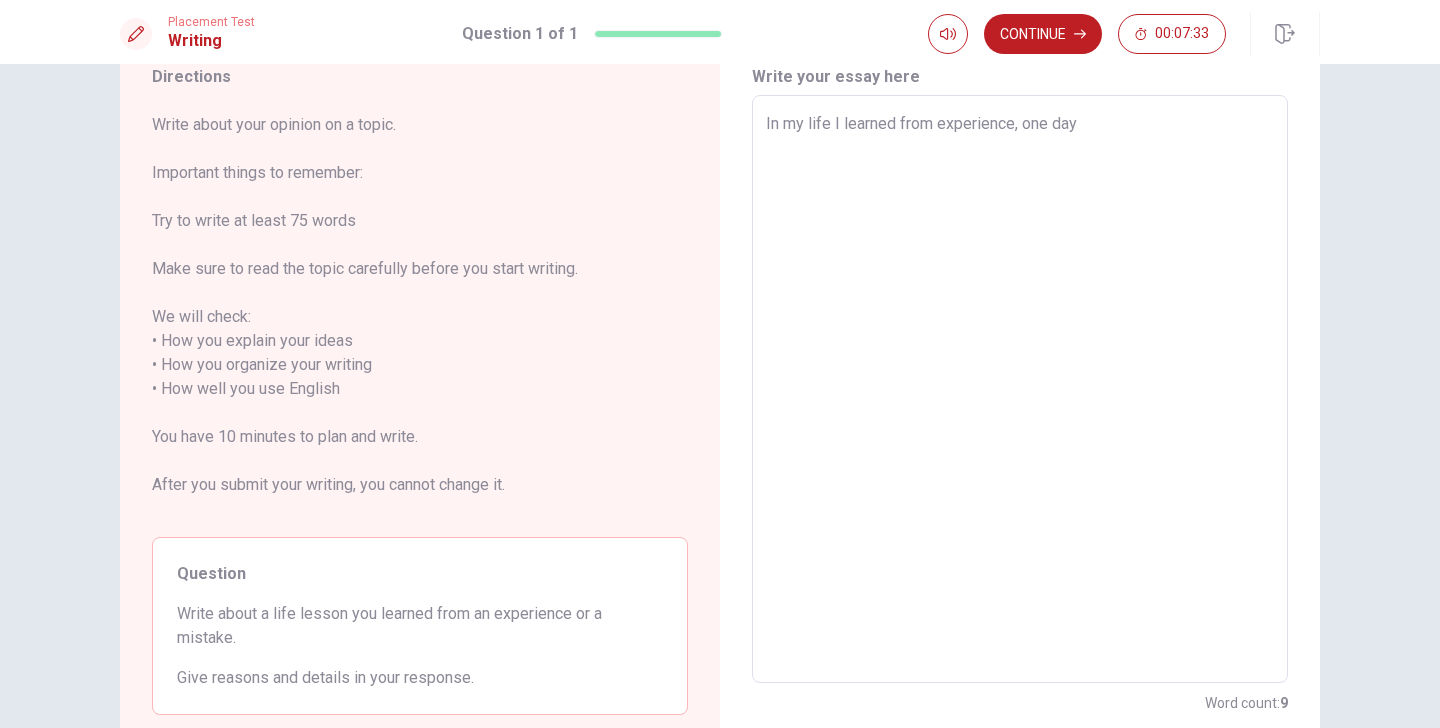 type on "x" 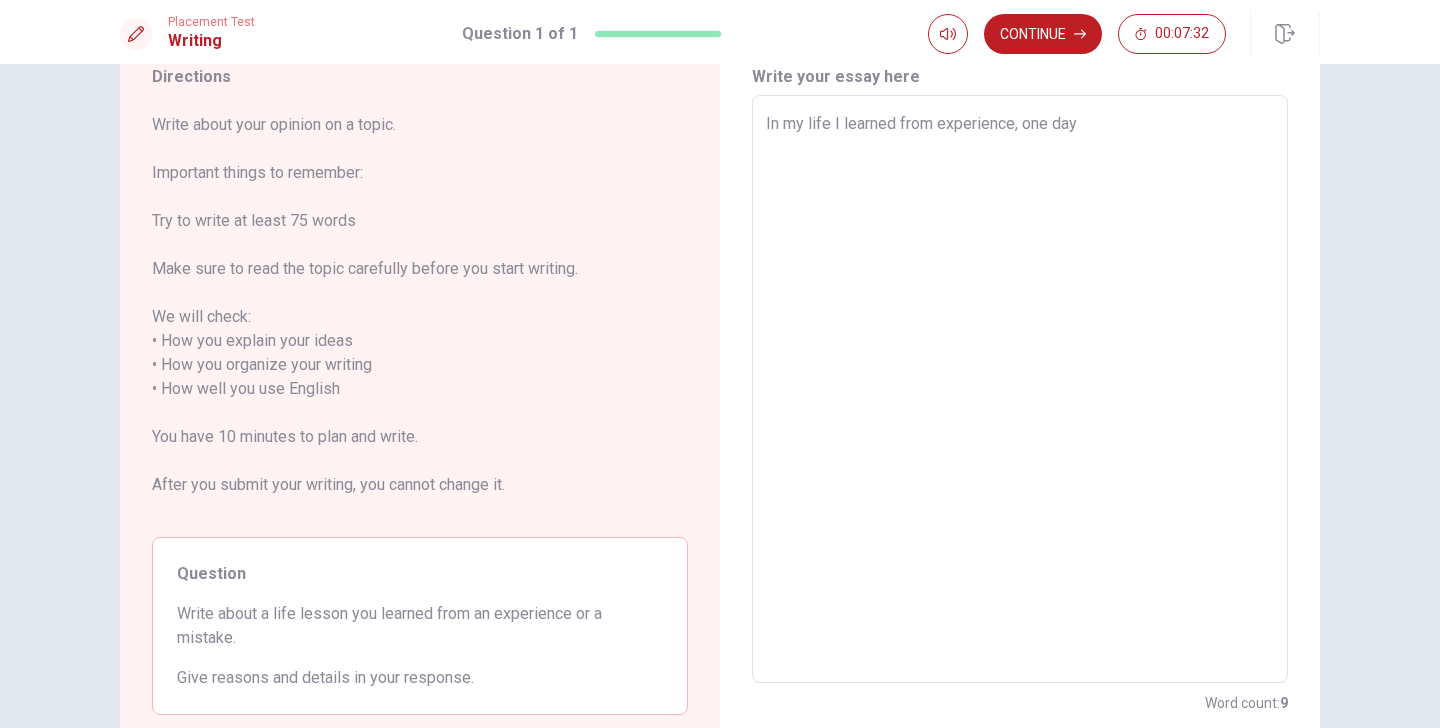 type on "In my life I learned from experience, one day" 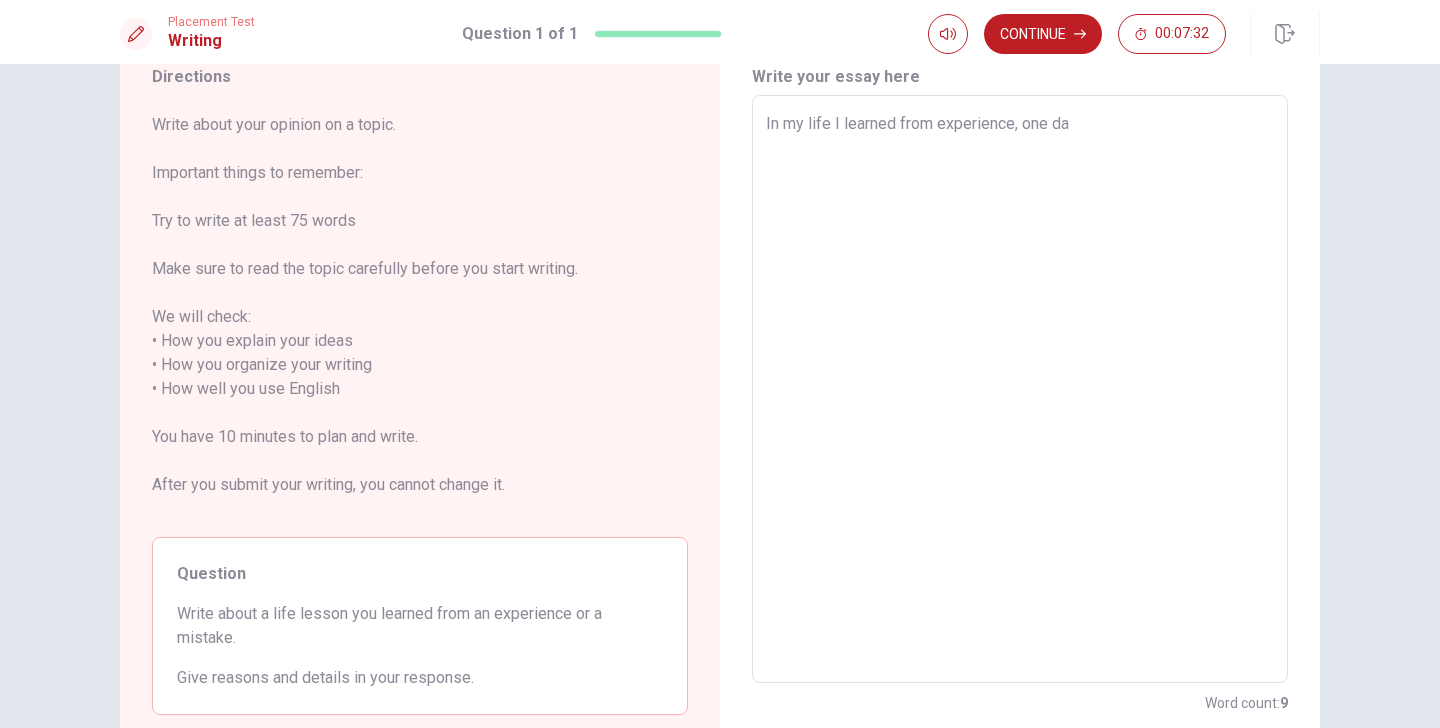 type on "x" 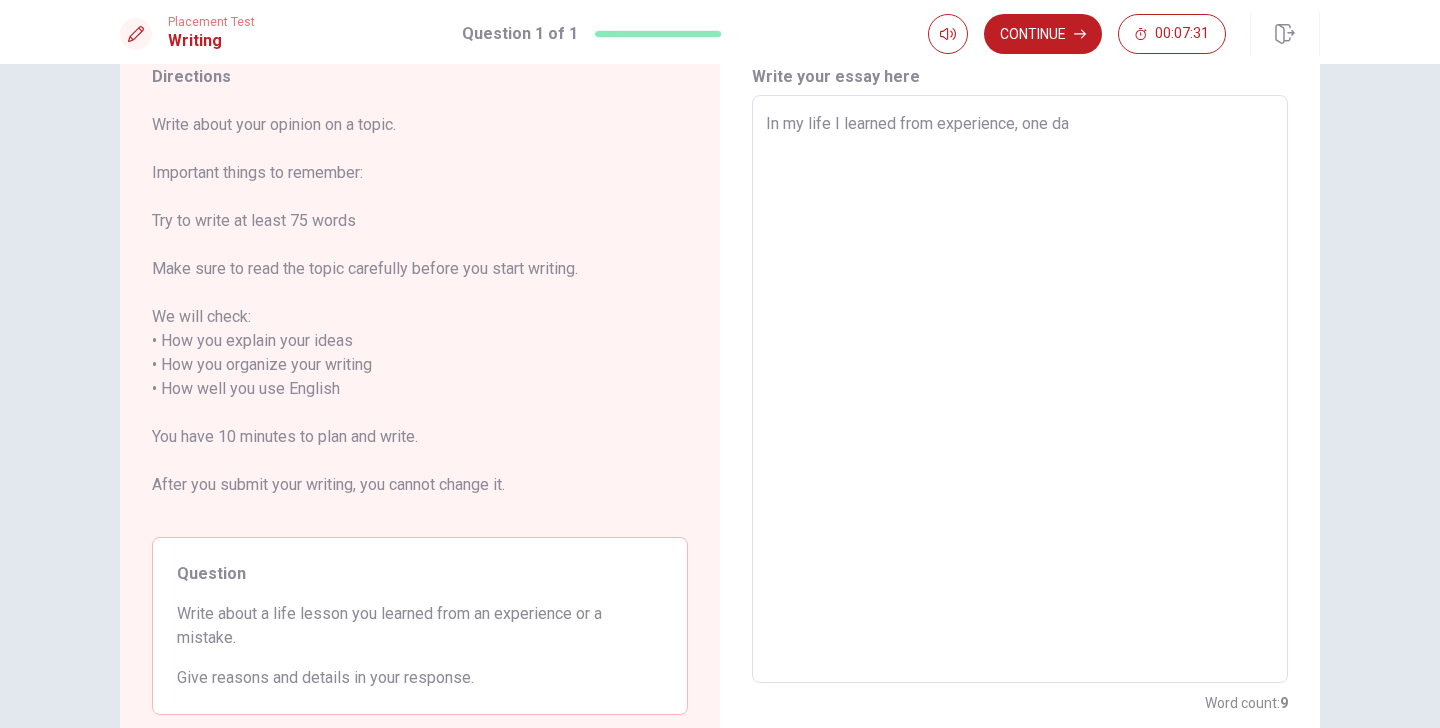 type on "In my life I learned from experience, one d" 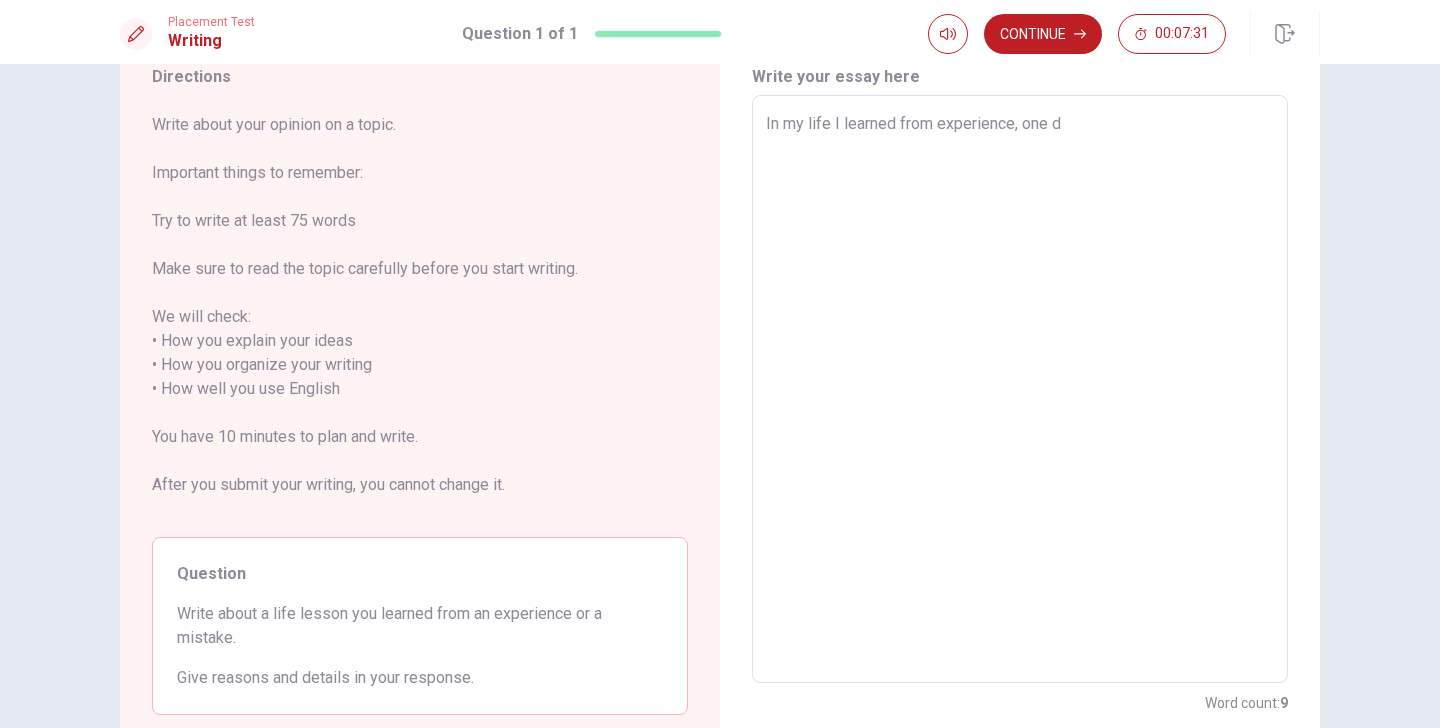 type on "x" 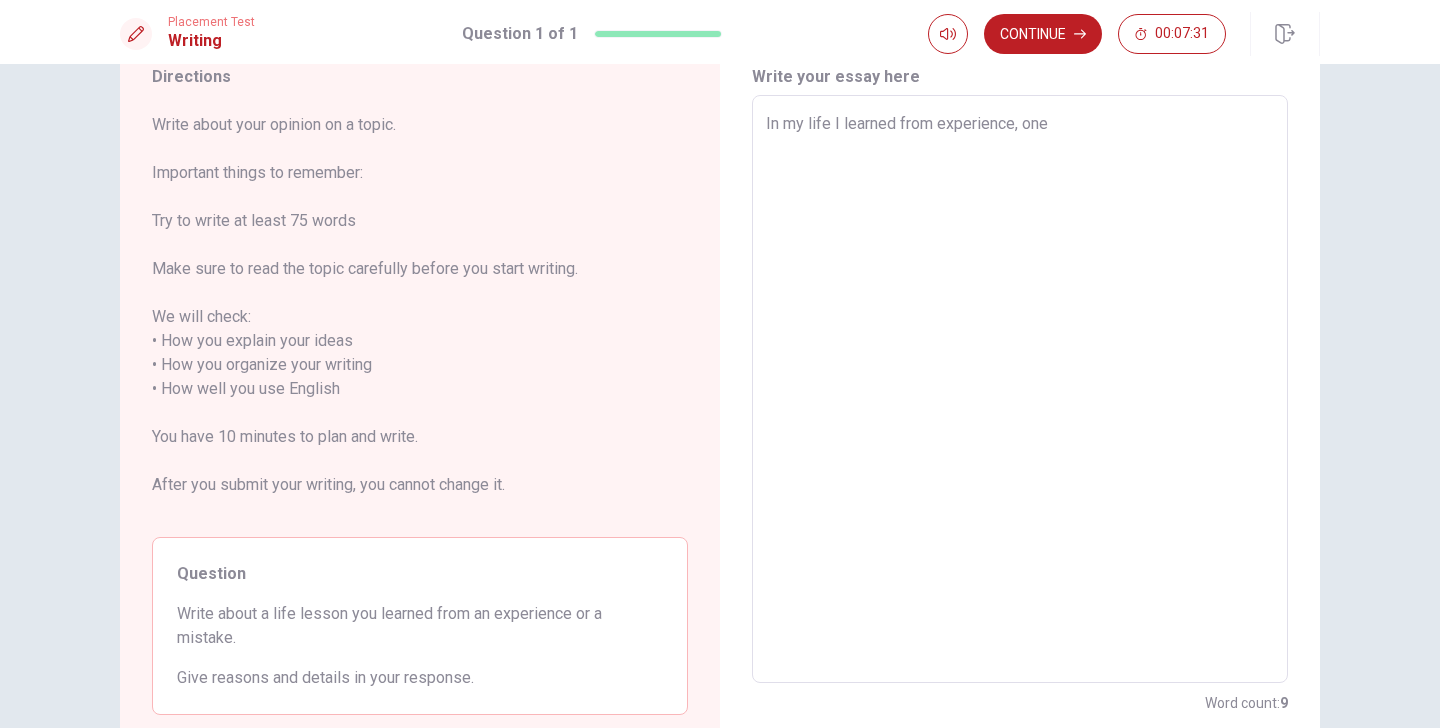 type on "x" 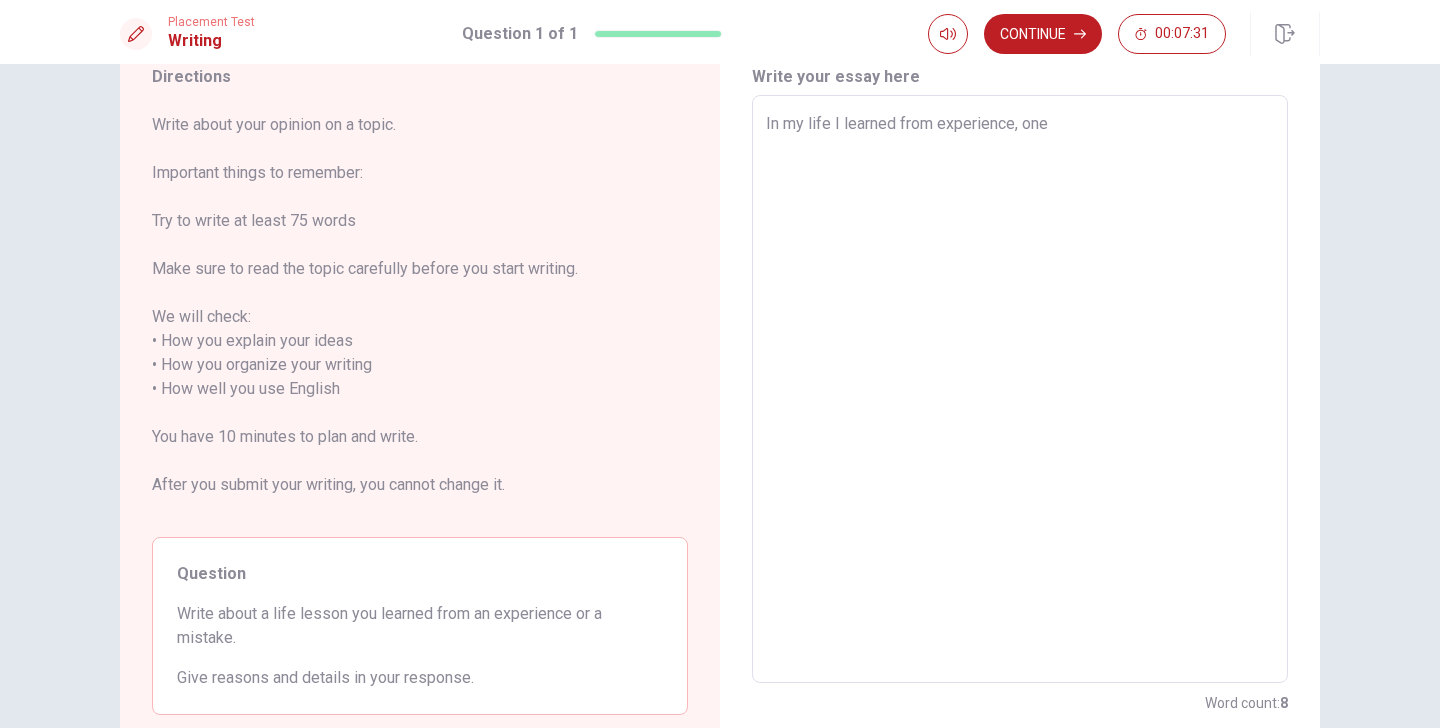 type on "In my life I learned from experience, one" 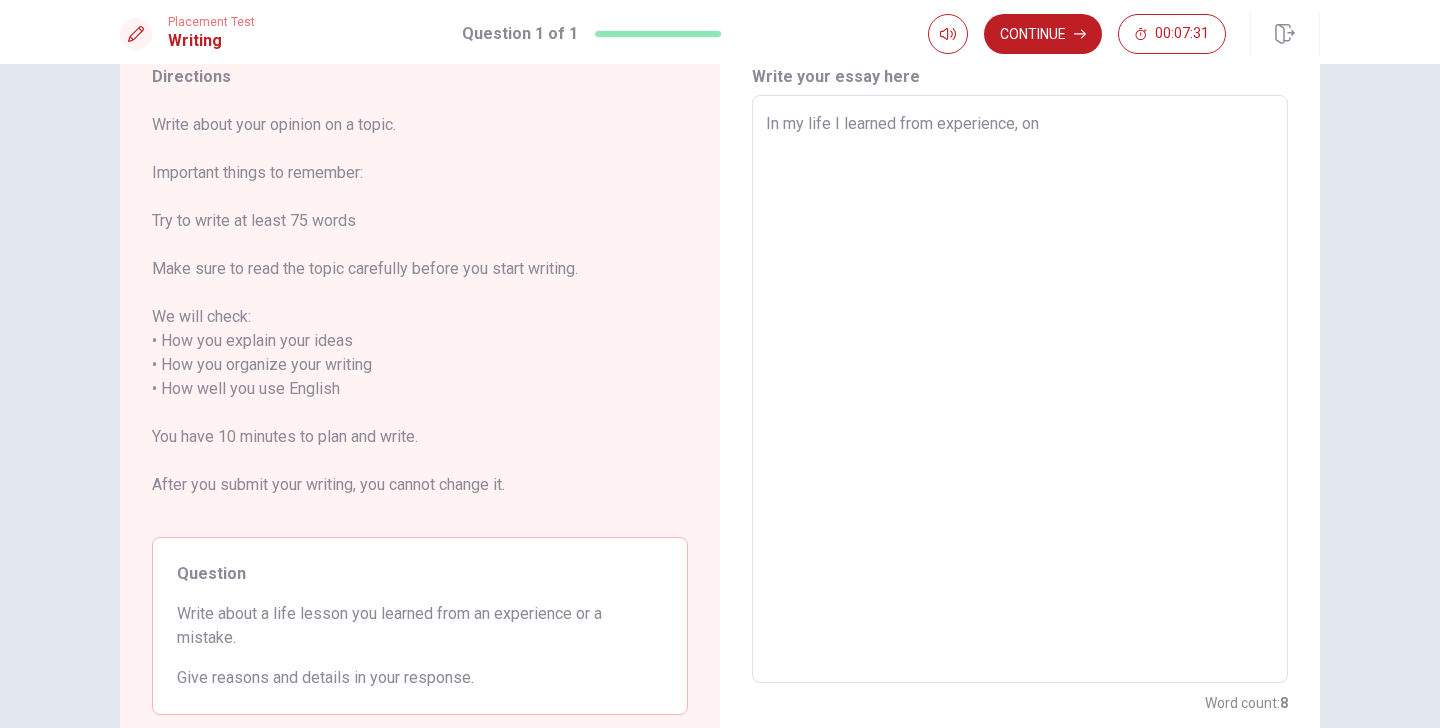 type on "x" 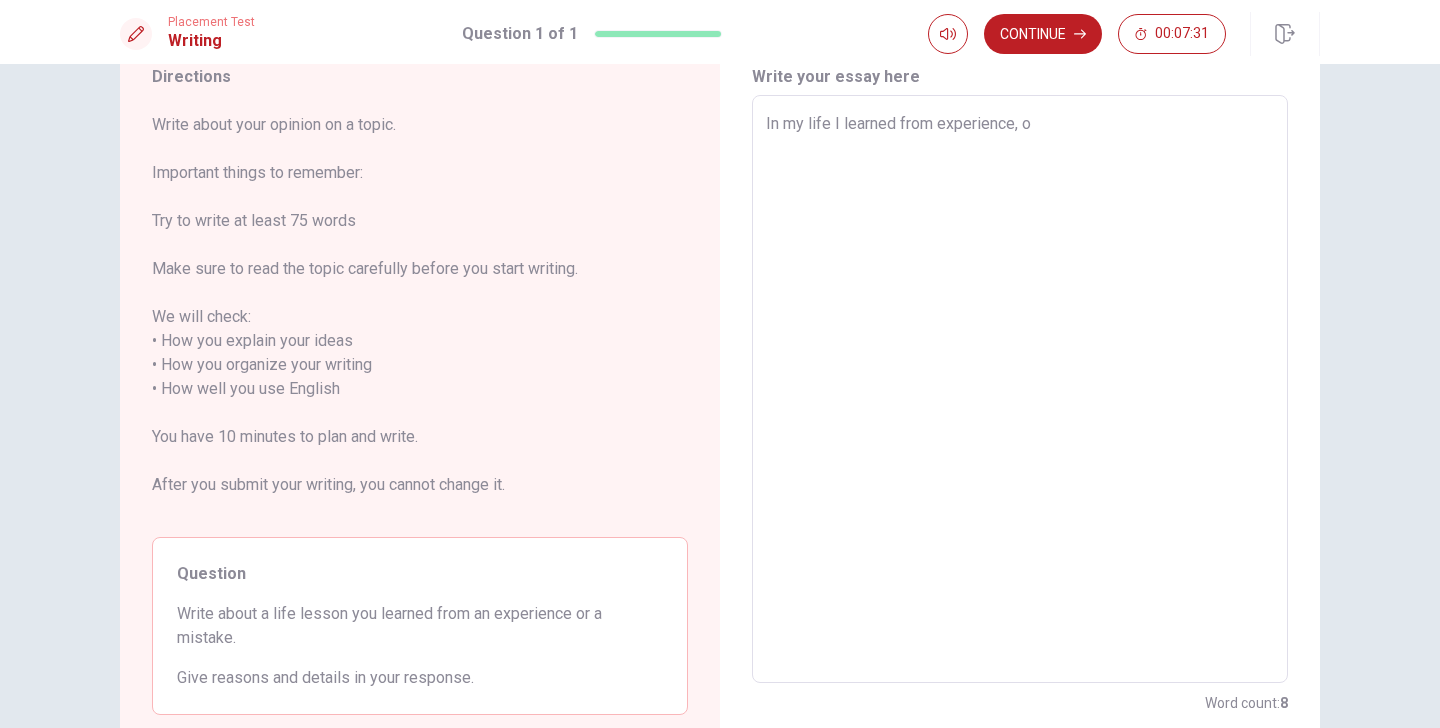 type on "x" 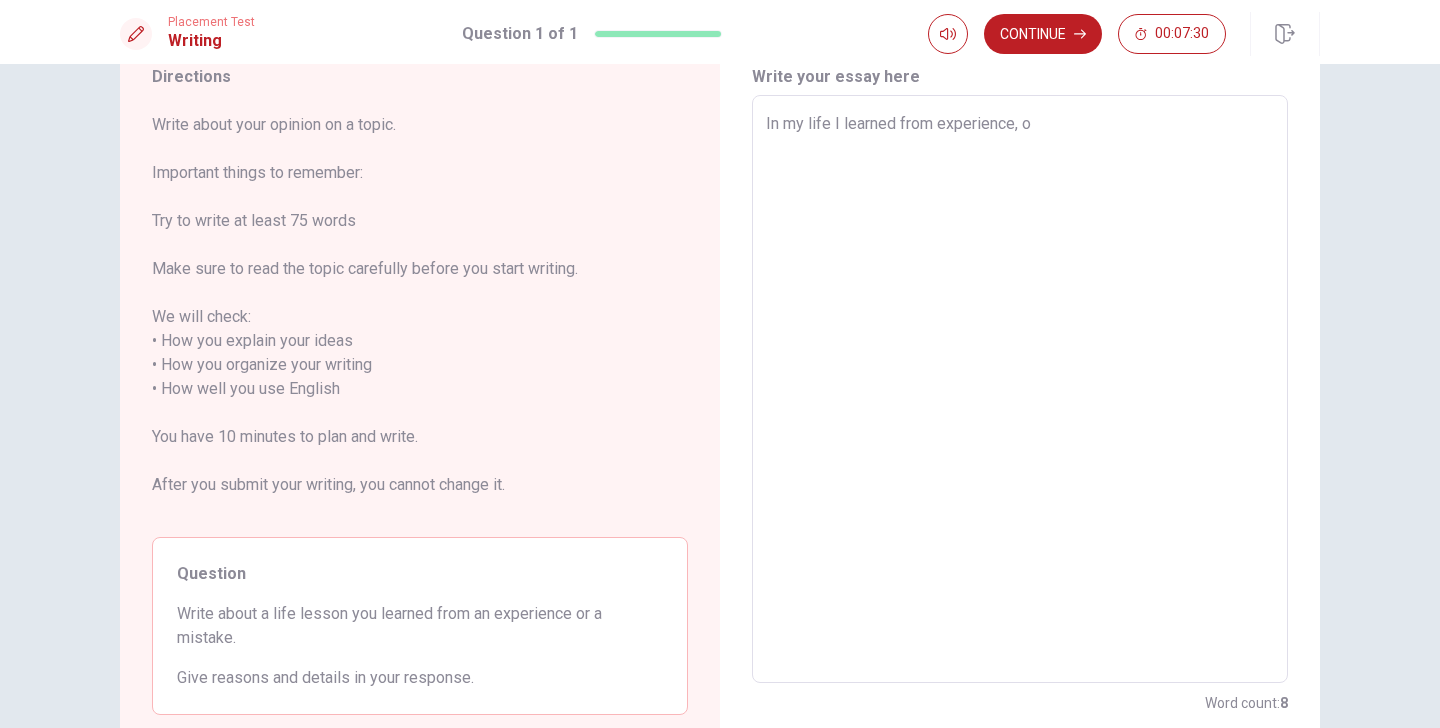 type on "In my life I learned from experience," 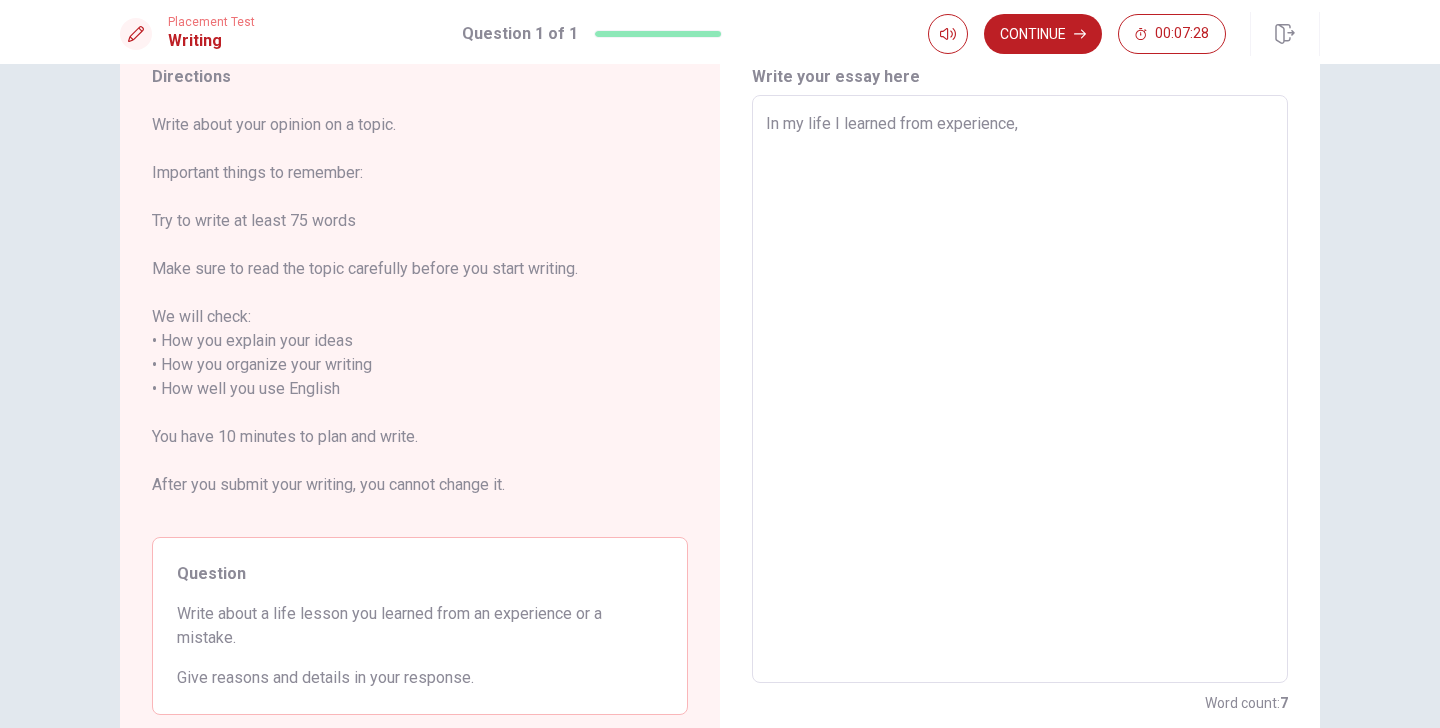 type on "x" 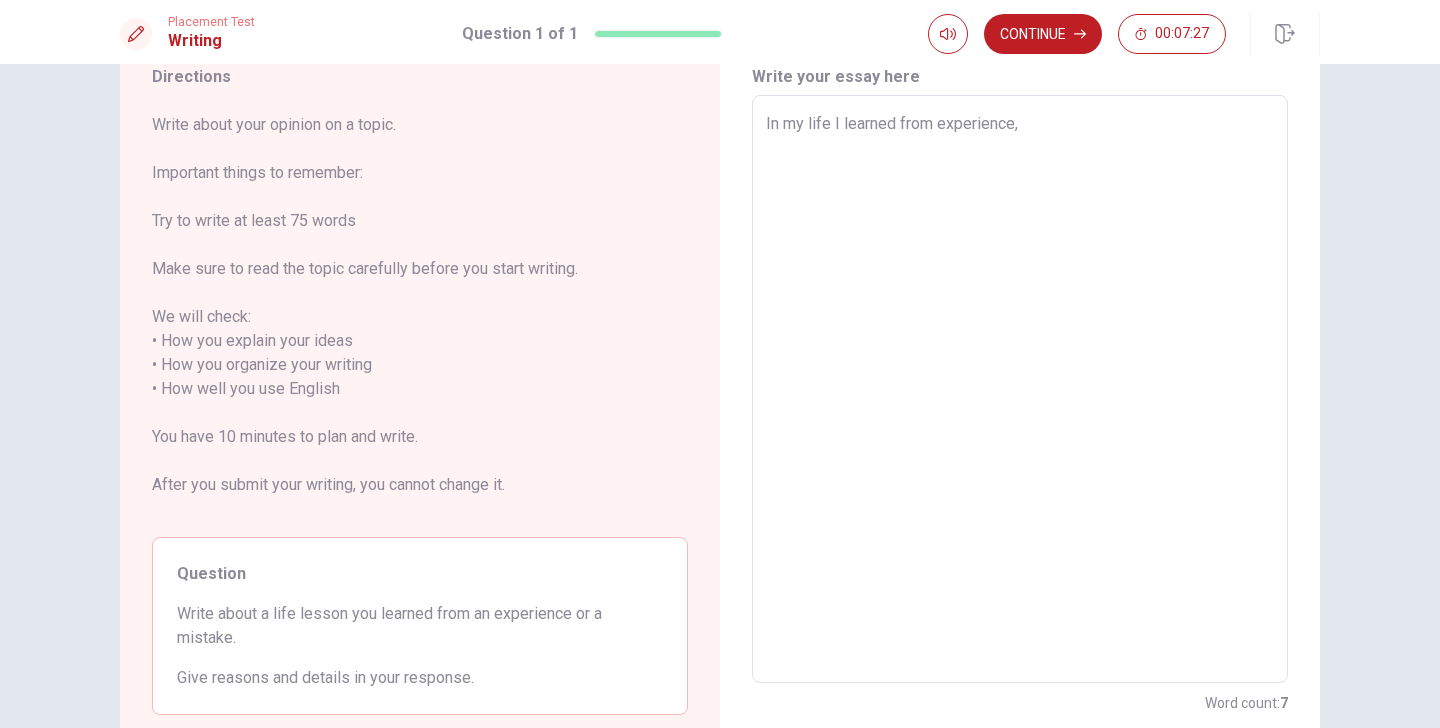 type on "In my life I learned from experience, 2" 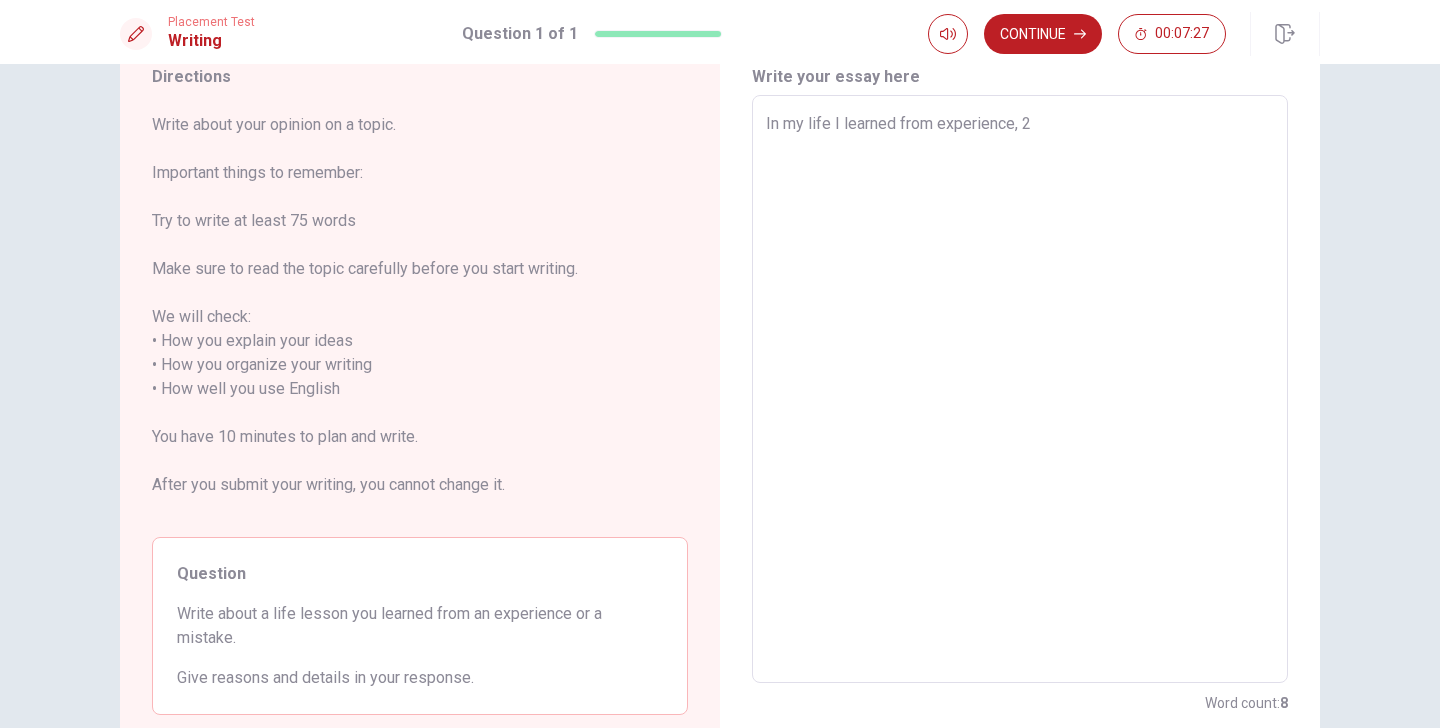 type on "x" 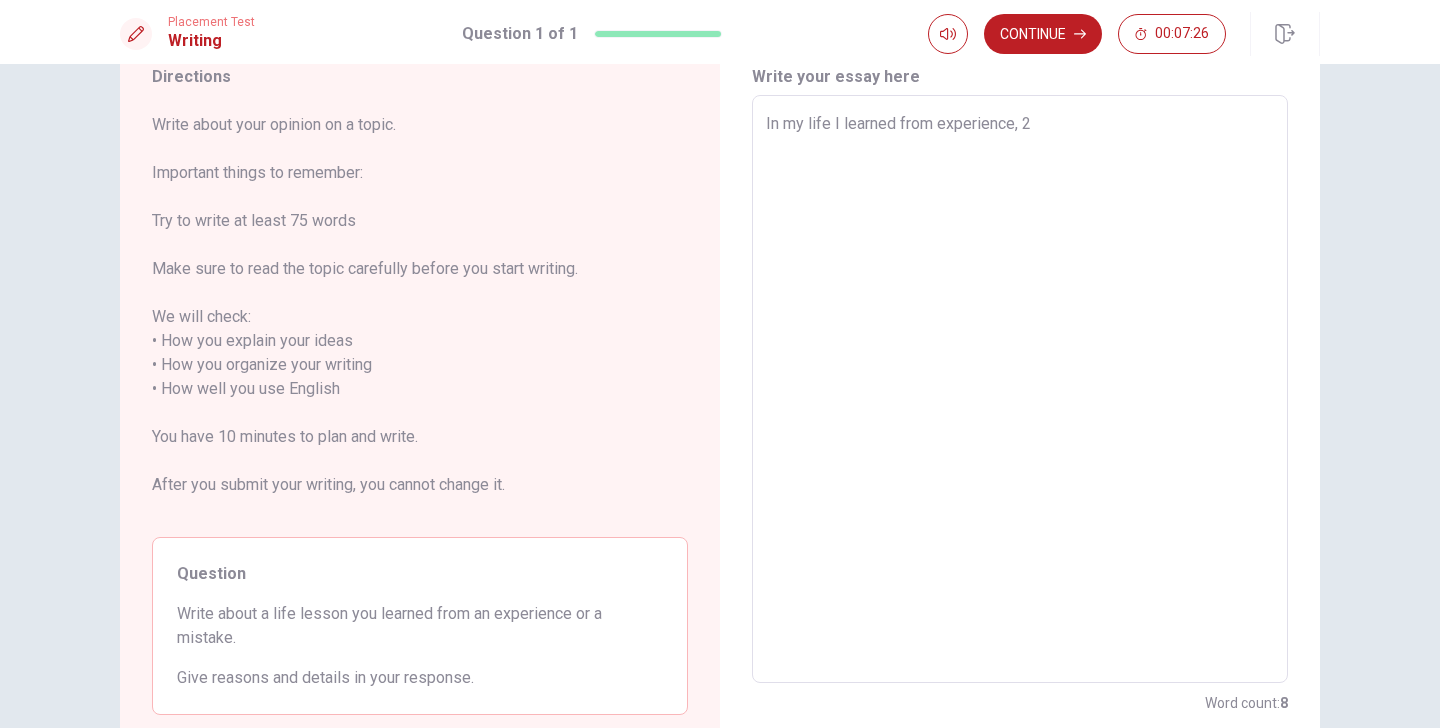 type on "In my life I learned from experience, 2" 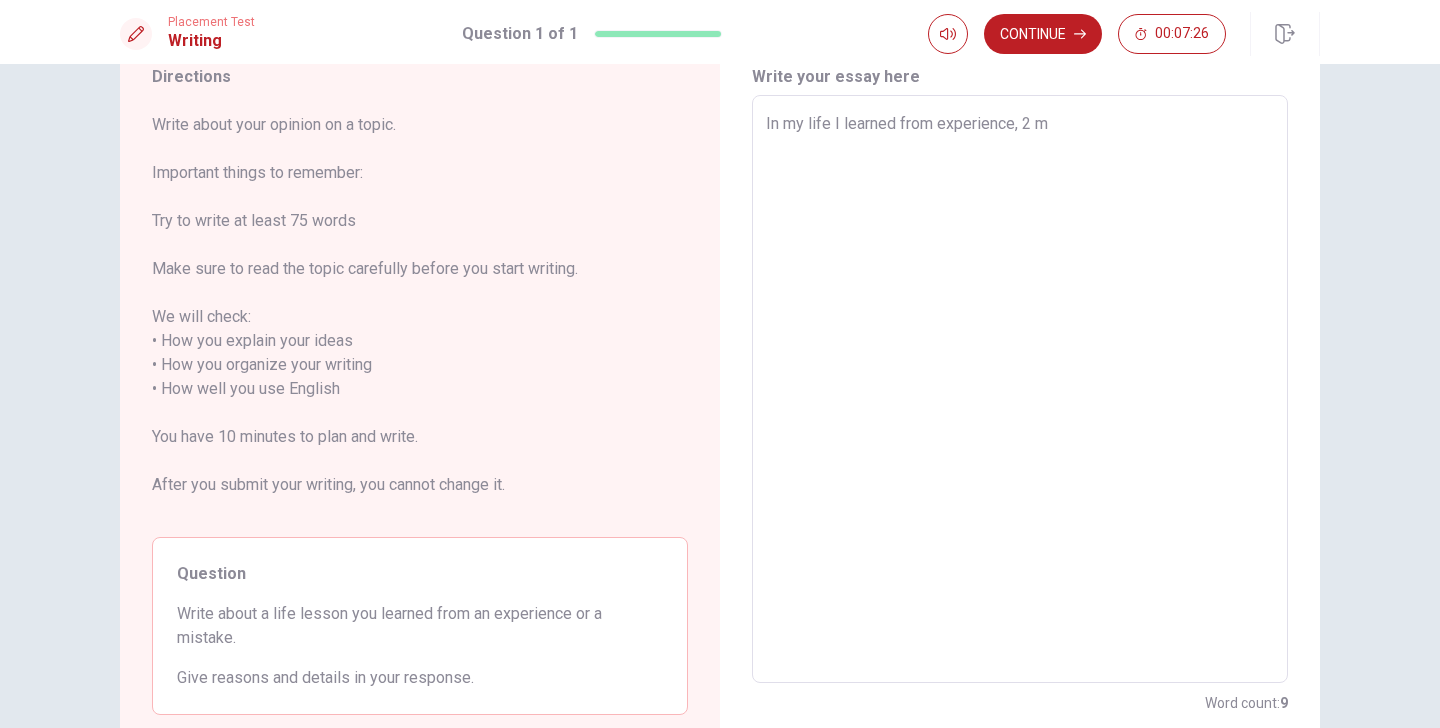 type on "x" 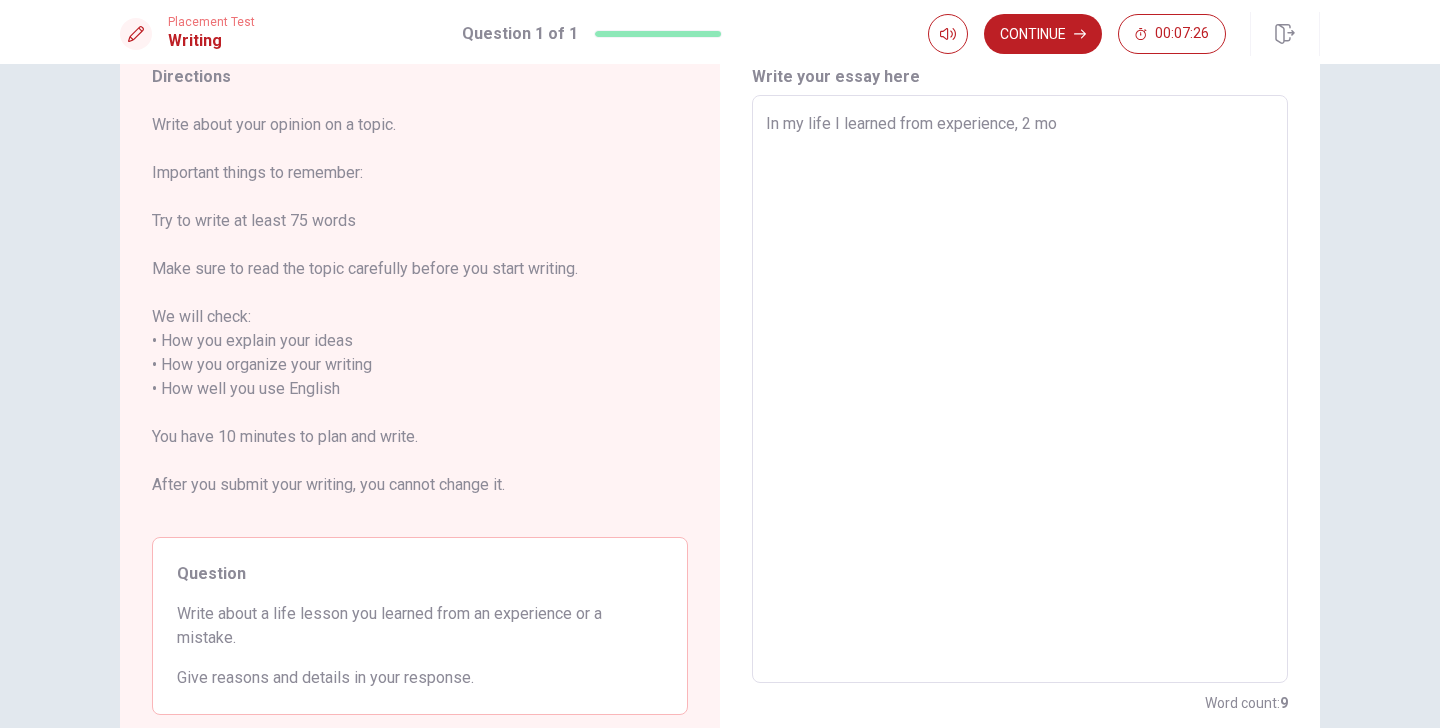type on "x" 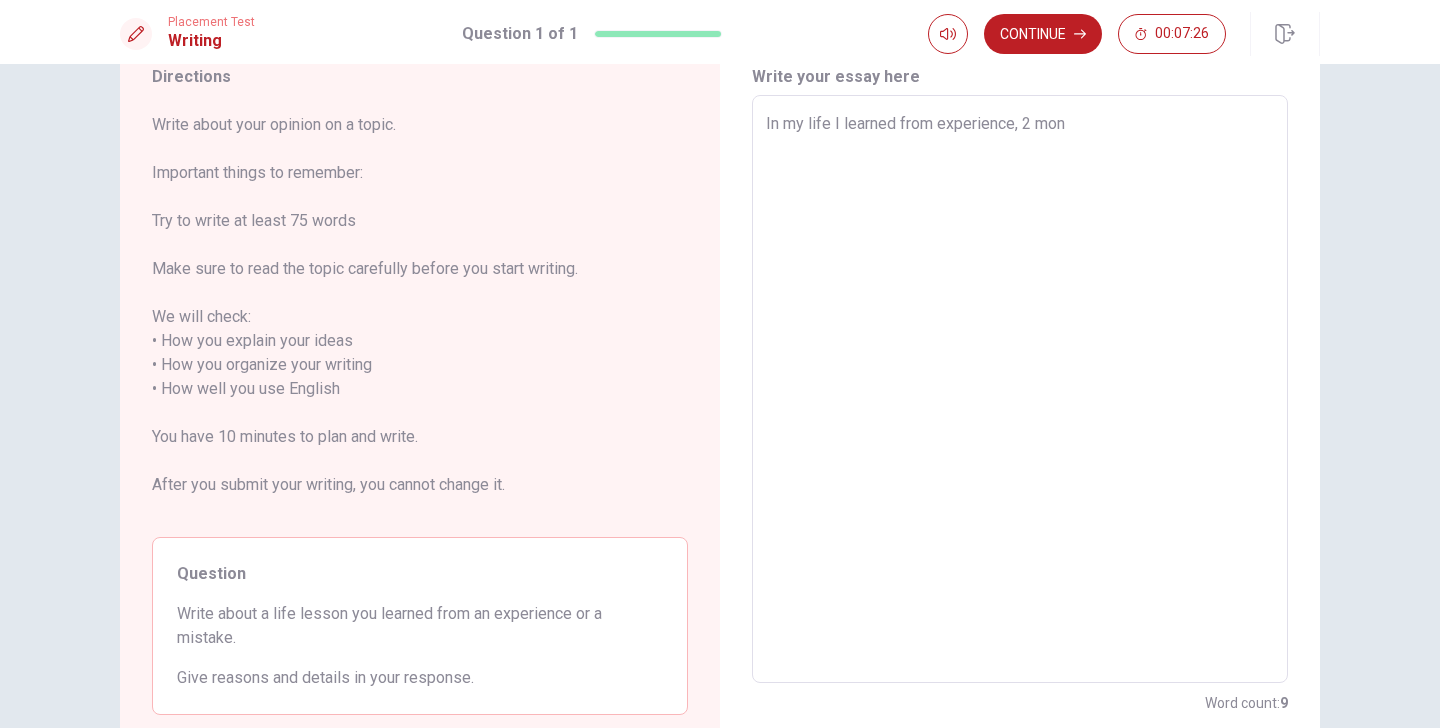 type on "x" 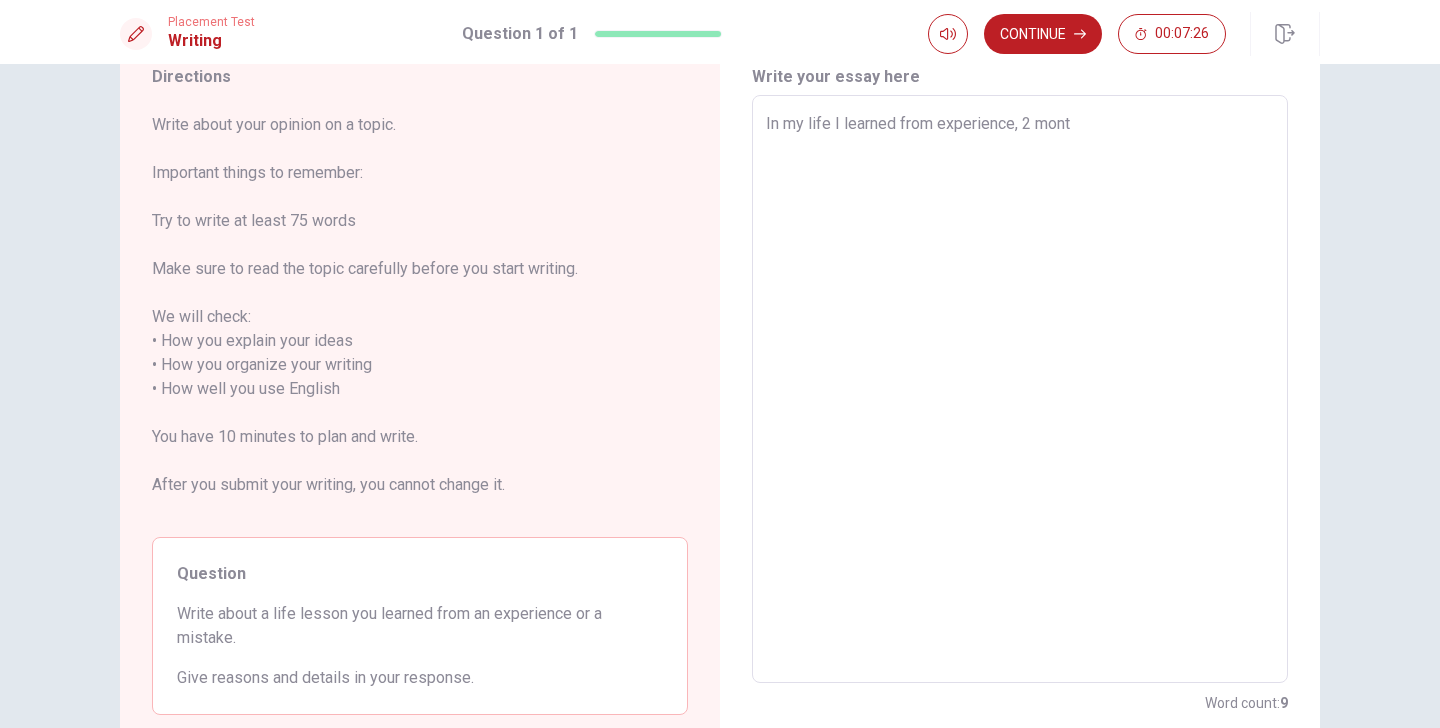 type on "x" 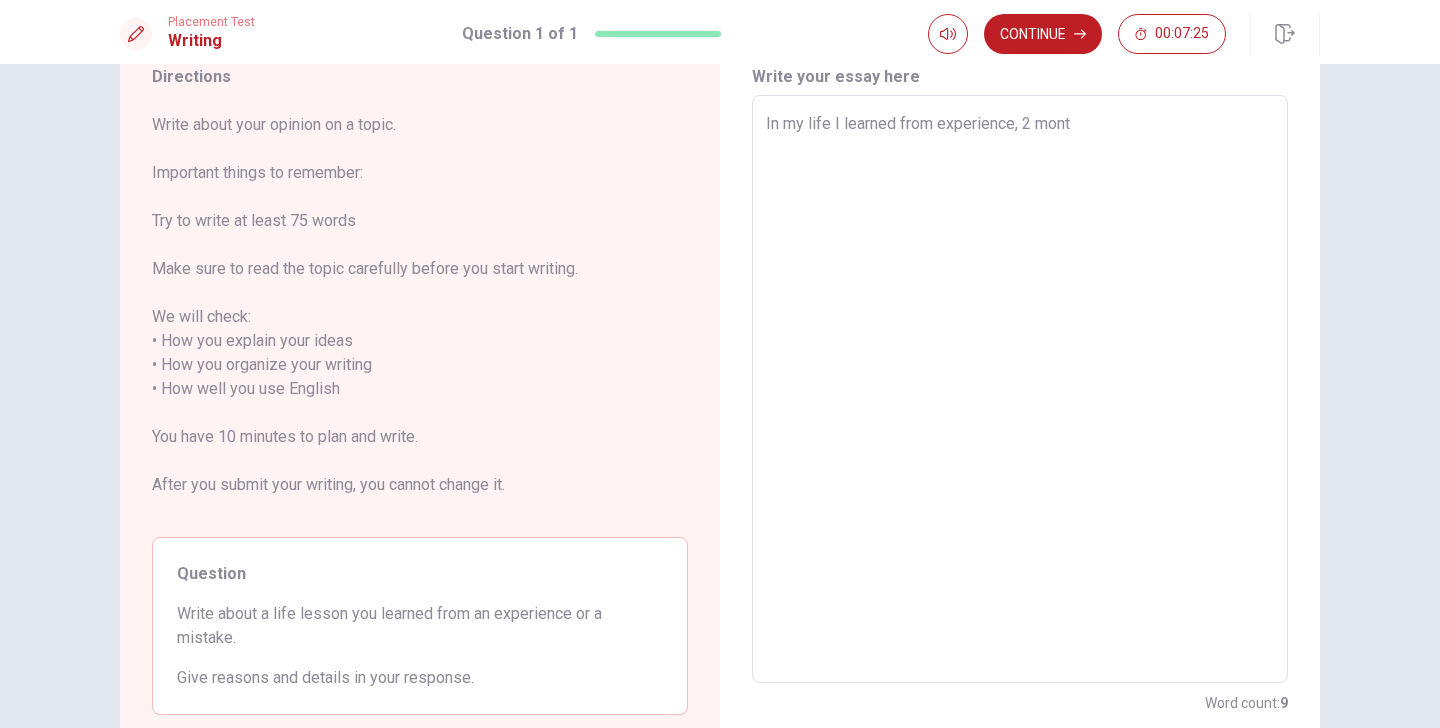 type on "In my life I learned from experience, 2 month" 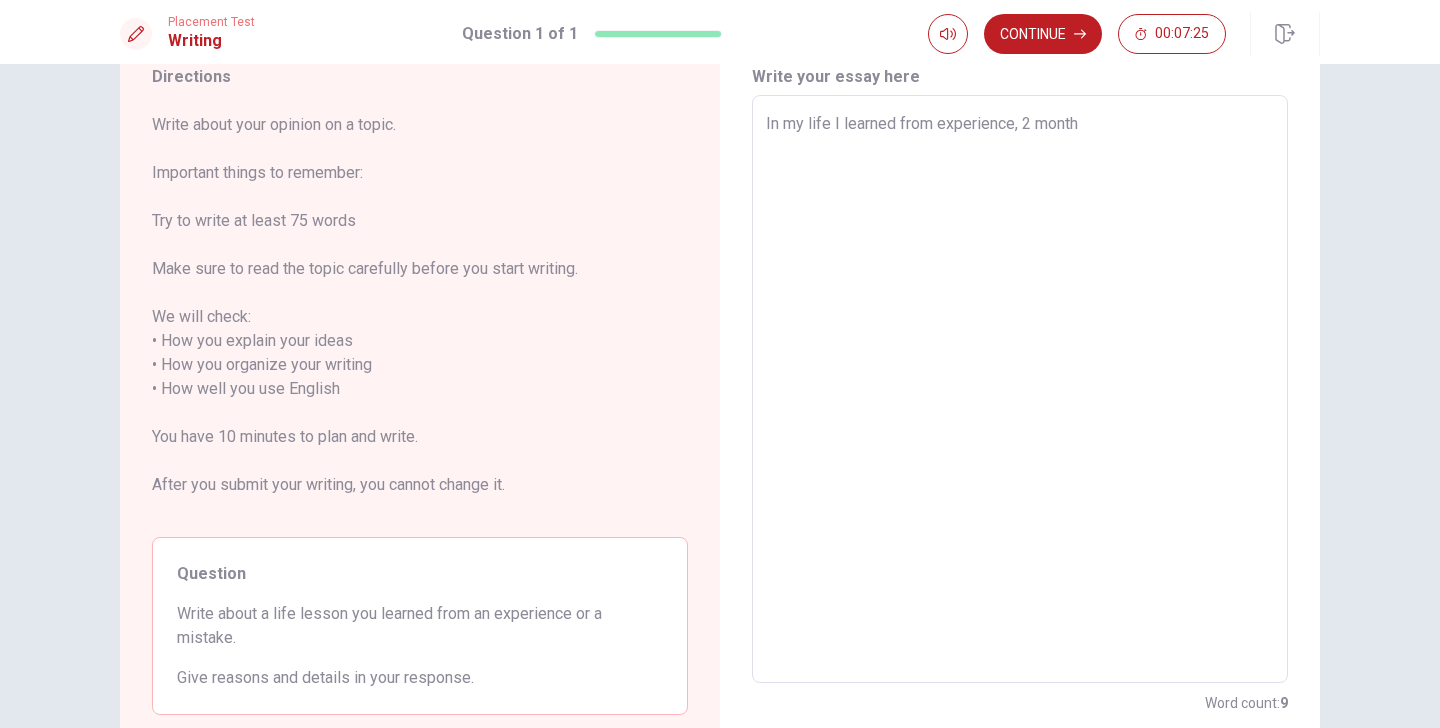 type on "x" 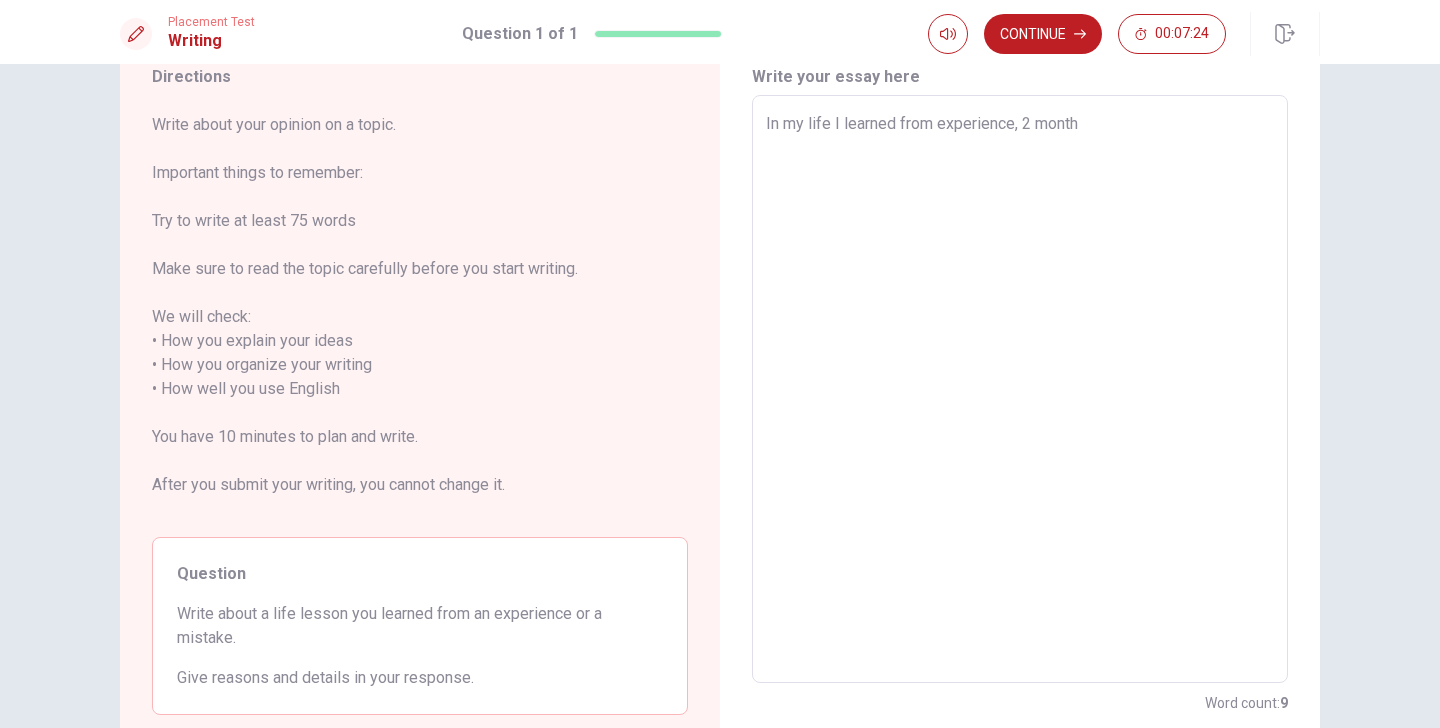type on "In my life I learned from experience, 2 month" 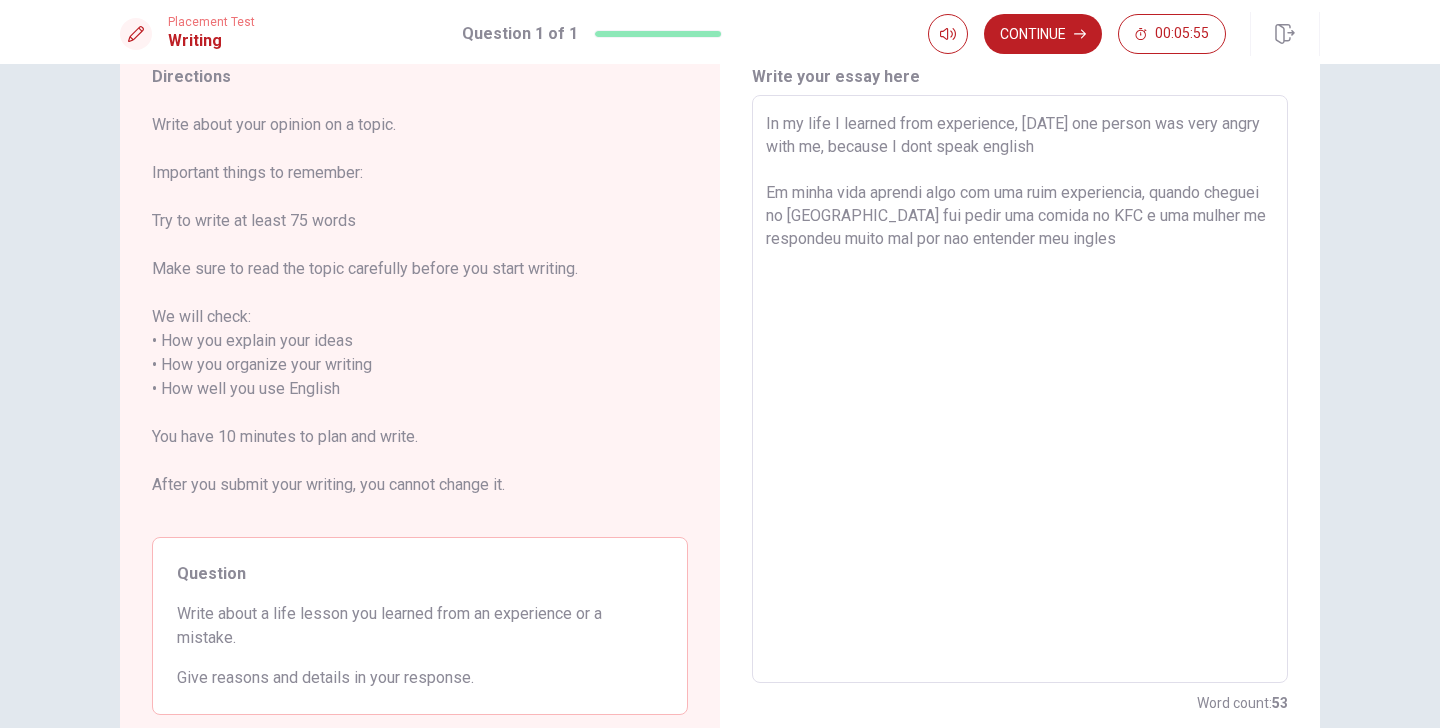 click on "Click to reconnect" at bounding box center (866, 402) 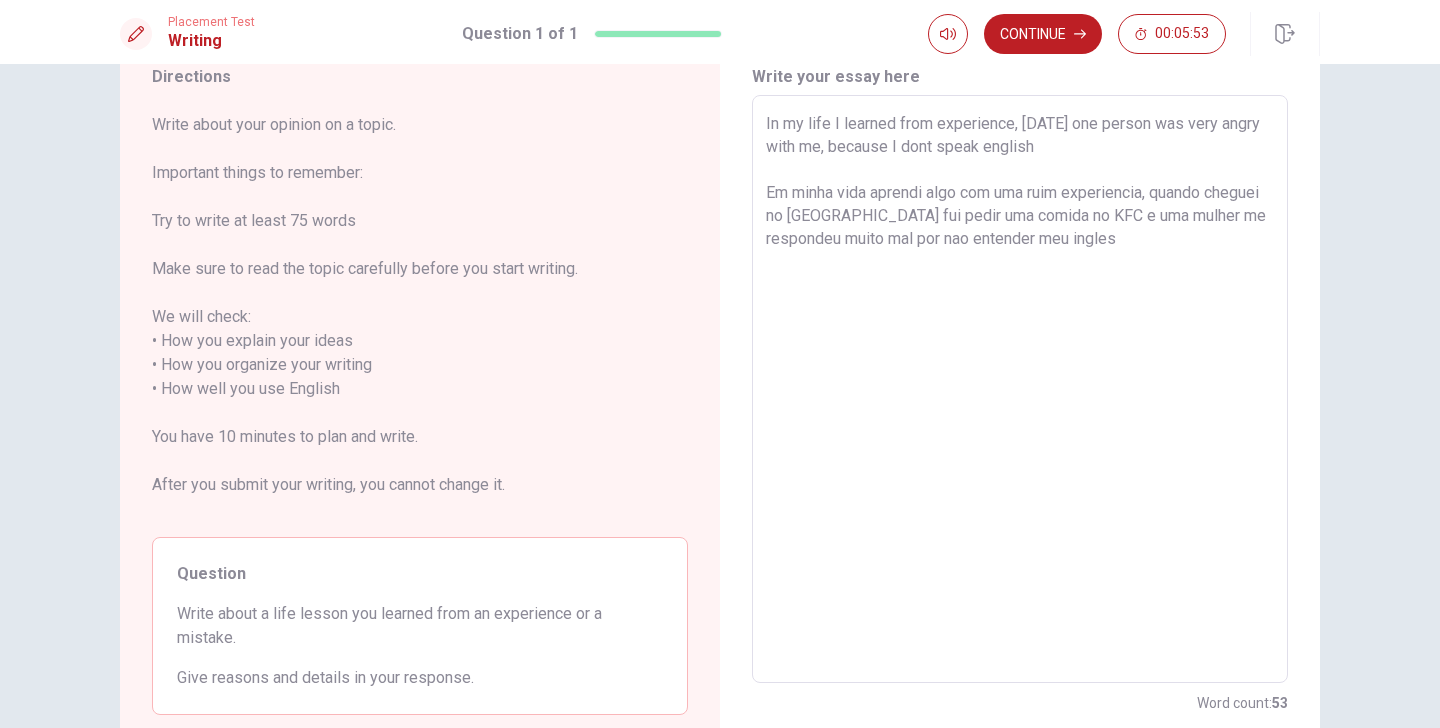 click on "In my life I learned from experience, [DATE] one person was very angry with me, because I dont speak english
Em minha vida aprendi algo com uma ruim experiencia, quando cheguei no [GEOGRAPHIC_DATA] fui pedir uma comida no KFC e uma mulher me respondeu muito mal por nao entender meu ingles" at bounding box center (1020, 389) 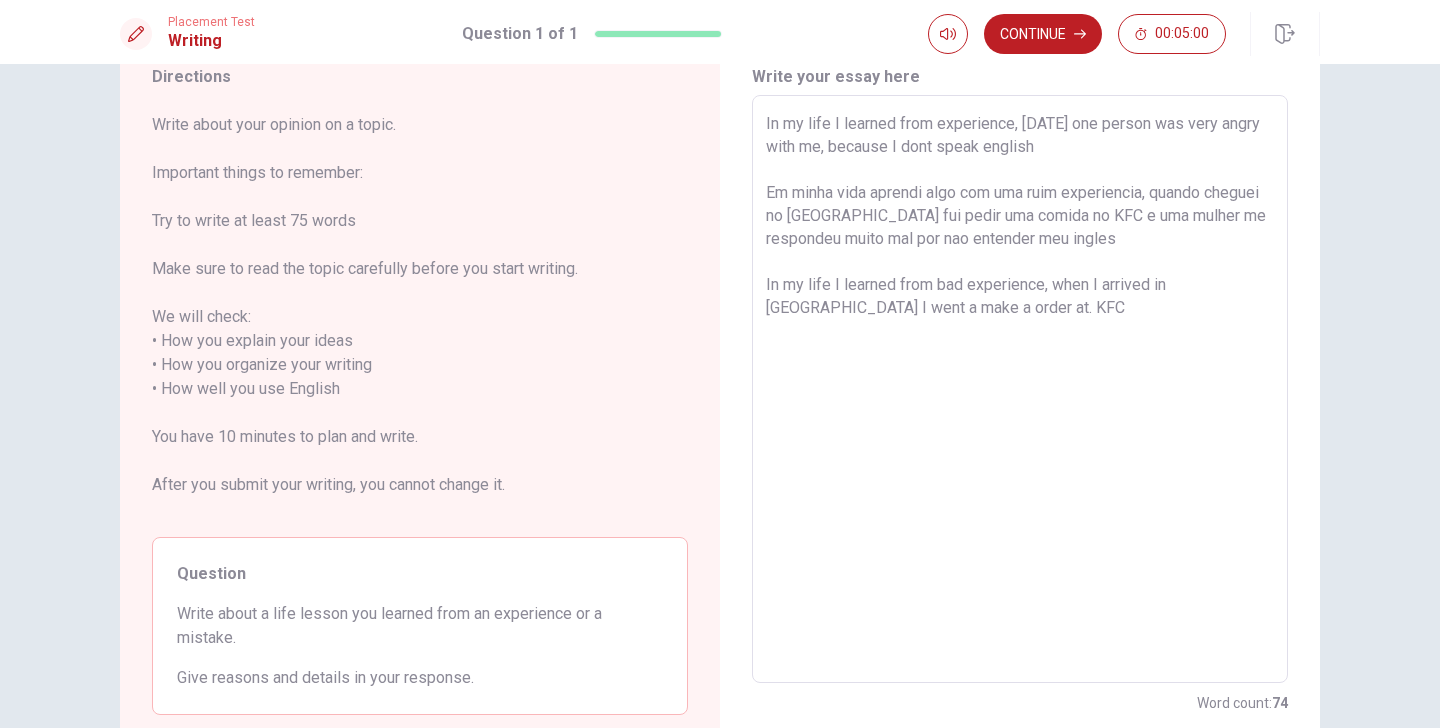 click on "In my life I learned from experience, [DATE] one person was very angry with me, because I dont speak english
Em minha vida aprendi algo com uma ruim experiencia, quando cheguei no [GEOGRAPHIC_DATA] fui pedir uma comida no KFC e uma mulher me respondeu muito mal por nao entender meu ingles
In my life I learned from bad experience, when I arrived in [GEOGRAPHIC_DATA] I went a make a order at. KFC" at bounding box center (1020, 389) 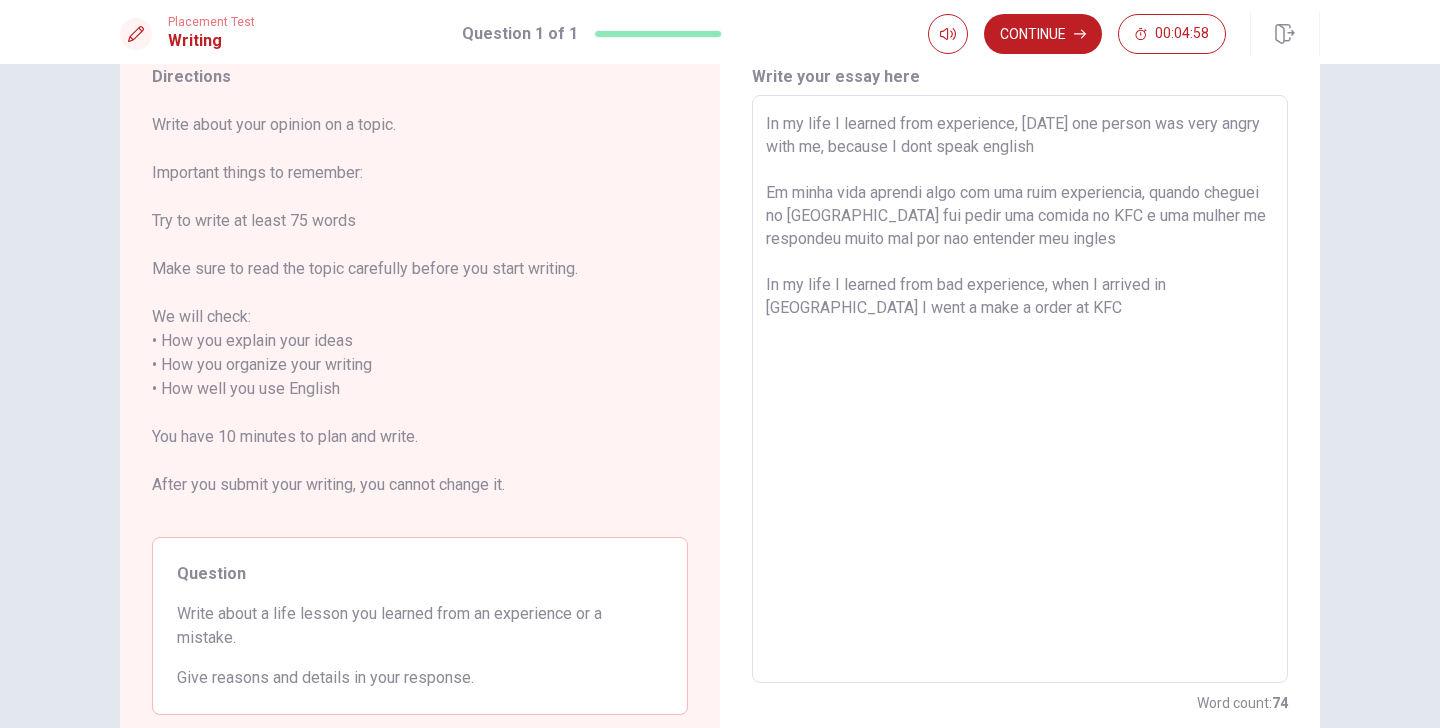 click on "In my life I learned from experience, [DATE] one person was very angry with me, because I dont speak english
Em minha vida aprendi algo com uma ruim experiencia, quando cheguei no [GEOGRAPHIC_DATA] fui pedir uma comida no KFC e uma mulher me respondeu muito mal por nao entender meu ingles
In my life I learned from bad experience, when I arrived in [GEOGRAPHIC_DATA] I went a make a order at KFC" at bounding box center [1020, 389] 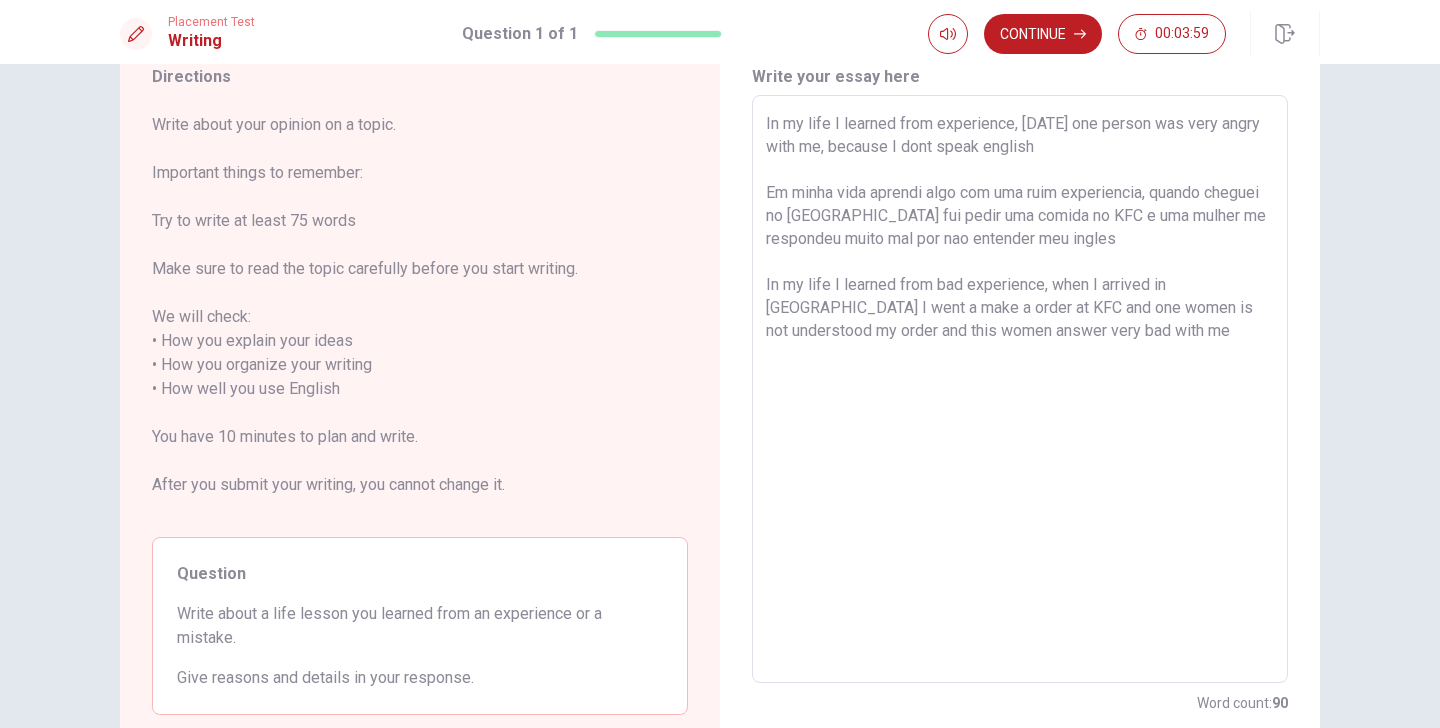 drag, startPoint x: 1141, startPoint y: 236, endPoint x: 740, endPoint y: 113, distance: 419.4401 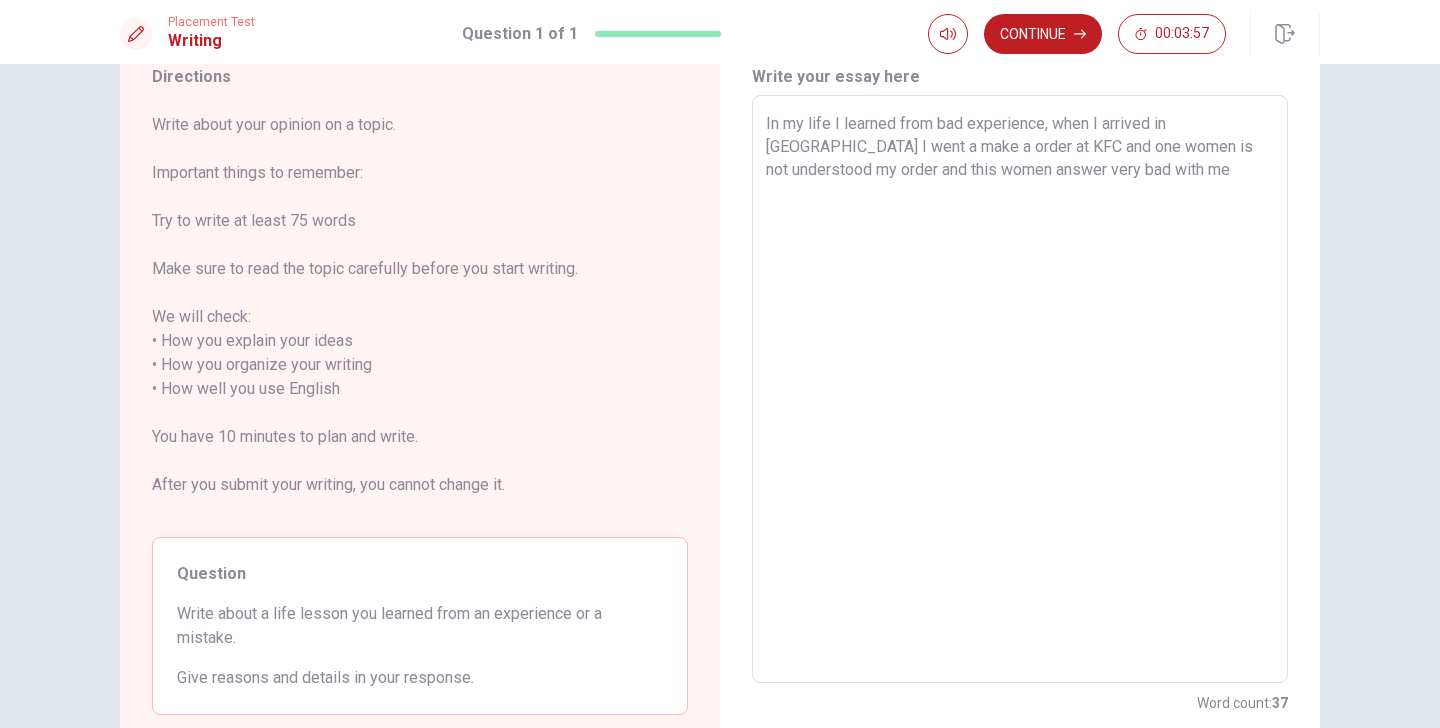 click on "In my life I learned from bad experience, when I arrived in [GEOGRAPHIC_DATA] I went a make a order at KFC and one women is not understood my order and this women answer very bad with me" at bounding box center (1020, 389) 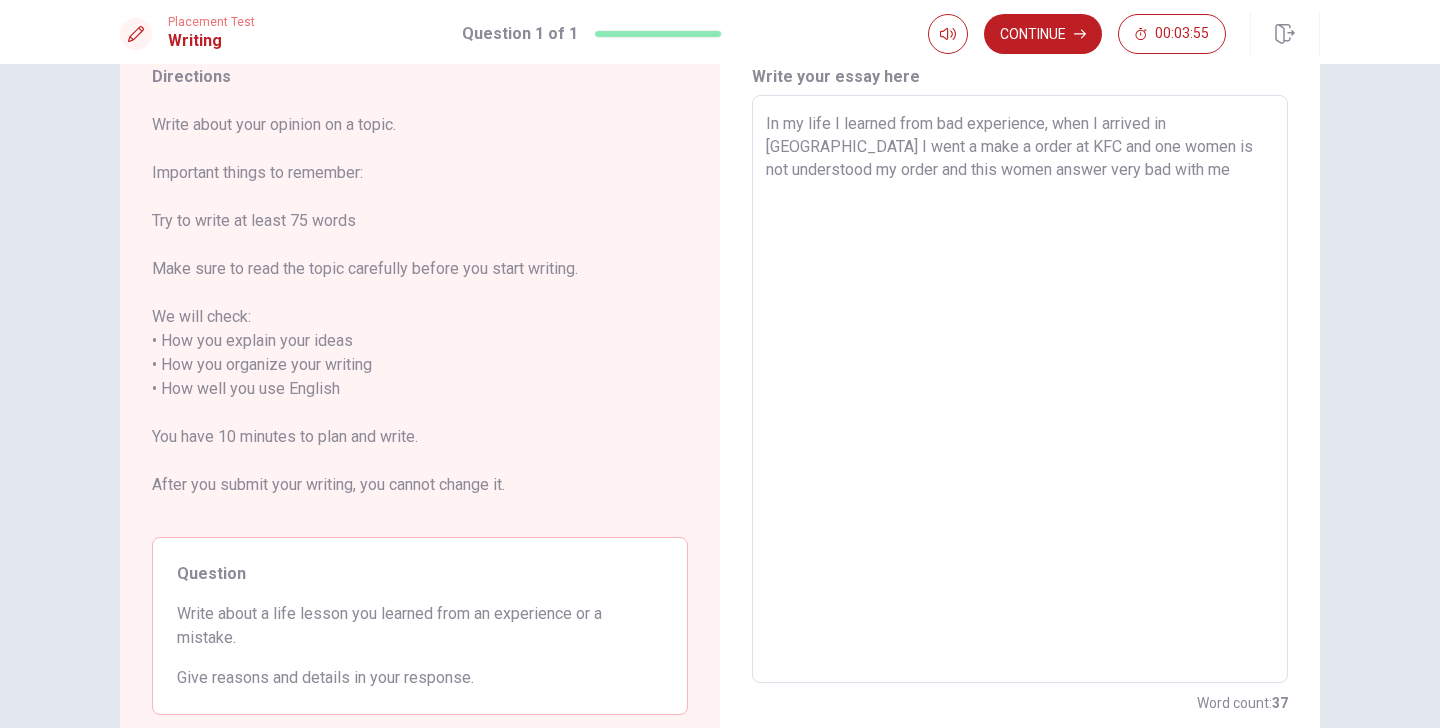 click on "In my life I learned from bad experience, when I arrived in [GEOGRAPHIC_DATA] I went a make a order at KFC and one women is not understood my order and this women answer very bad with me" at bounding box center (1020, 389) 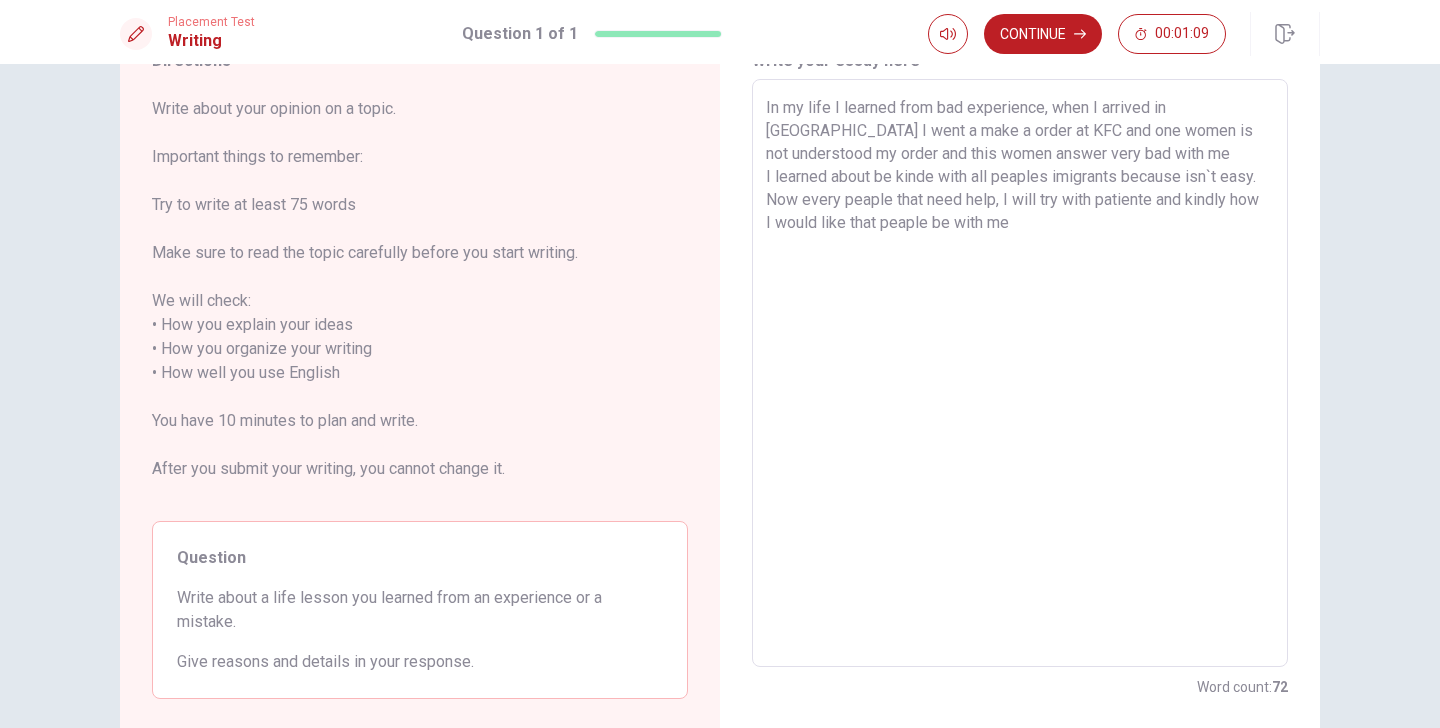 scroll, scrollTop: 86, scrollLeft: 0, axis: vertical 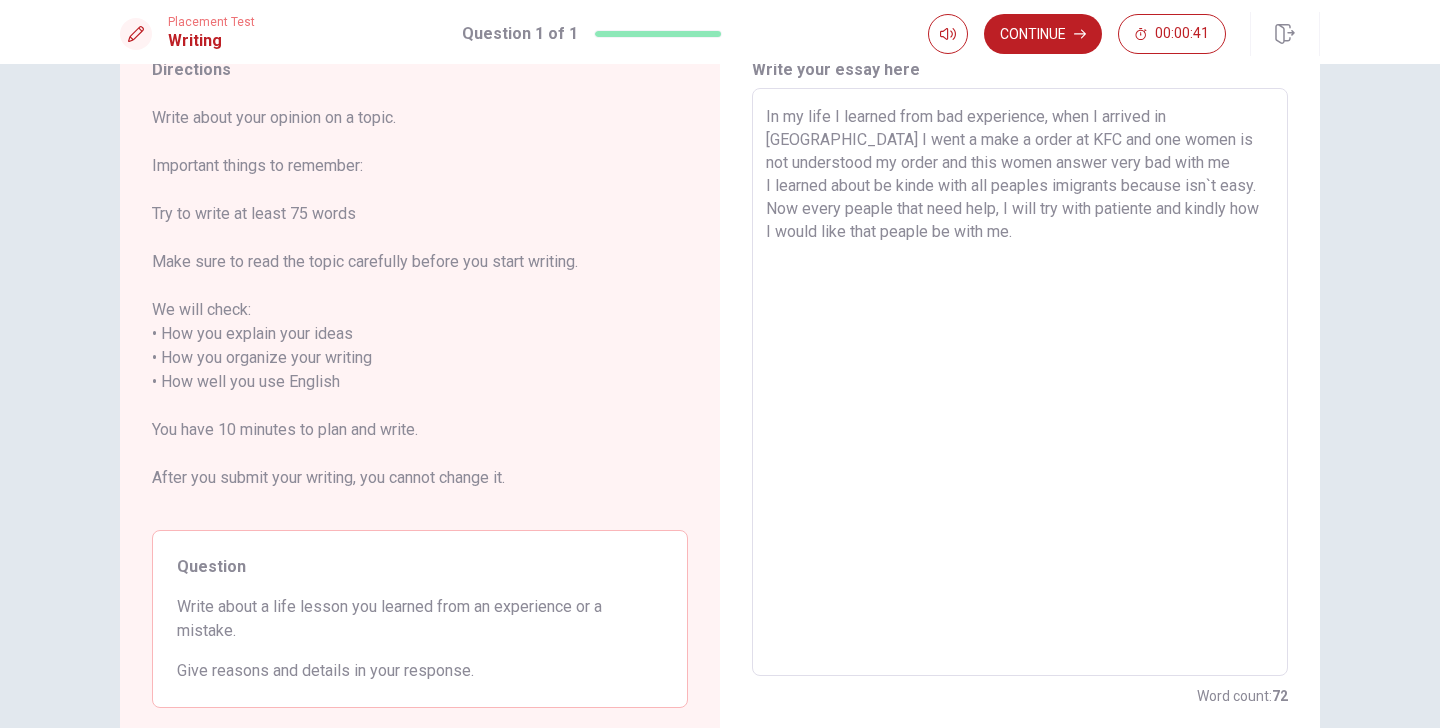 drag, startPoint x: 1042, startPoint y: 184, endPoint x: 1108, endPoint y: 187, distance: 66.068146 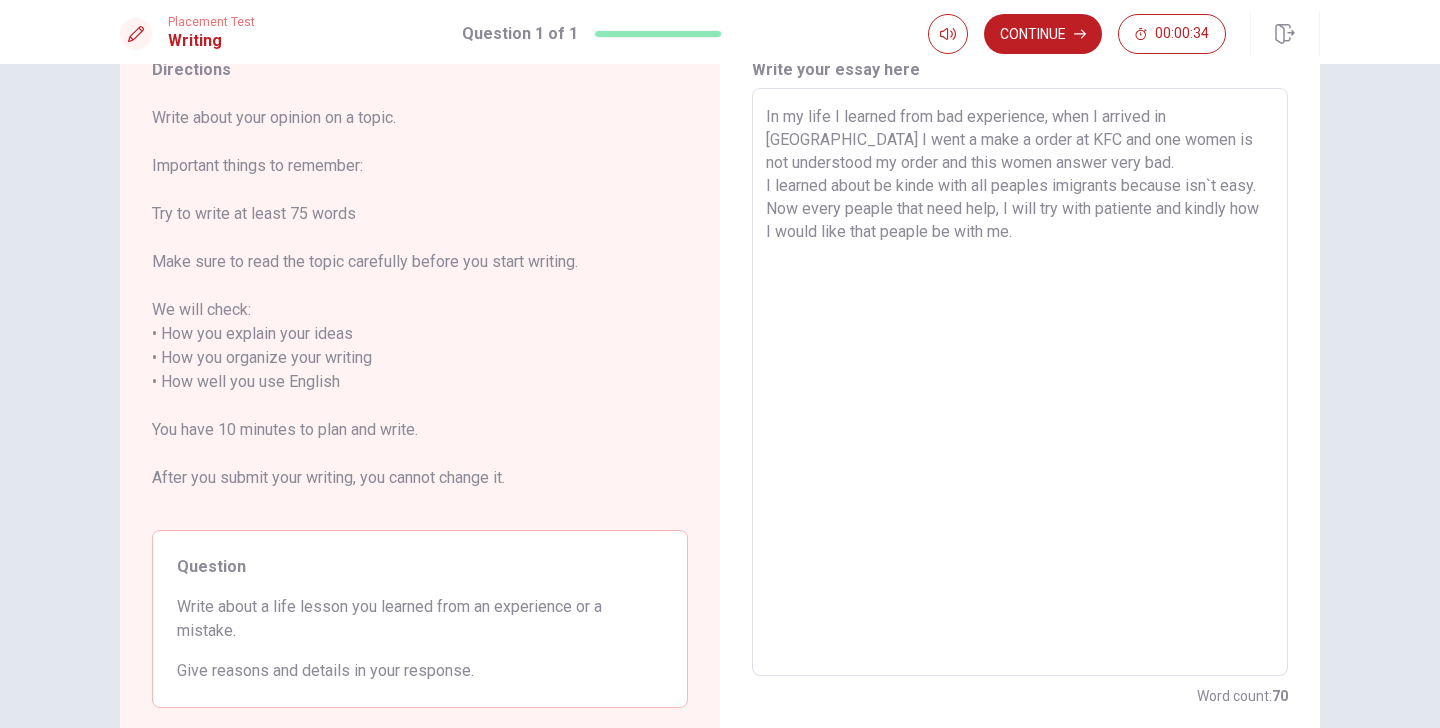 drag, startPoint x: 950, startPoint y: 254, endPoint x: 1007, endPoint y: 257, distance: 57.07889 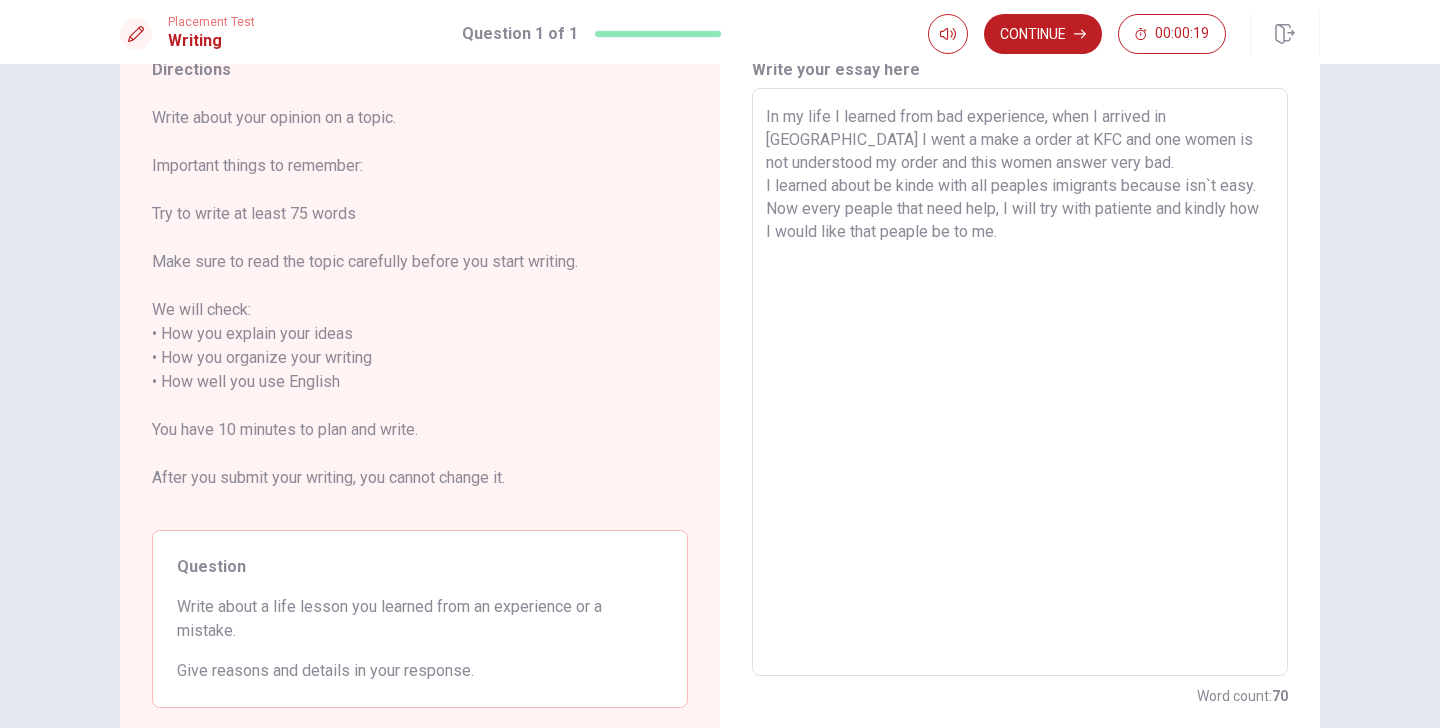 drag, startPoint x: 837, startPoint y: 228, endPoint x: 809, endPoint y: 228, distance: 28 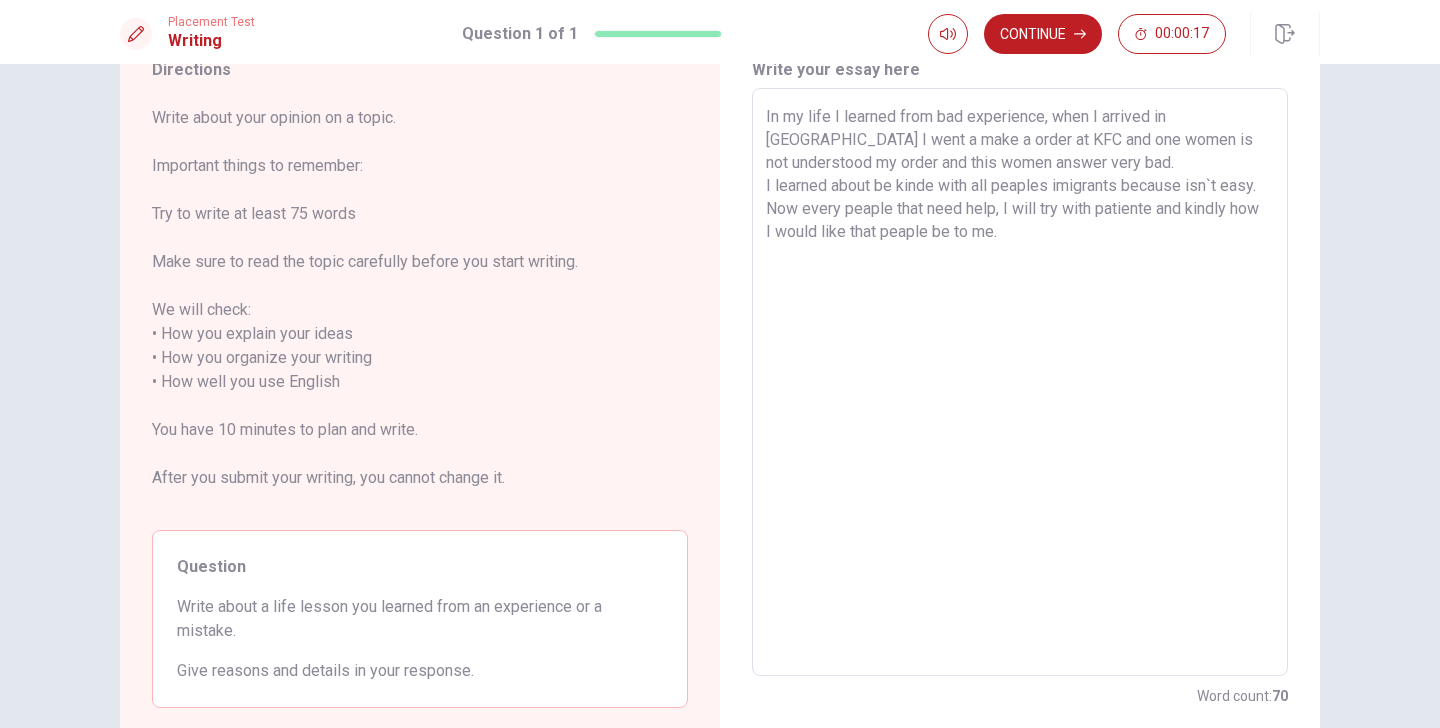 click on "In my life I learned from bad experience, when I arrived in [GEOGRAPHIC_DATA] I went a make a order at KFC and one women is not understood my order and this women answer very bad.
I learned about be kinde with all peaples imigrants because isn`t easy. Now every peaple that need help, I will try with patiente and kindly how I would like that peaple be to me." at bounding box center [1020, 382] 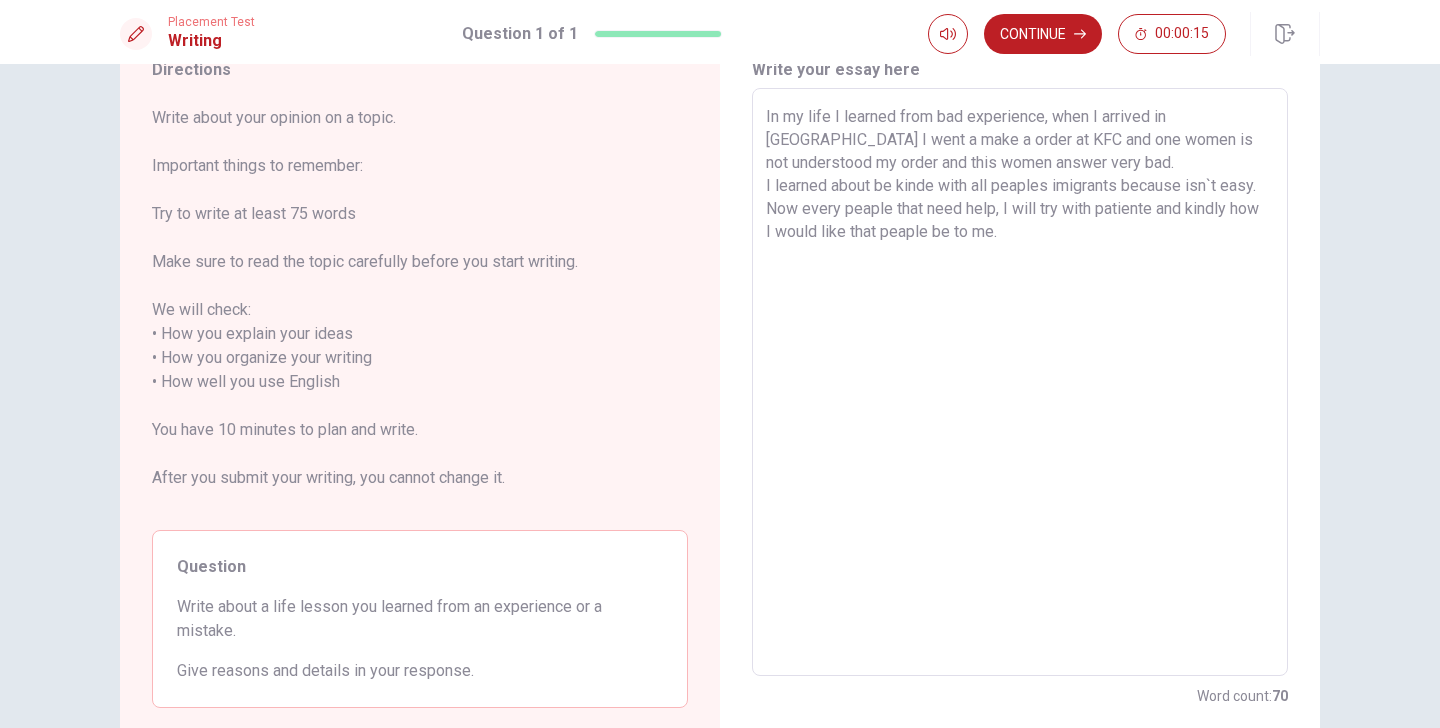 click on "In my life I learned from bad experience, when I arrived in [GEOGRAPHIC_DATA] I went a make a order at KFC and one women is not understood my order and this women answer very bad.
I learned about be kinde with all peaples imigrants because isn`t easy. Now every peaple that need help, I will try with patiente and kindly how I would like that peaple be to me." at bounding box center [1020, 382] 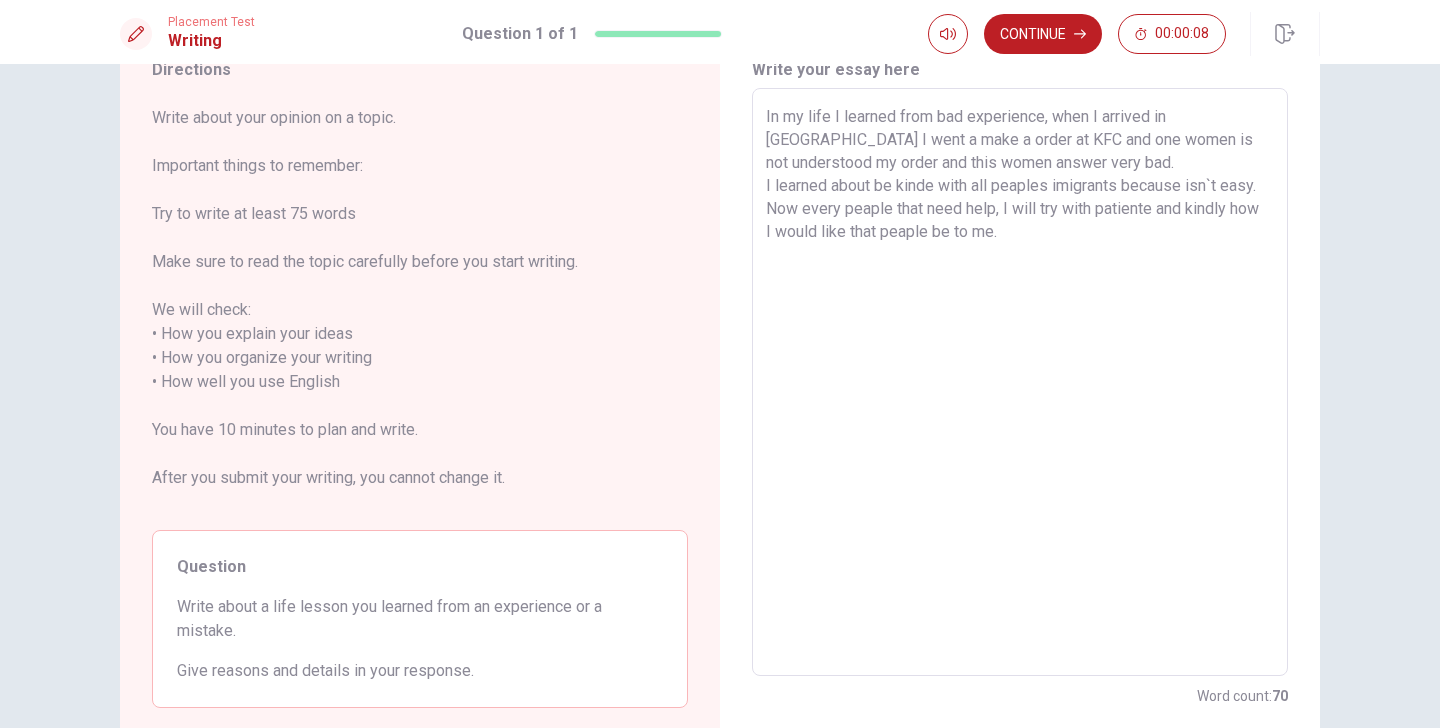click on "In my life I learned from bad experience, when I arrived in [GEOGRAPHIC_DATA] I went a make a order at KFC and one women is not understood my order and this women answer very bad.
I learned about be kinde with all peaples imigrants because isn`t easy. Now every peaple that need help, I will try with patiente and kindly how I would like that peaple be to me." at bounding box center (1020, 382) 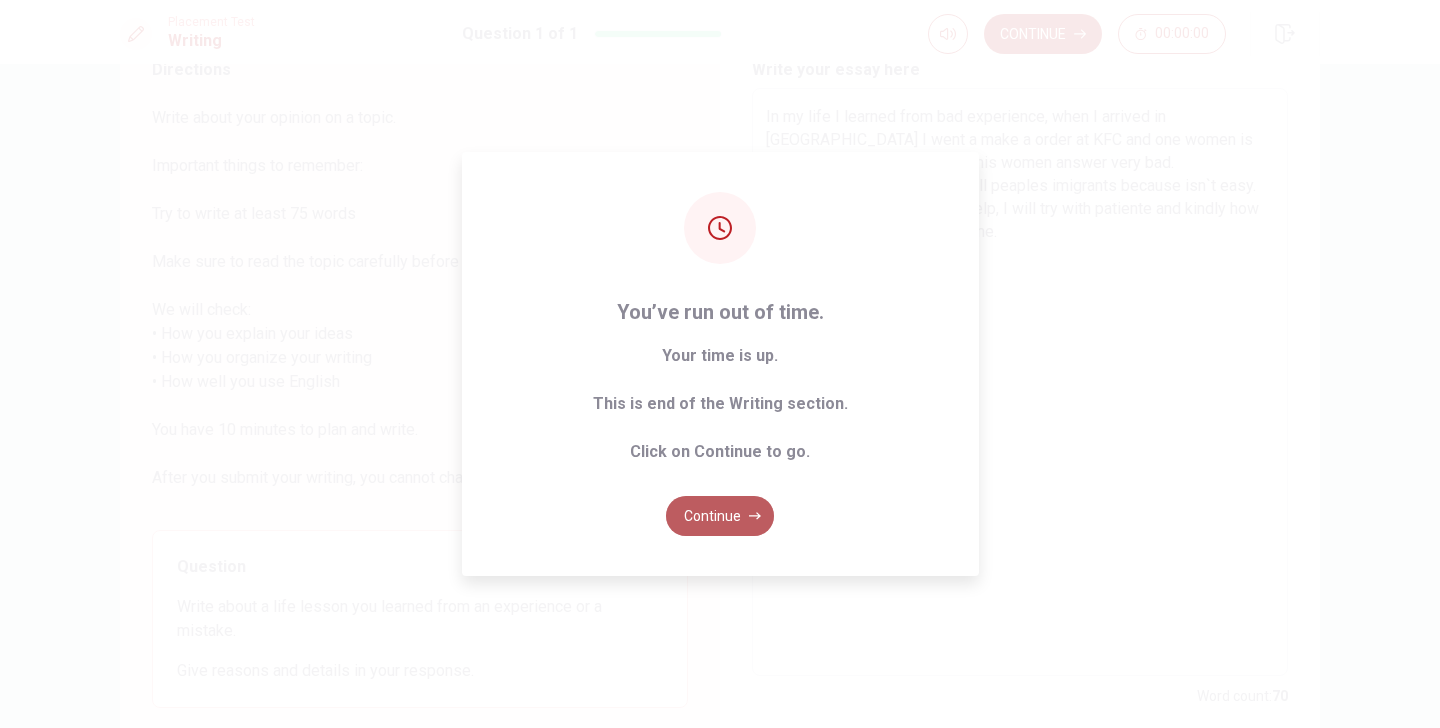 click on "Continue" at bounding box center [720, 516] 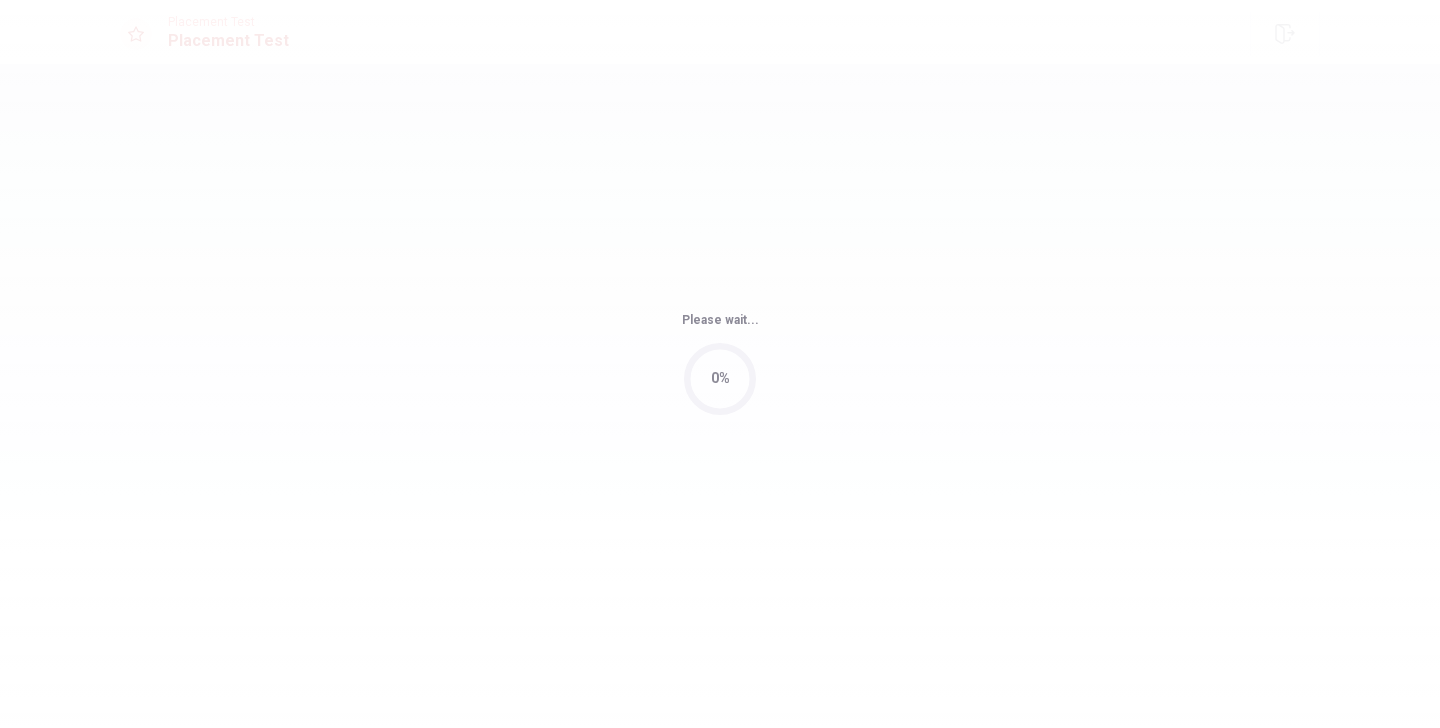scroll, scrollTop: 0, scrollLeft: 0, axis: both 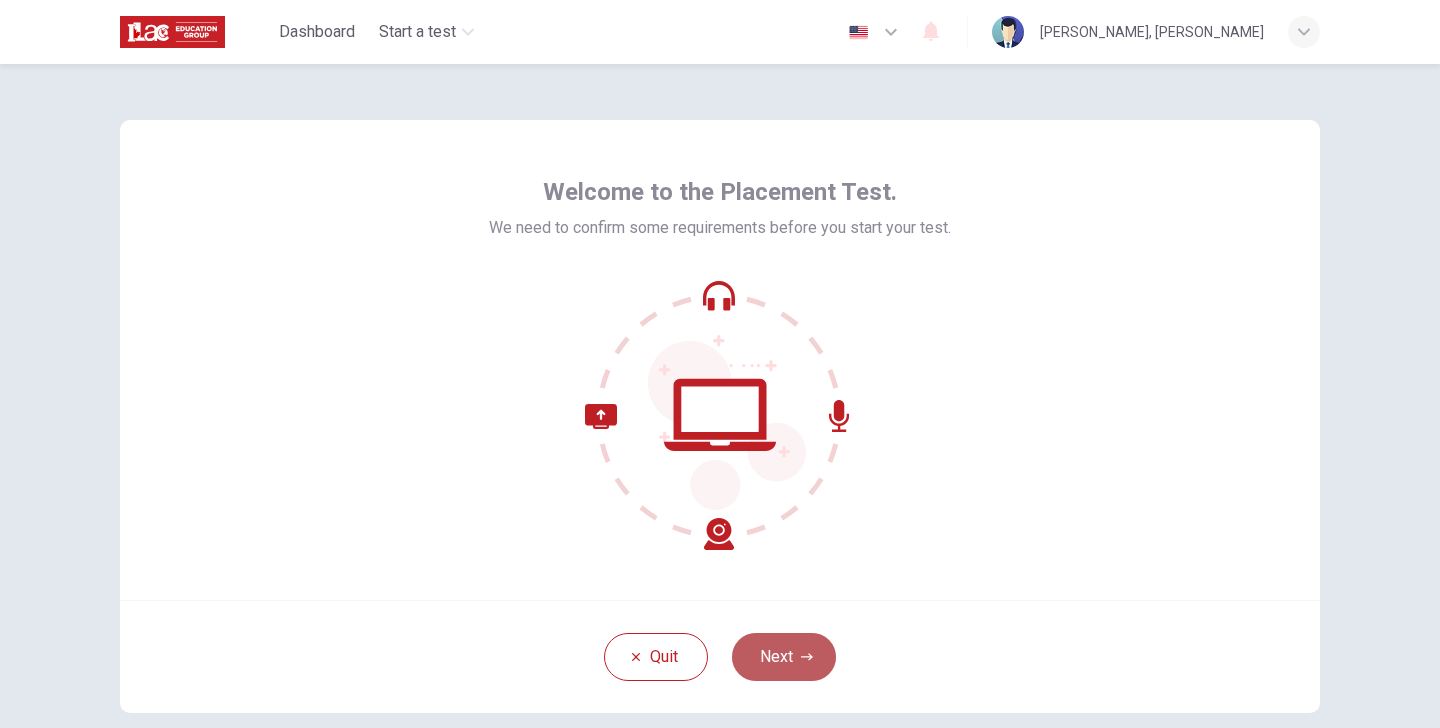 click on "Next" at bounding box center (784, 657) 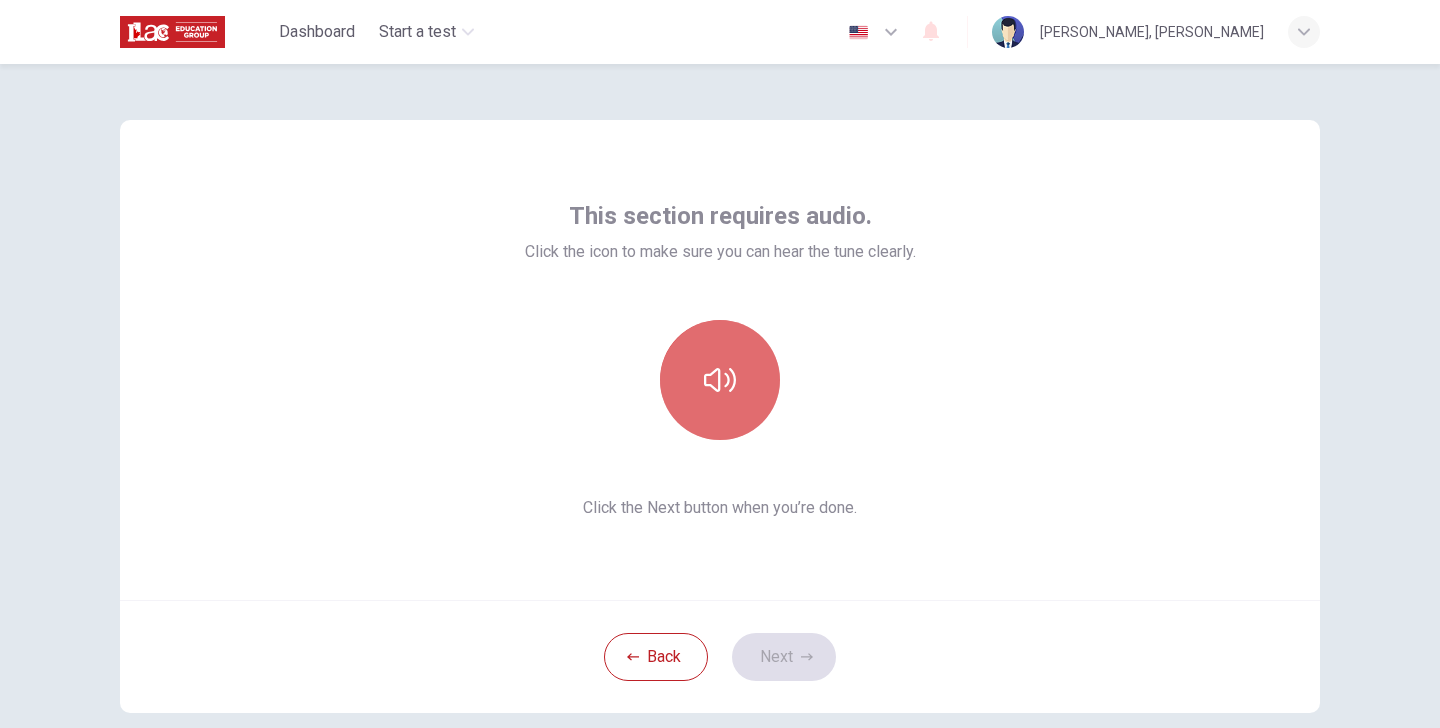 click at bounding box center (720, 380) 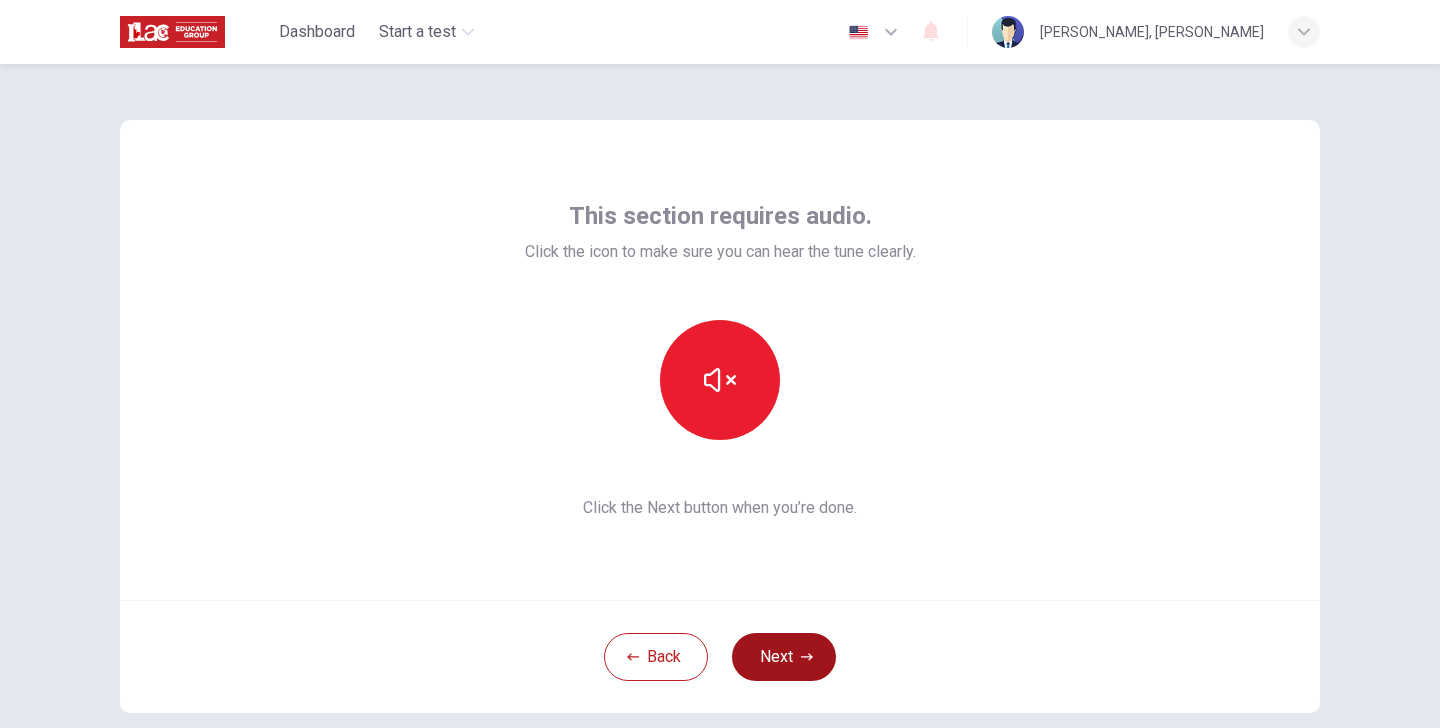 click on "Next" at bounding box center (784, 657) 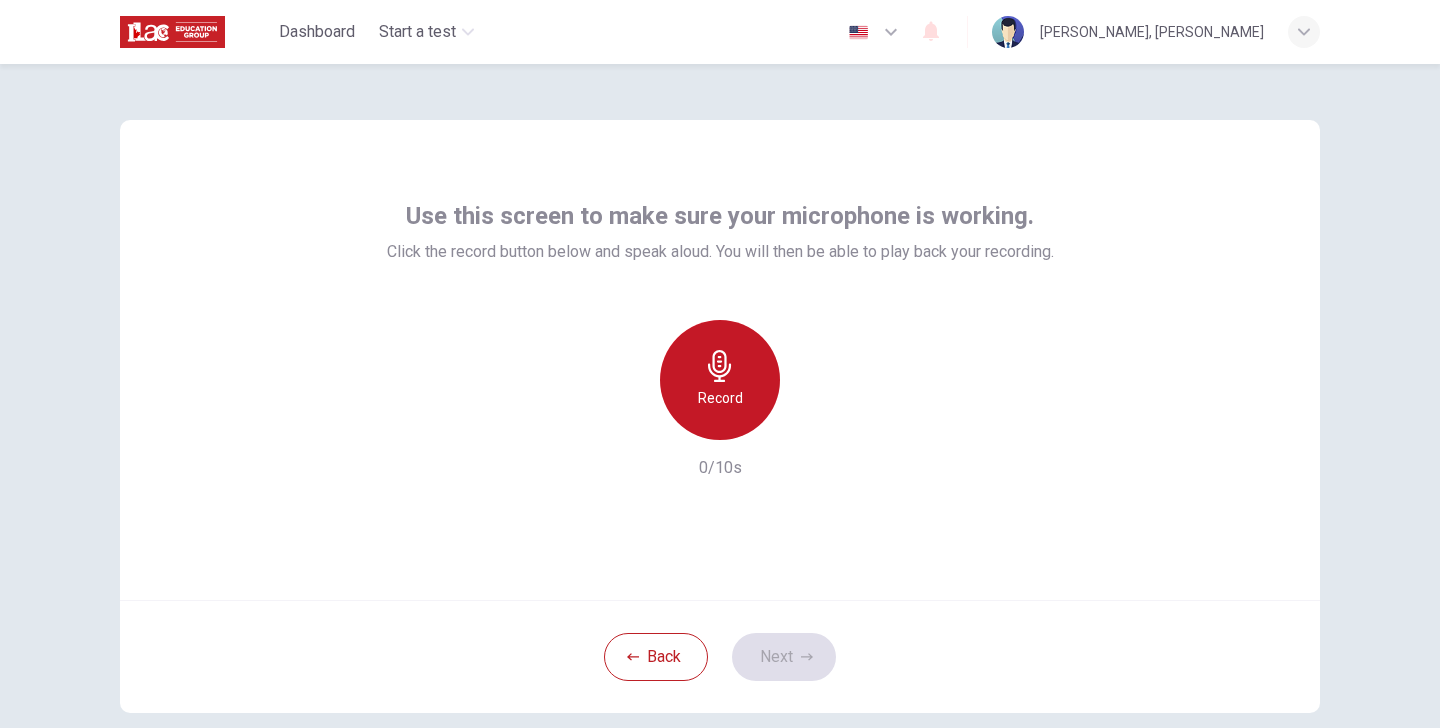 click on "Record" at bounding box center (720, 380) 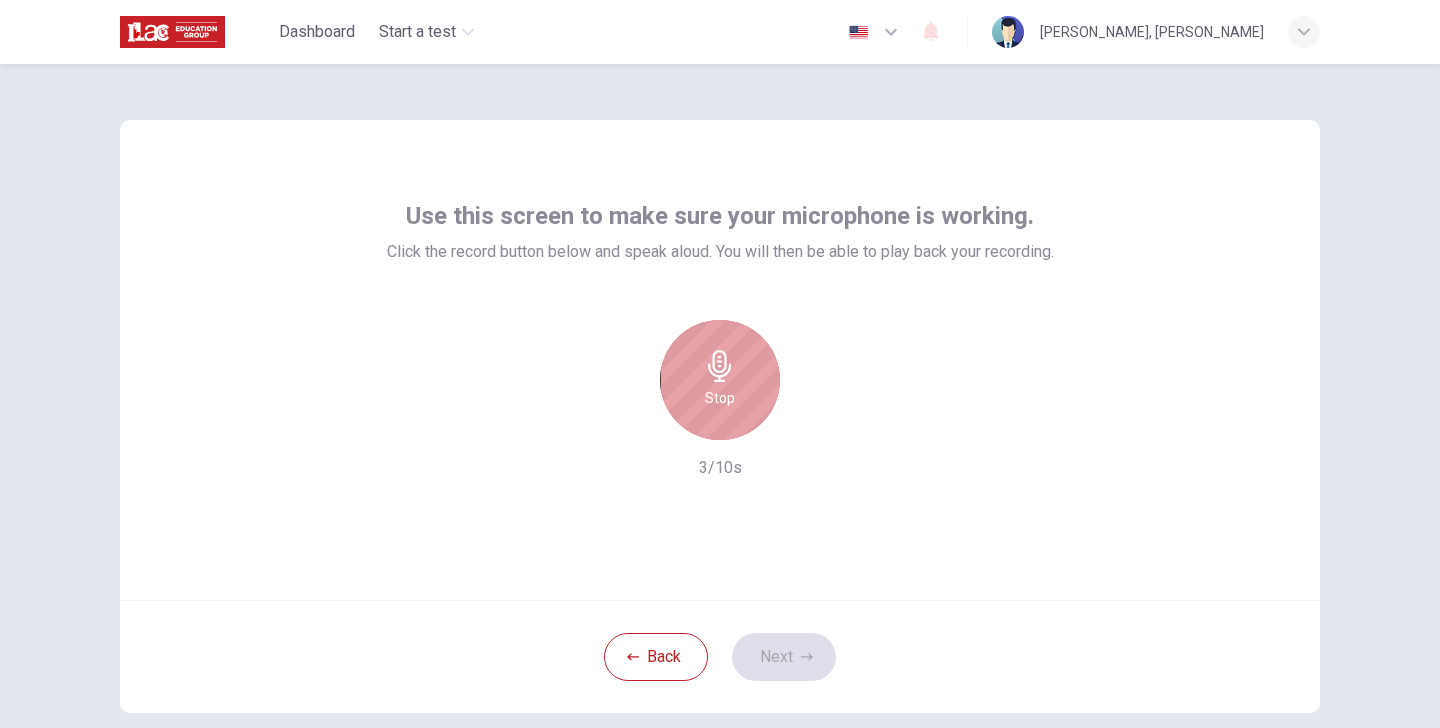 click on "Stop" at bounding box center [720, 380] 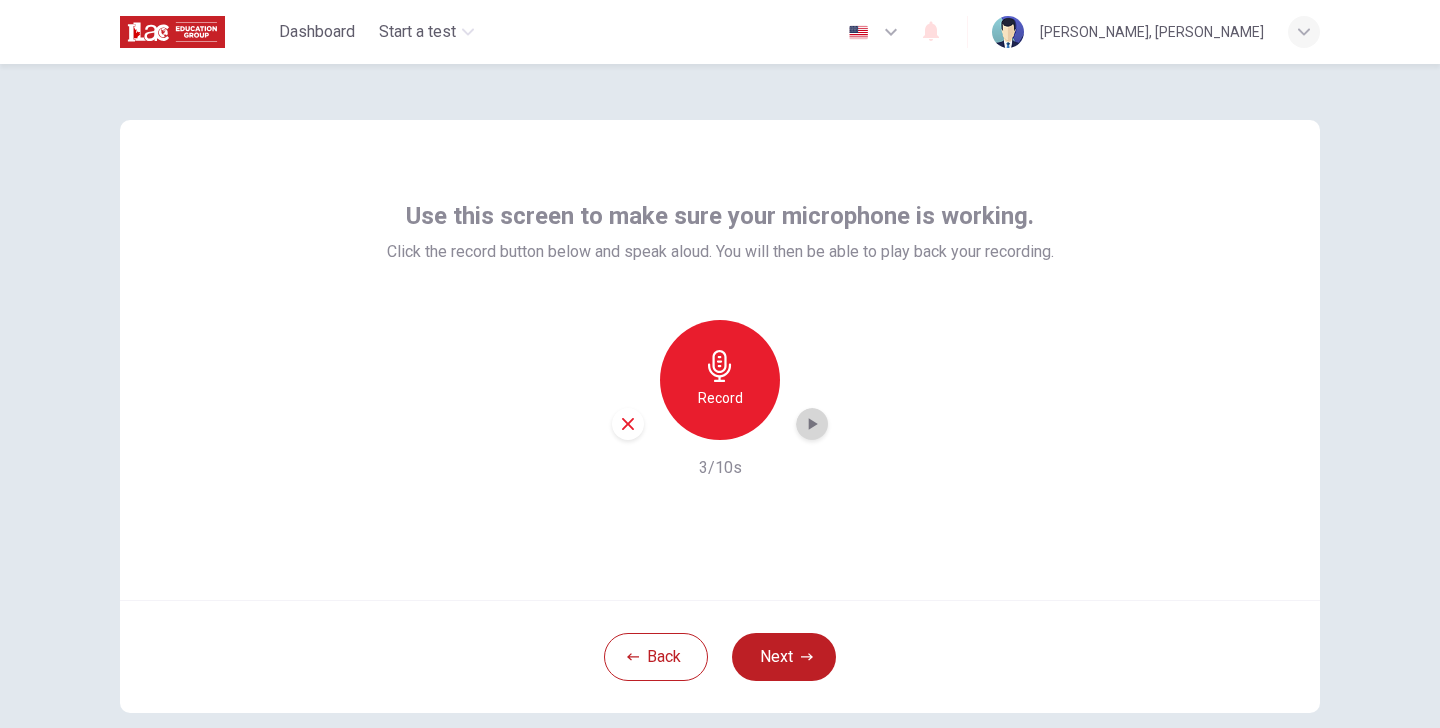 click 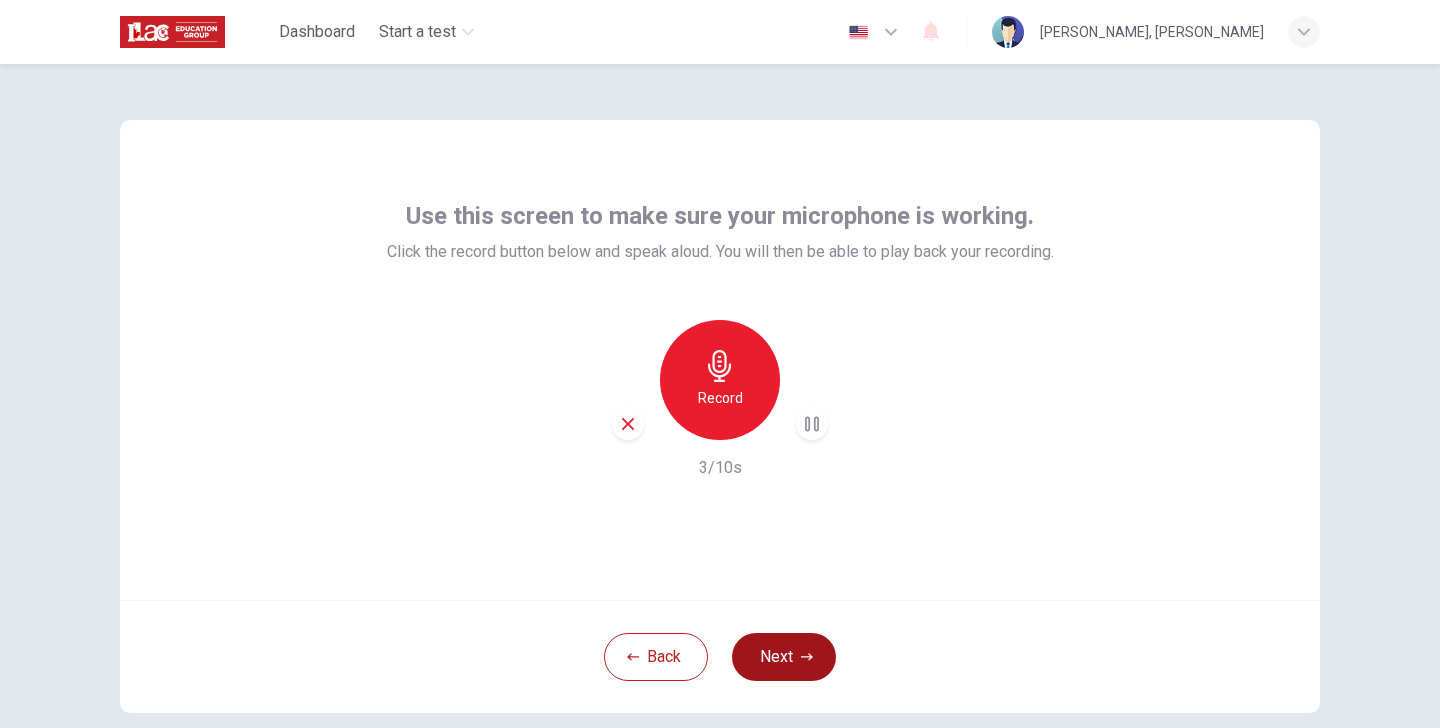 click on "Next" at bounding box center (784, 657) 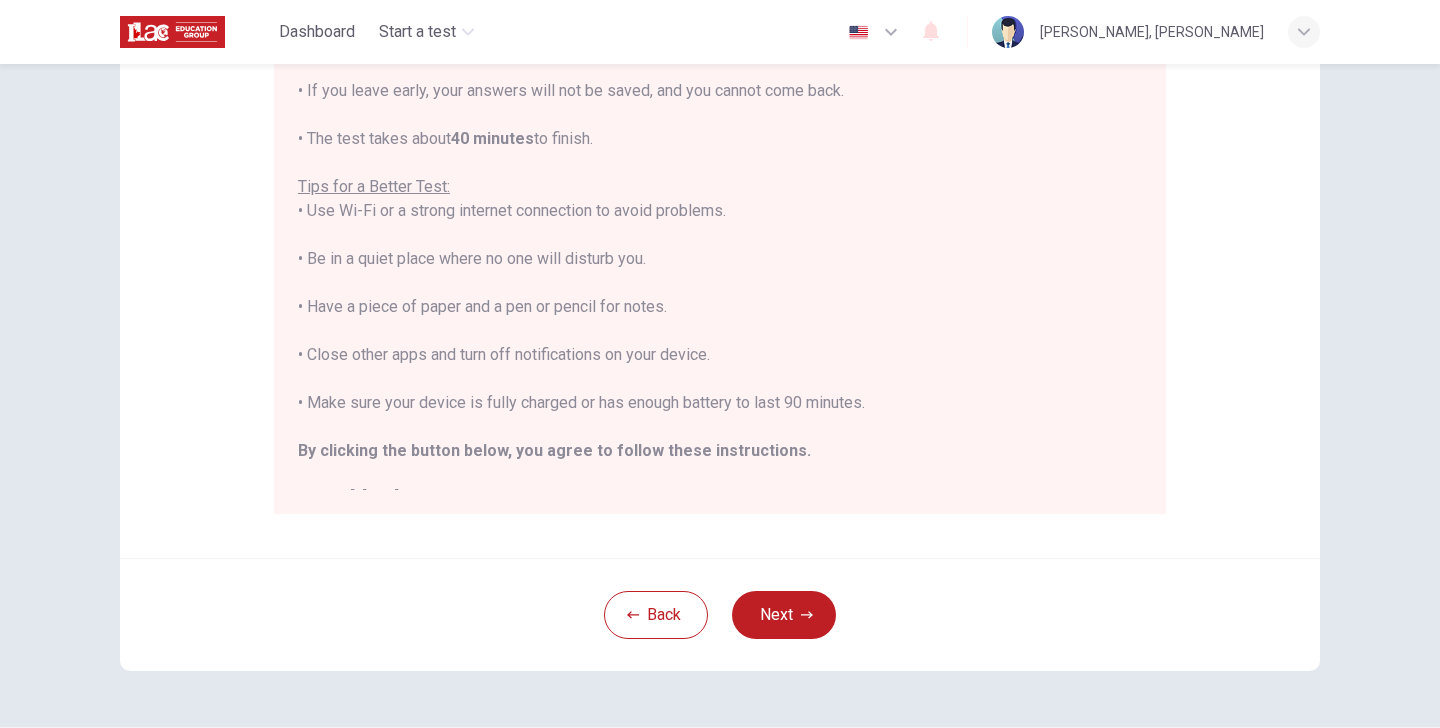 scroll, scrollTop: 327, scrollLeft: 0, axis: vertical 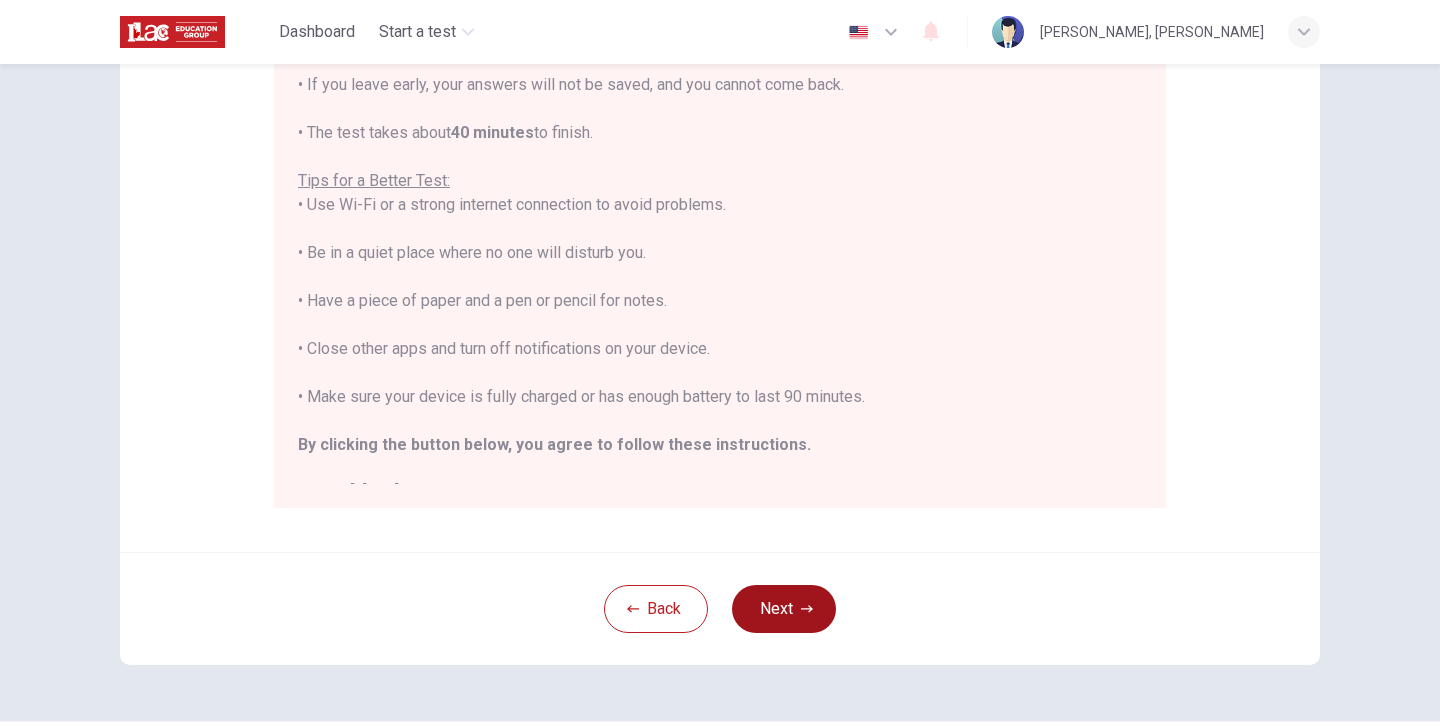 click on "Next" at bounding box center [784, 609] 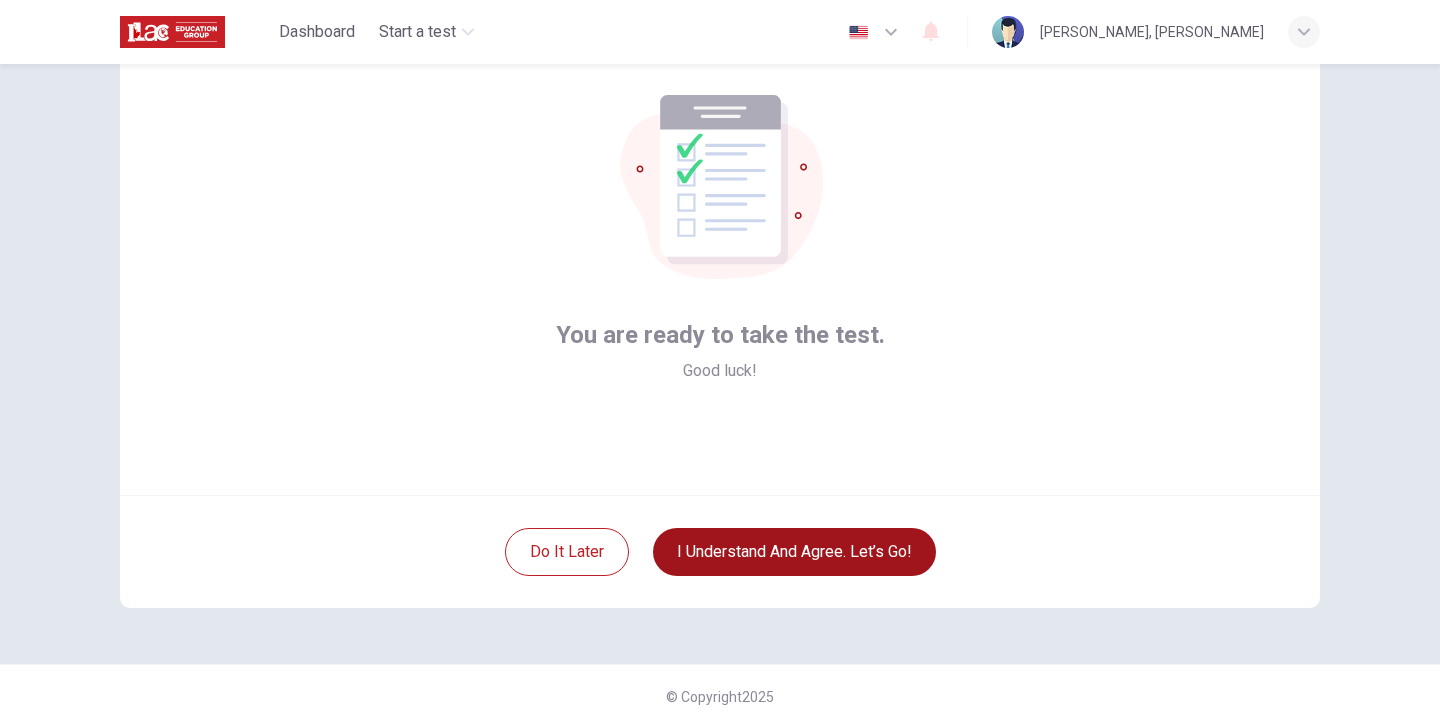 scroll, scrollTop: 105, scrollLeft: 0, axis: vertical 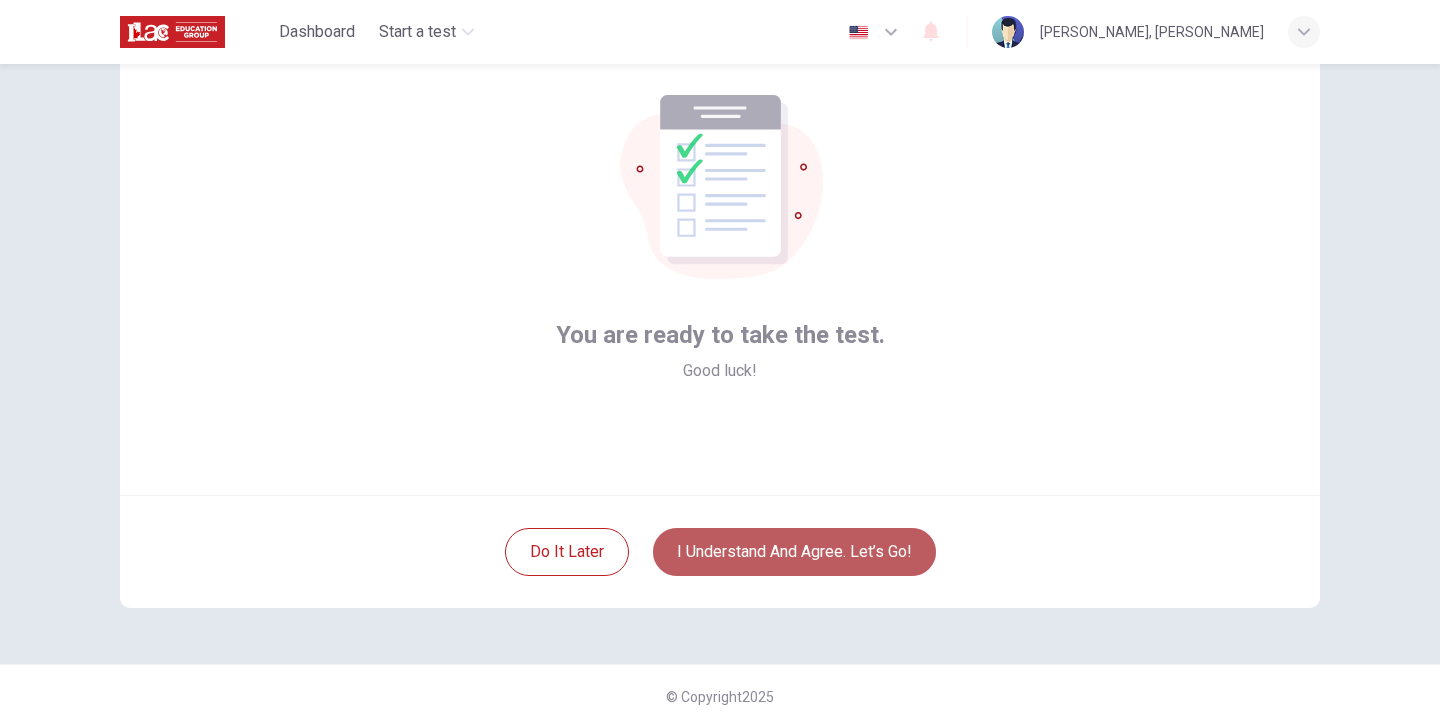click on "I understand and agree. Let’s go!" at bounding box center [794, 552] 